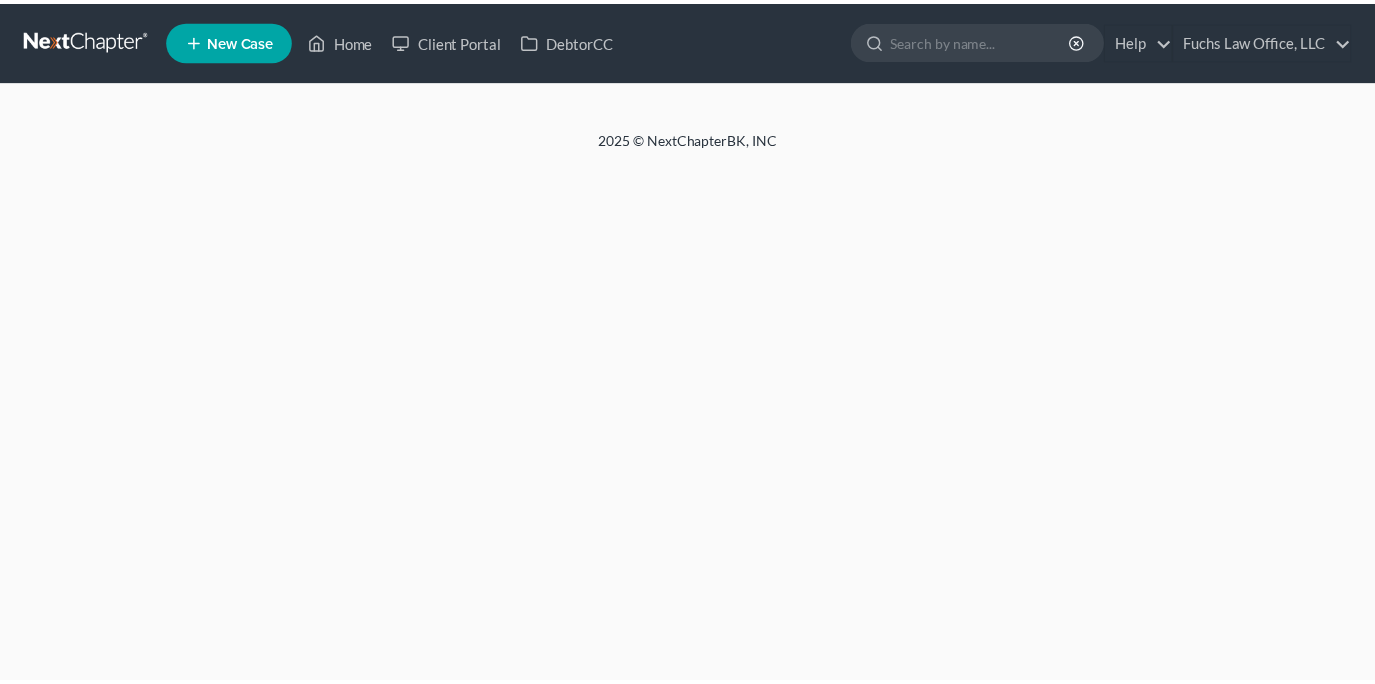 scroll, scrollTop: 0, scrollLeft: 0, axis: both 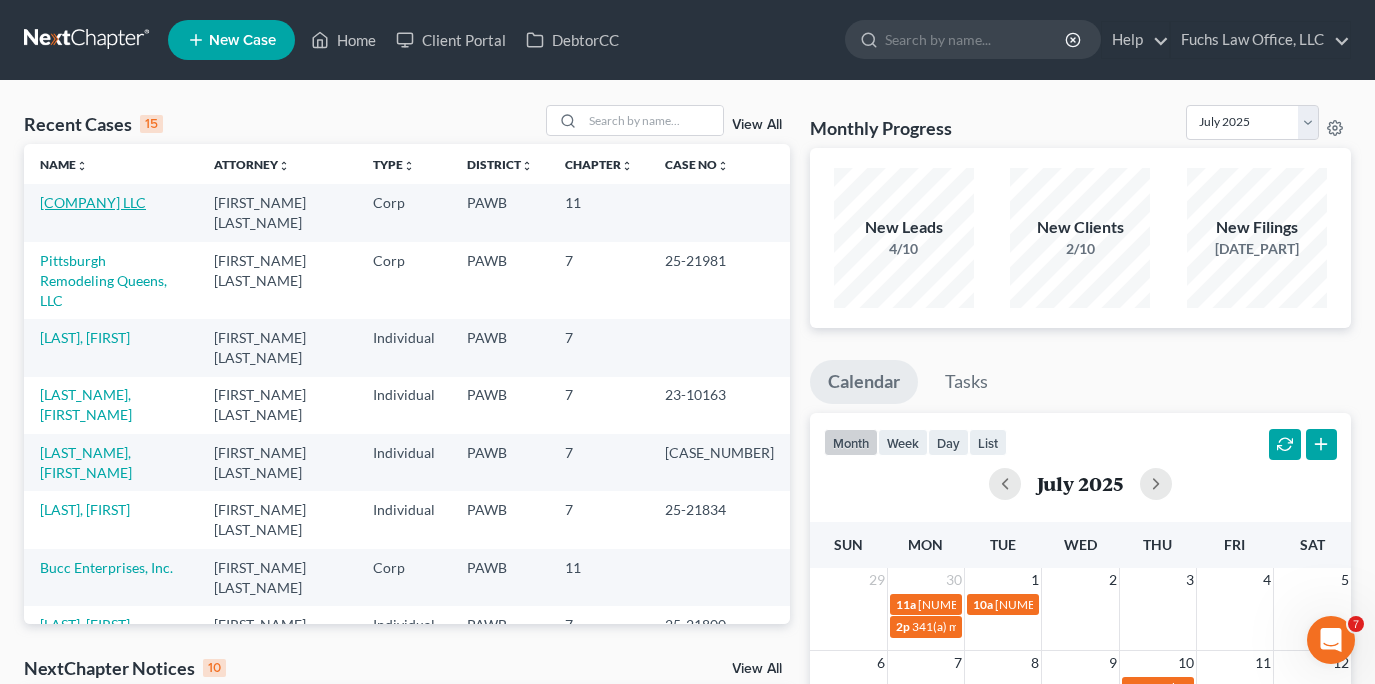 click on "[COMPANY] LLC" at bounding box center (93, 202) 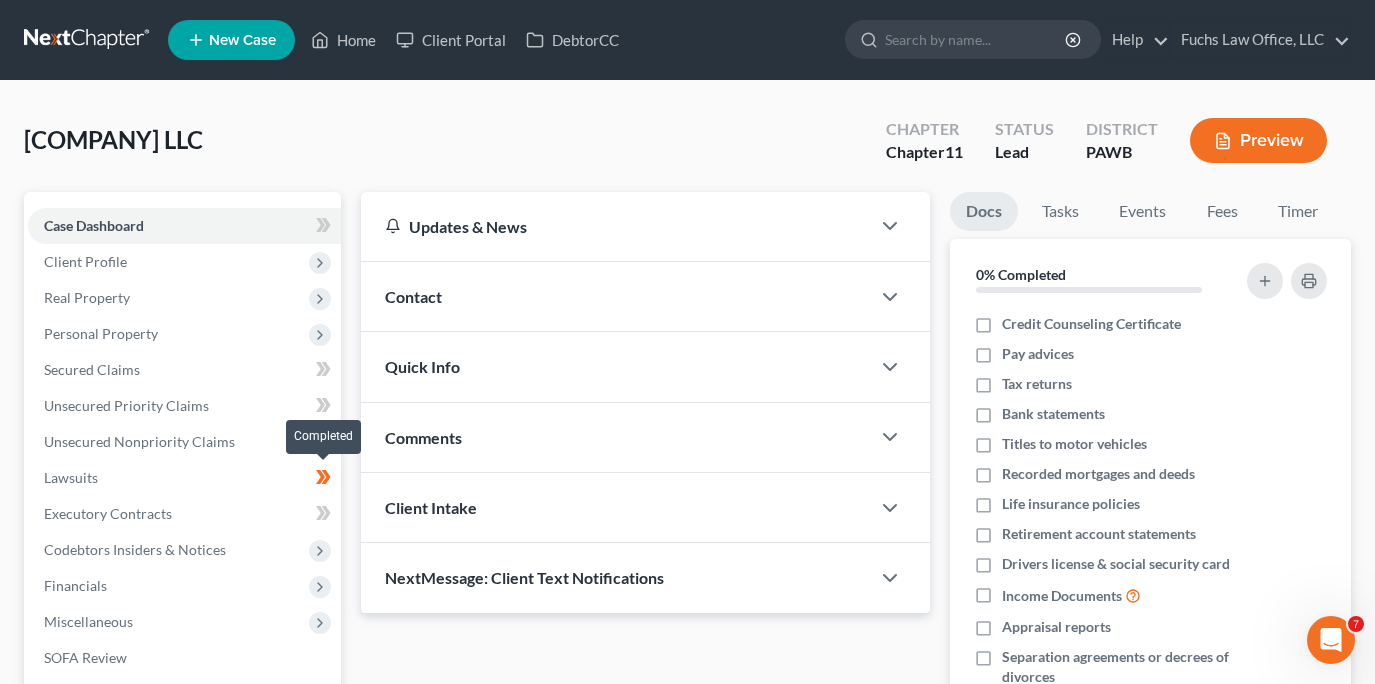 click 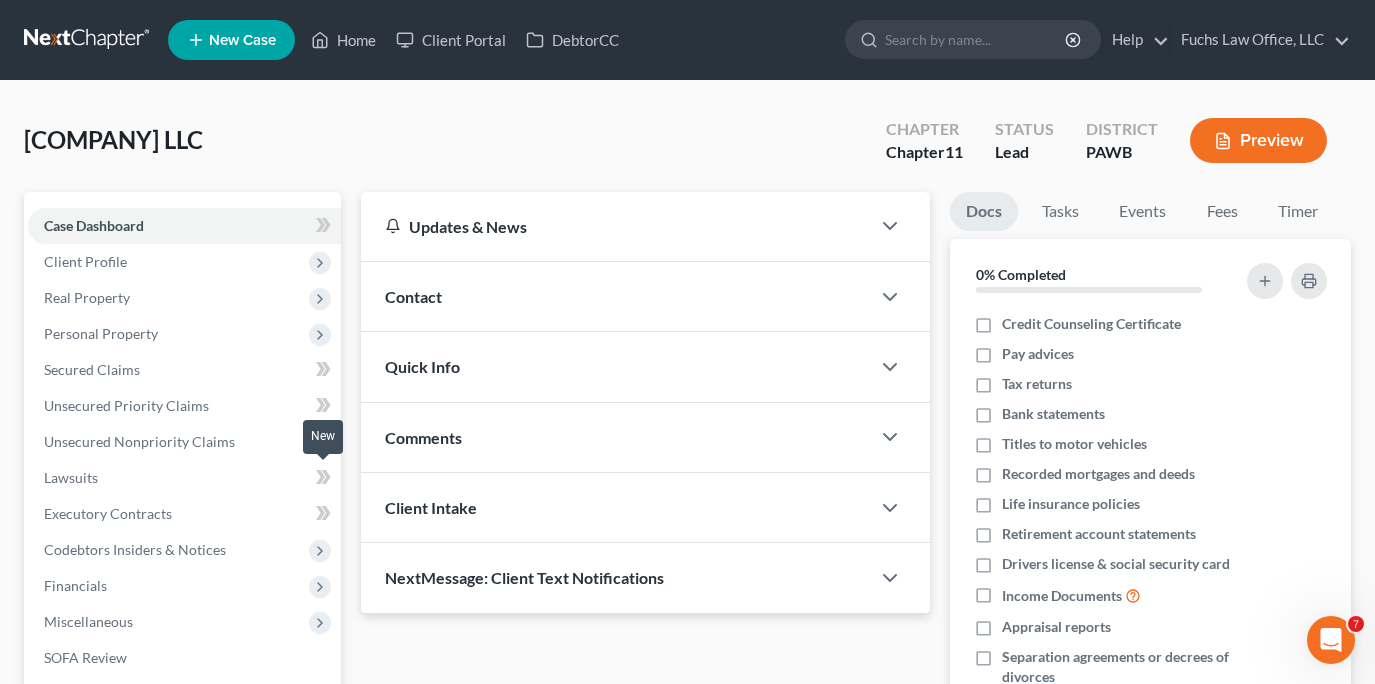 click 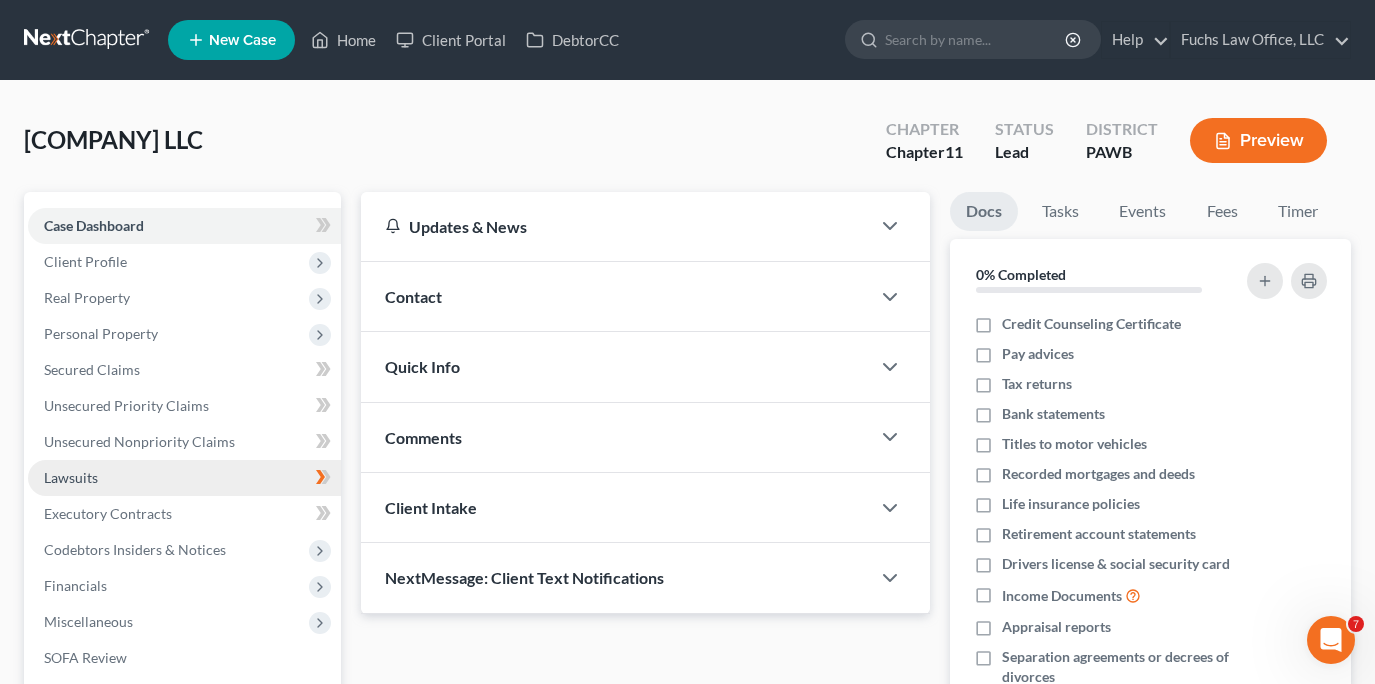 click on "Lawsuits" at bounding box center (71, 477) 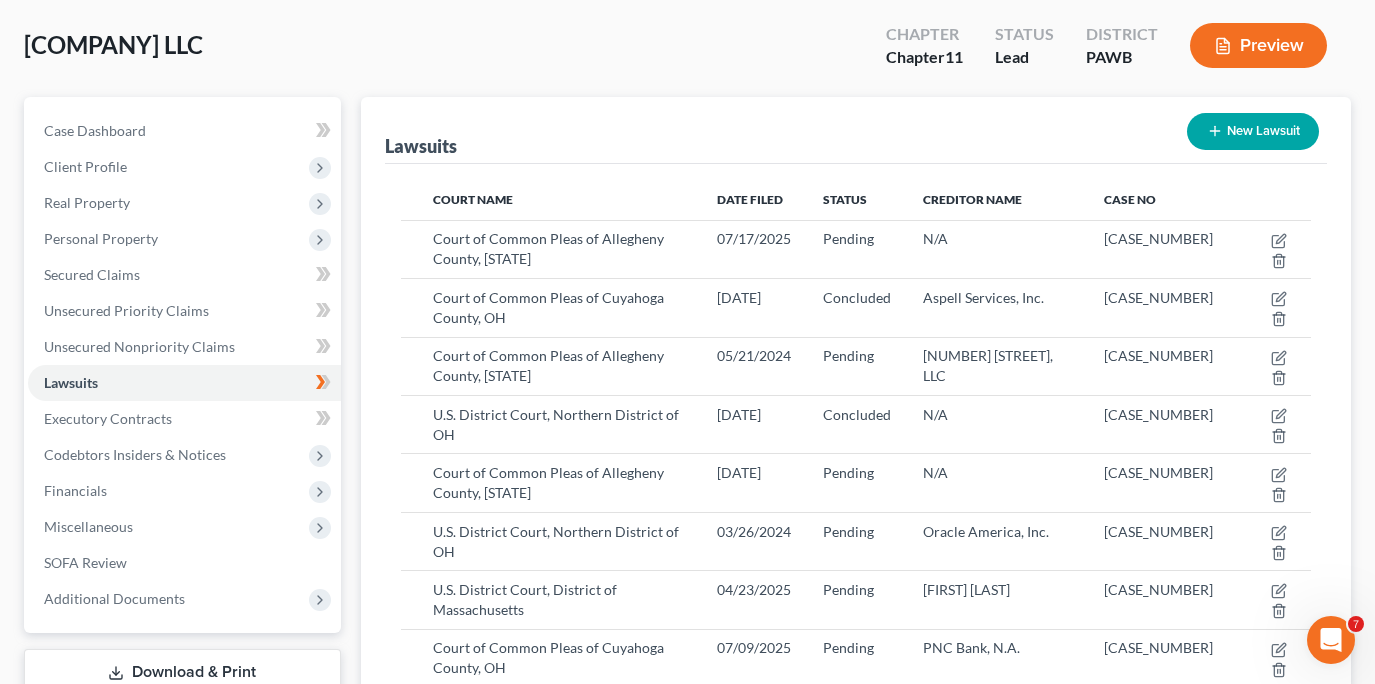 scroll, scrollTop: 80, scrollLeft: 0, axis: vertical 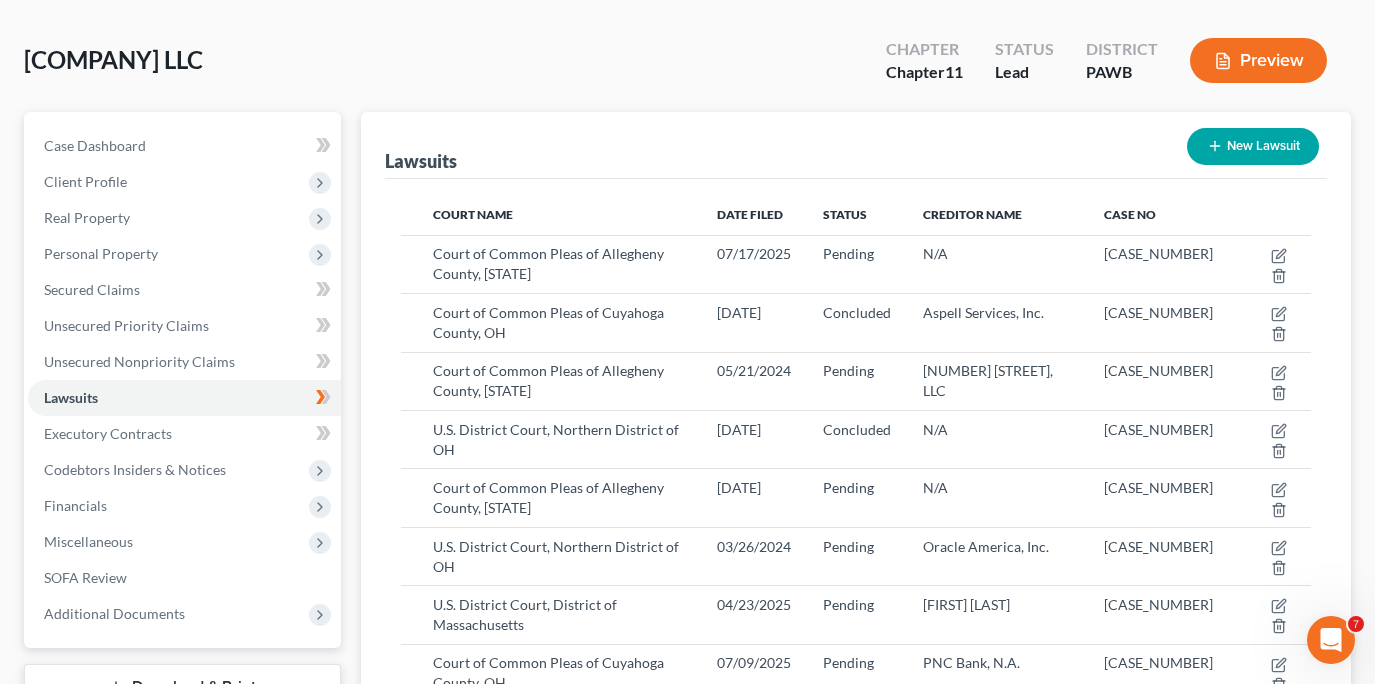 click on "New Lawsuit" at bounding box center (1253, 146) 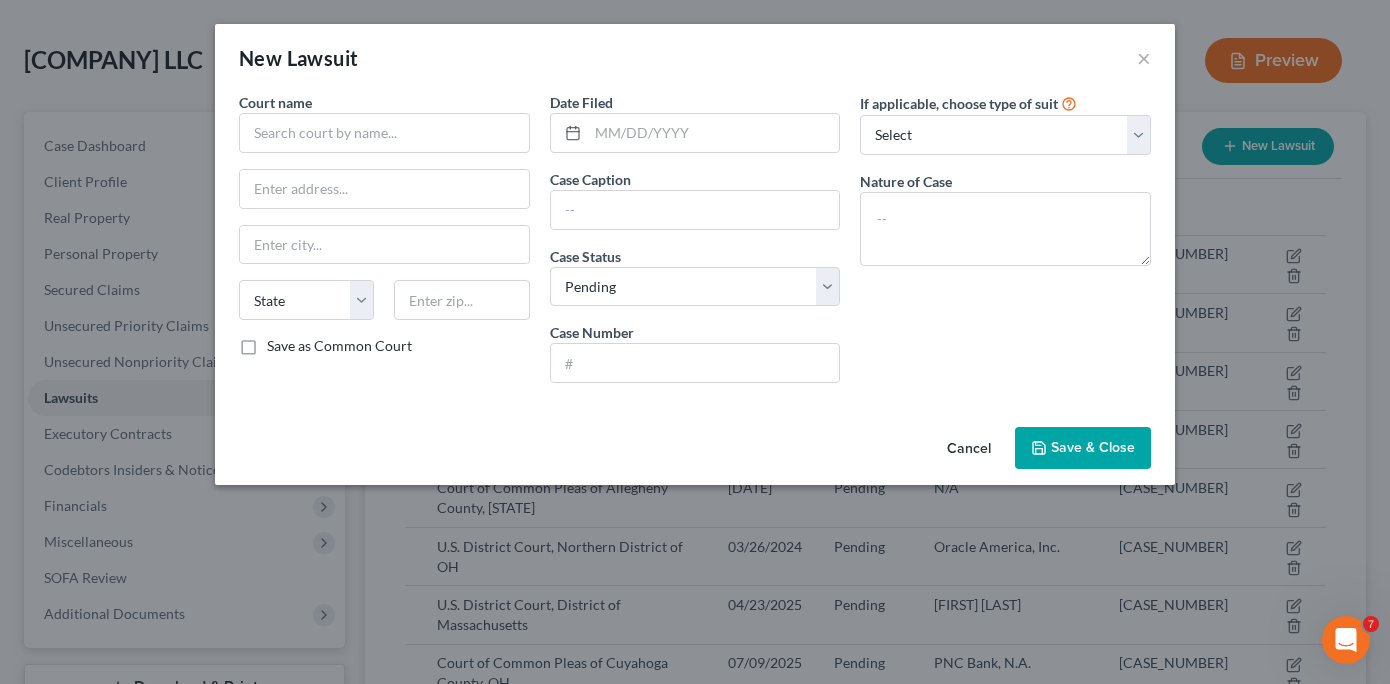 click on "Cancel" at bounding box center [969, 449] 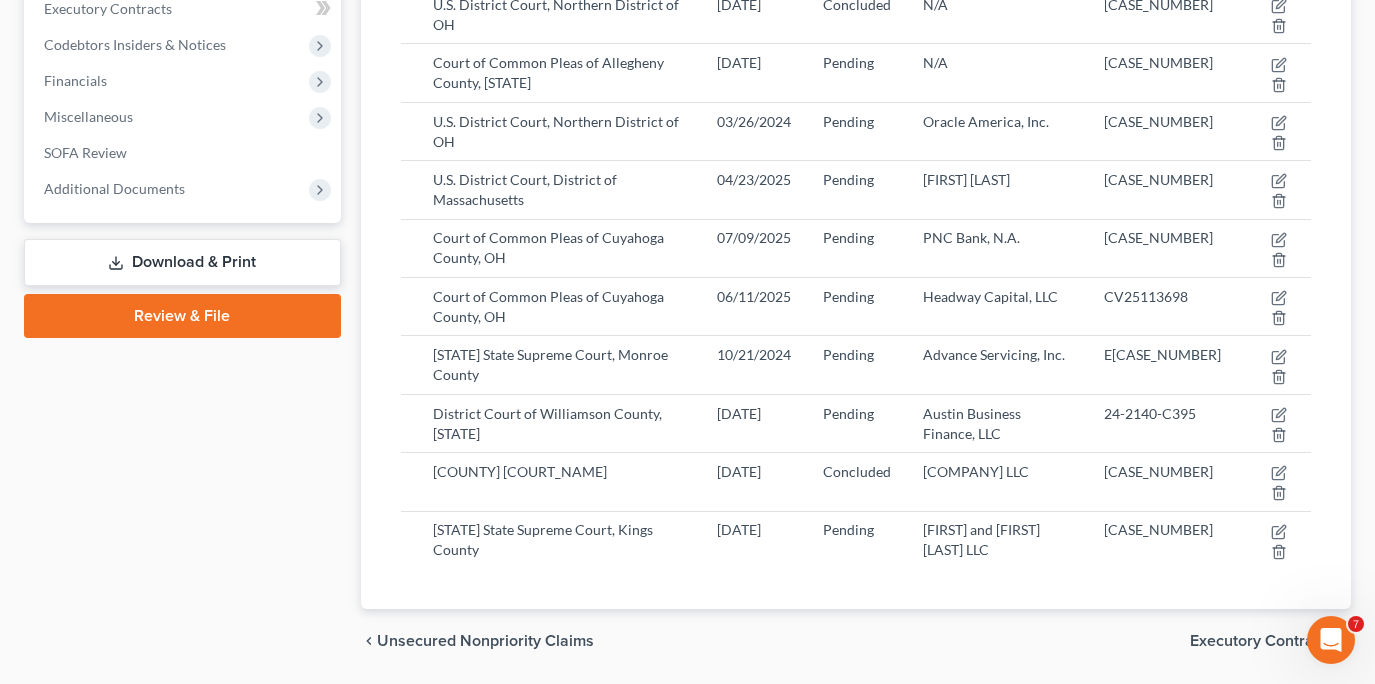 scroll, scrollTop: 569, scrollLeft: 0, axis: vertical 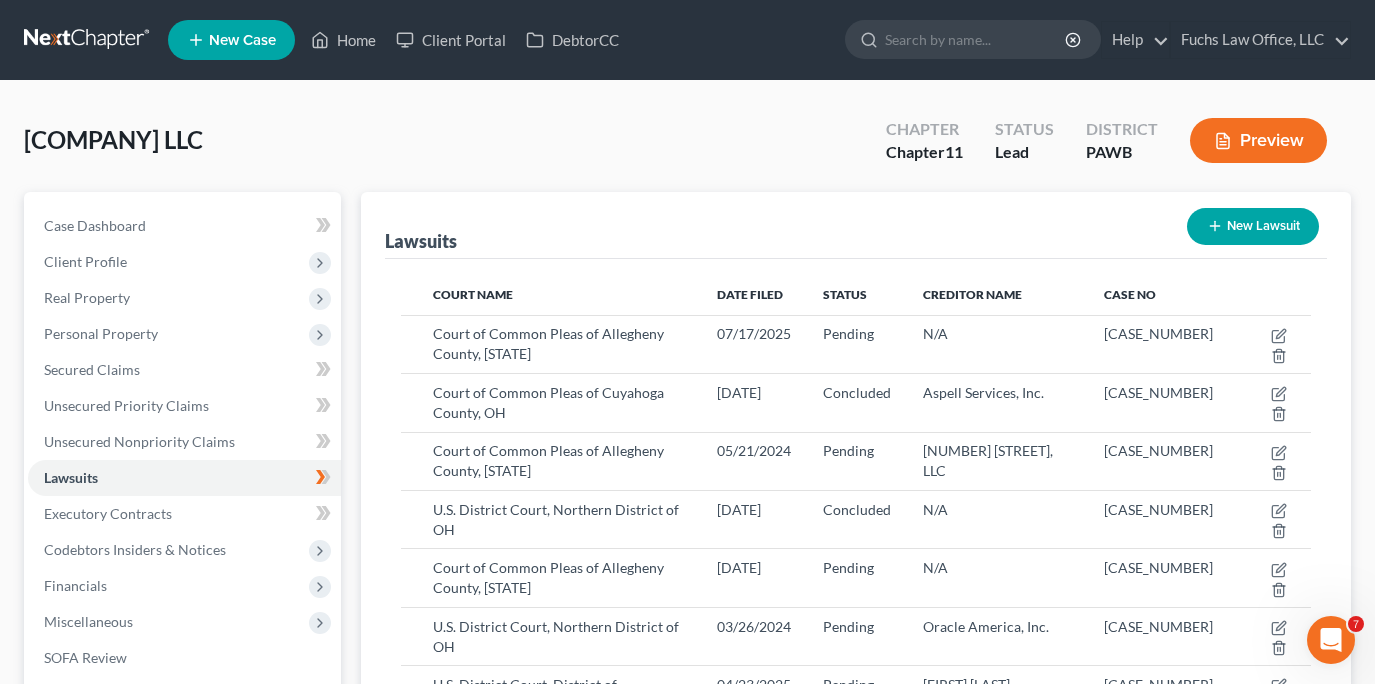 click on "New Lawsuit" at bounding box center (1253, 226) 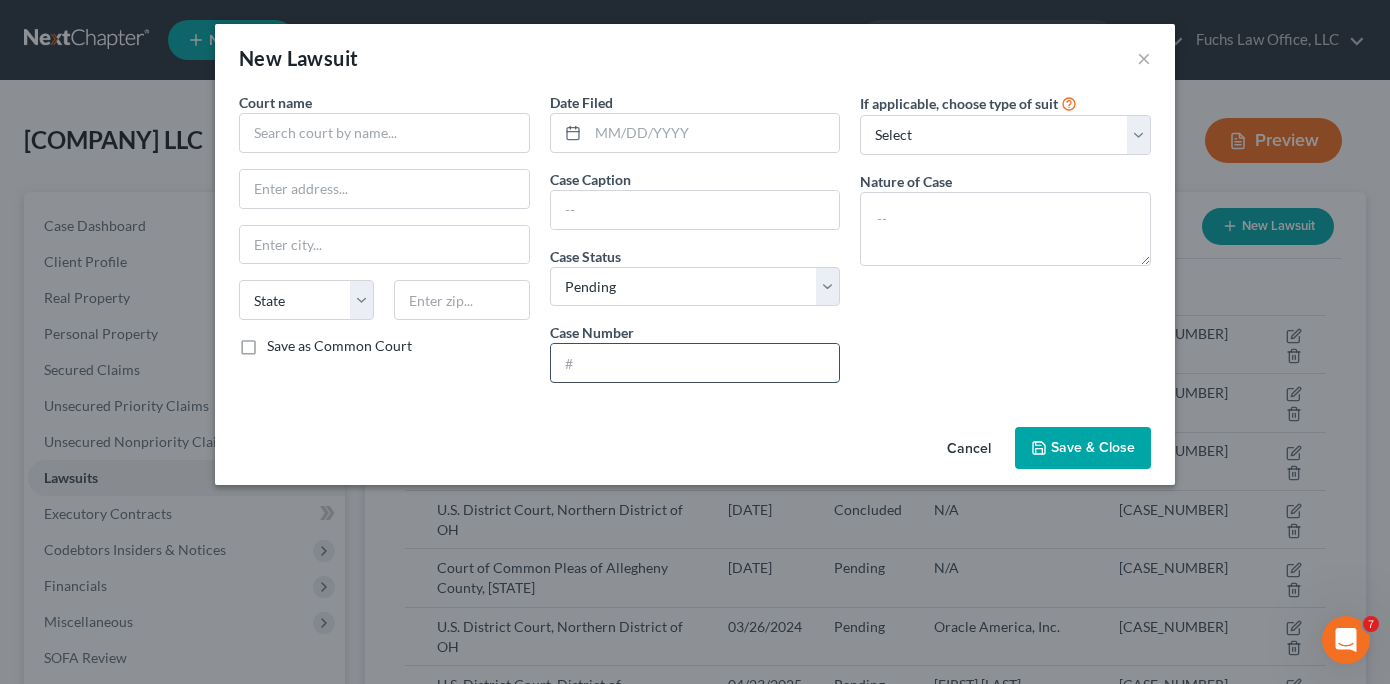click at bounding box center [695, 363] 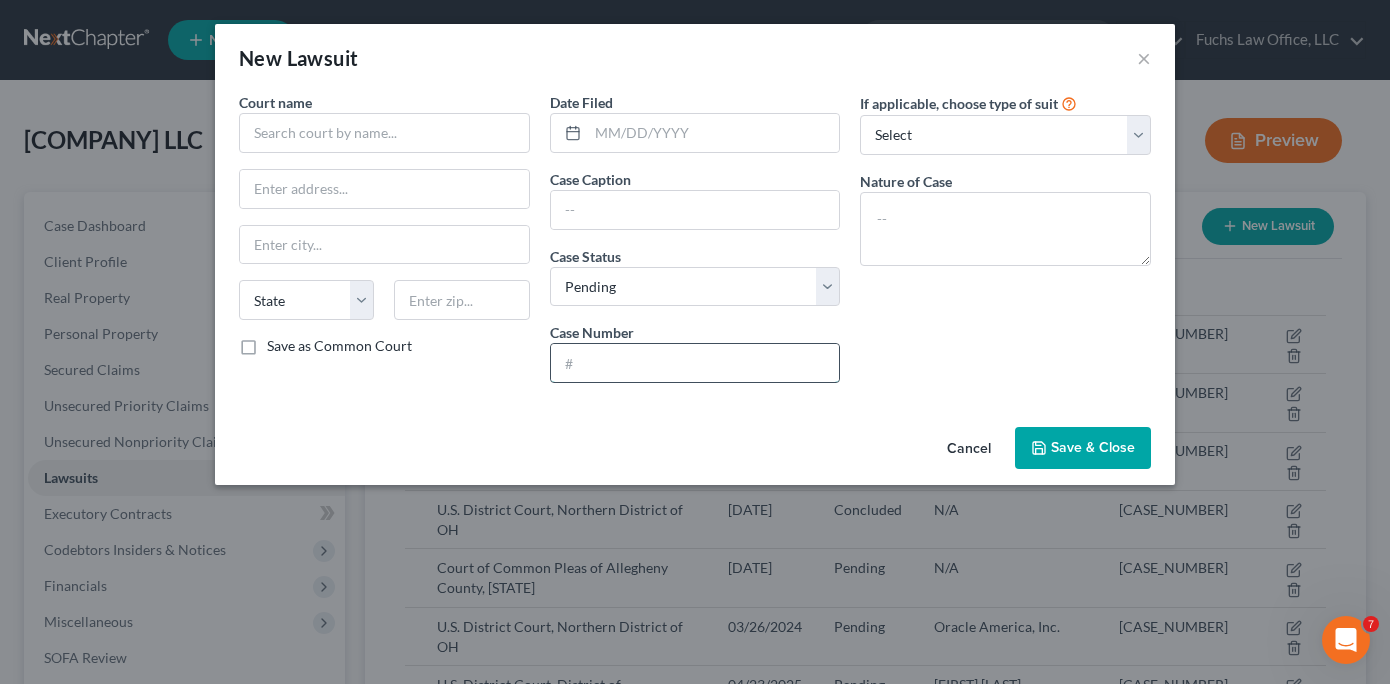 paste on "[CASE_NUMBER]" 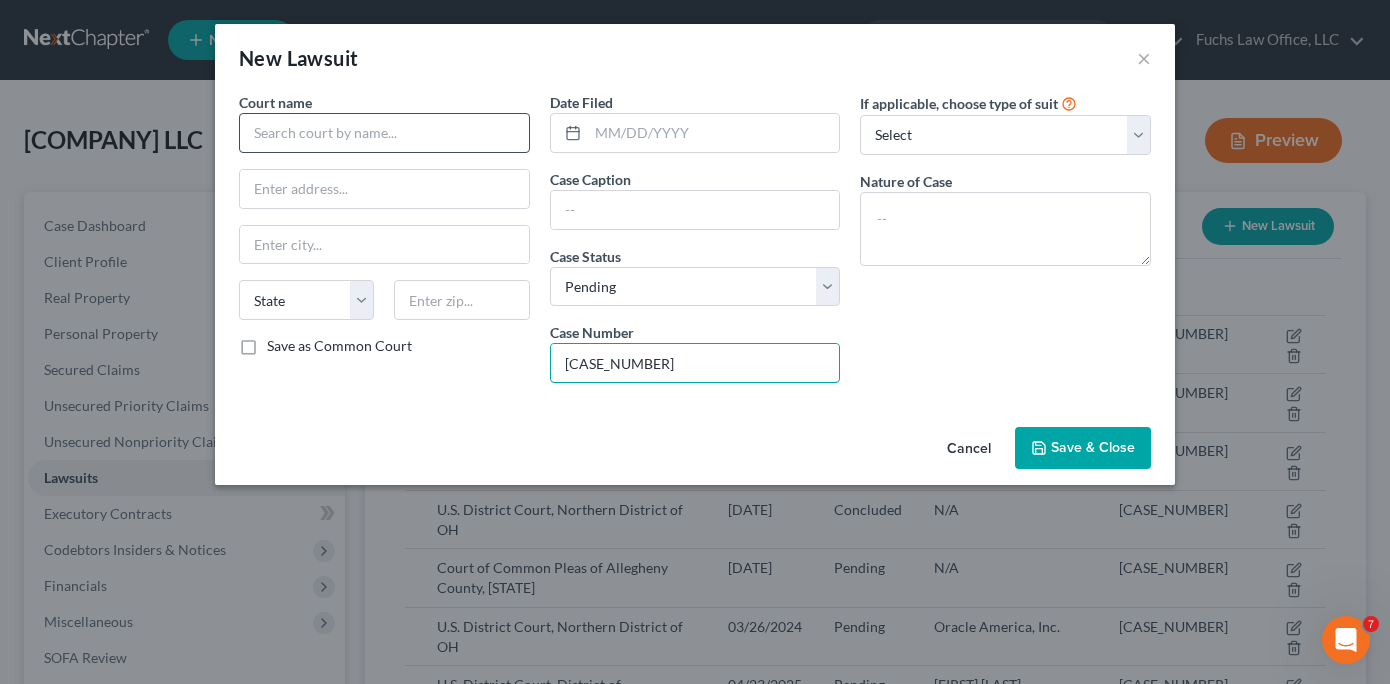type on "[CASE_NUMBER]" 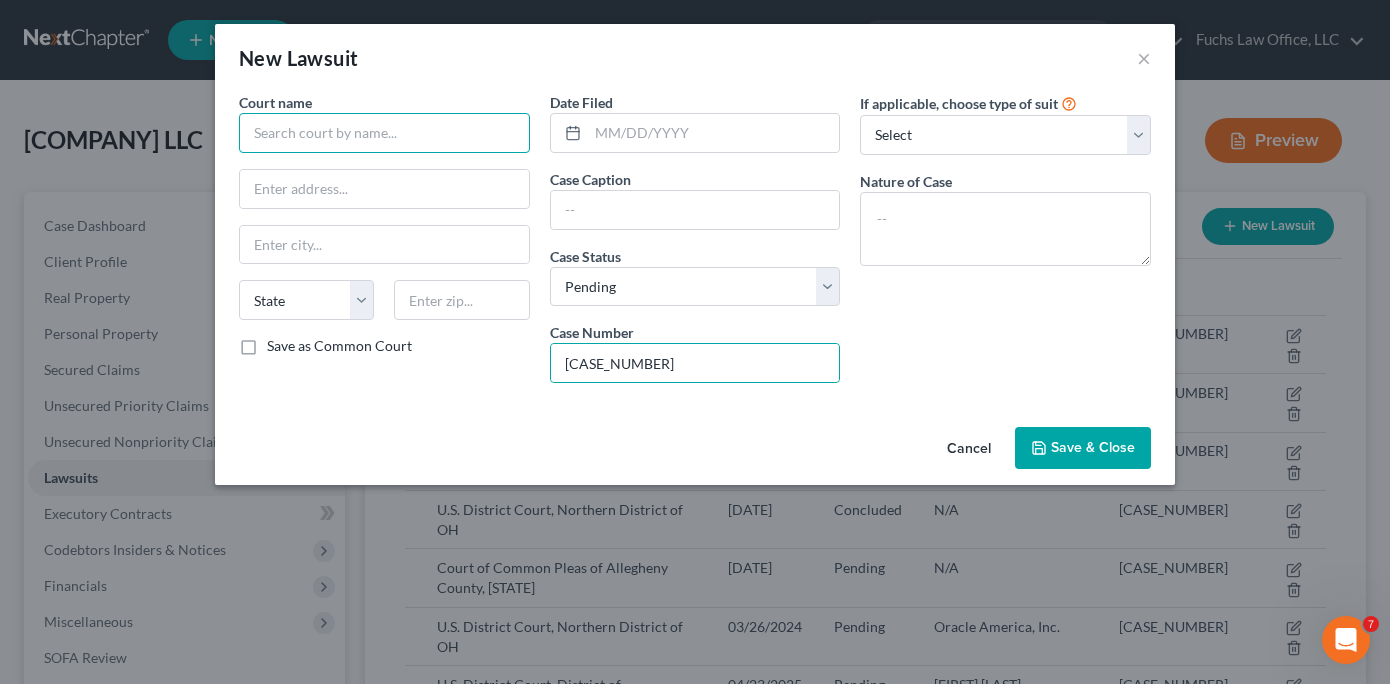 click at bounding box center [384, 133] 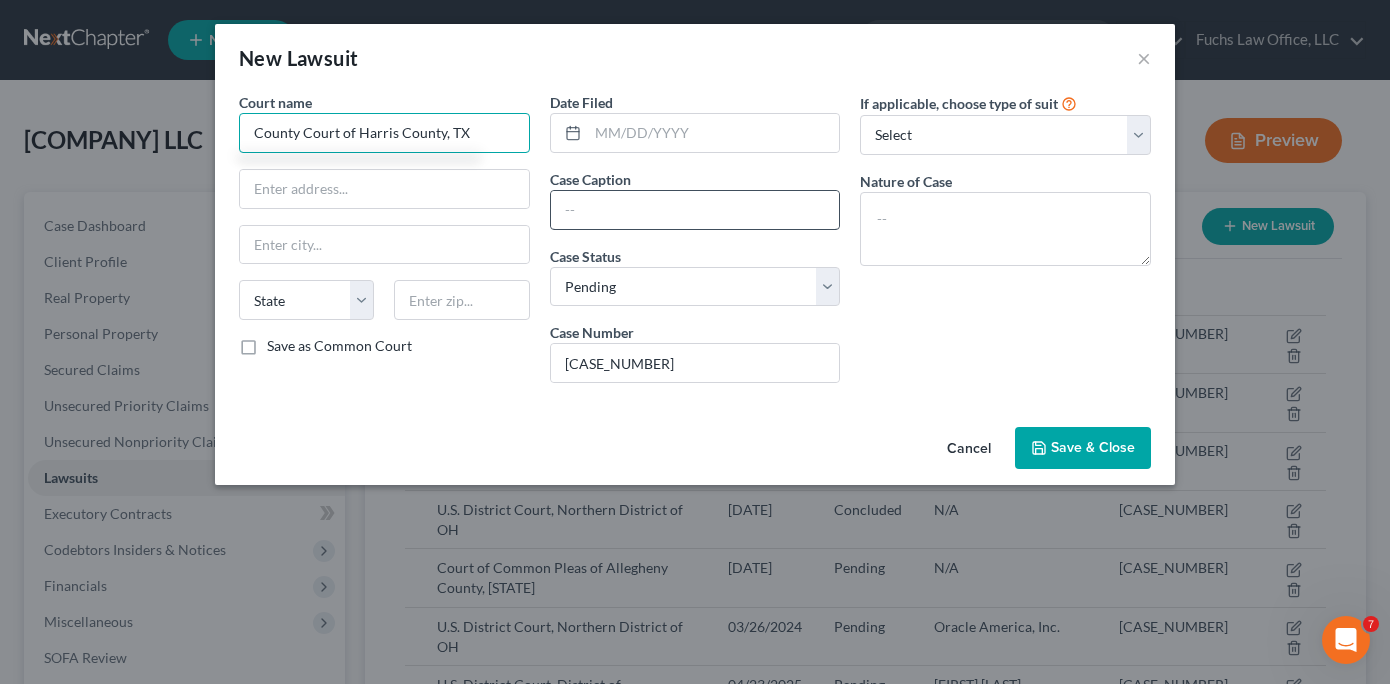 type on "County Court of Harris County, TX" 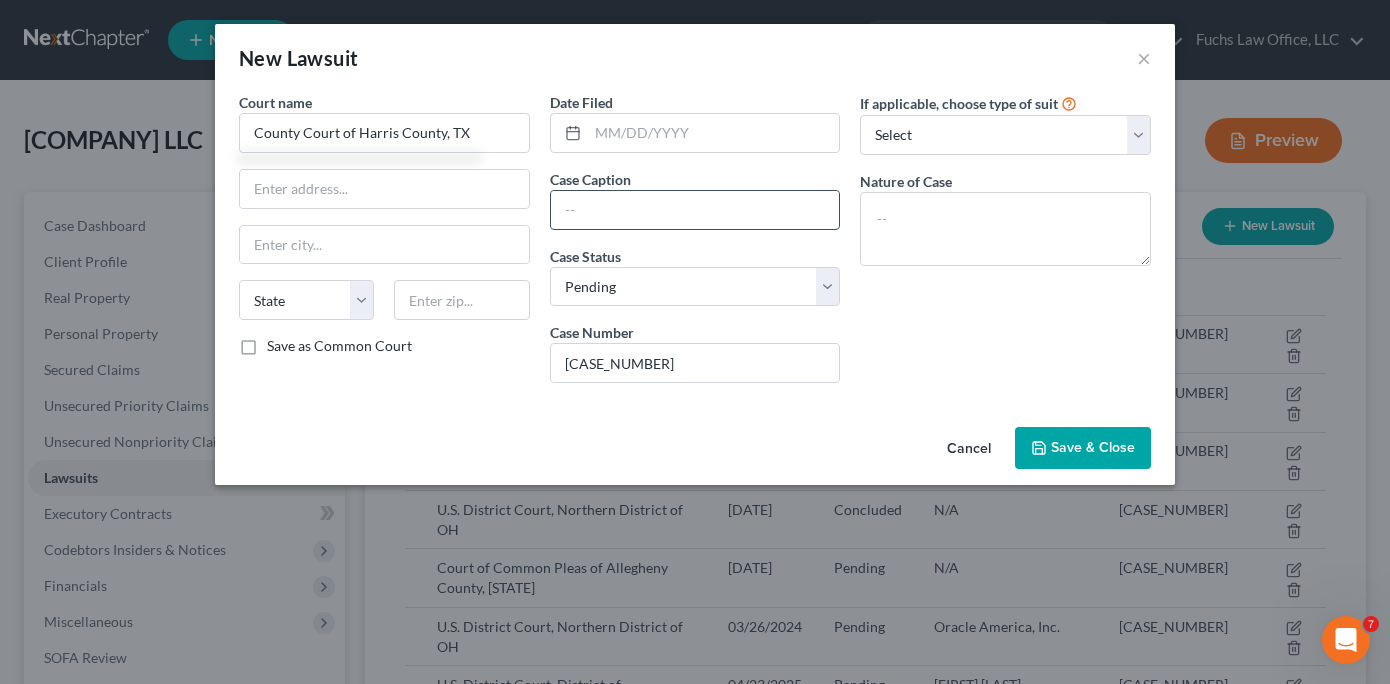 click at bounding box center (695, 210) 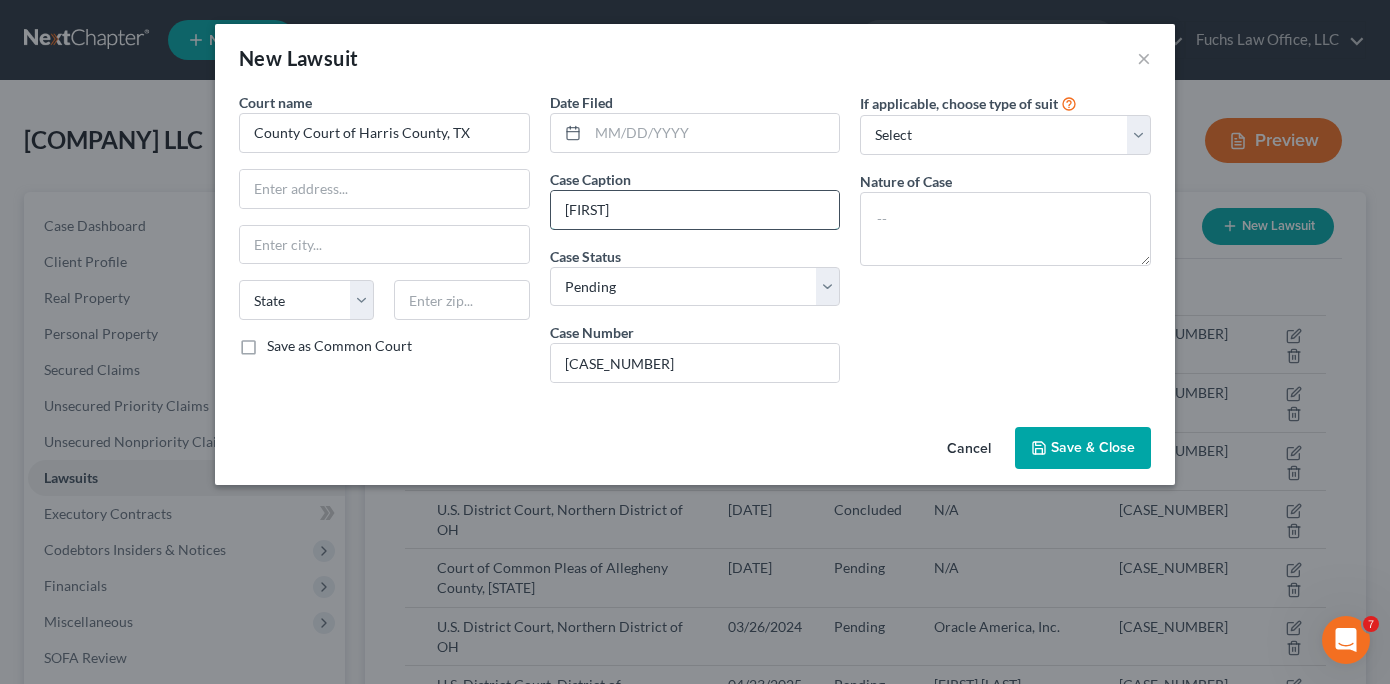 click on "[FIRST]" at bounding box center (695, 210) 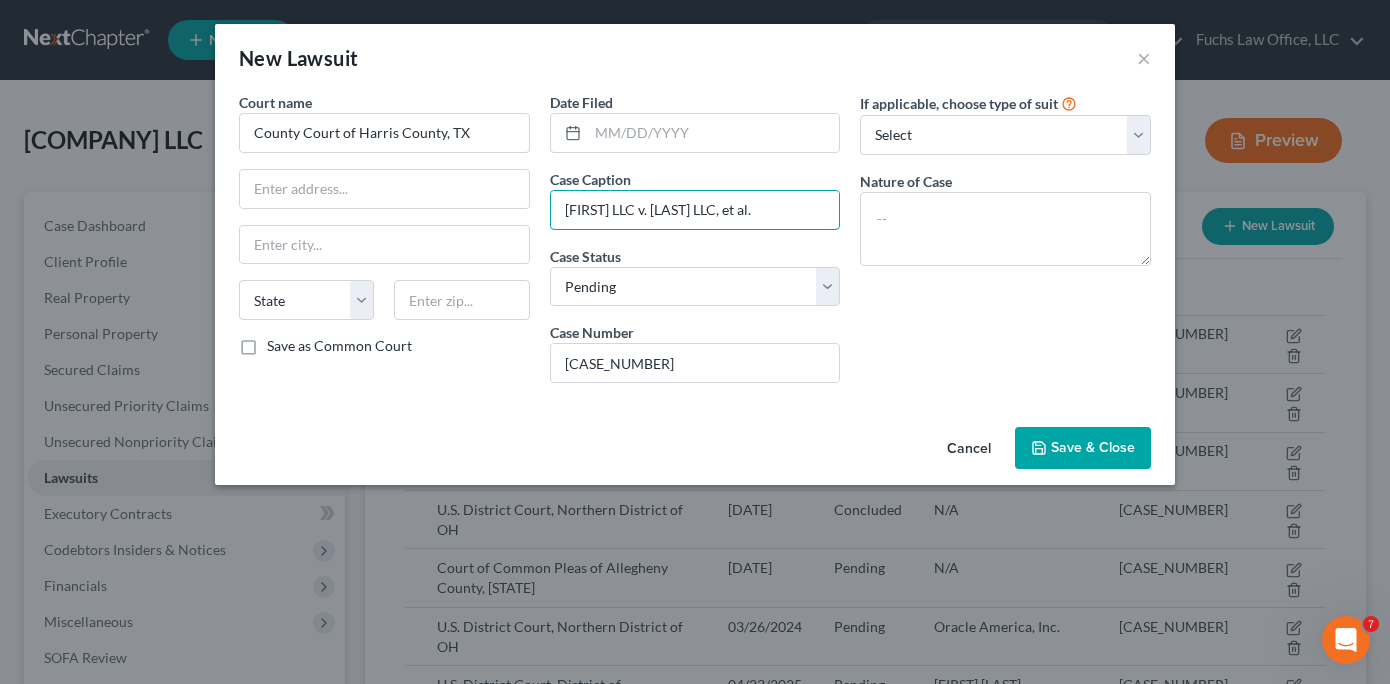 type on "[FIRST] LLC v. [LAST] LLC, et al." 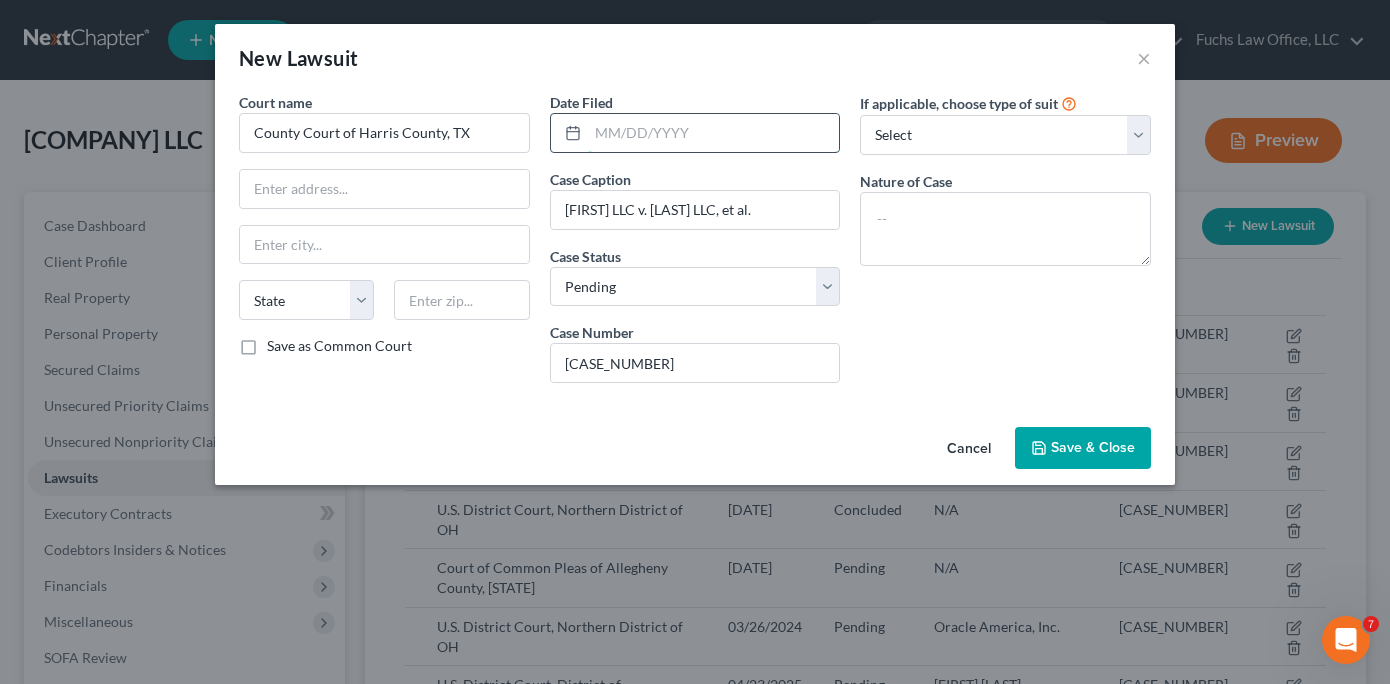 click at bounding box center (714, 133) 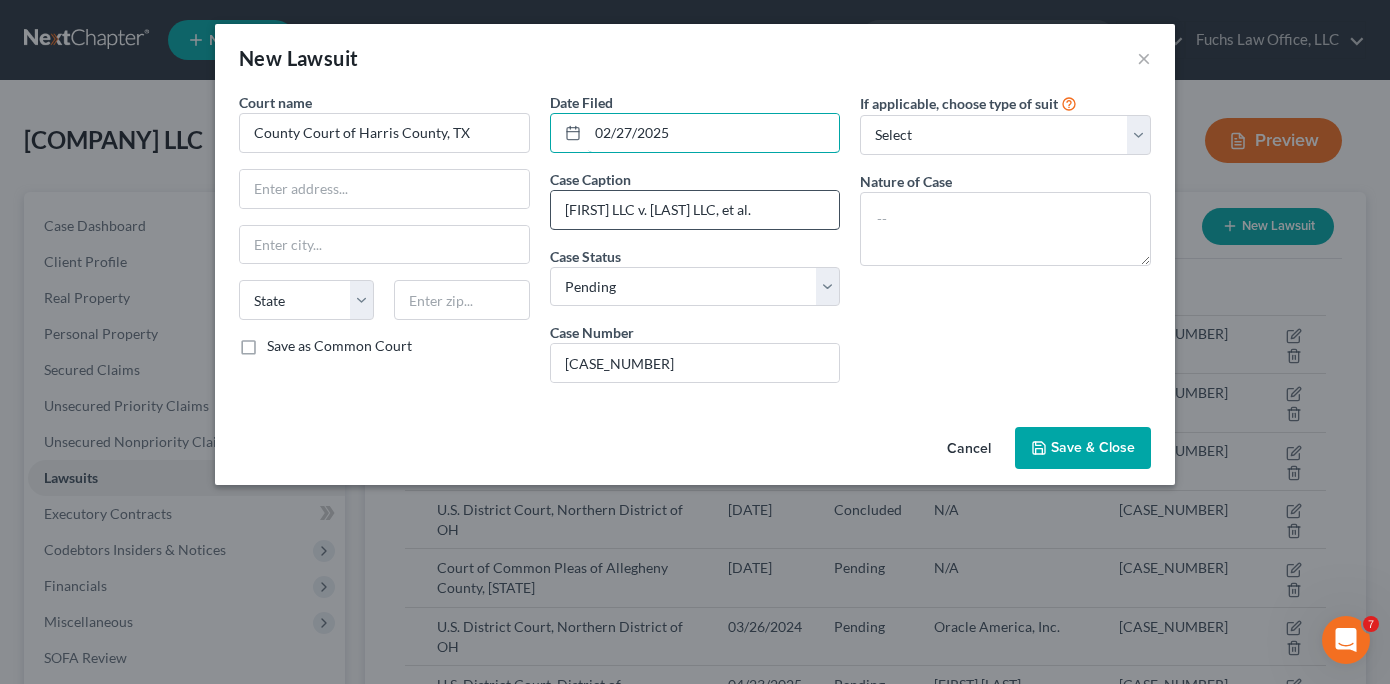 type on "02/27/2025" 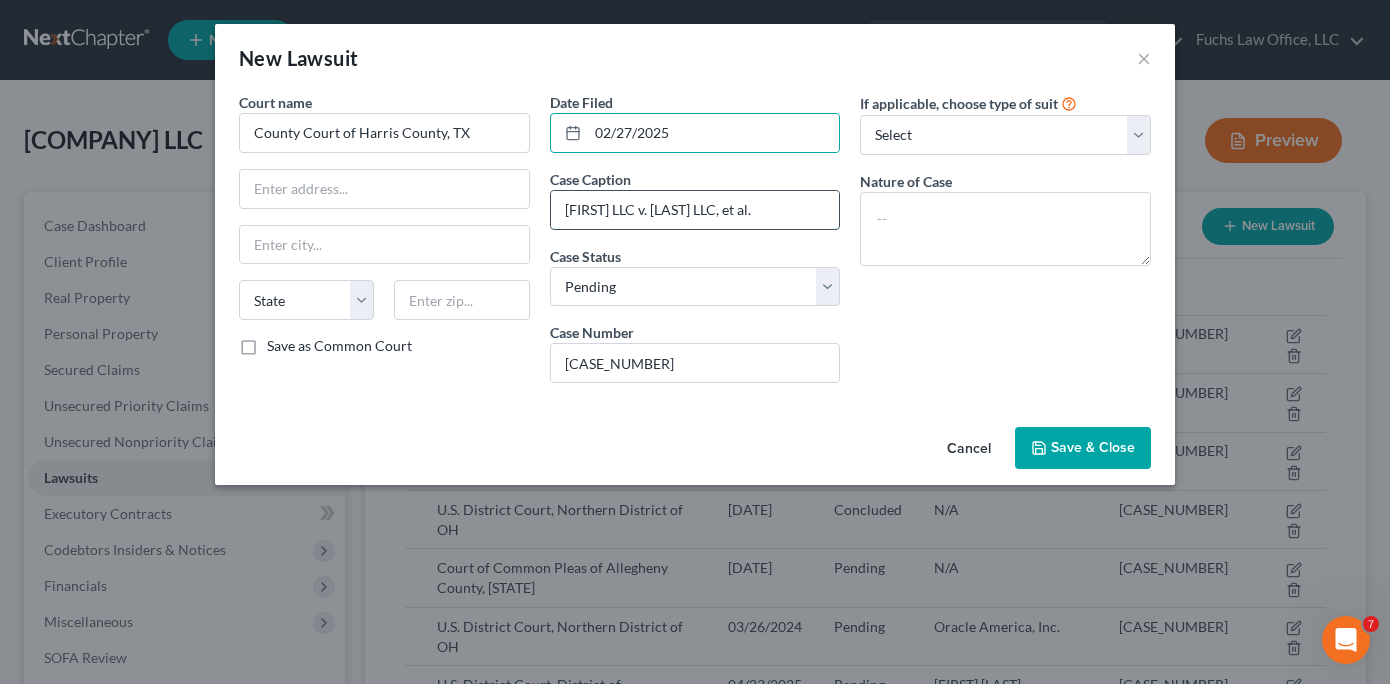 click on "[FIRST] LLC v. [LAST] LLC, et al." at bounding box center [695, 210] 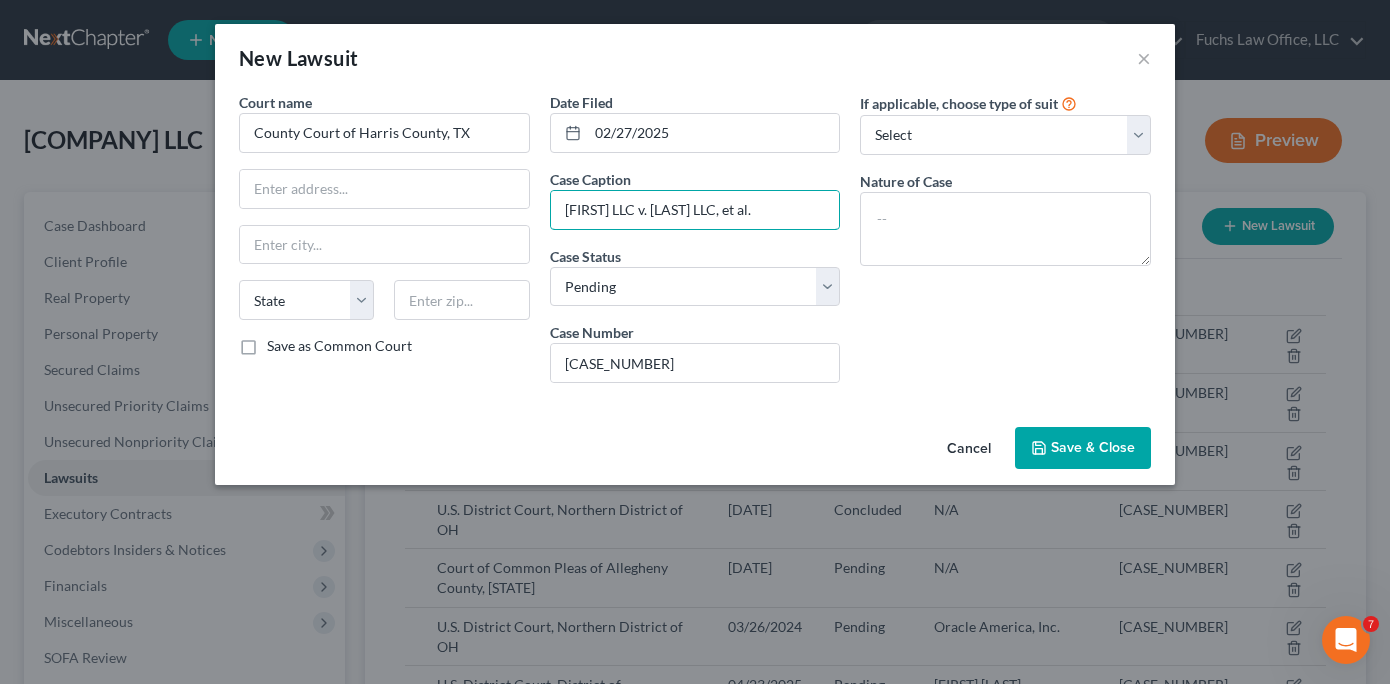type on "[FIRST] LLC v. [LAST] LLC, et al." 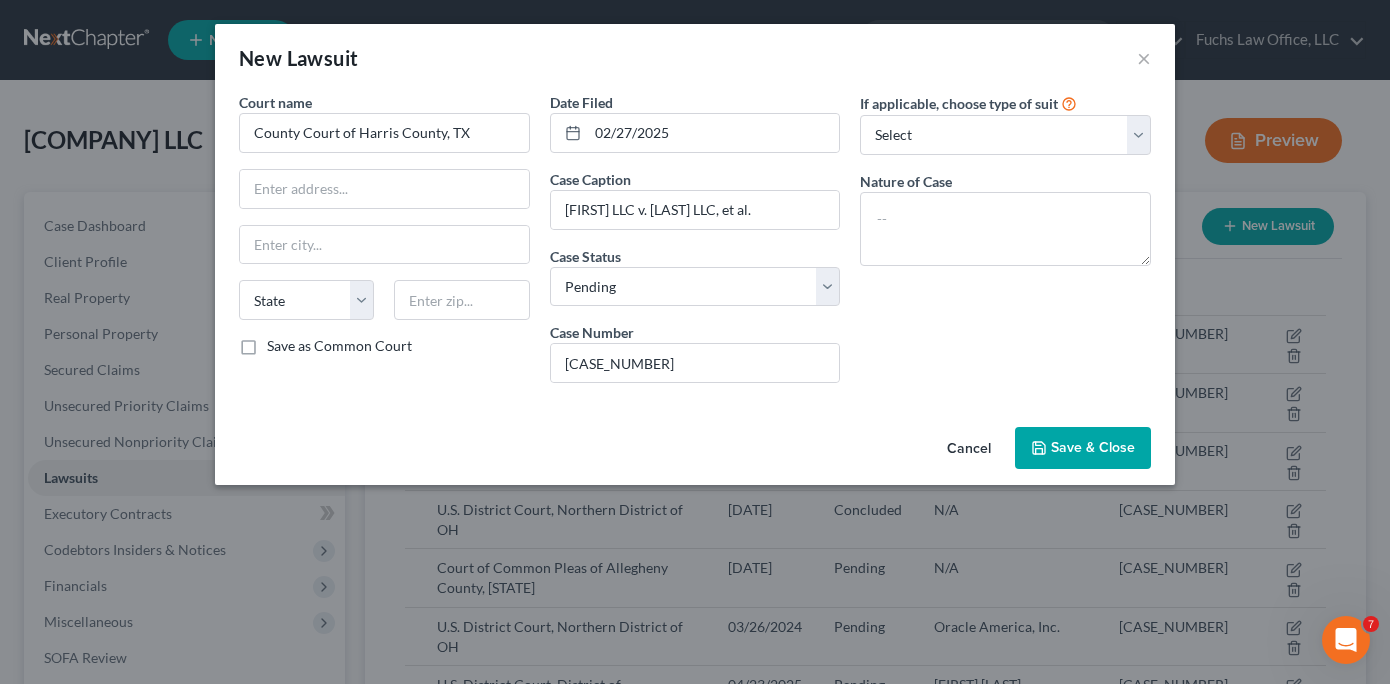 click on "Save & Close" at bounding box center (1093, 447) 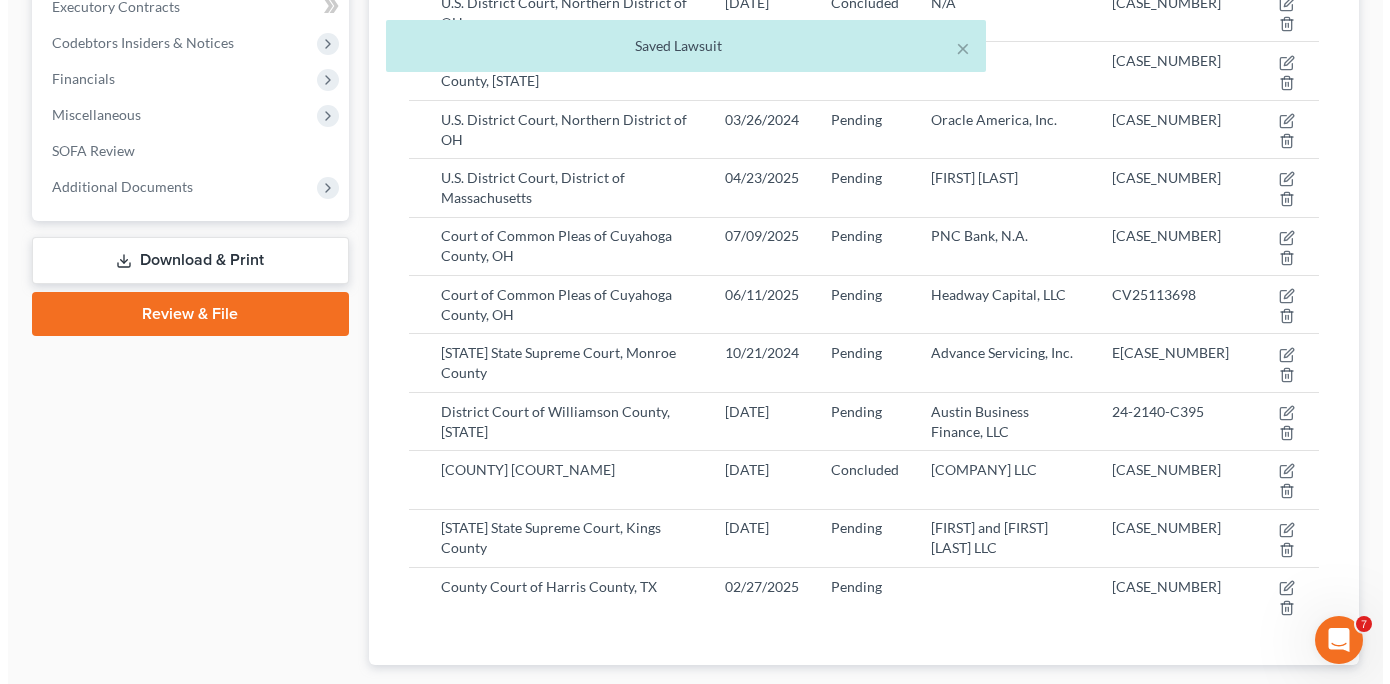 scroll, scrollTop: 530, scrollLeft: 0, axis: vertical 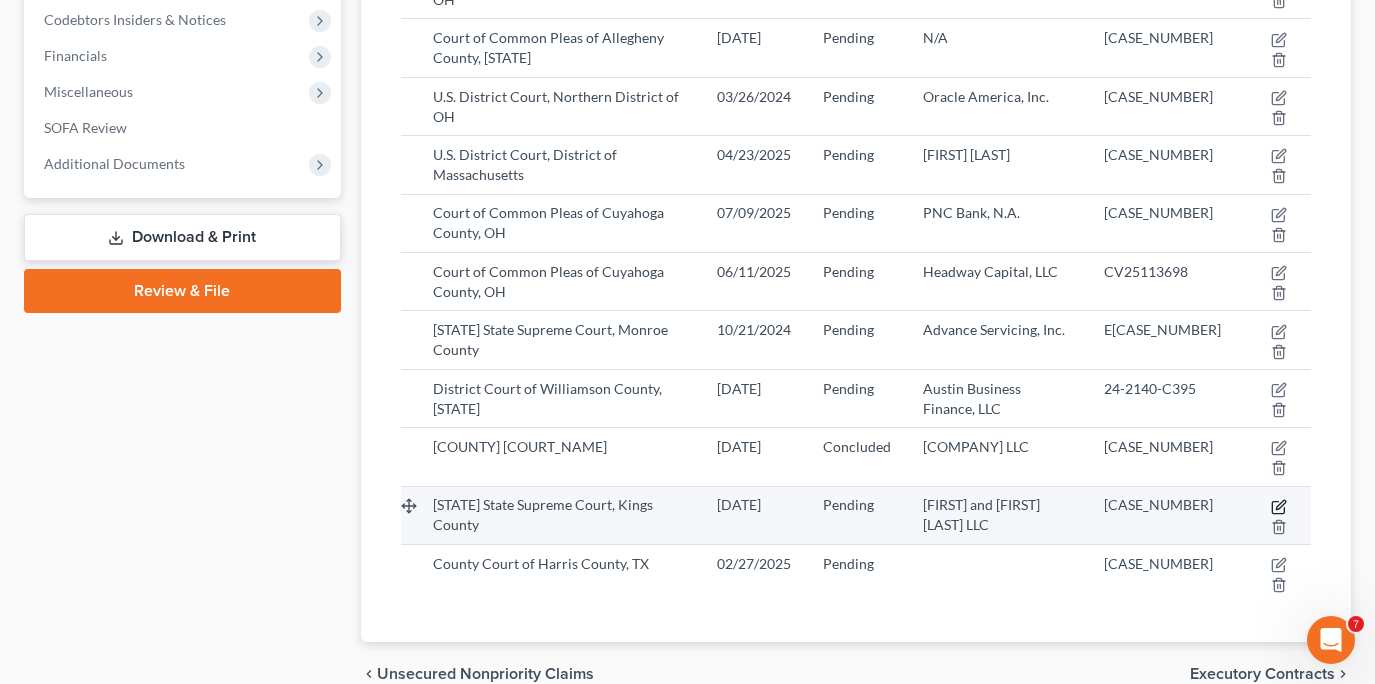 click 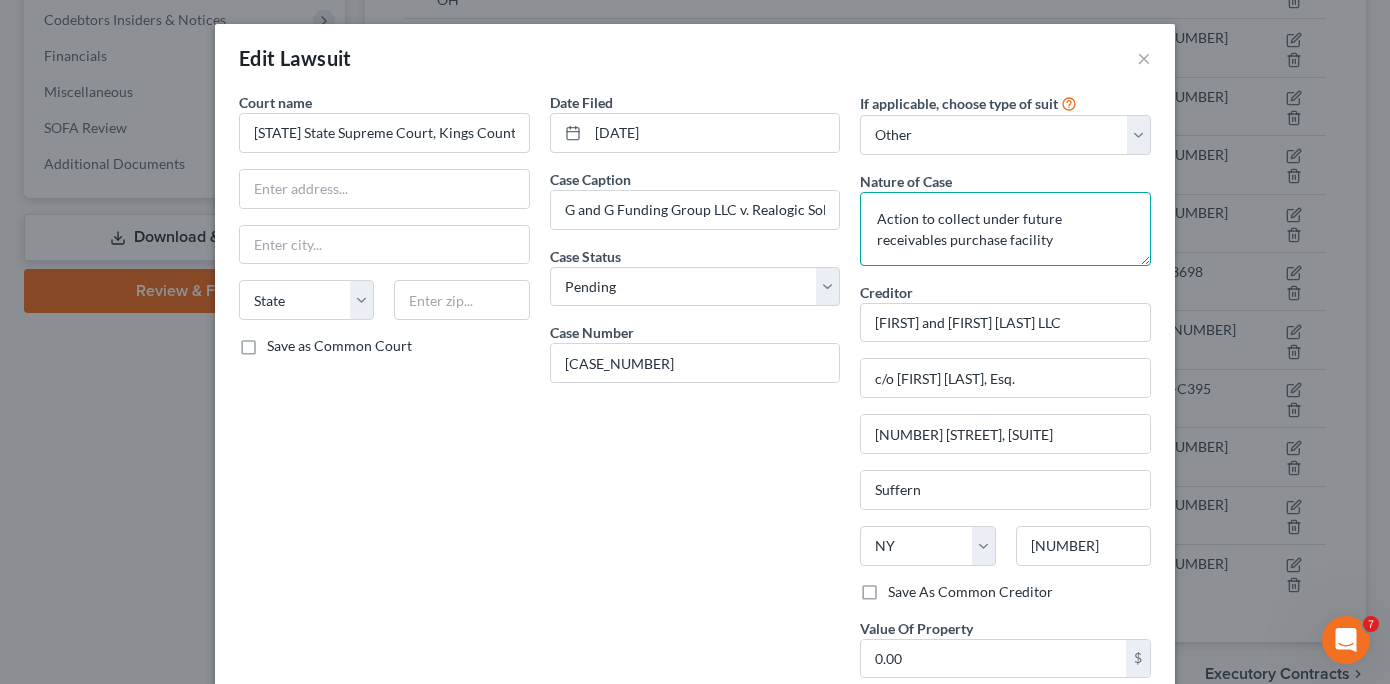 drag, startPoint x: 870, startPoint y: 217, endPoint x: 1018, endPoint y: 235, distance: 149.09058 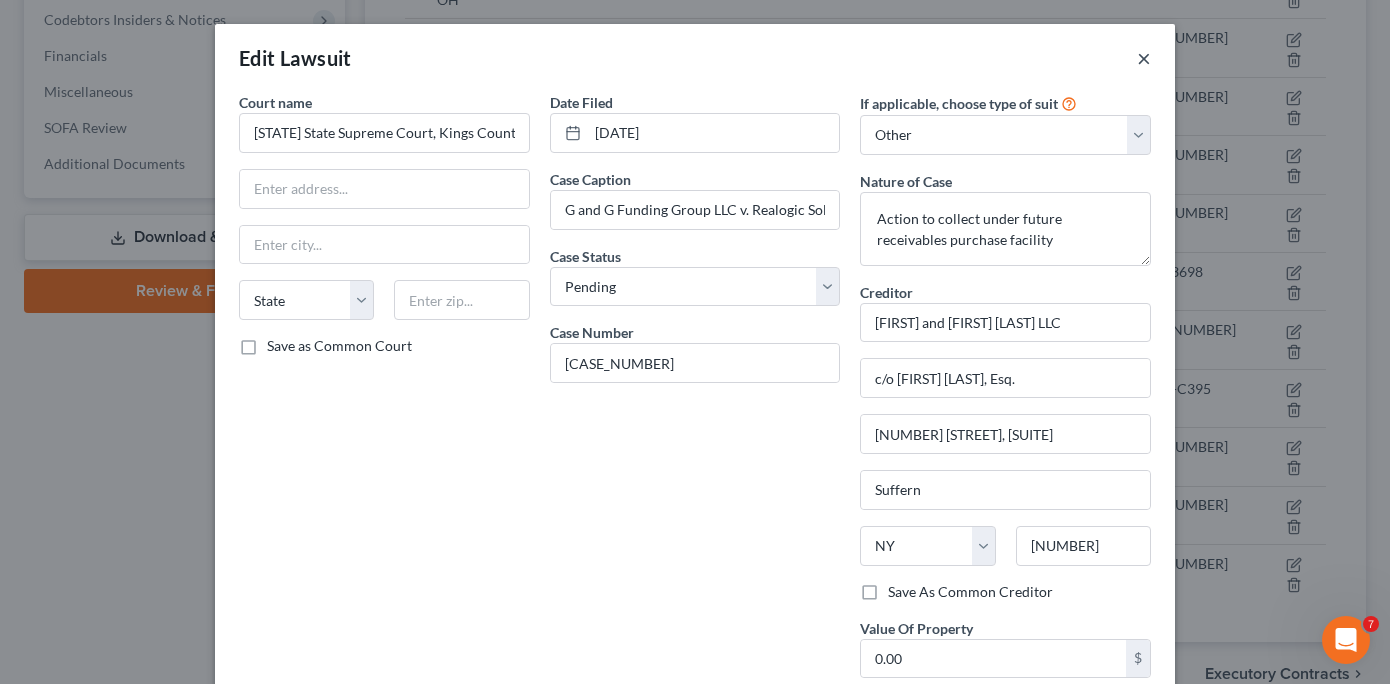 click on "×" at bounding box center (1144, 58) 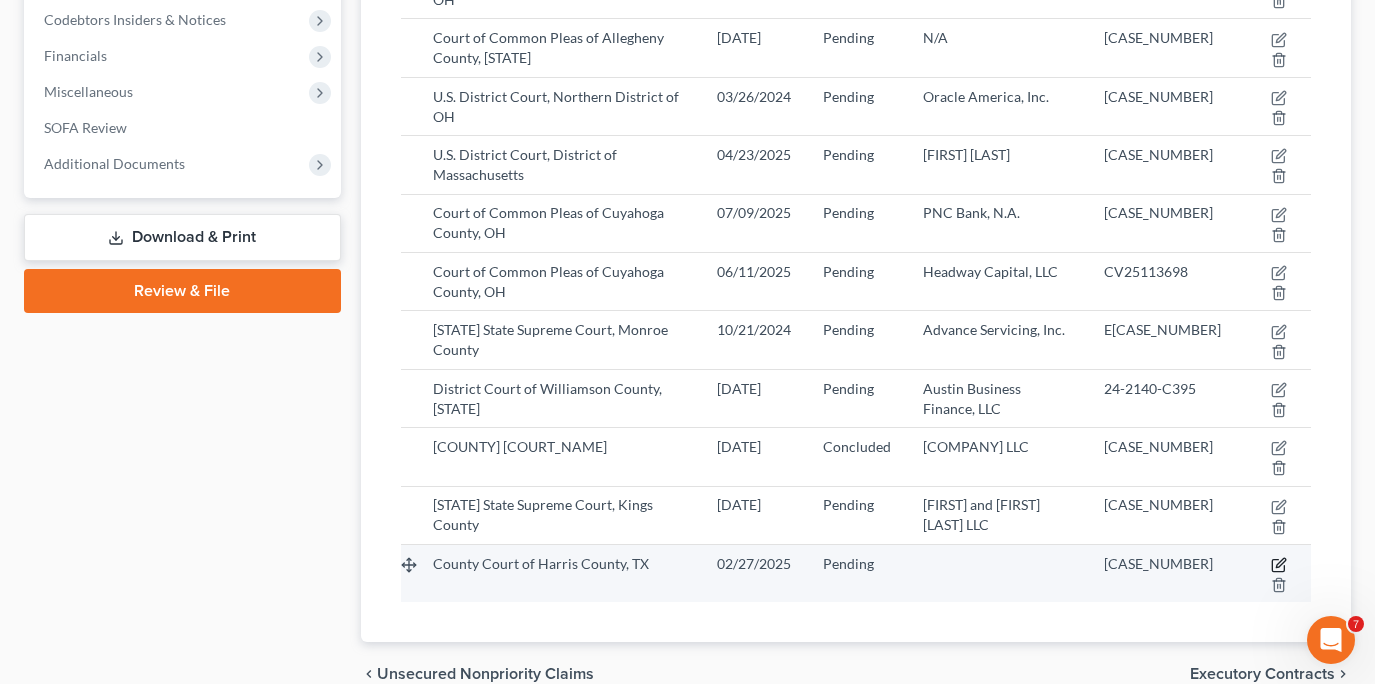 click 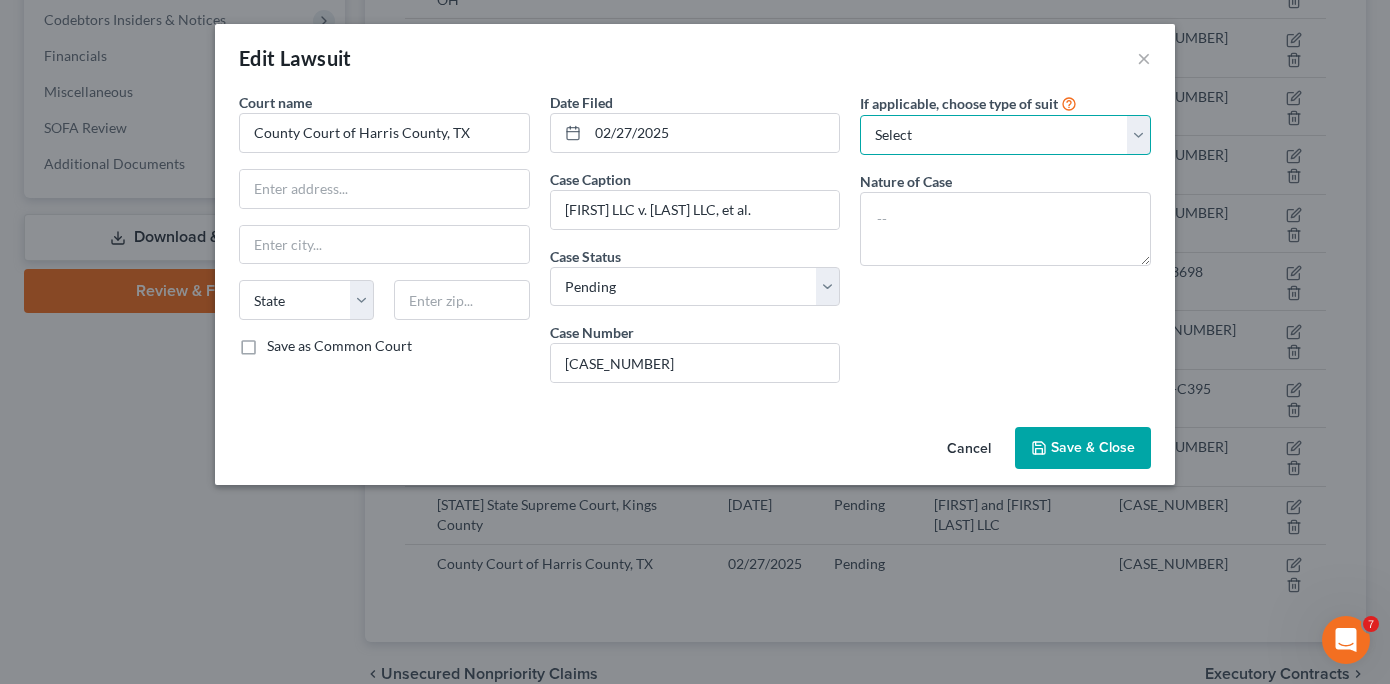 click on "Select Repossession Foreclosure Returns Other" at bounding box center (1005, 135) 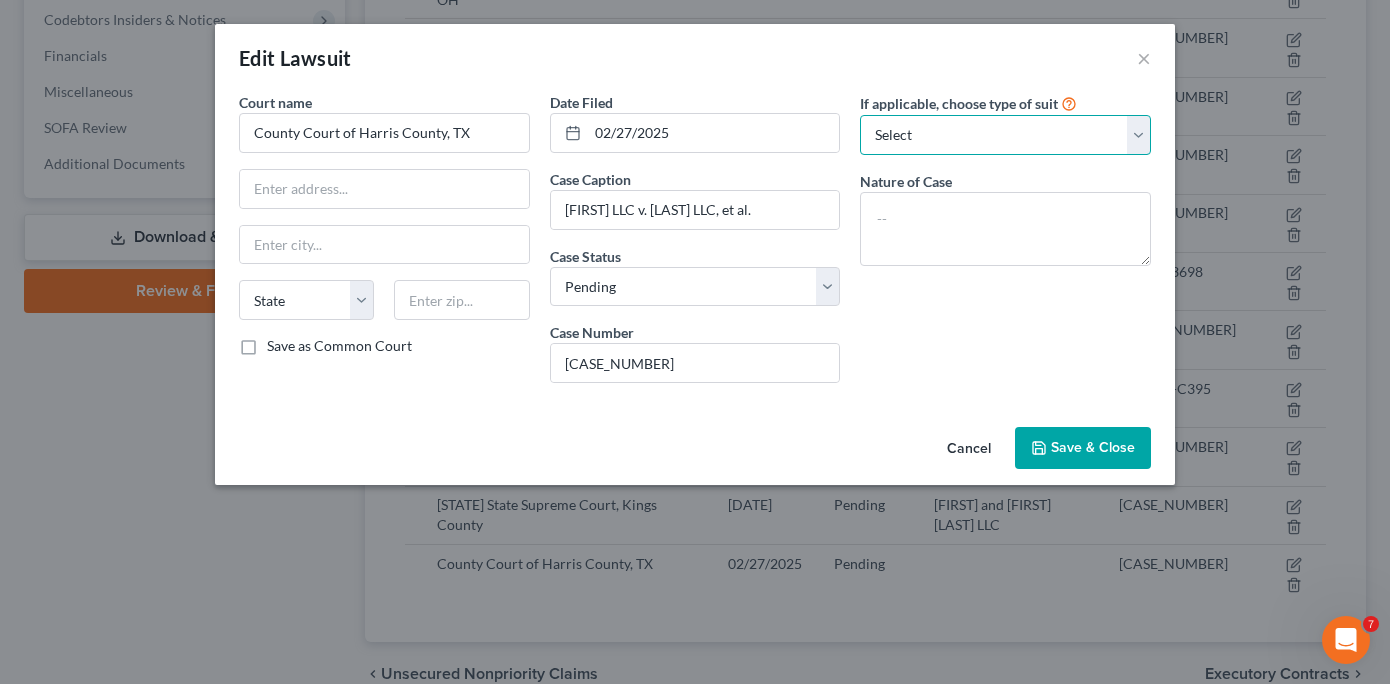 select on "3" 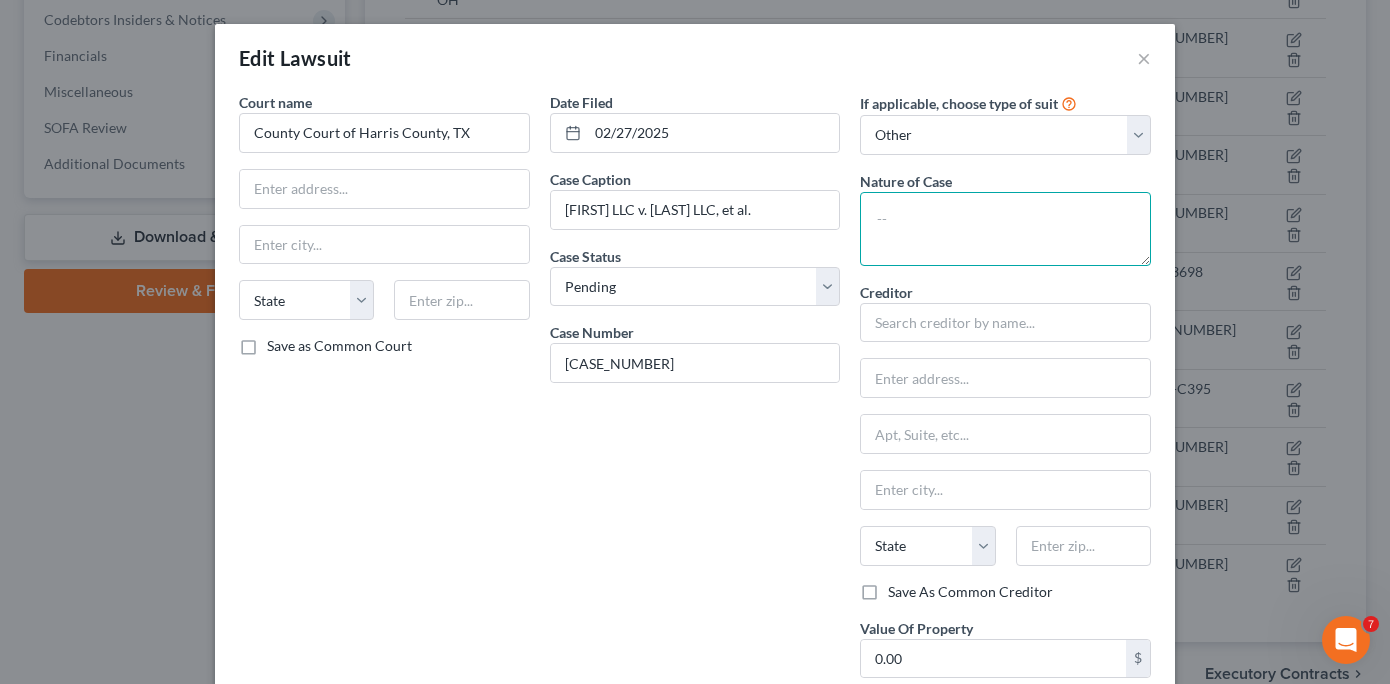 click at bounding box center (1005, 229) 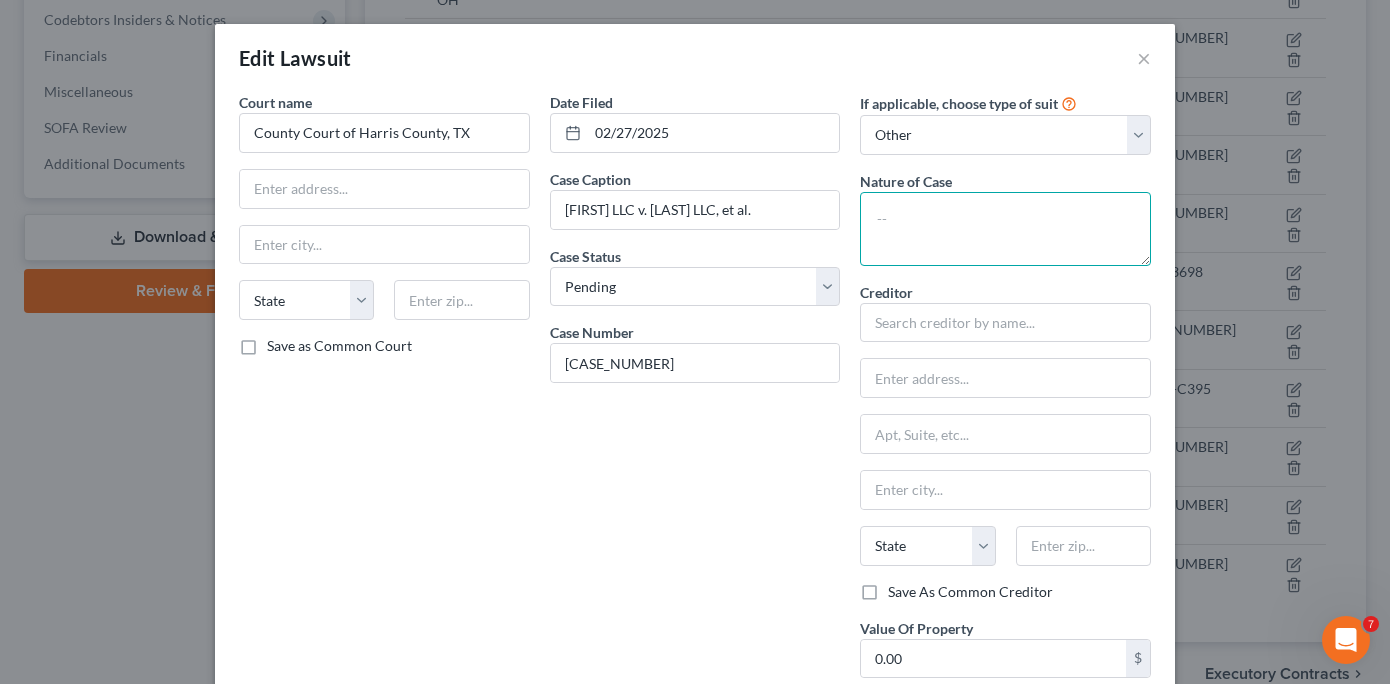 paste on "Action to collect under future receivables purchase facility" 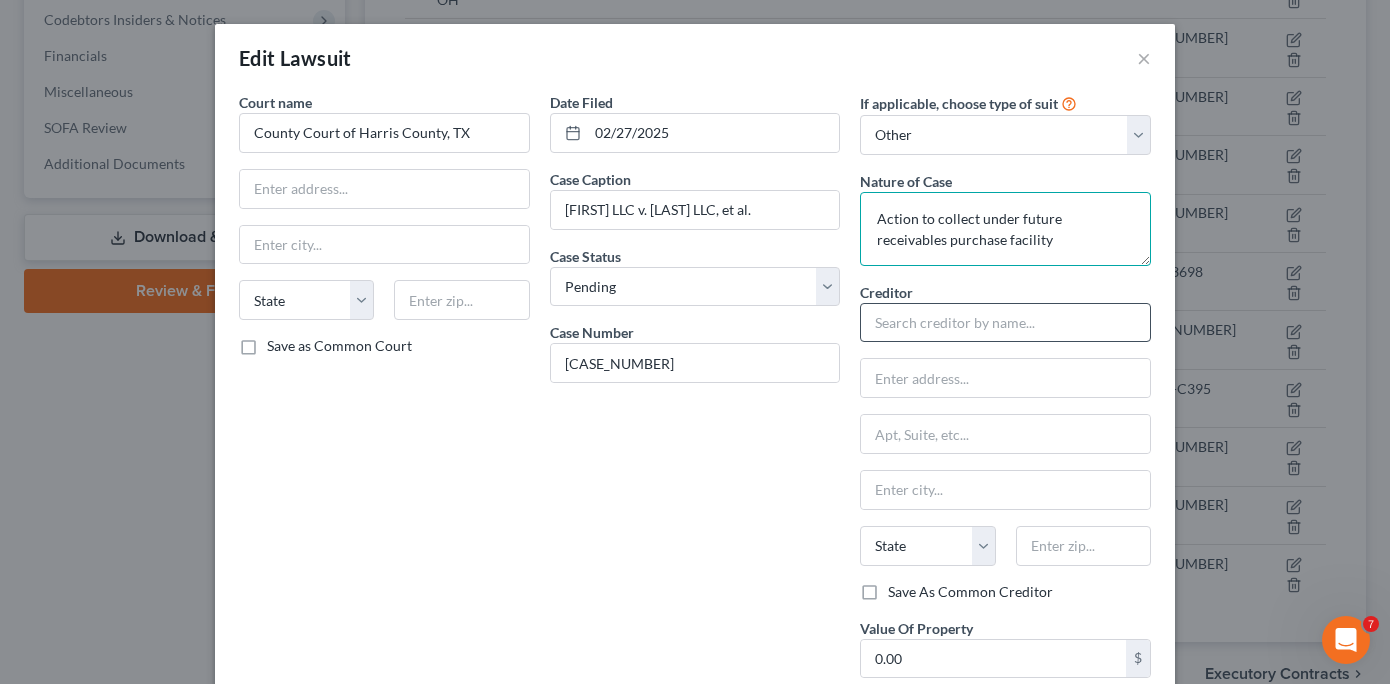 type on "Action to collect under future receivables purchase facility" 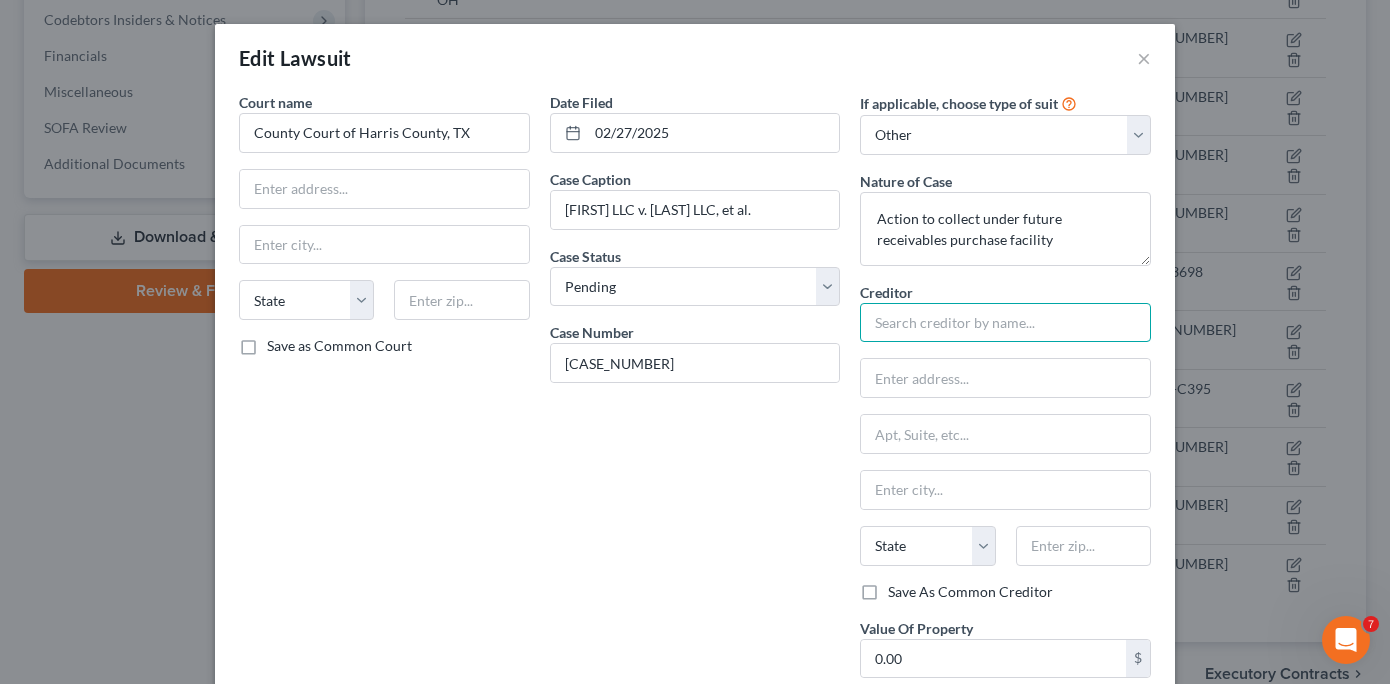 click at bounding box center [1005, 323] 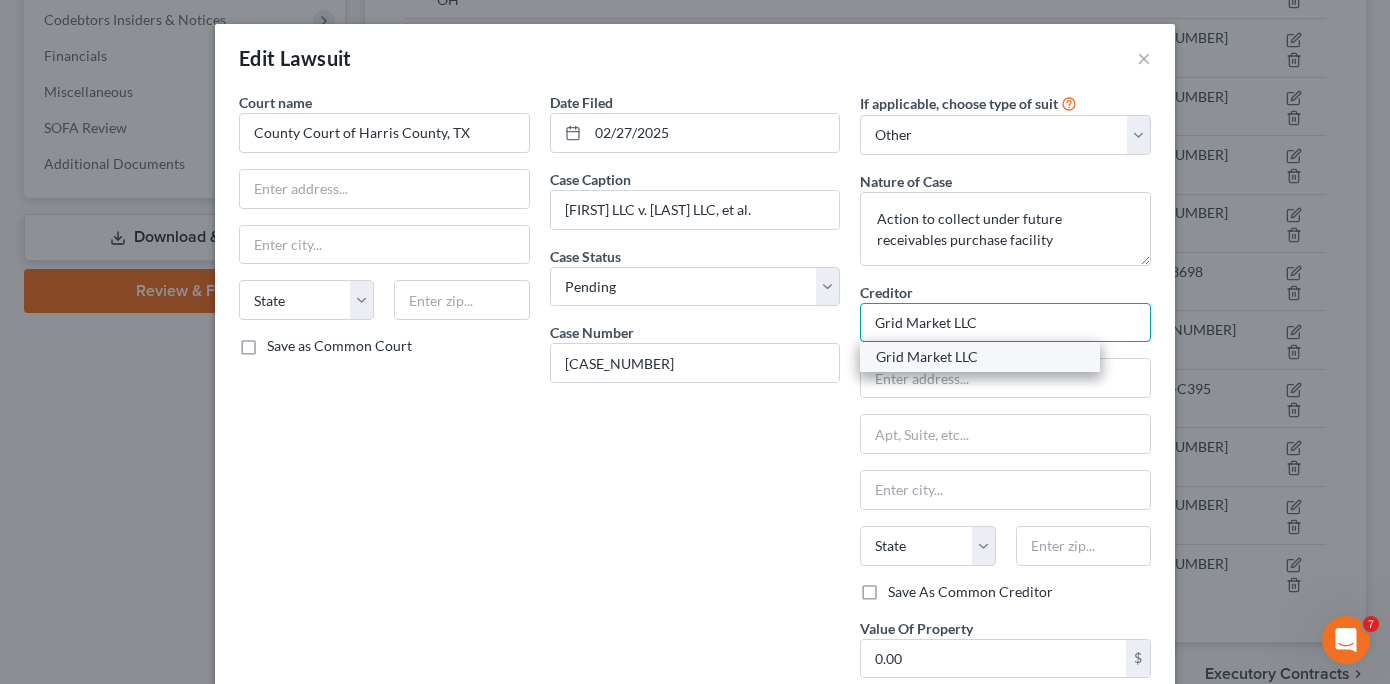 type on "Grid Market LLC" 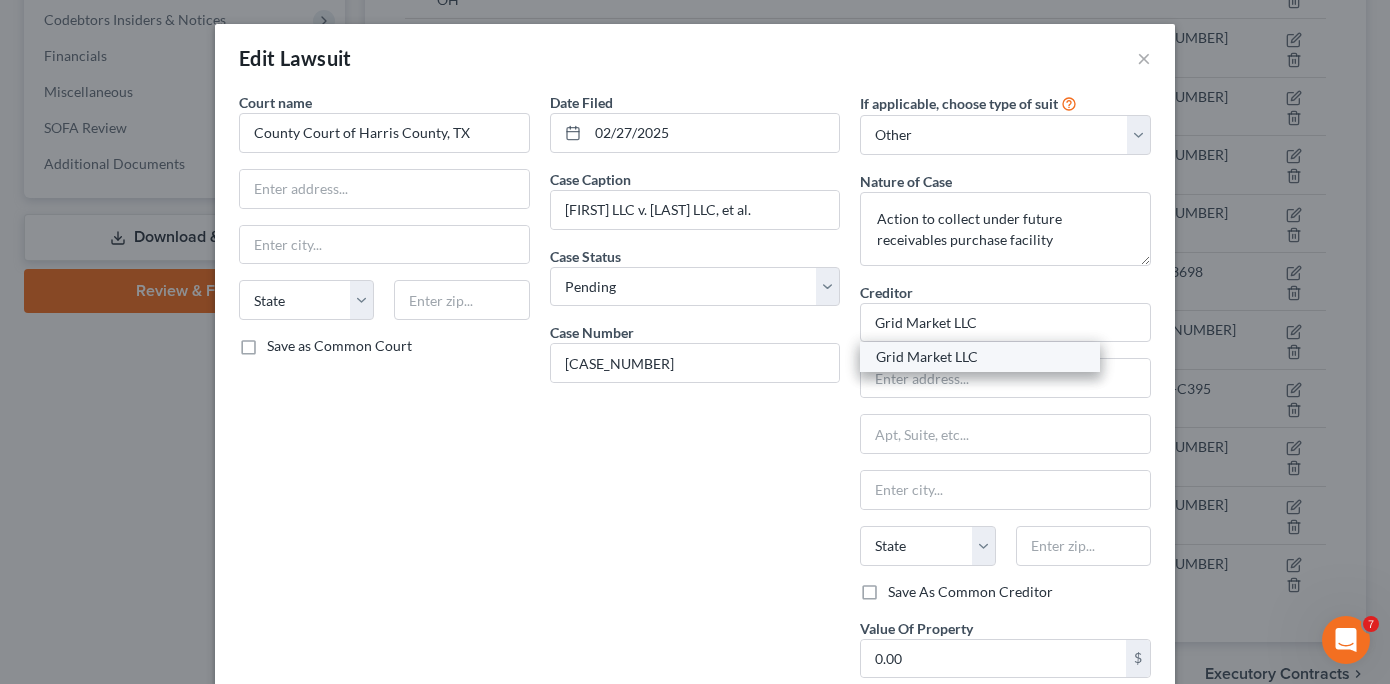 click on "Grid Market LLC" at bounding box center [980, 357] 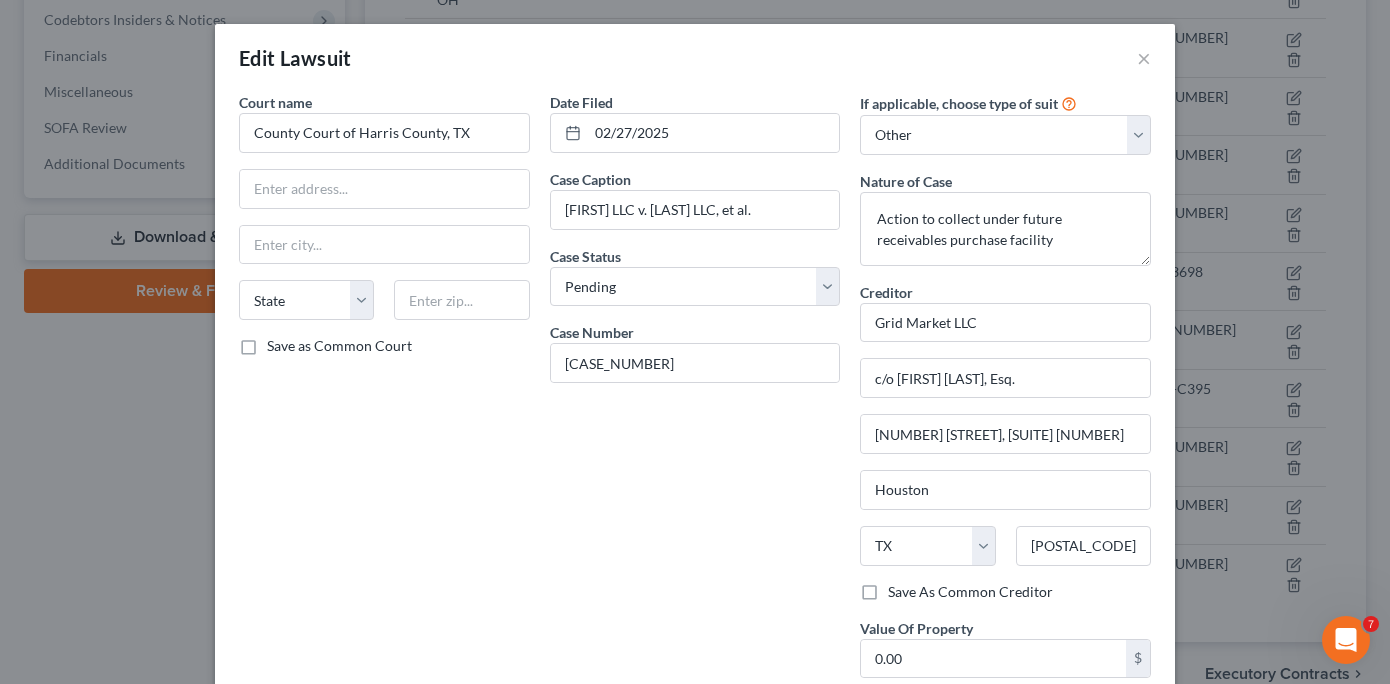 click on "Date Filed 02/27/2025 Case Caption Grid Market LLC v. RealogicHR LLC, et al.
Case Status
*
Select Pending On Appeal Concluded Case Number 1244784" at bounding box center [695, 407] 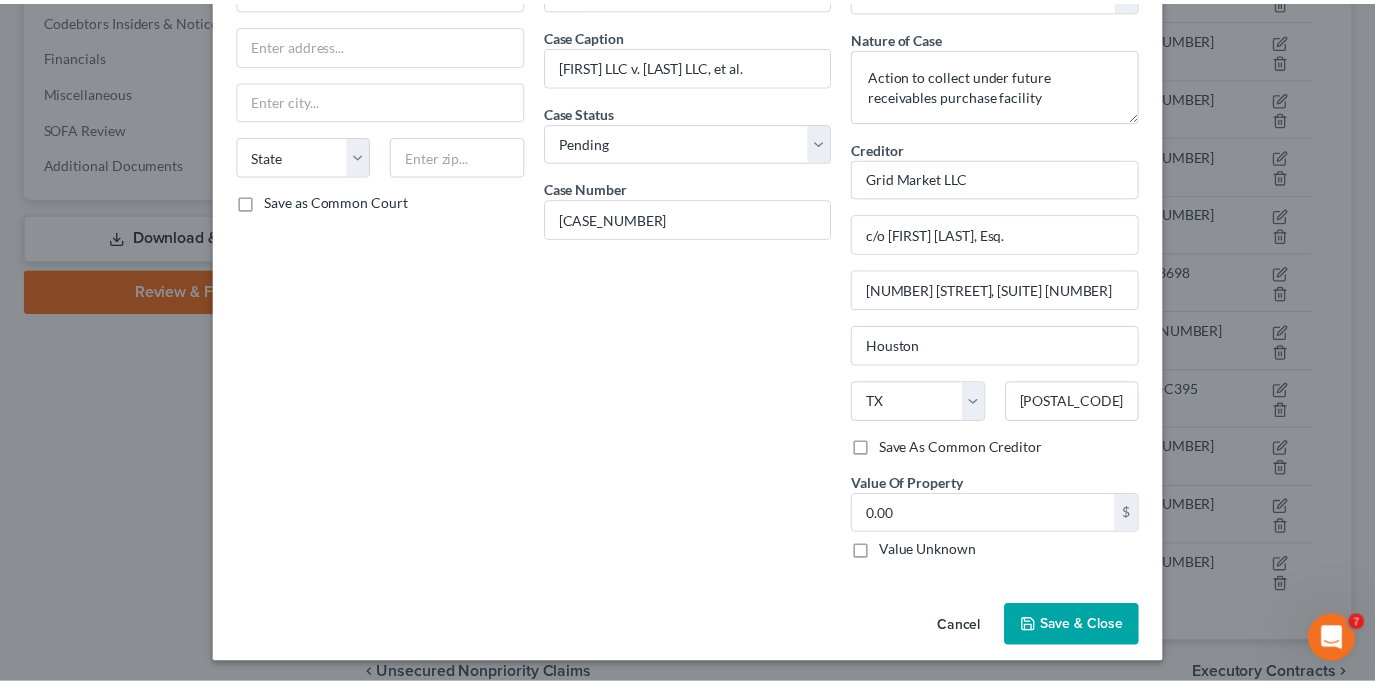 scroll, scrollTop: 148, scrollLeft: 0, axis: vertical 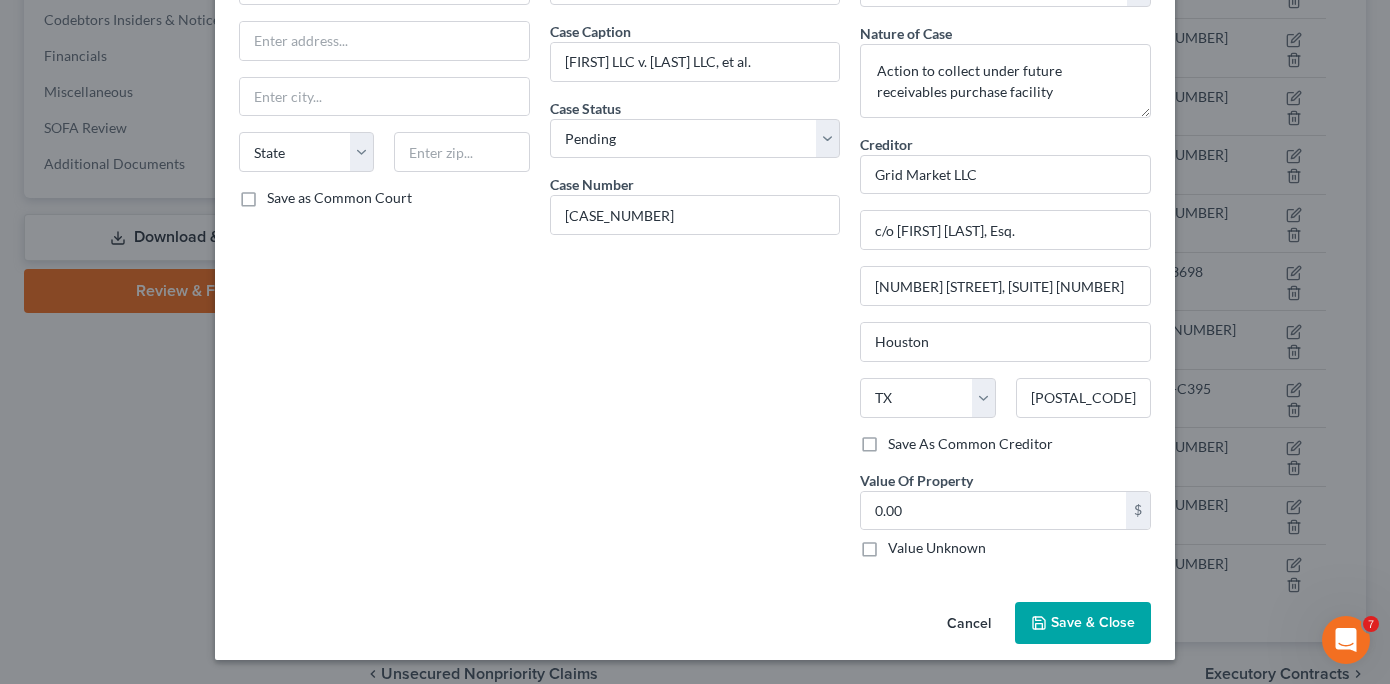 click on "Save & Close" at bounding box center [1093, 622] 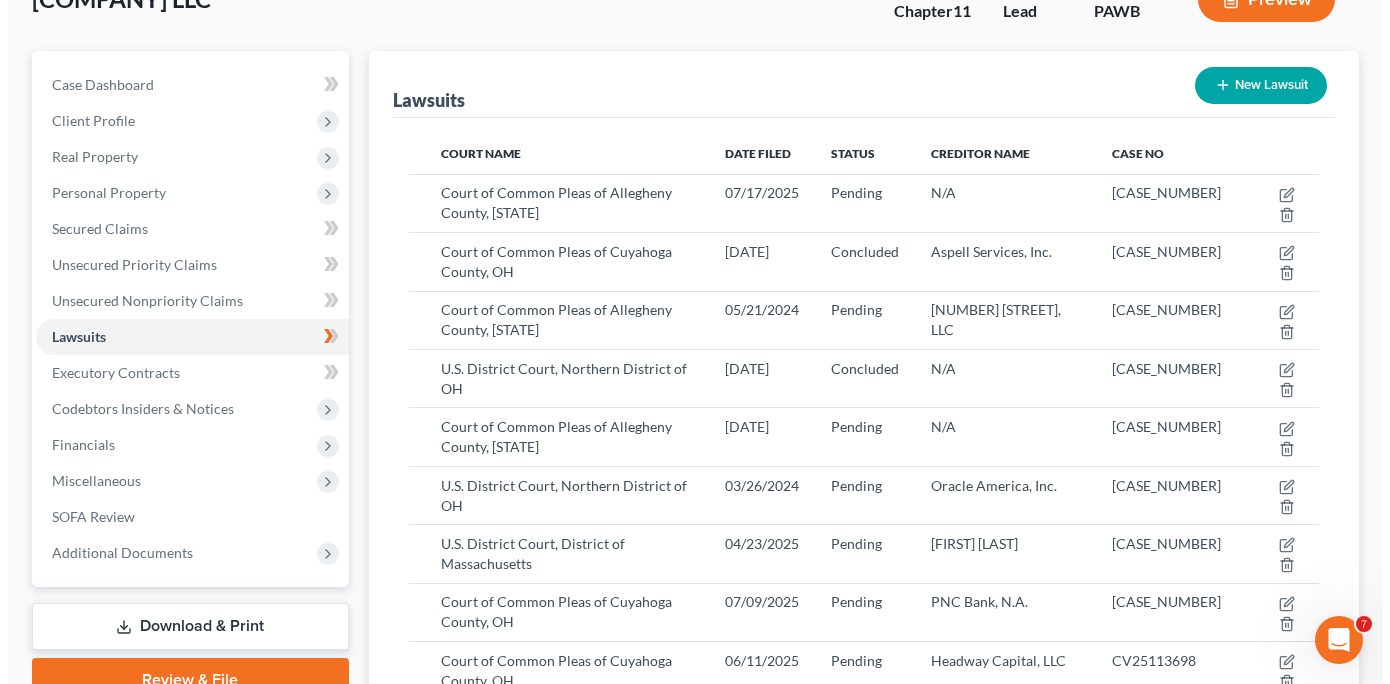 scroll, scrollTop: 117, scrollLeft: 0, axis: vertical 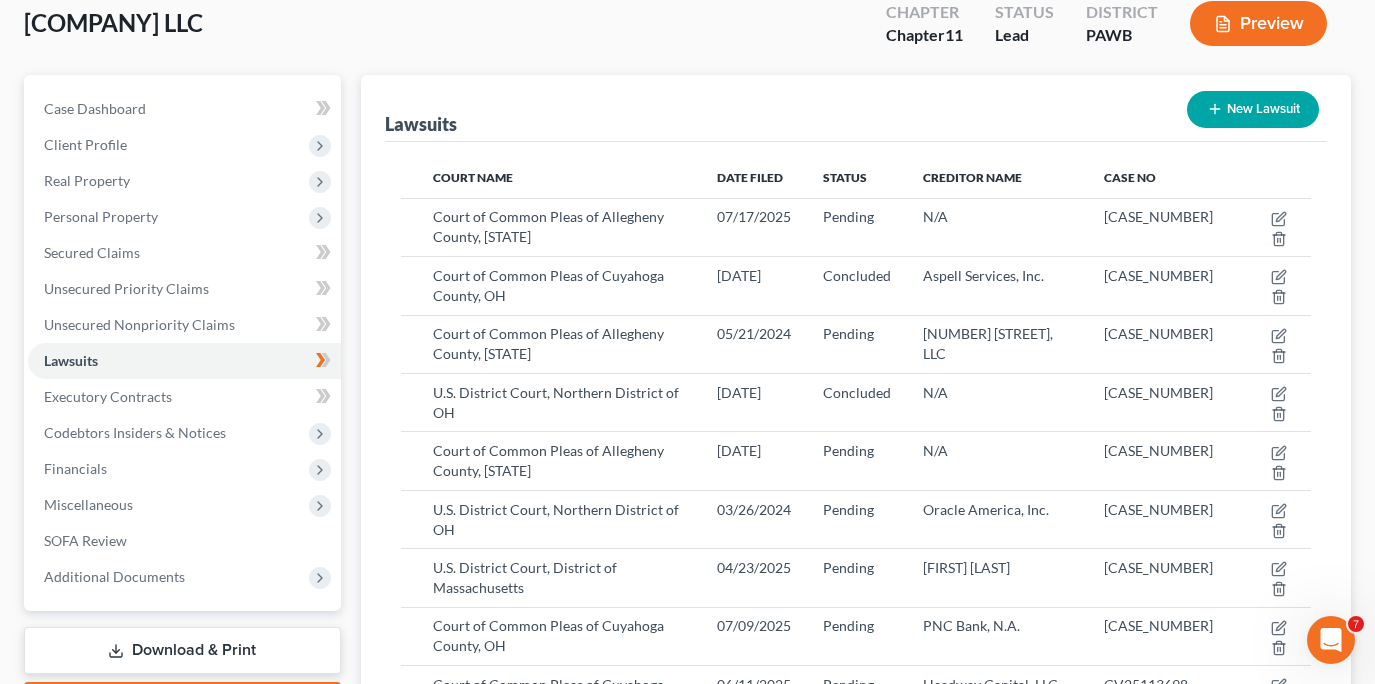 click on "New Lawsuit" at bounding box center [1253, 109] 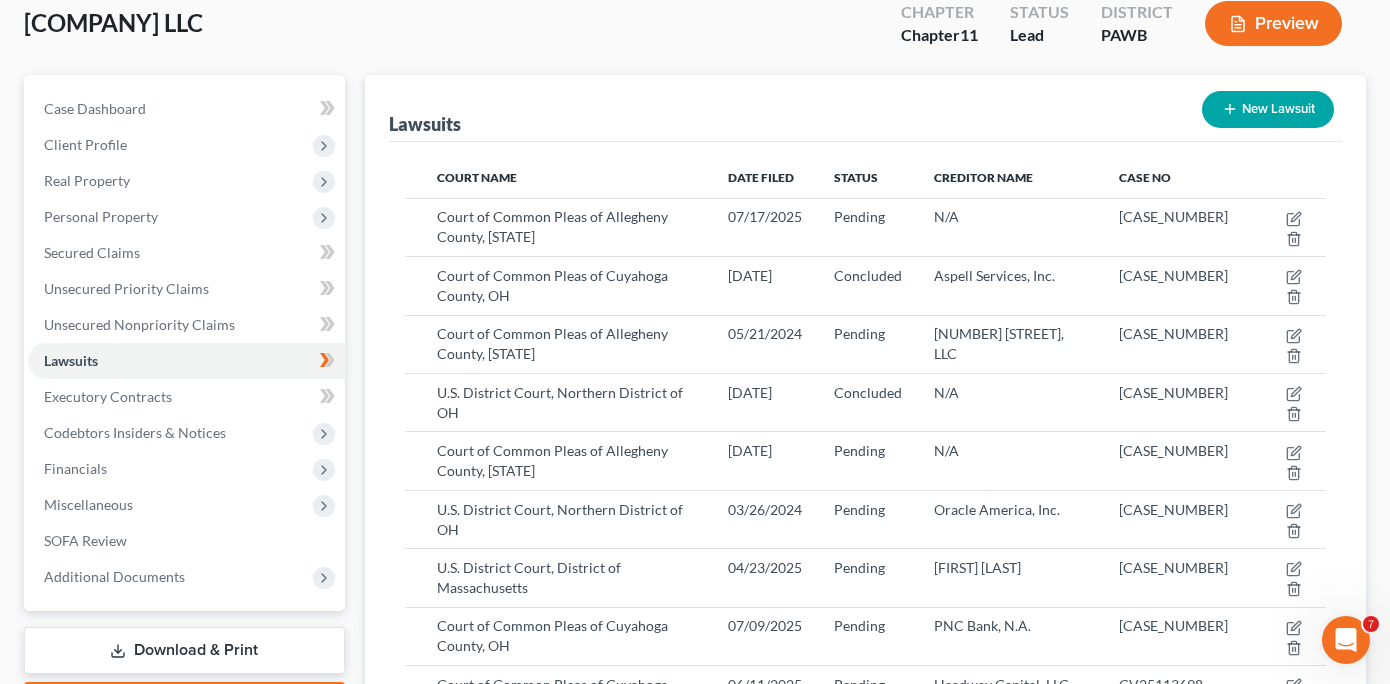 select on "0" 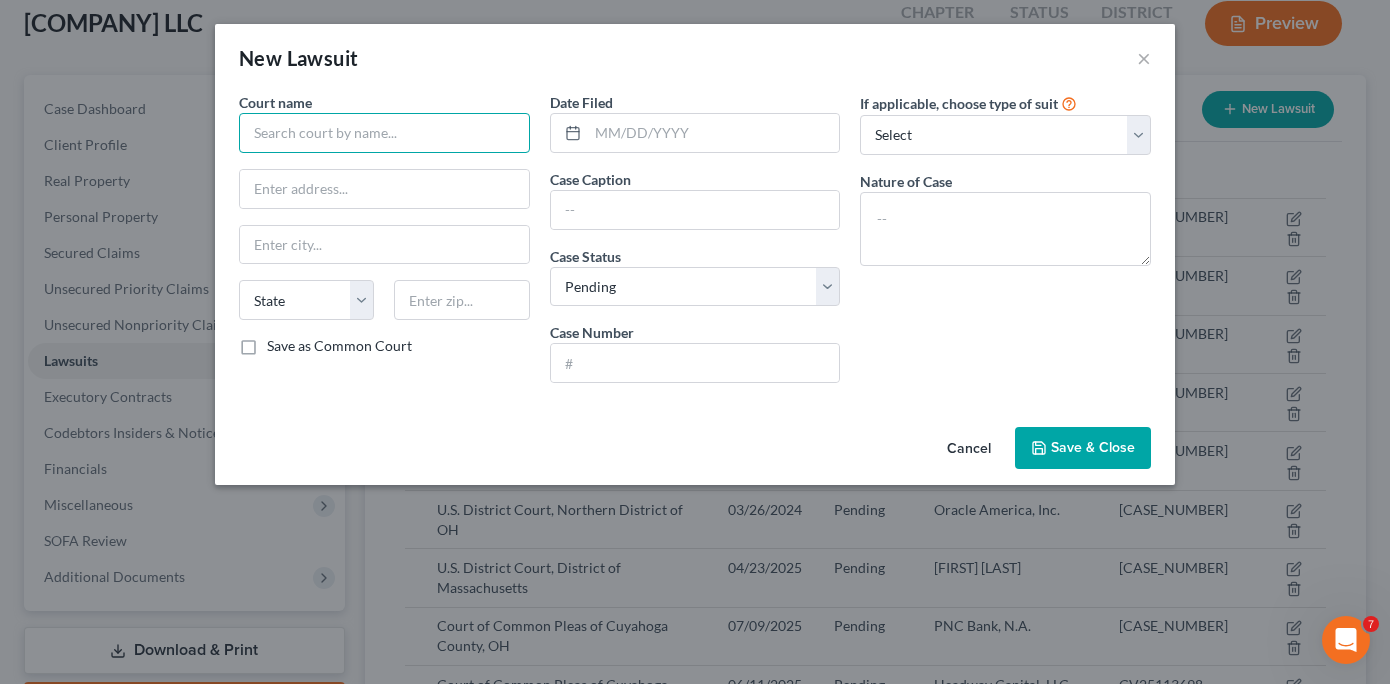 click at bounding box center [384, 133] 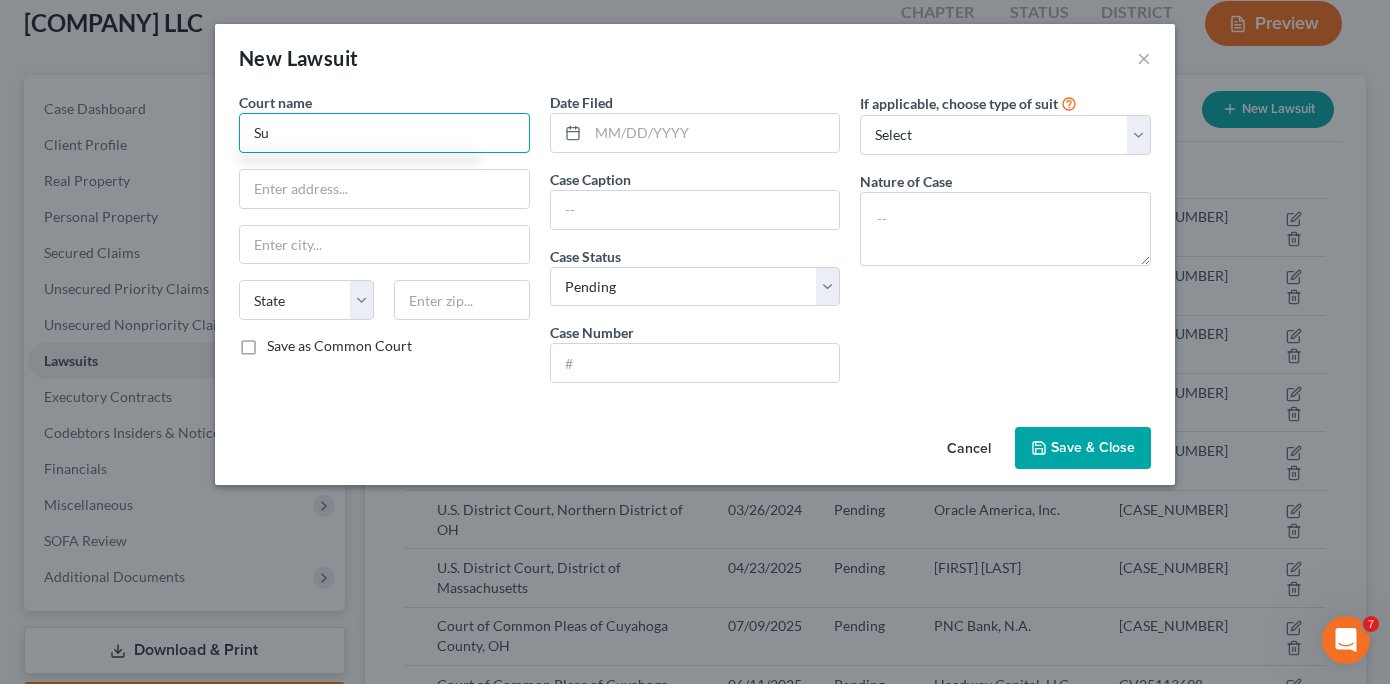 type on "S" 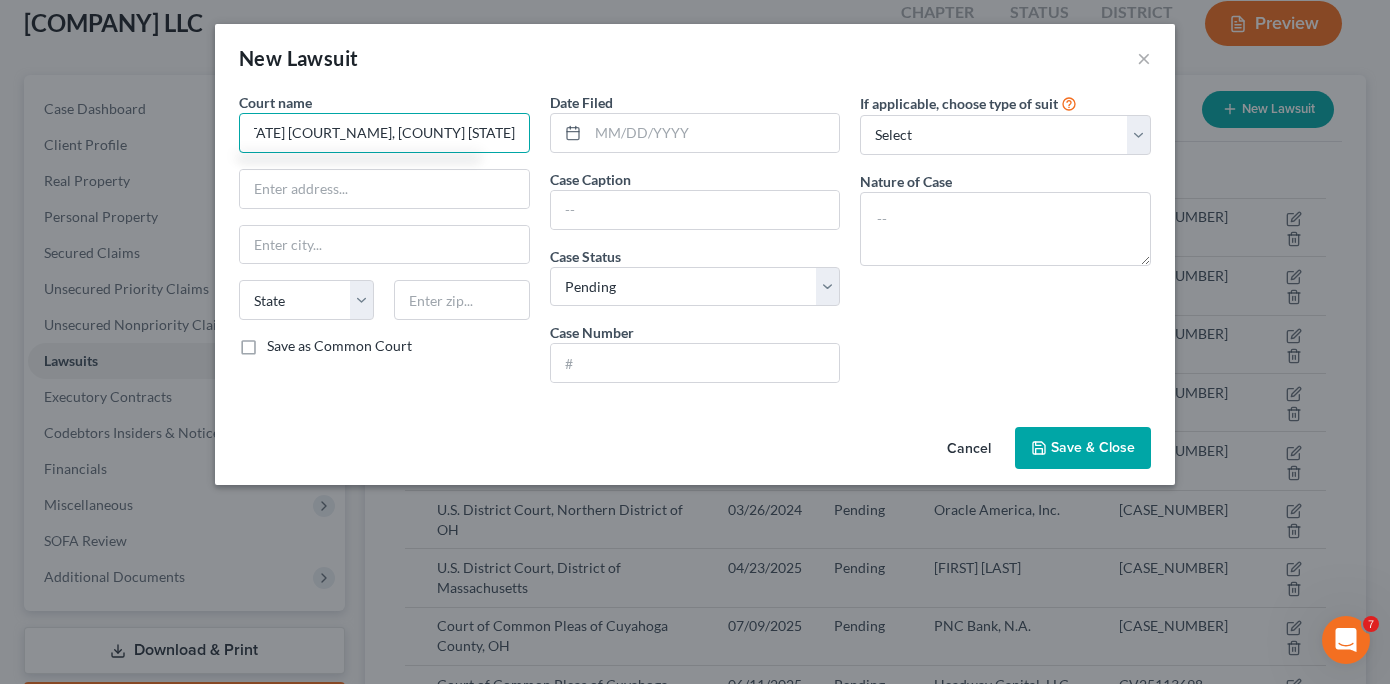 scroll, scrollTop: 0, scrollLeft: 32, axis: horizontal 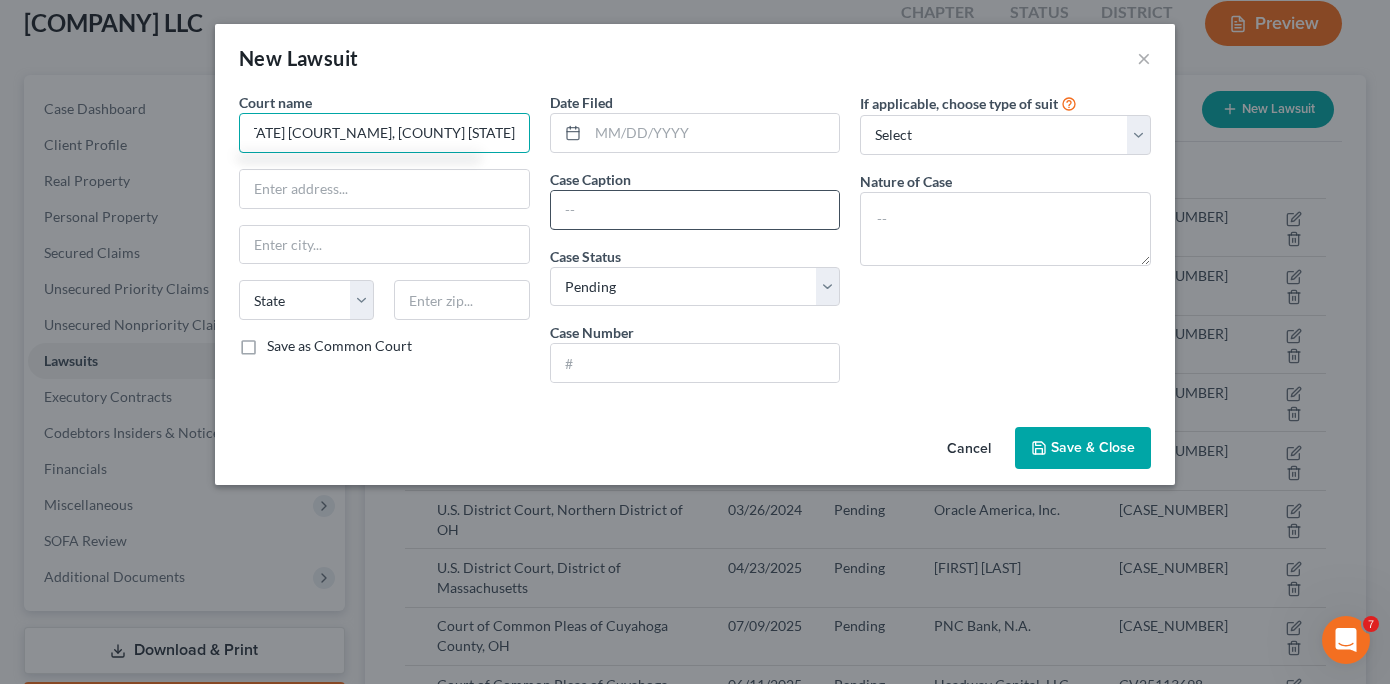 type on "[STATE] [COURT_NAME], [COUNTY] [STATE]" 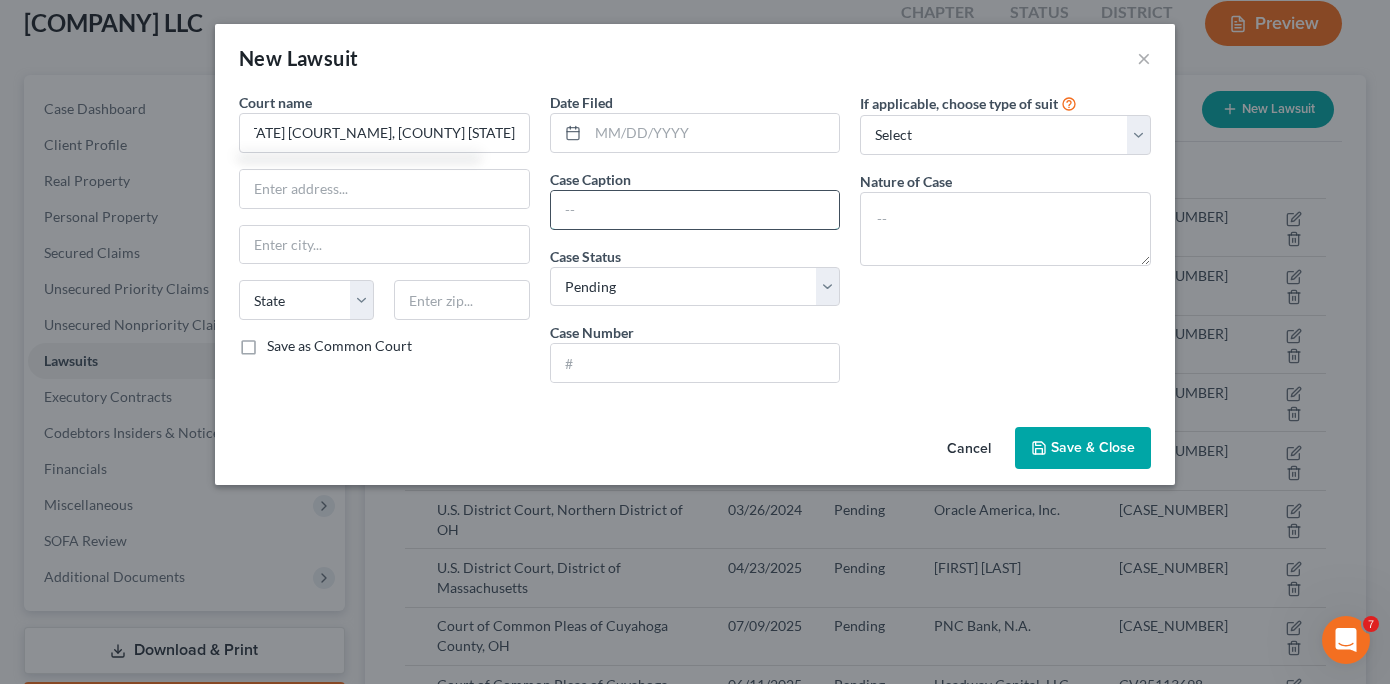 click at bounding box center (695, 210) 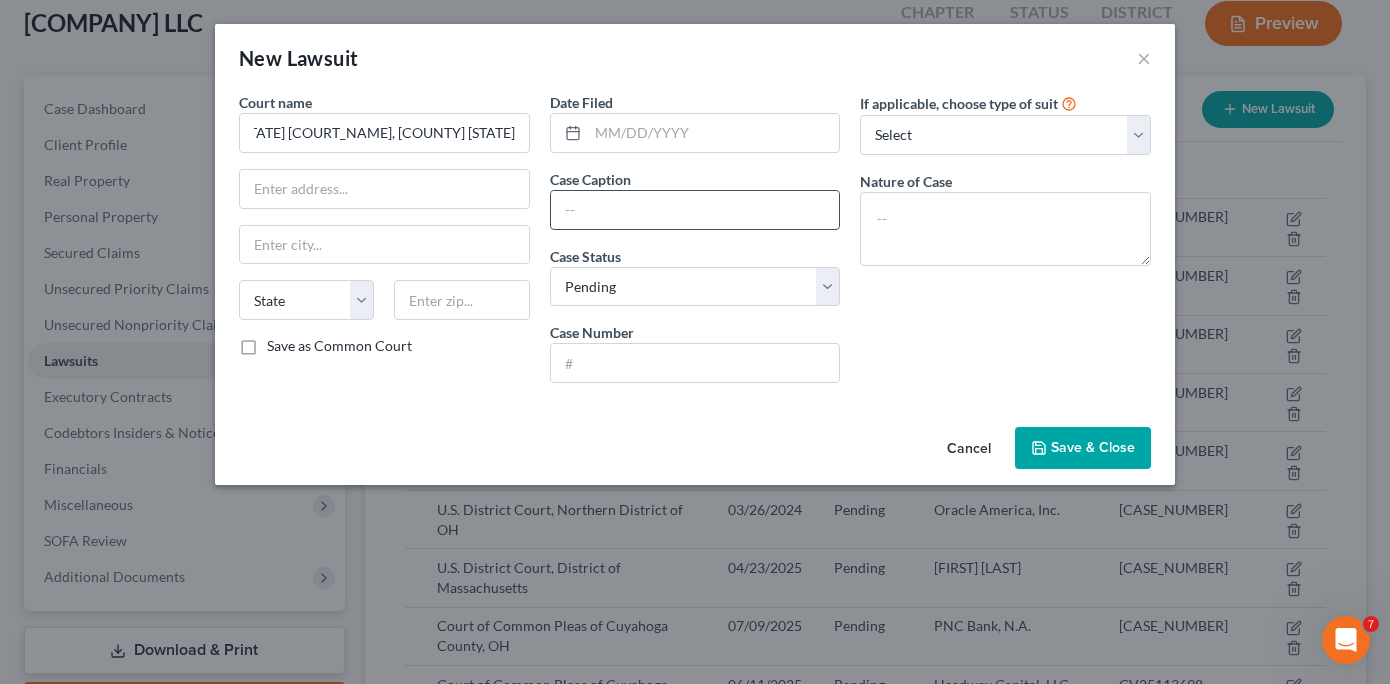 scroll, scrollTop: 0, scrollLeft: 0, axis: both 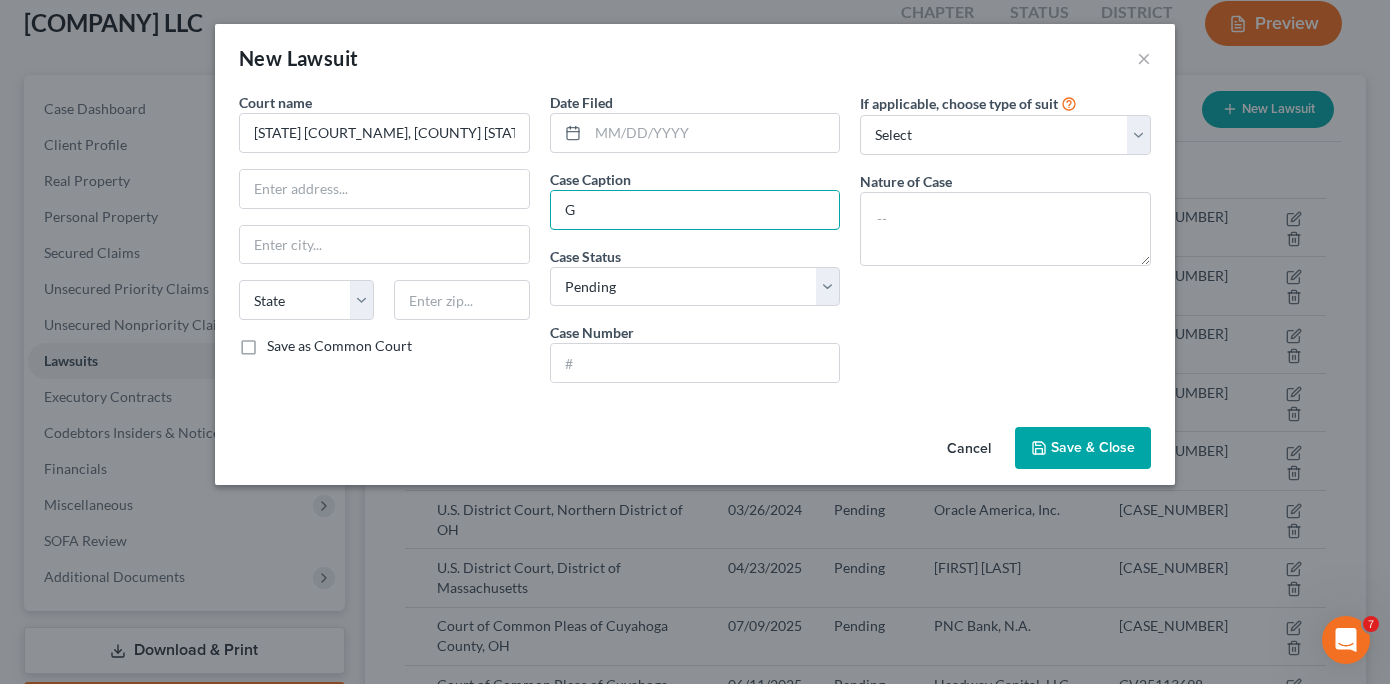 type on "[FIRST] LLC v. [LAST] LLC, et al." 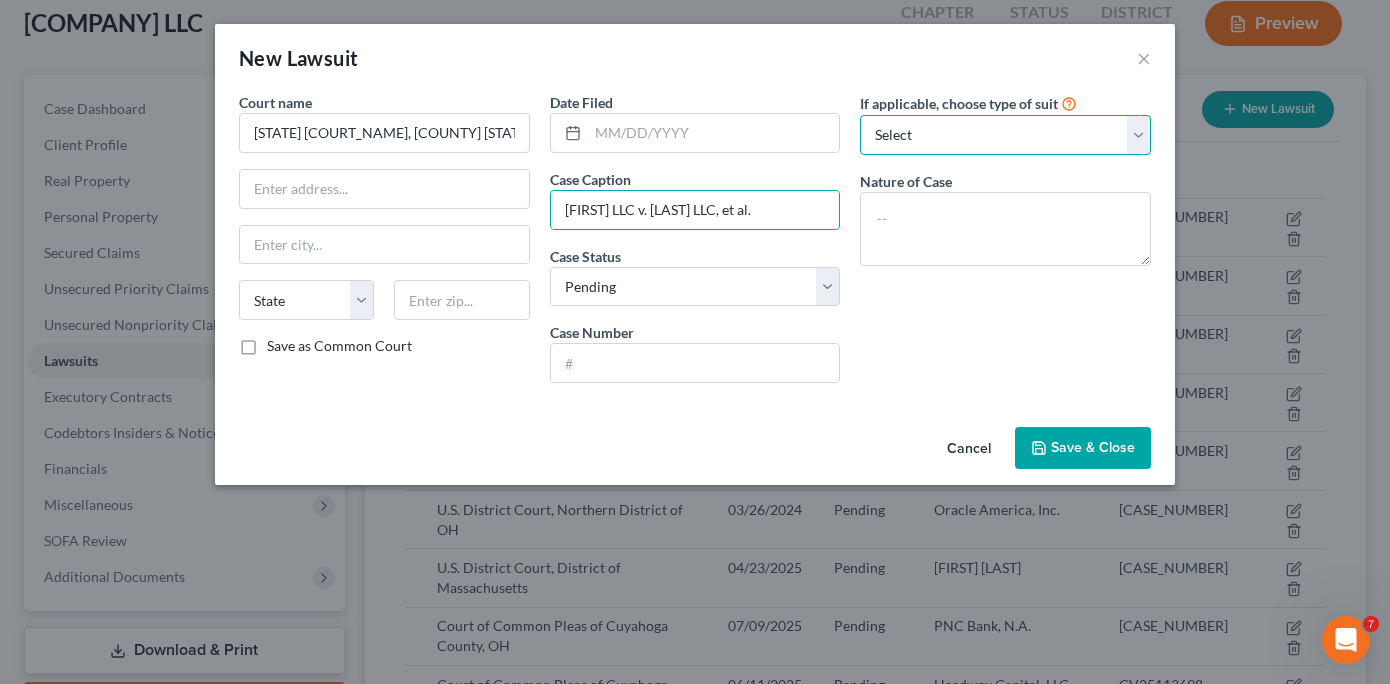 click on "Select Repossession Foreclosure Returns Other" at bounding box center [1005, 135] 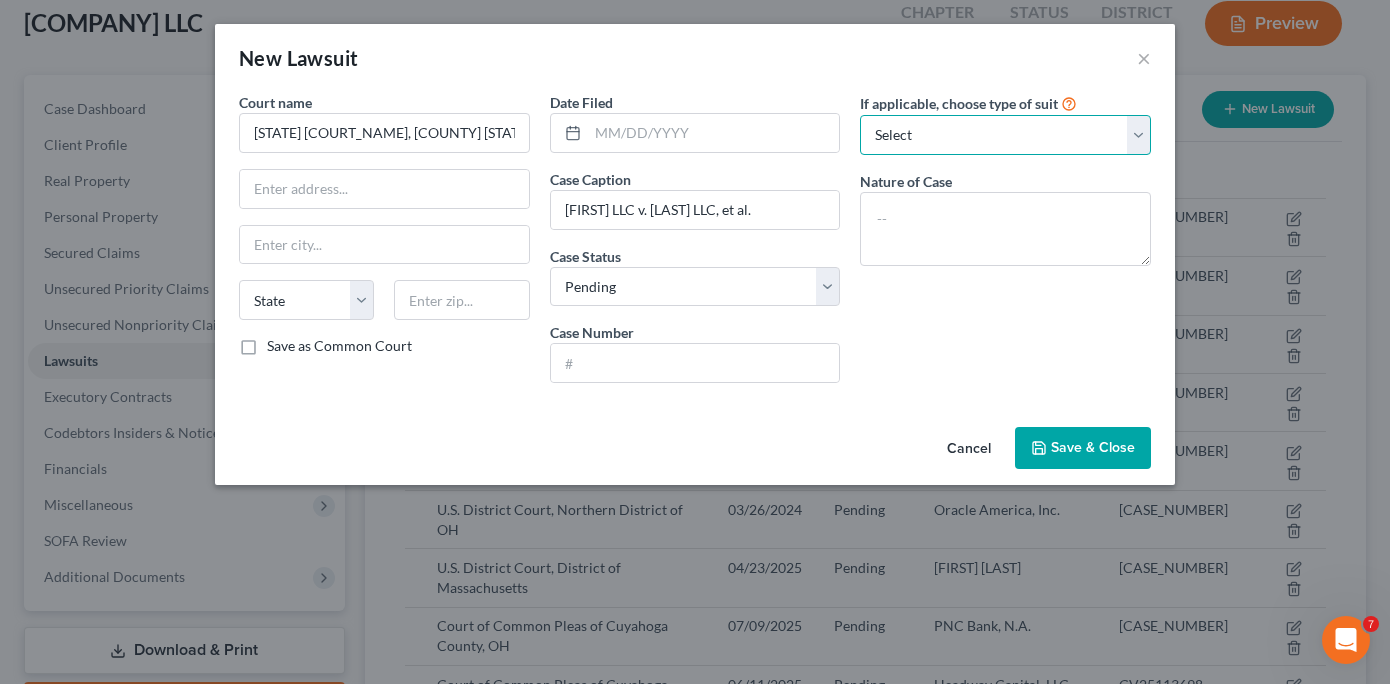 select on "3" 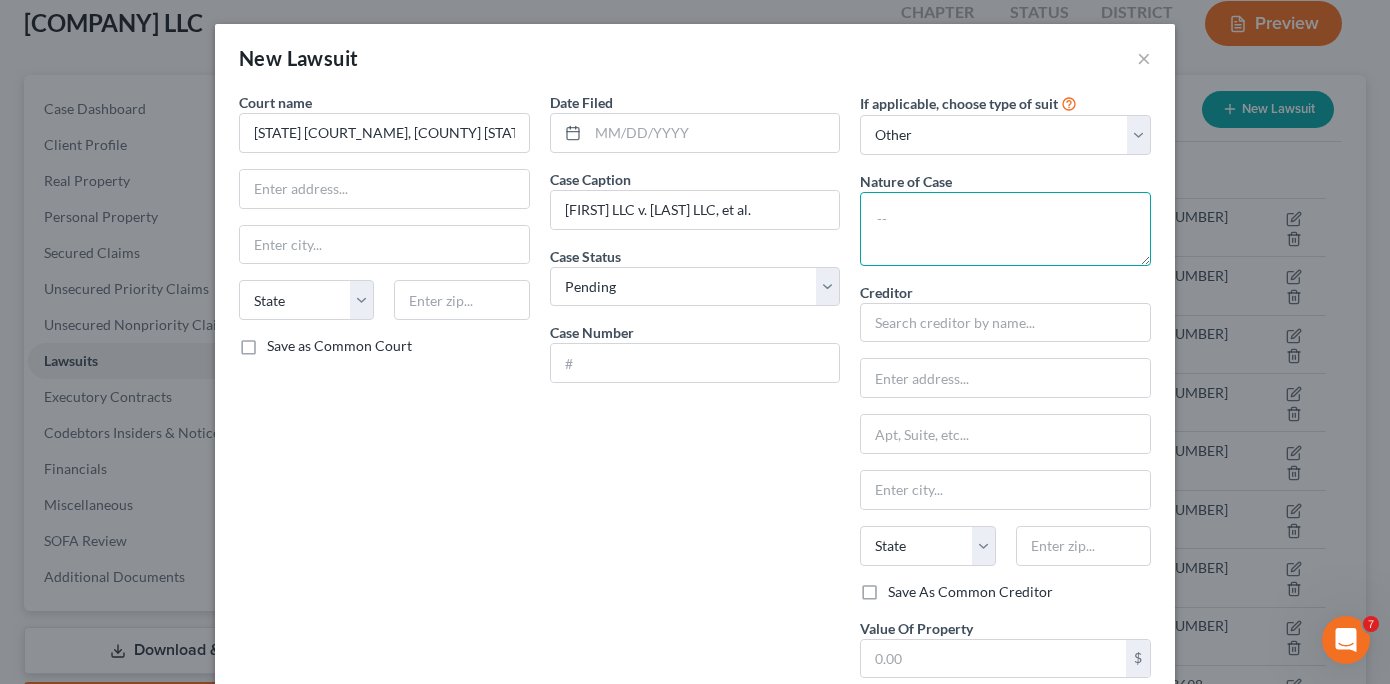 click at bounding box center [1005, 229] 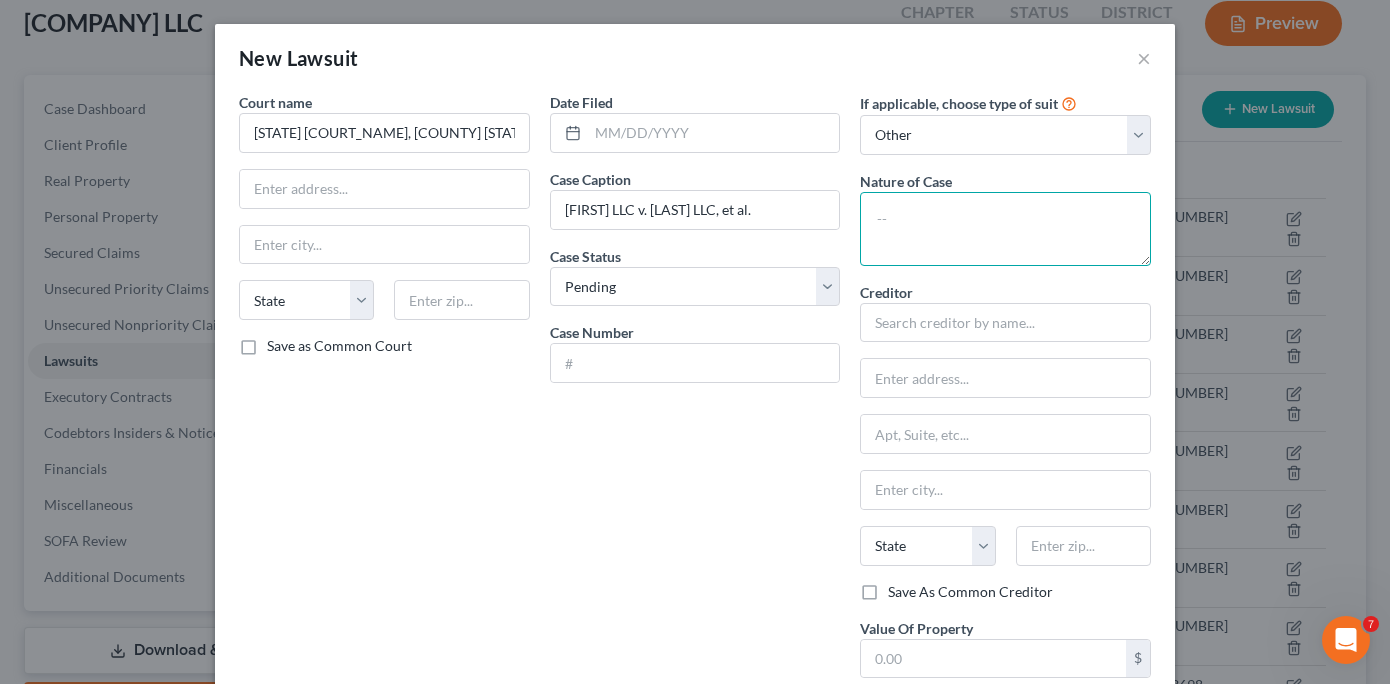 paste on "Action to collect under future receivables purchase facility" 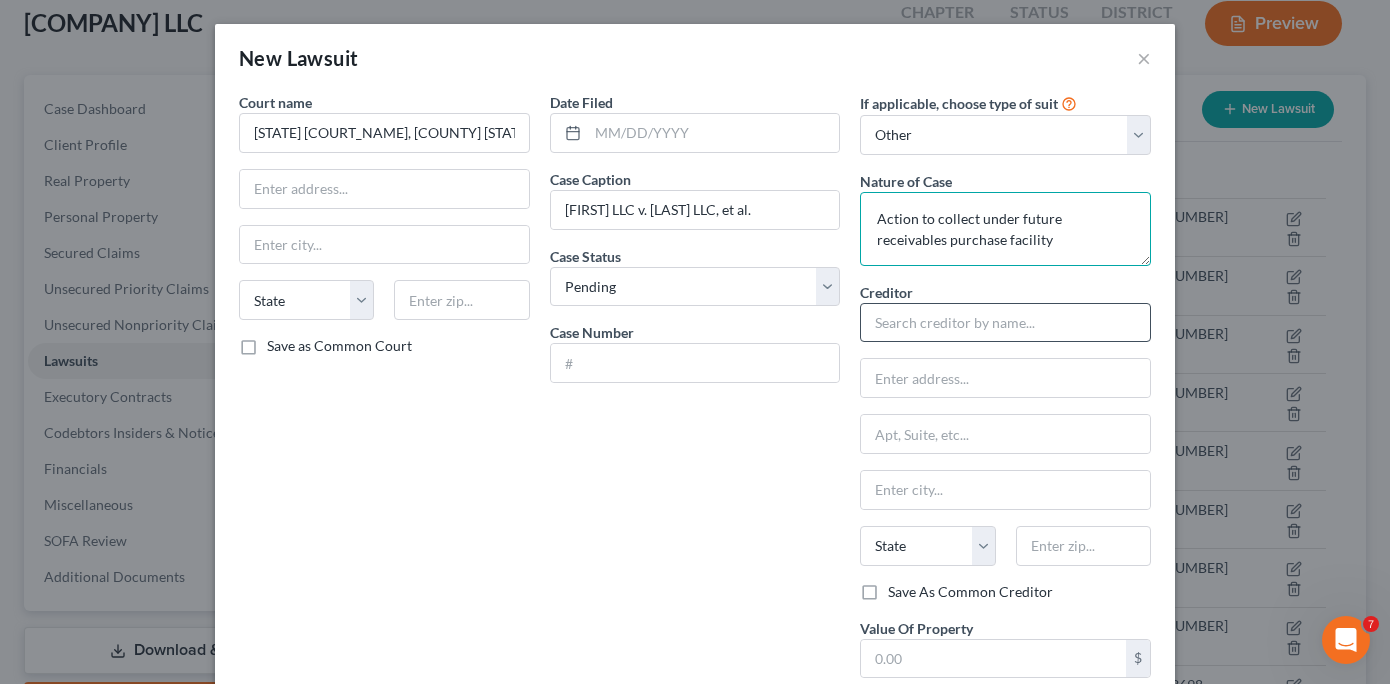 type on "Action to collect under future receivables purchase facility" 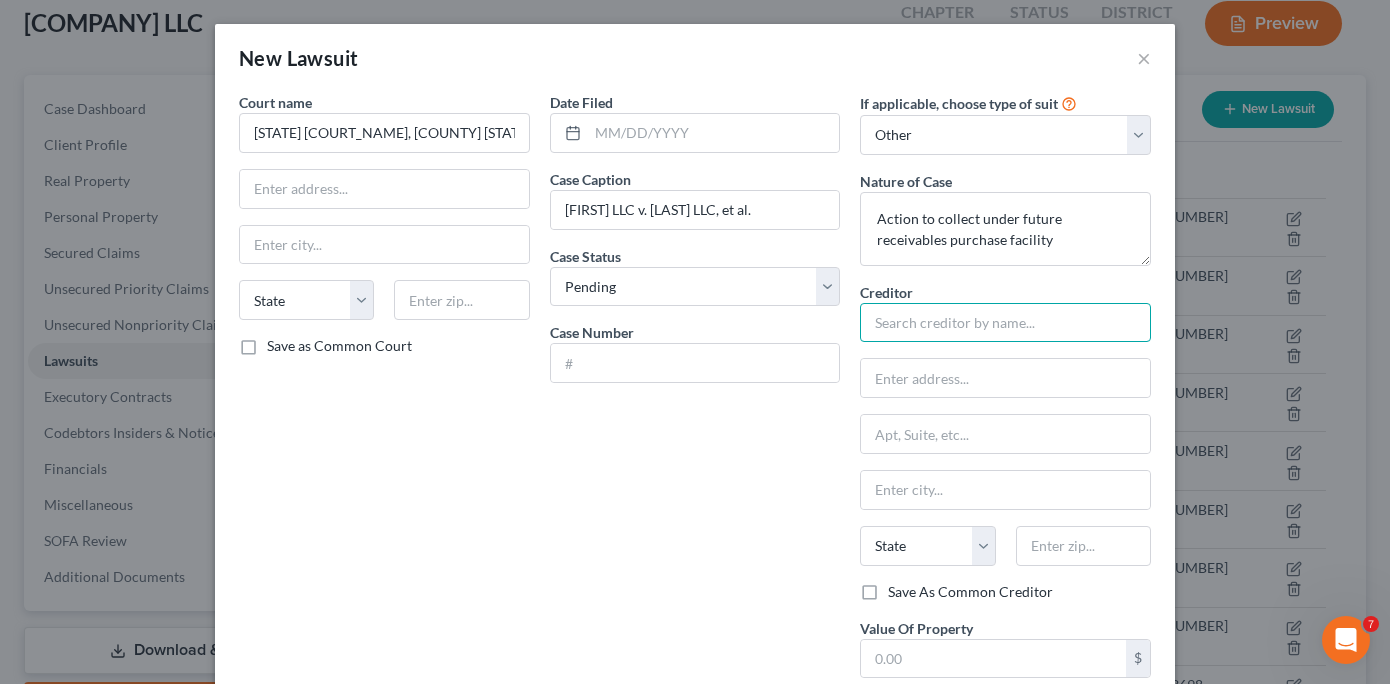 click at bounding box center (1005, 323) 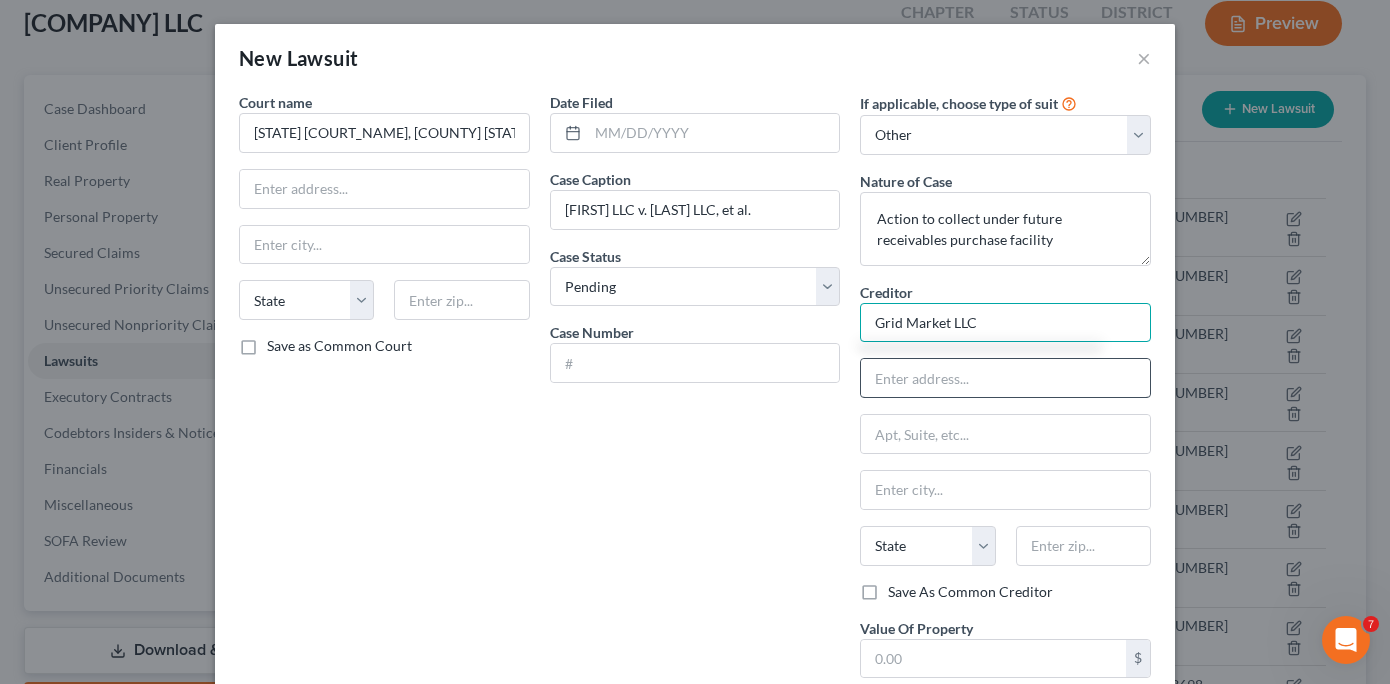 type on "Grid Market LLC" 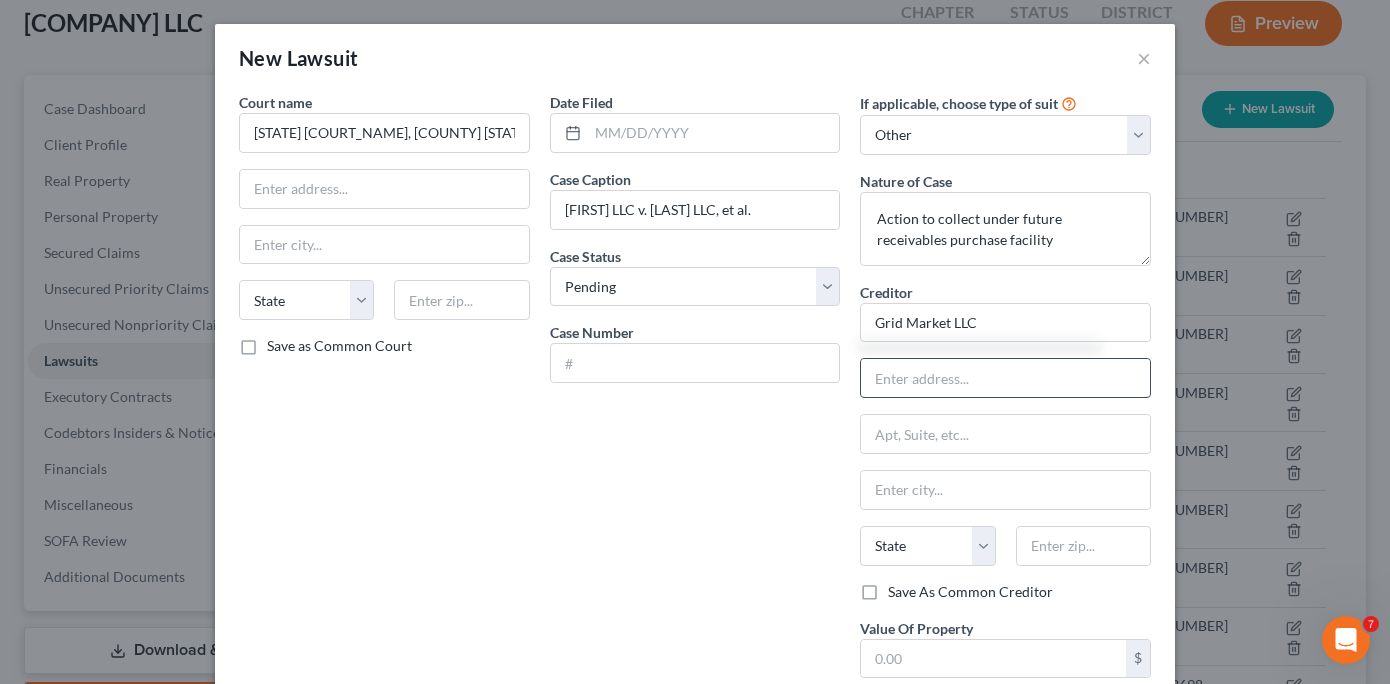 click at bounding box center (1005, 378) 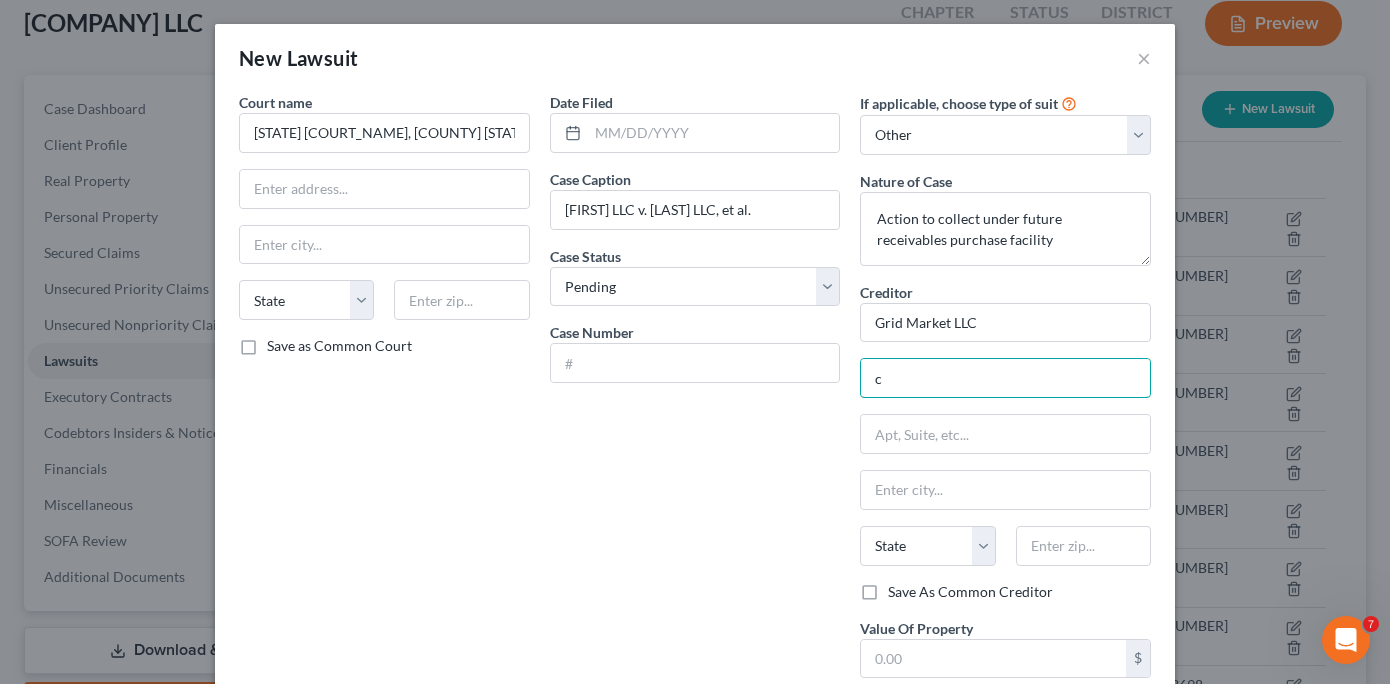 type on "c/o [FIRST] [LAST], Esq." 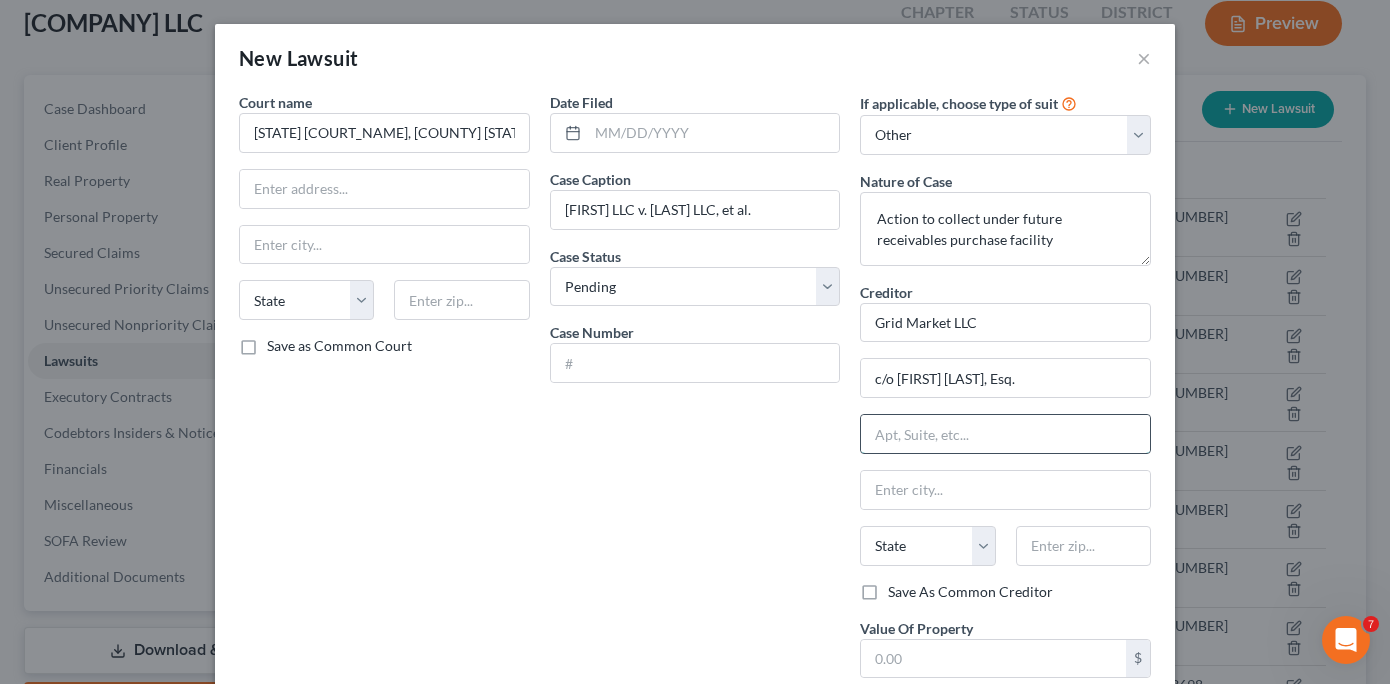 click at bounding box center (1005, 434) 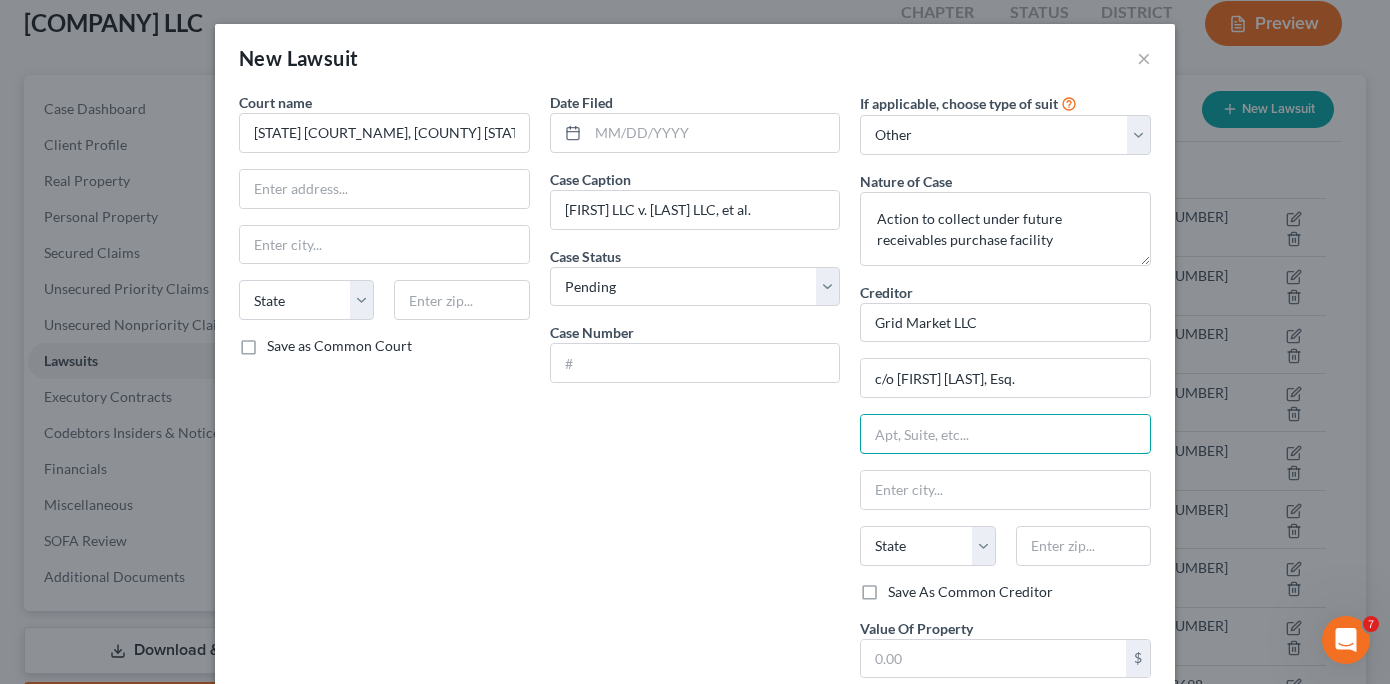 type on "[NUMBER] [STREET], [SUITE]" 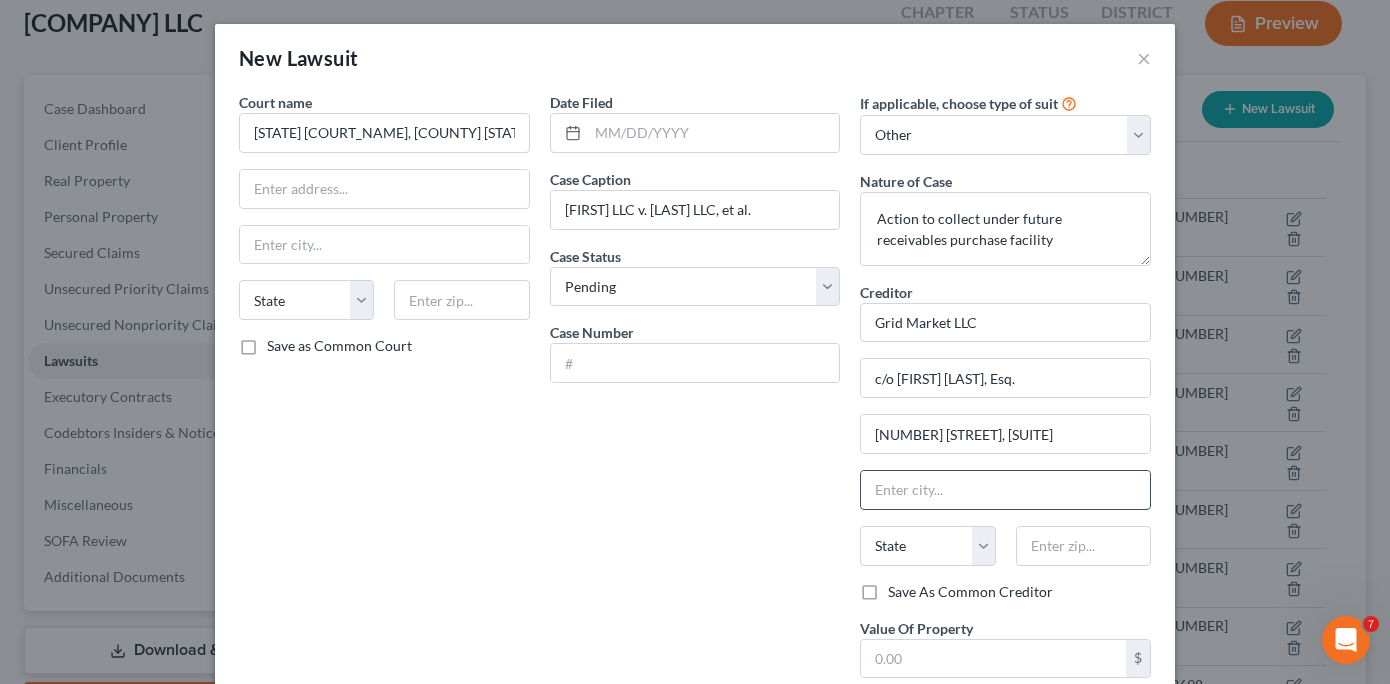 click at bounding box center (1005, 490) 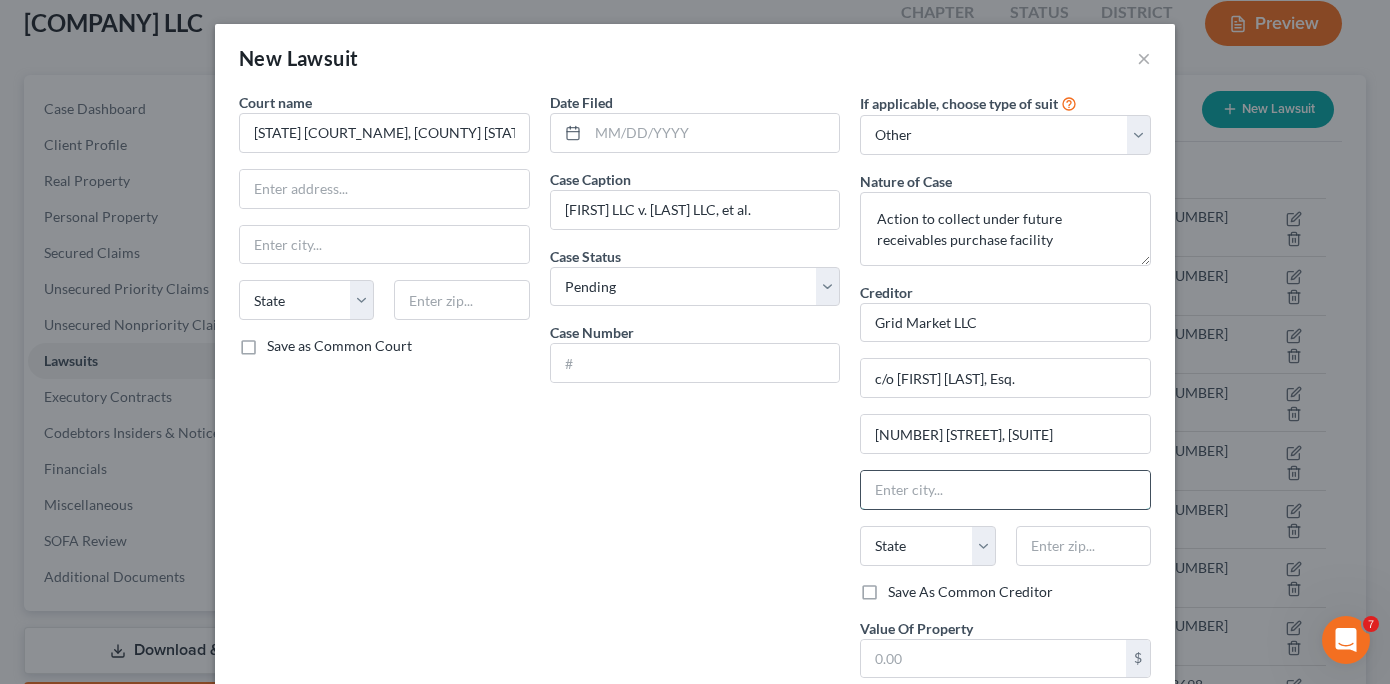click at bounding box center [1005, 490] 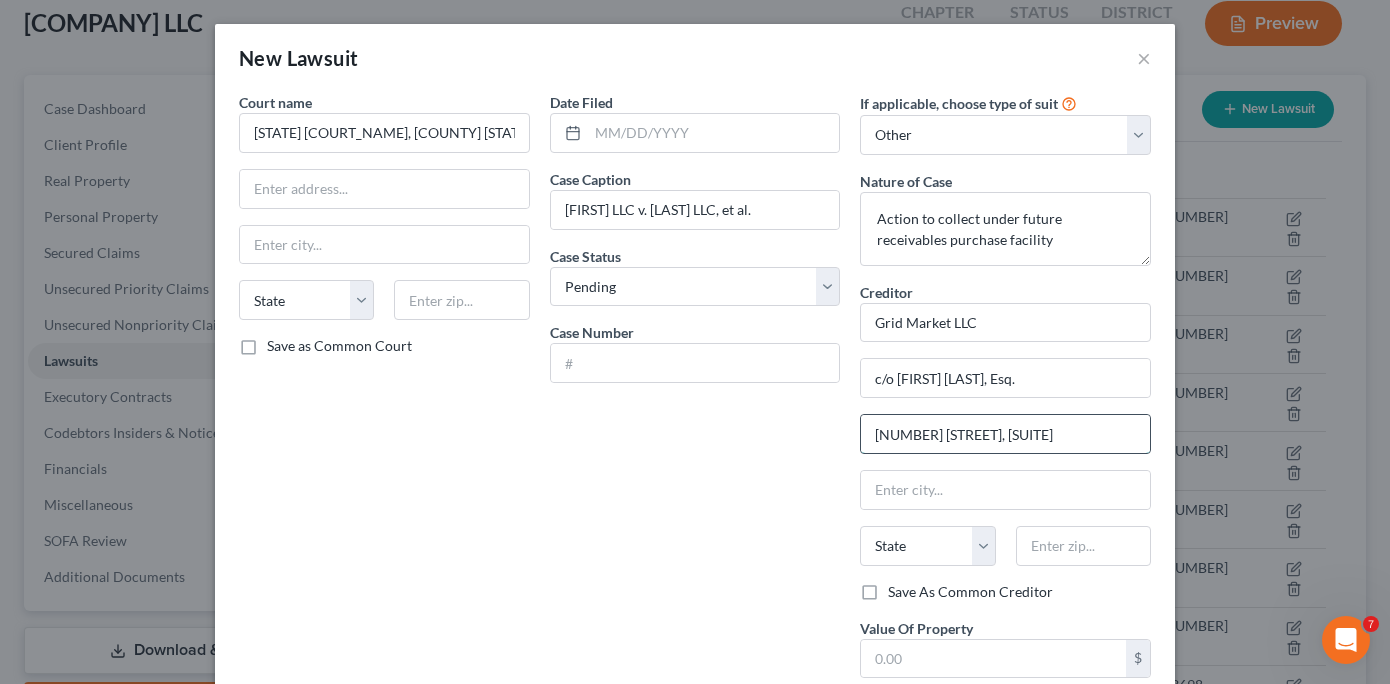 drag, startPoint x: 1073, startPoint y: 429, endPoint x: 864, endPoint y: 423, distance: 209.0861 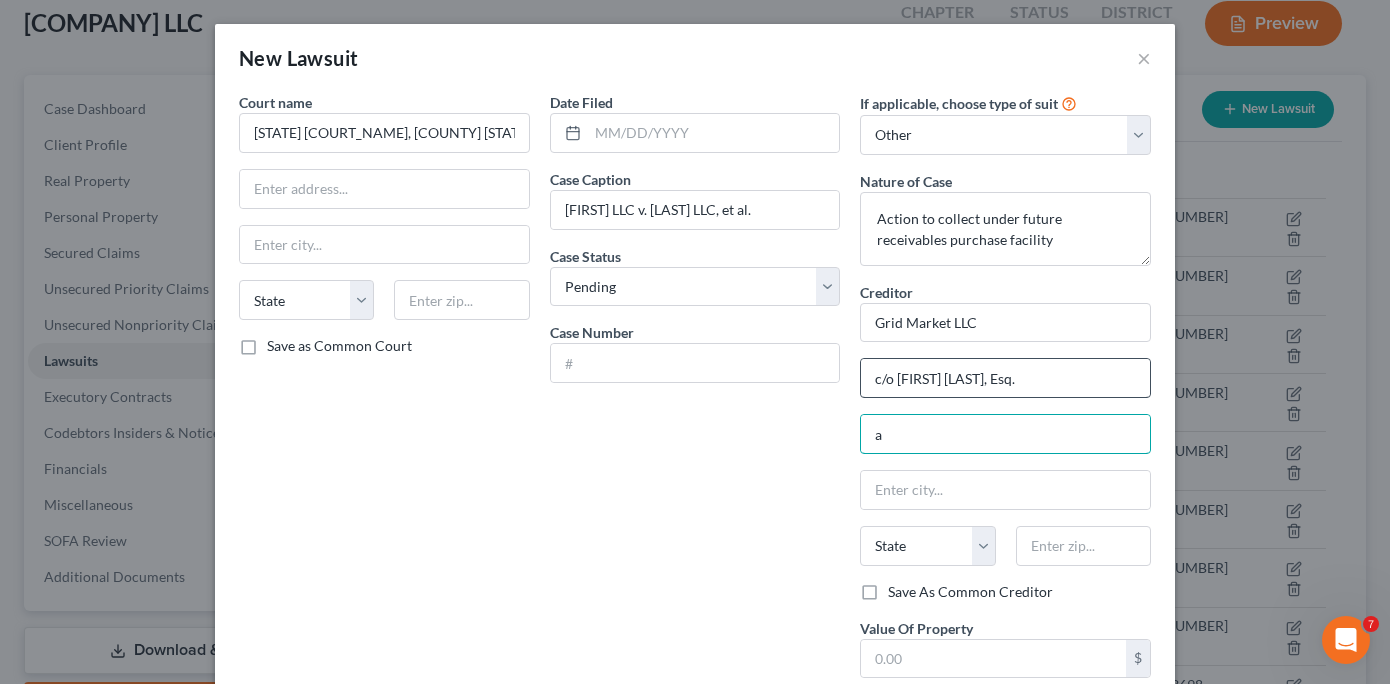type on "a" 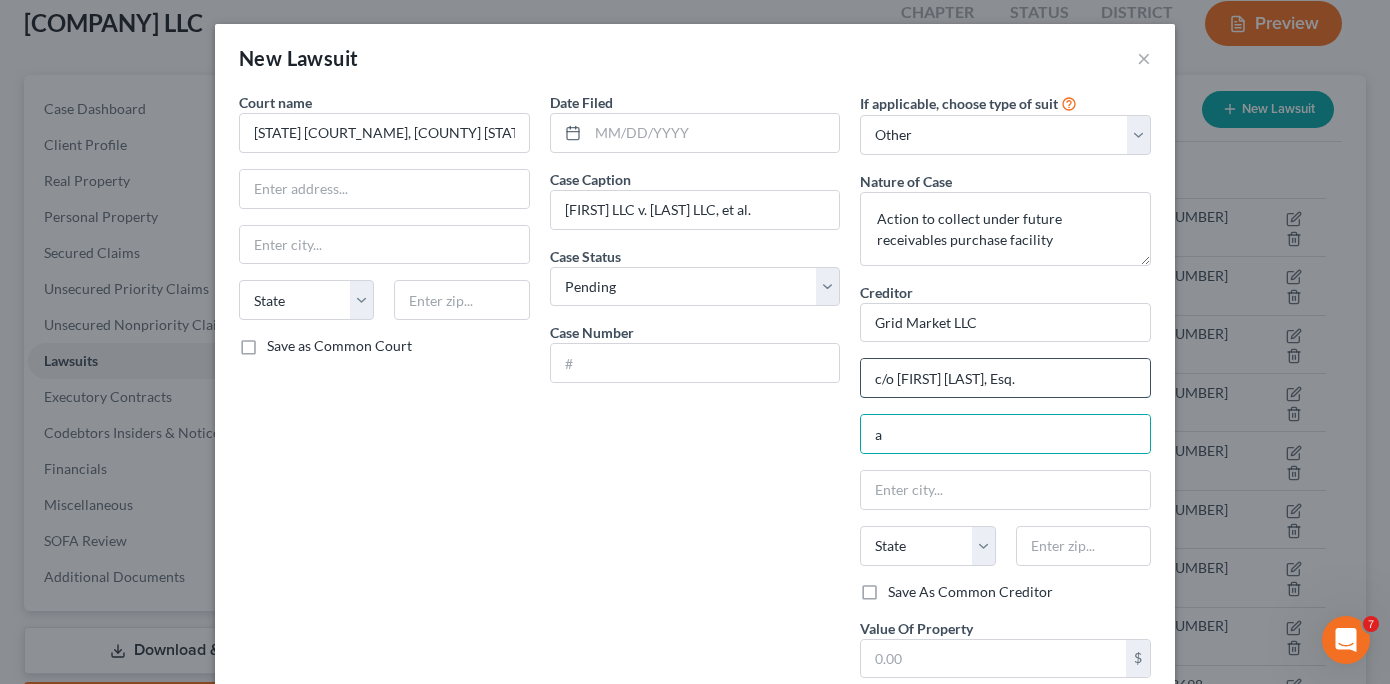 click on "c/o [FIRST] [LAST], Esq." at bounding box center (1005, 378) 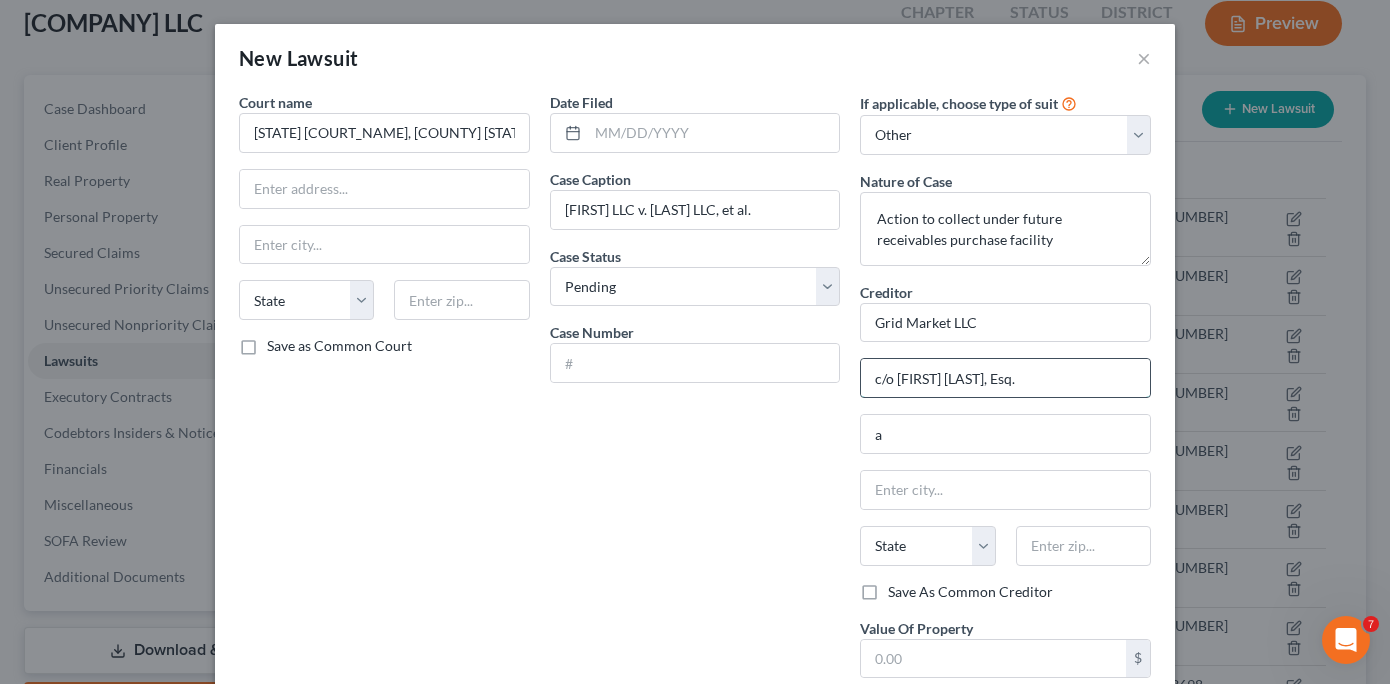 click on "c/o [FIRST] [LAST], Esq." at bounding box center [1005, 378] 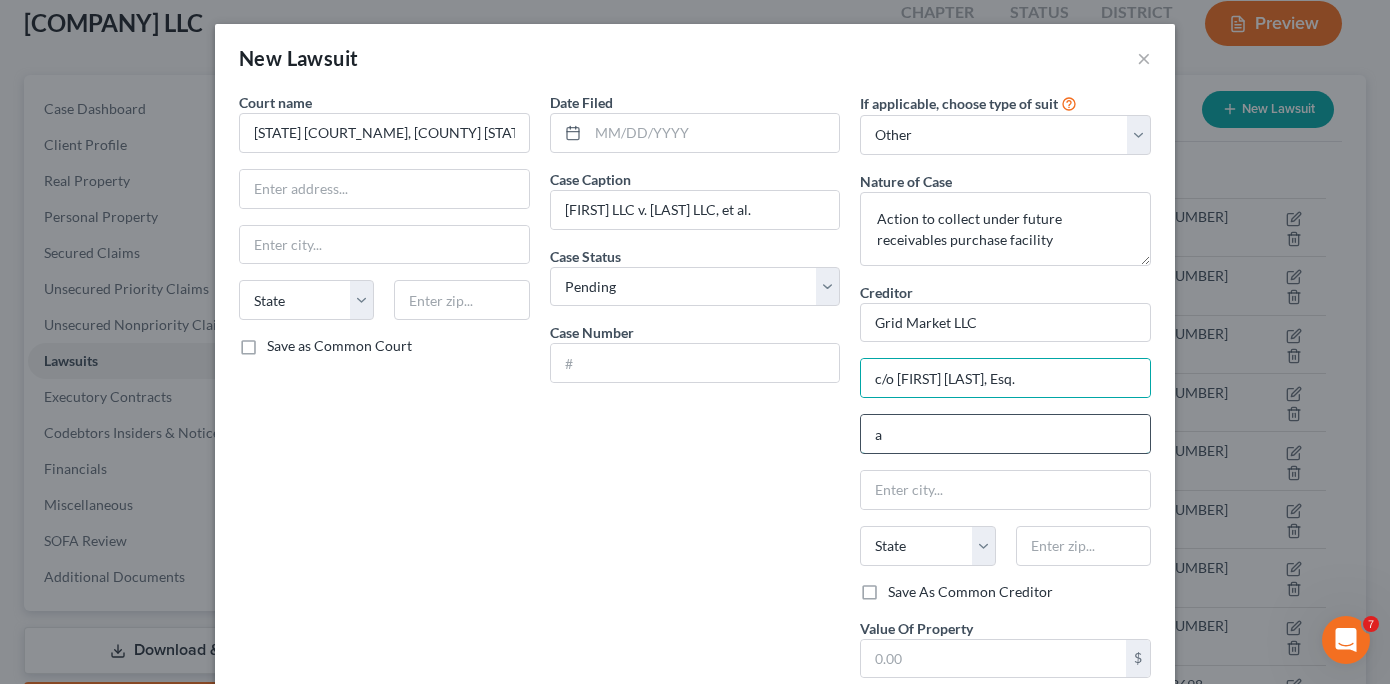 click on "a" at bounding box center (1005, 434) 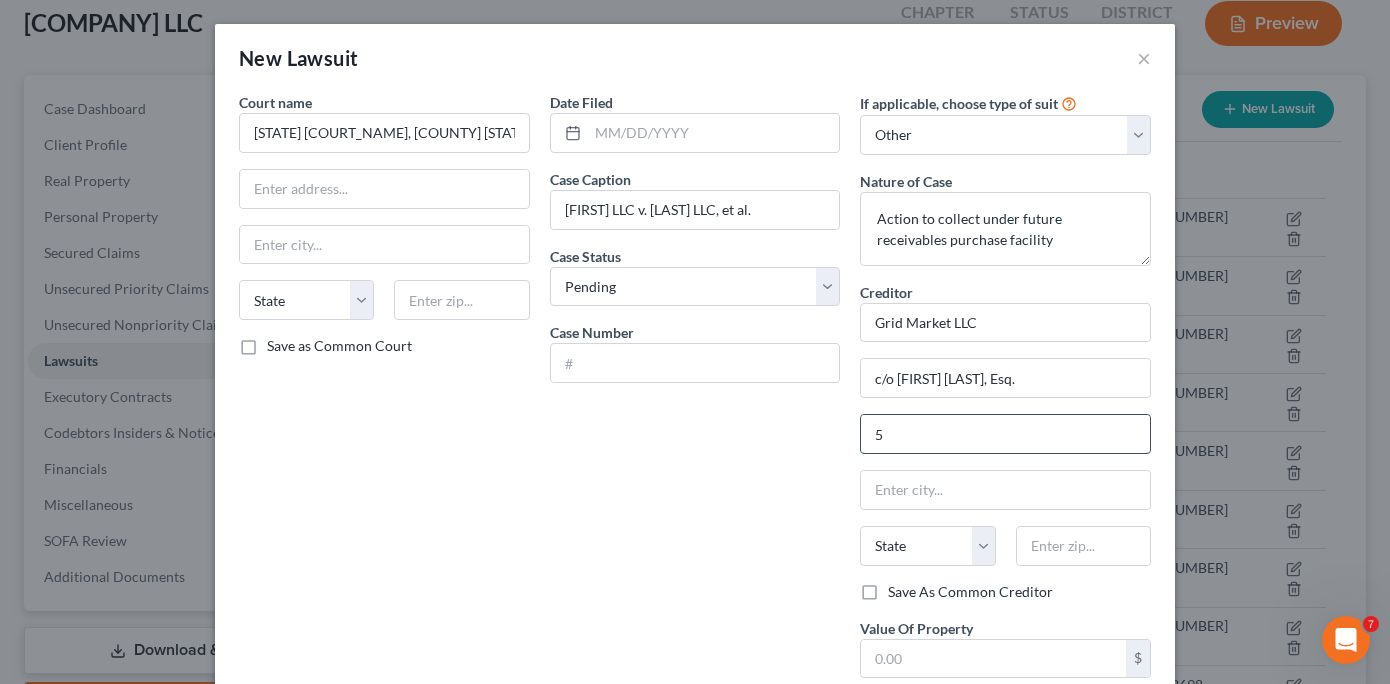type on "[NUMBER] [STREET], [SUITE] [NUMBER]" 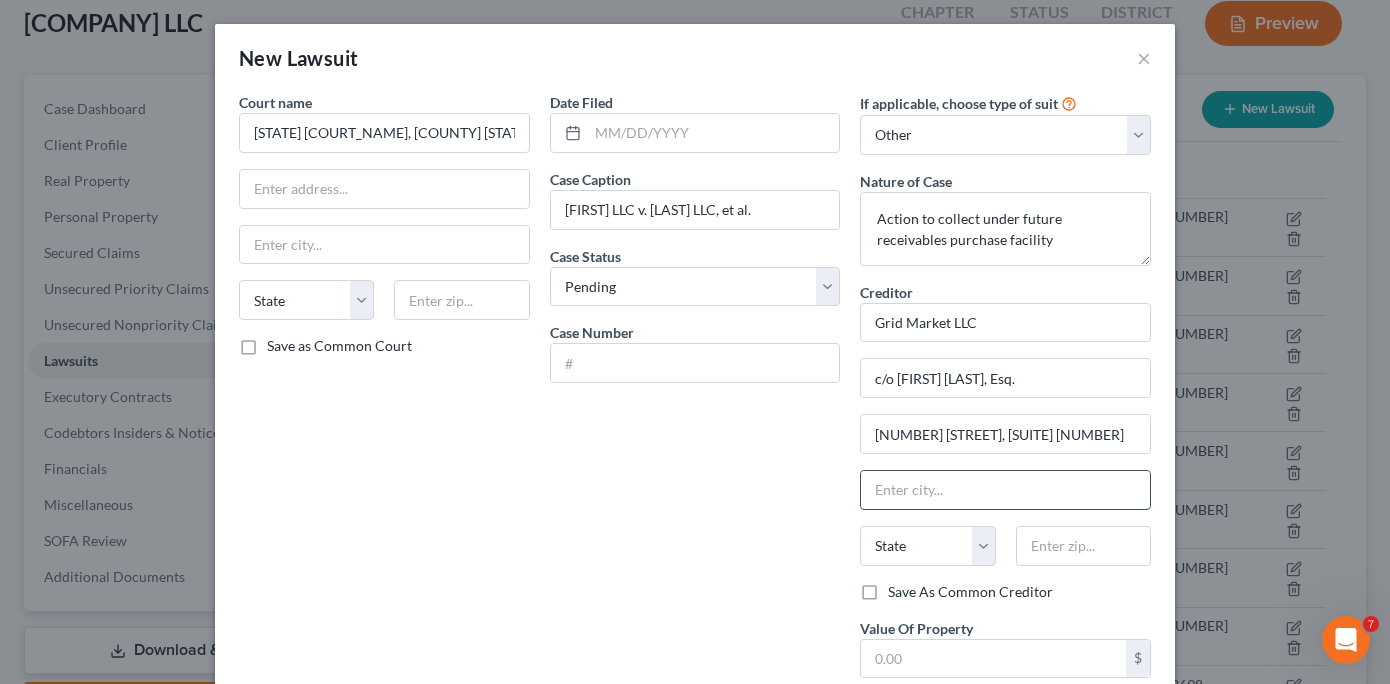 click at bounding box center [1005, 490] 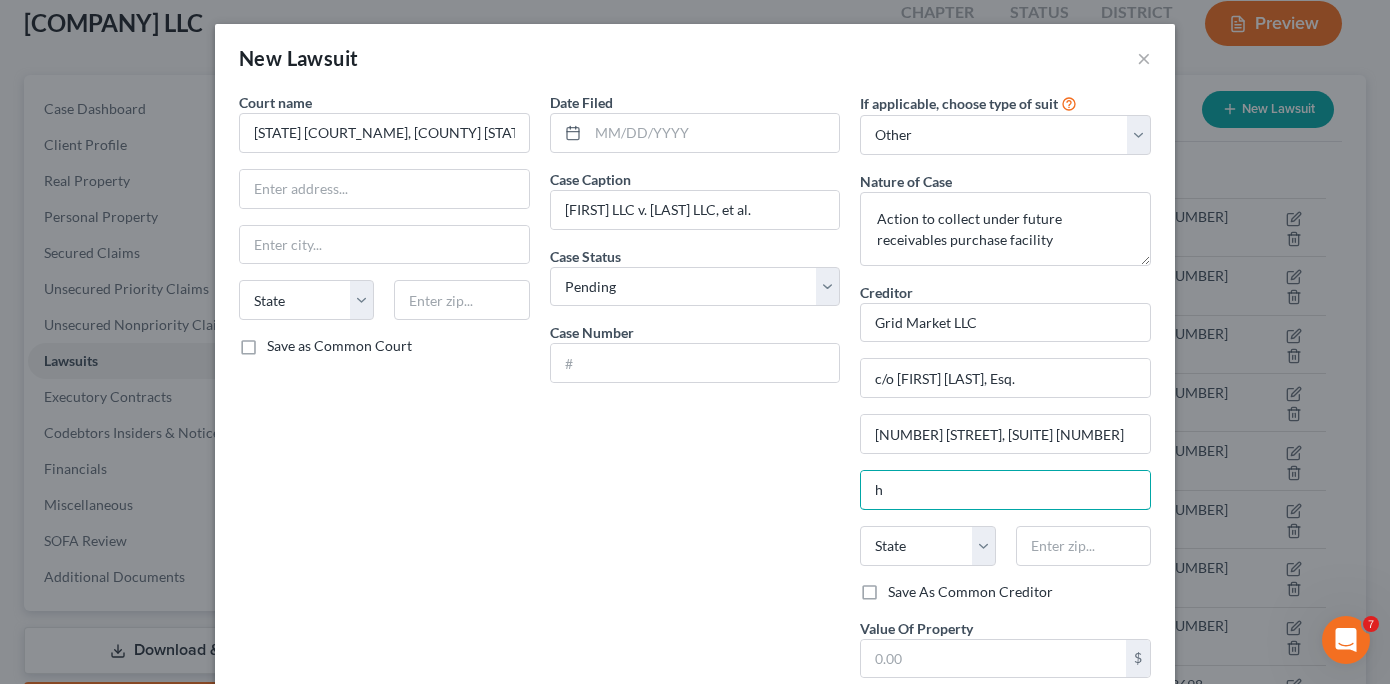 type on "Houston" 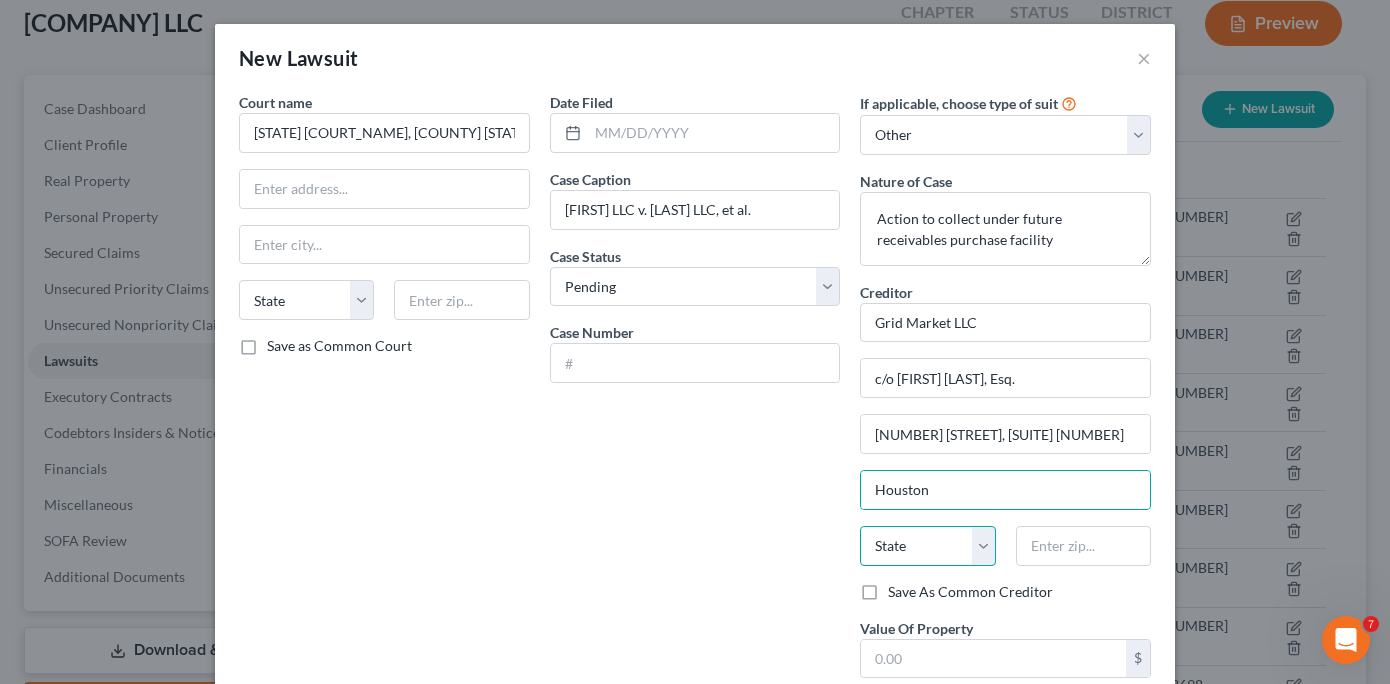 click on "State AL AK AR AZ CA CO CT DE DC FL GA GU HI ID IL IN IA KS KY LA ME MD MA MI MN MS MO MT NC ND NE NV NH NJ NM NY OH OK OR PA PR RI SC SD TN TX UT VI VA VT WA WV WI WY" at bounding box center (927, 546) 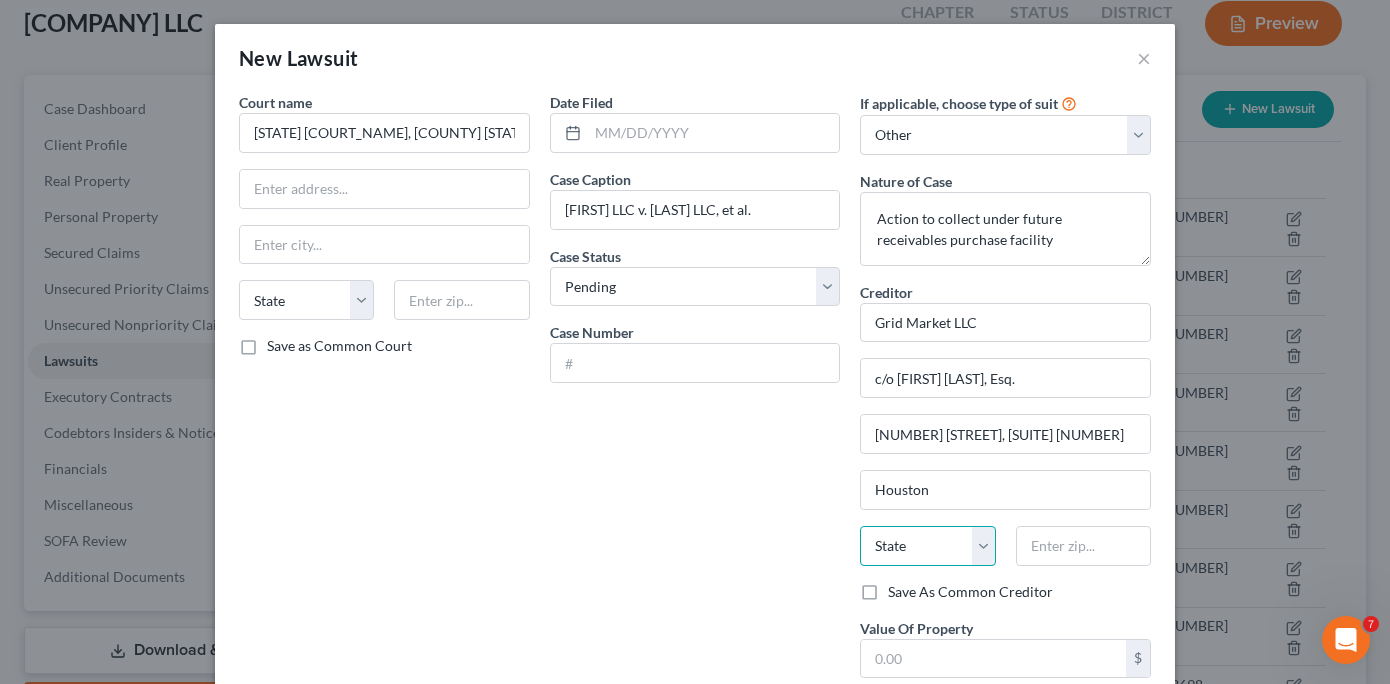 select on "45" 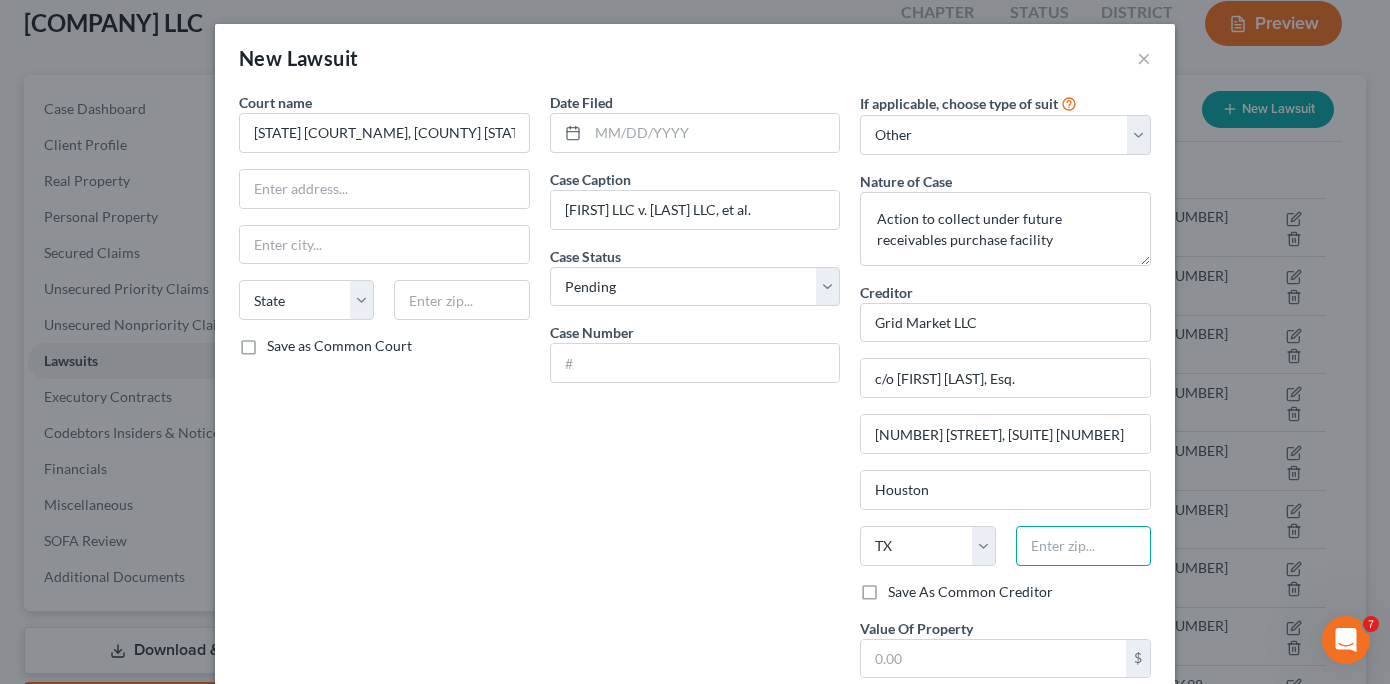 click at bounding box center (1083, 546) 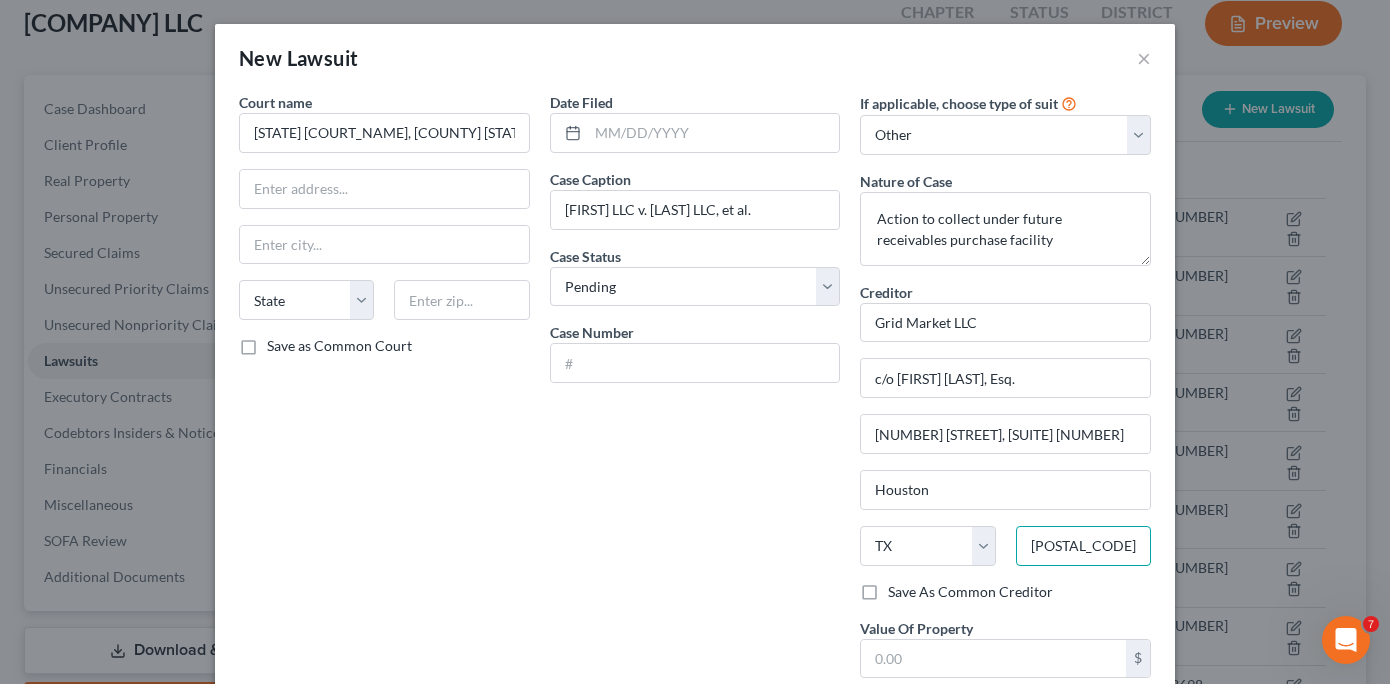 type on "[POSTAL_CODE]" 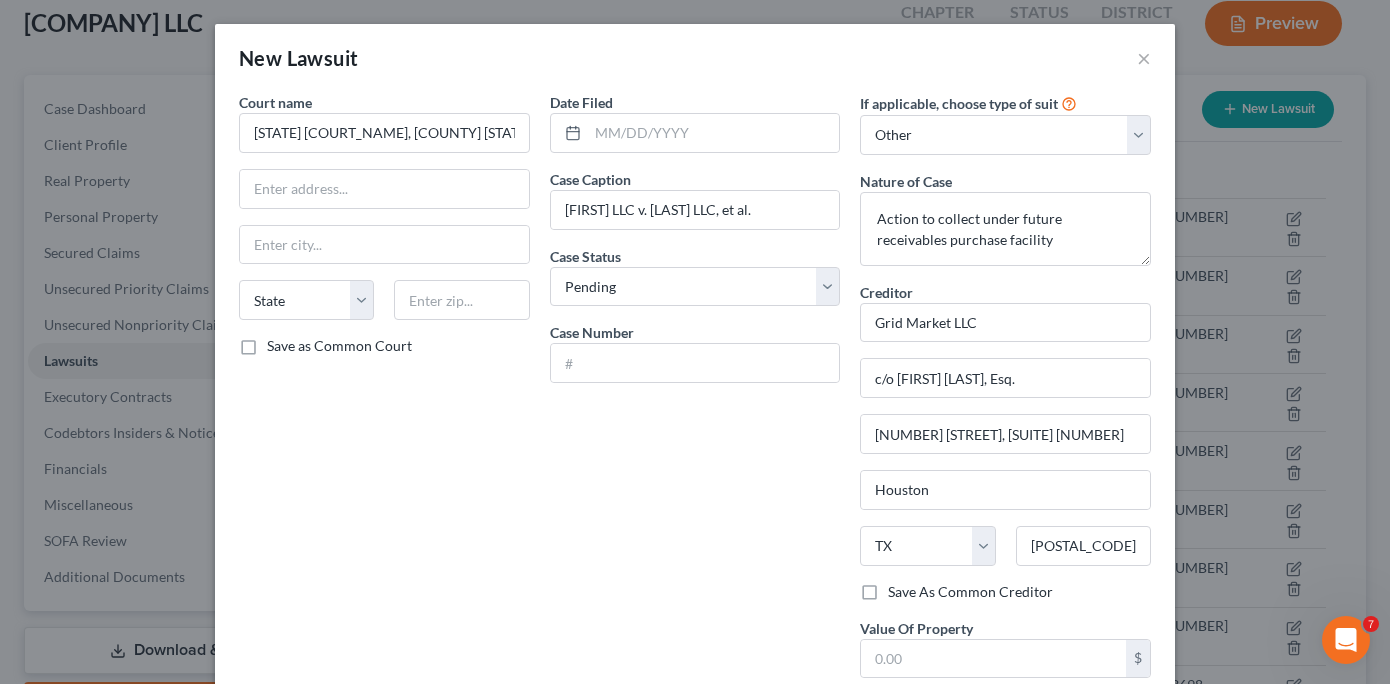 click on "Date Filed Case Caption Grid Market LLC v. RealogicHR LLC, et al.
Case Status
*
Select Pending On Appeal Concluded Case Number" at bounding box center (695, 407) 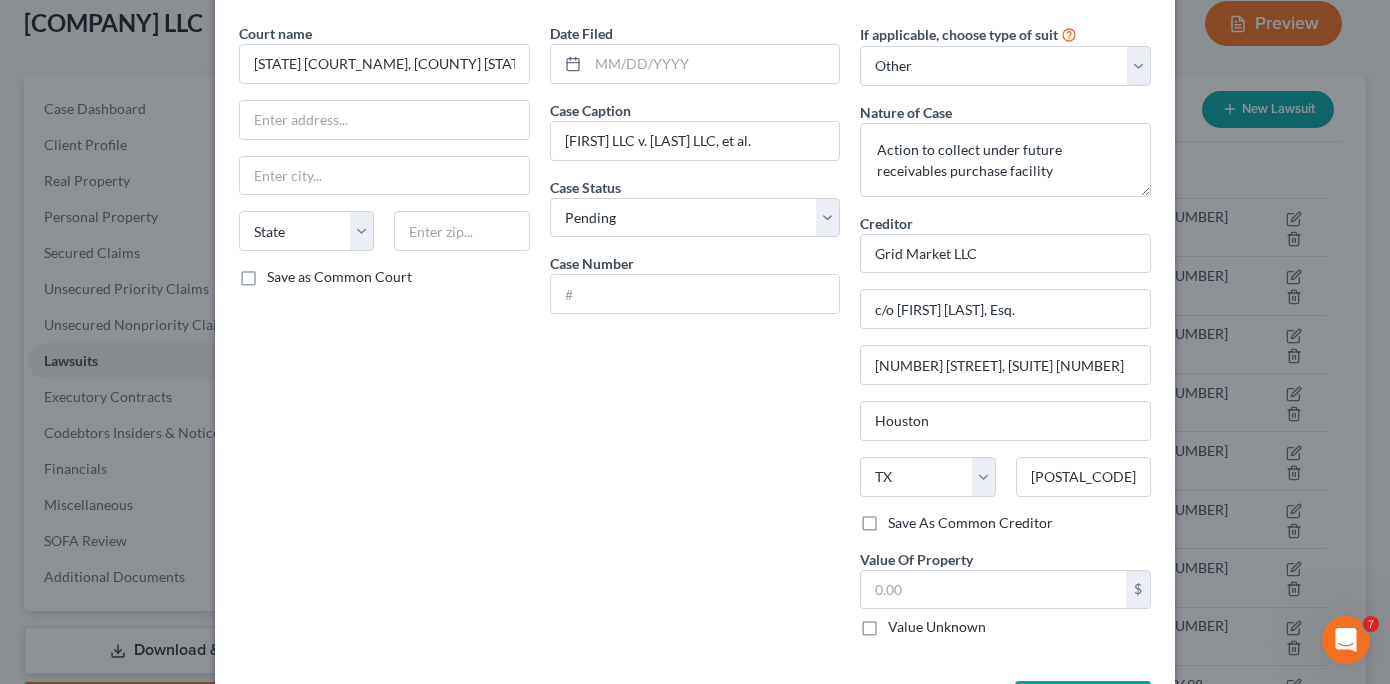 scroll, scrollTop: 68, scrollLeft: 0, axis: vertical 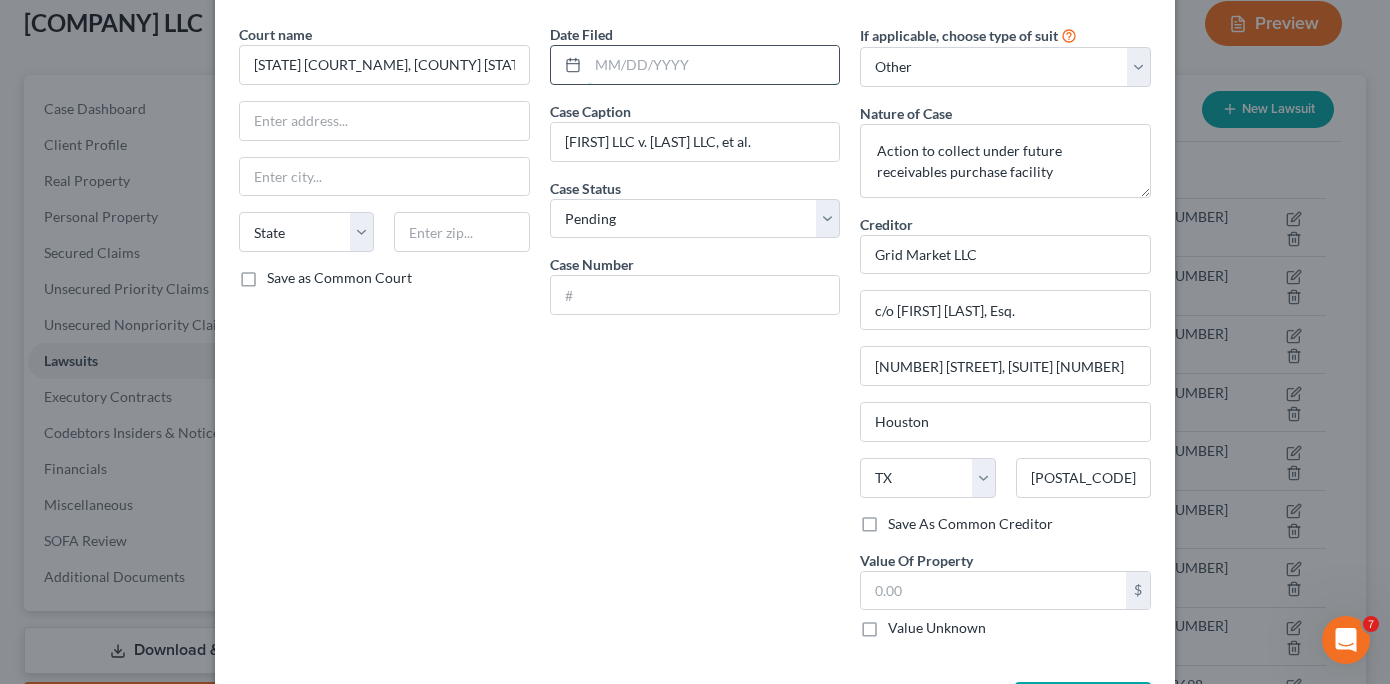 click at bounding box center (714, 65) 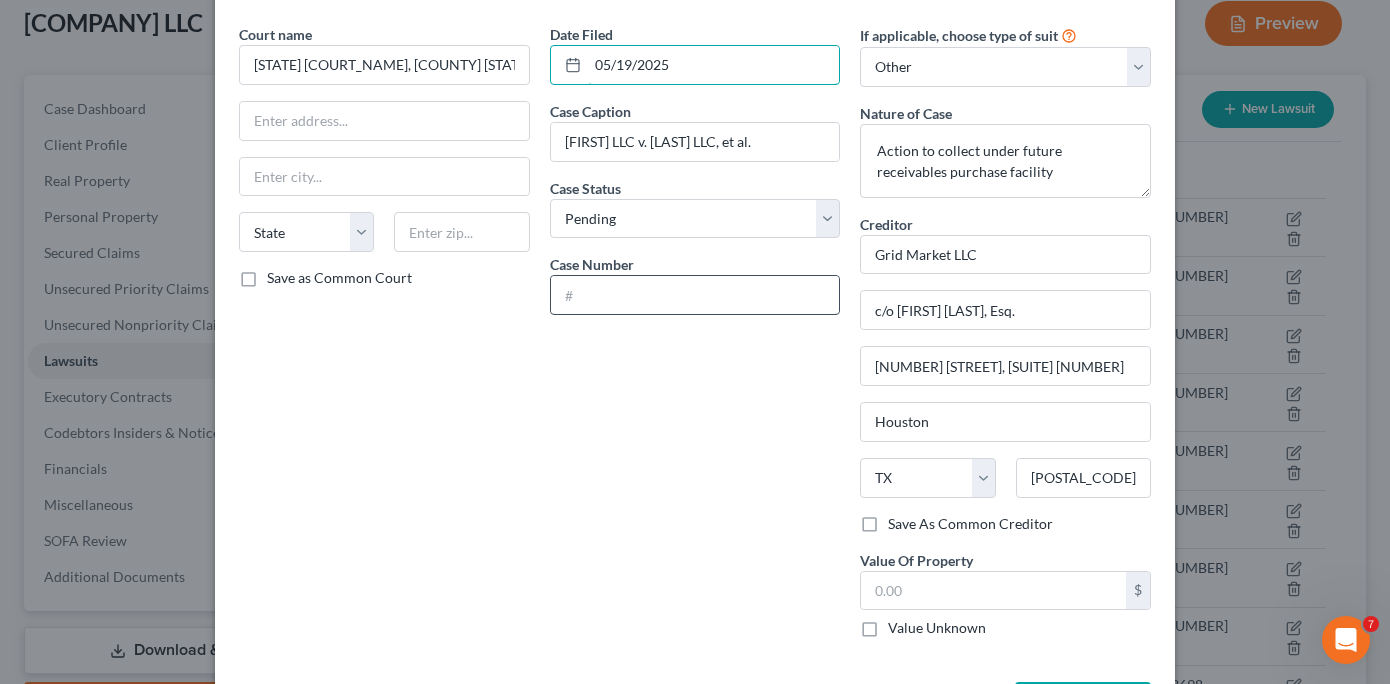 type on "05/19/2025" 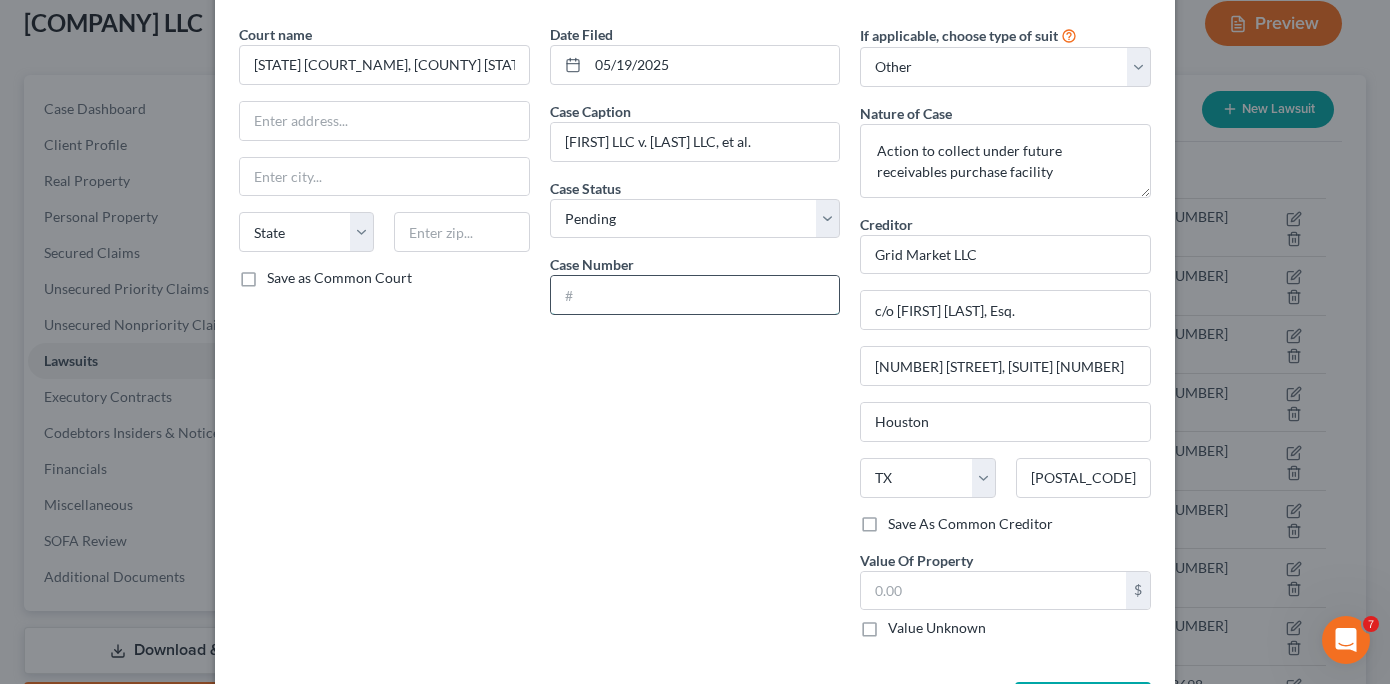 paste on "[CASE_NUMBER]" 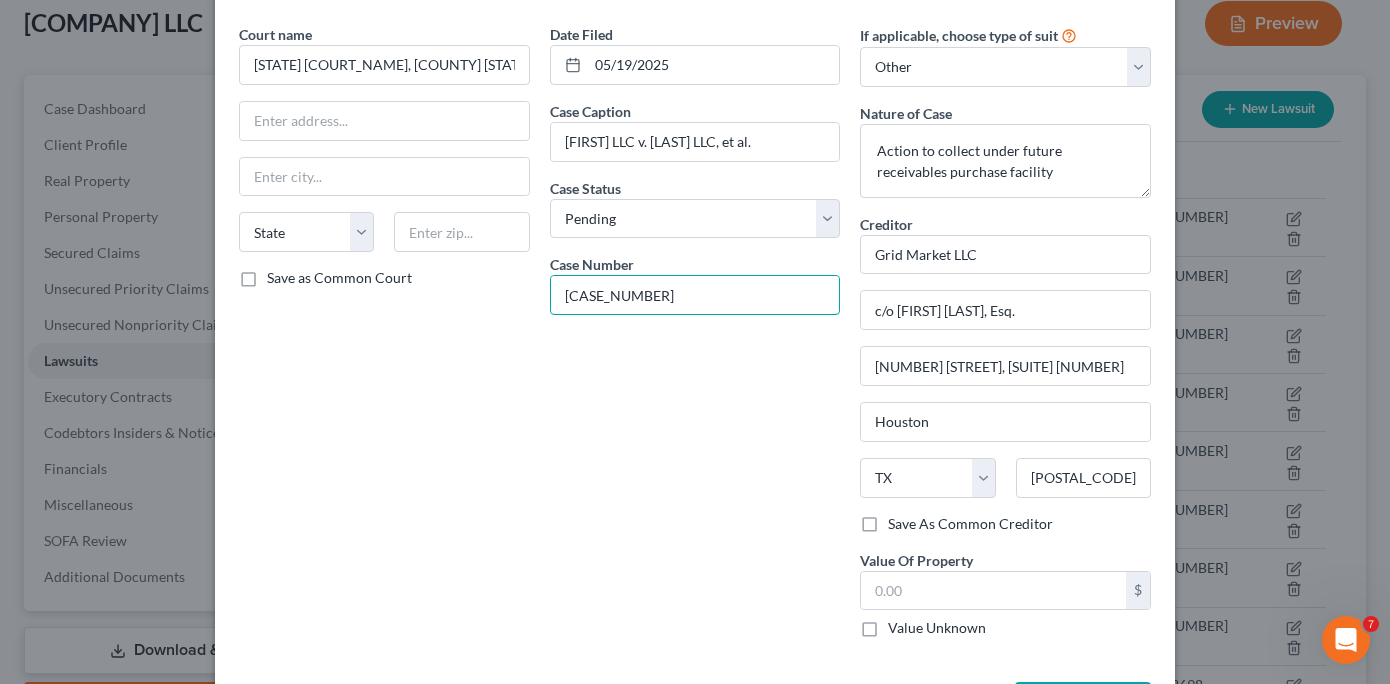 type on "[CASE_NUMBER]" 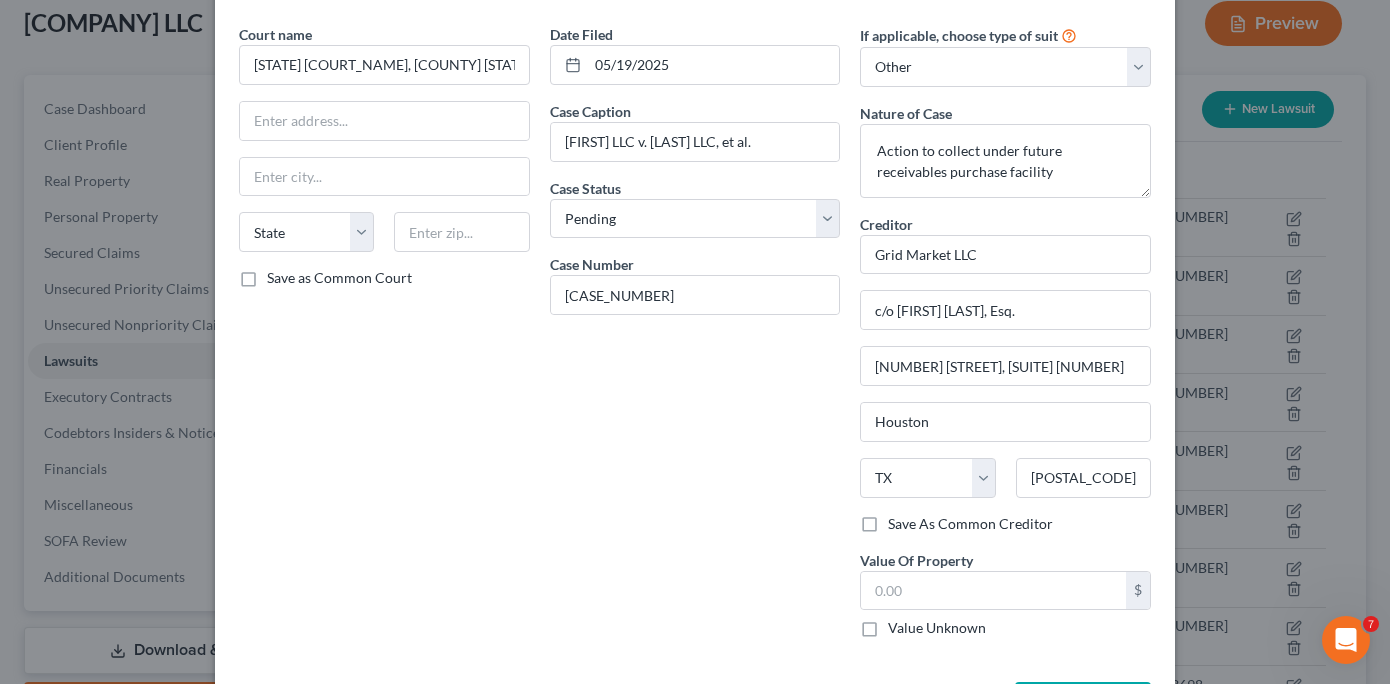 click on "Date Filed [DATE] Case Caption Grid Market LLC v. RealogicHR LLC, et al. Case Status * Select Pending On Appeal Concluded Case Number [CASE_NUMBER]" at bounding box center (695, 339) 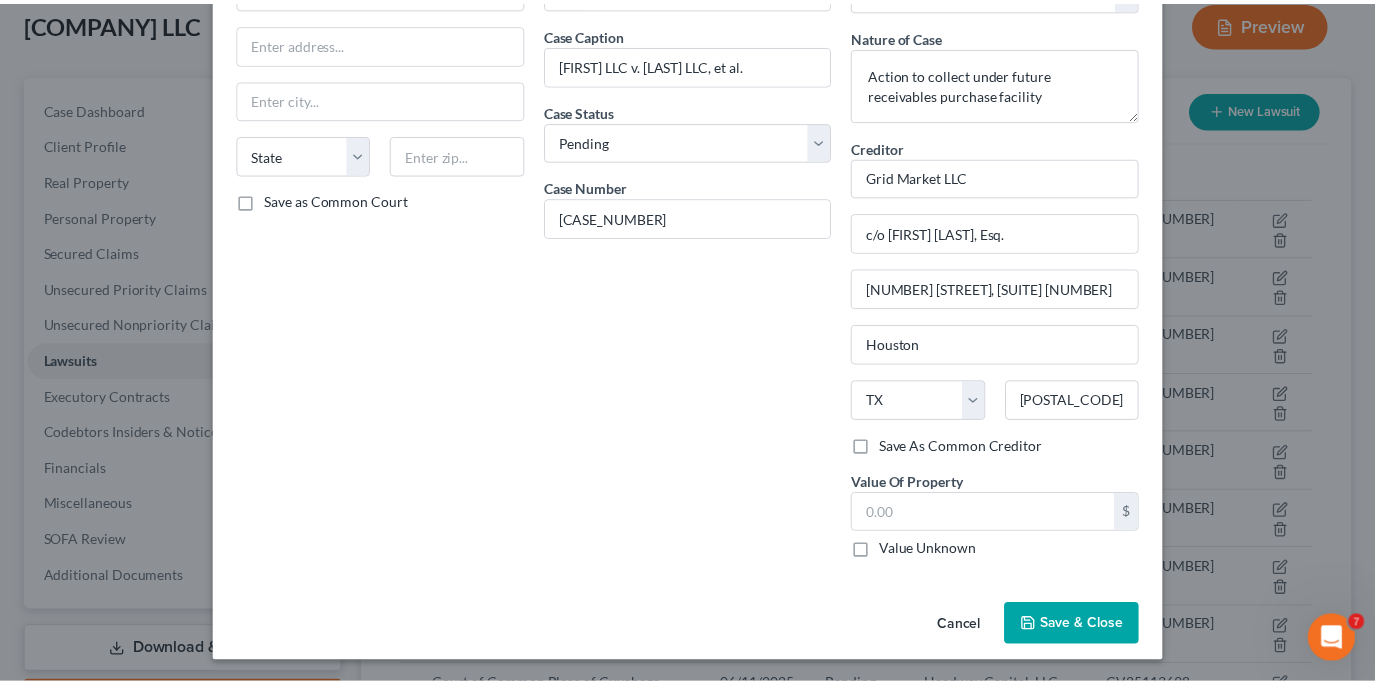 scroll, scrollTop: 148, scrollLeft: 0, axis: vertical 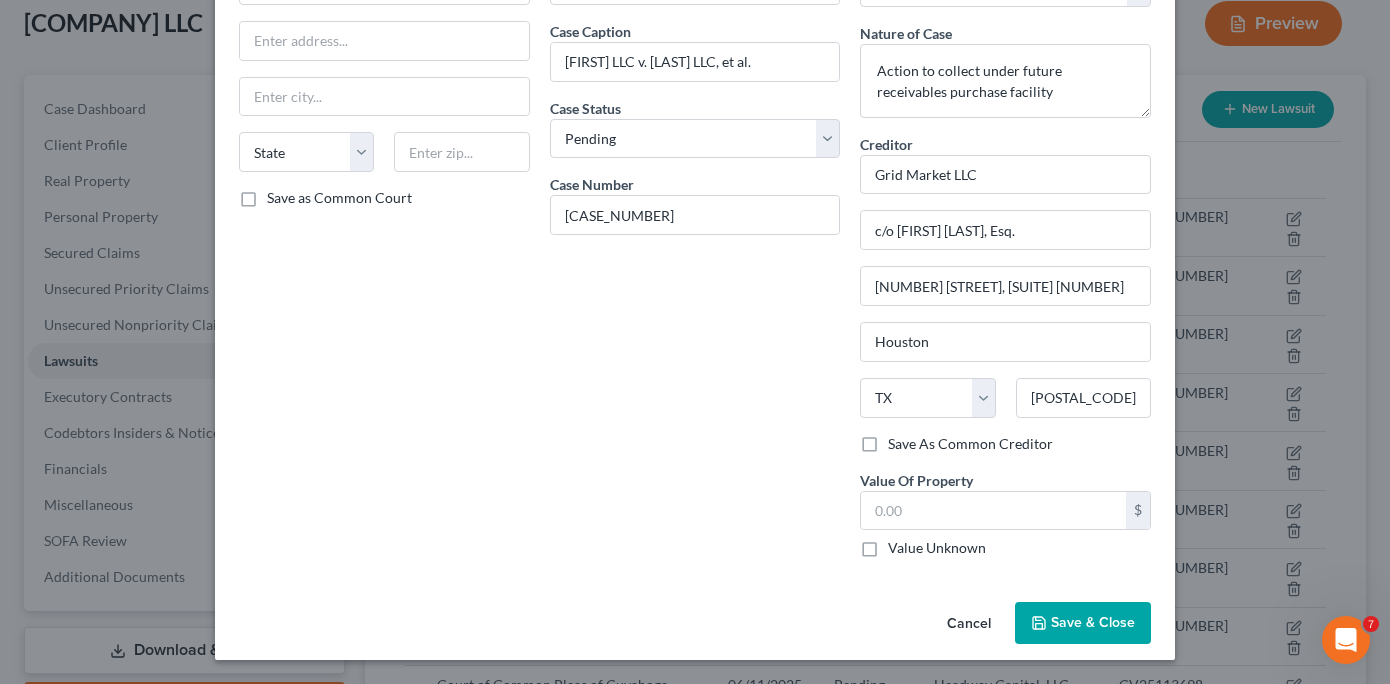 click on "Save & Close" at bounding box center [1093, 622] 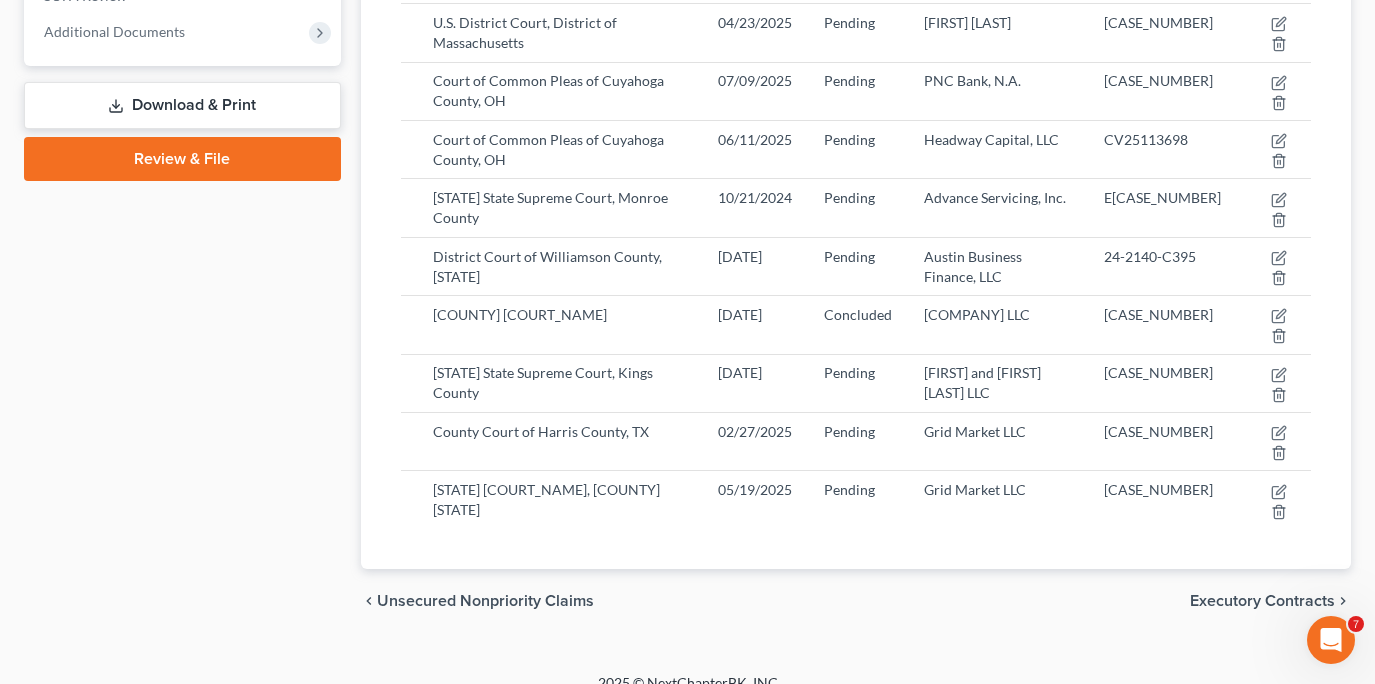 scroll, scrollTop: 686, scrollLeft: 0, axis: vertical 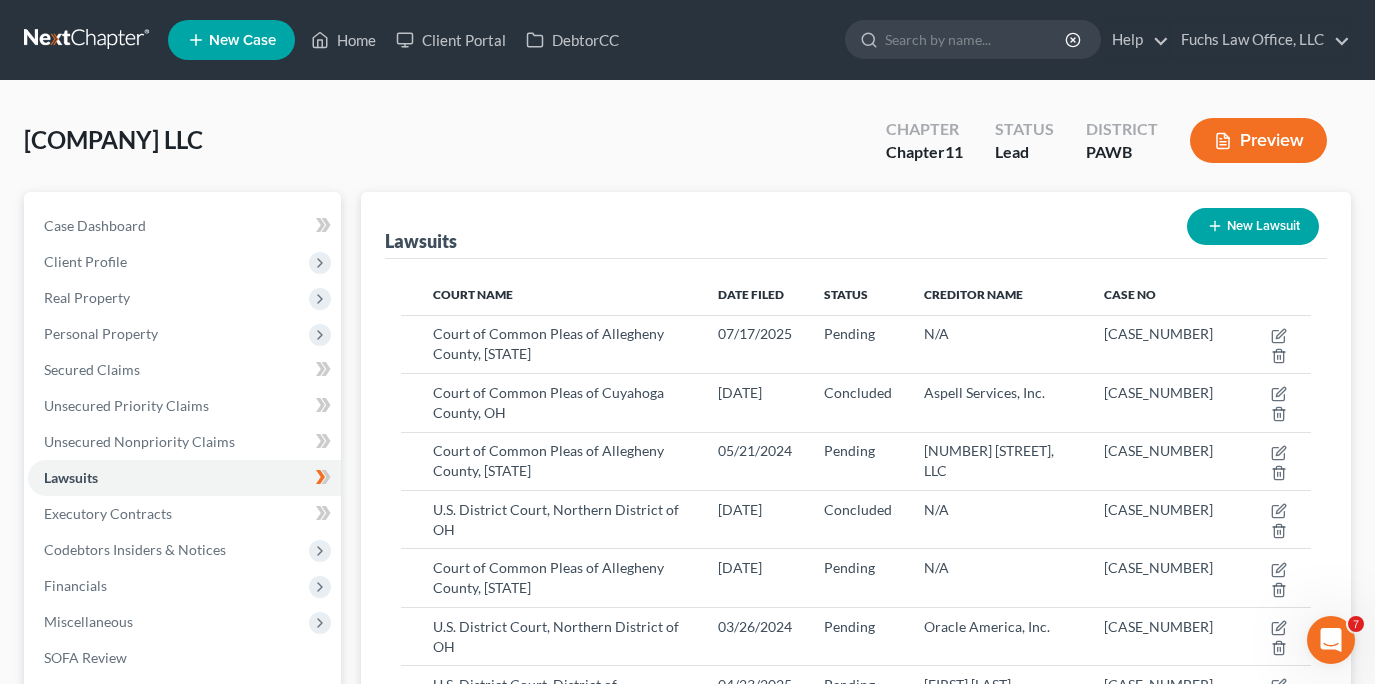 click on "New Lawsuit" at bounding box center [1253, 226] 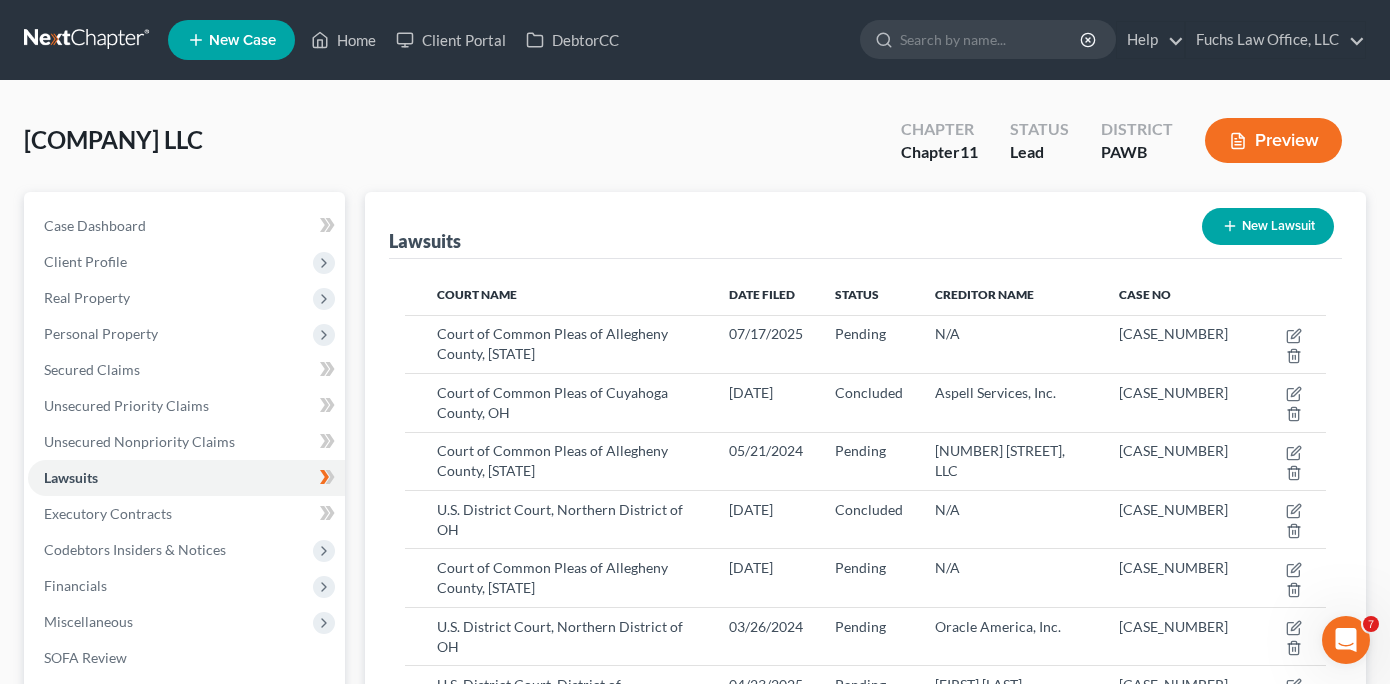 select on "0" 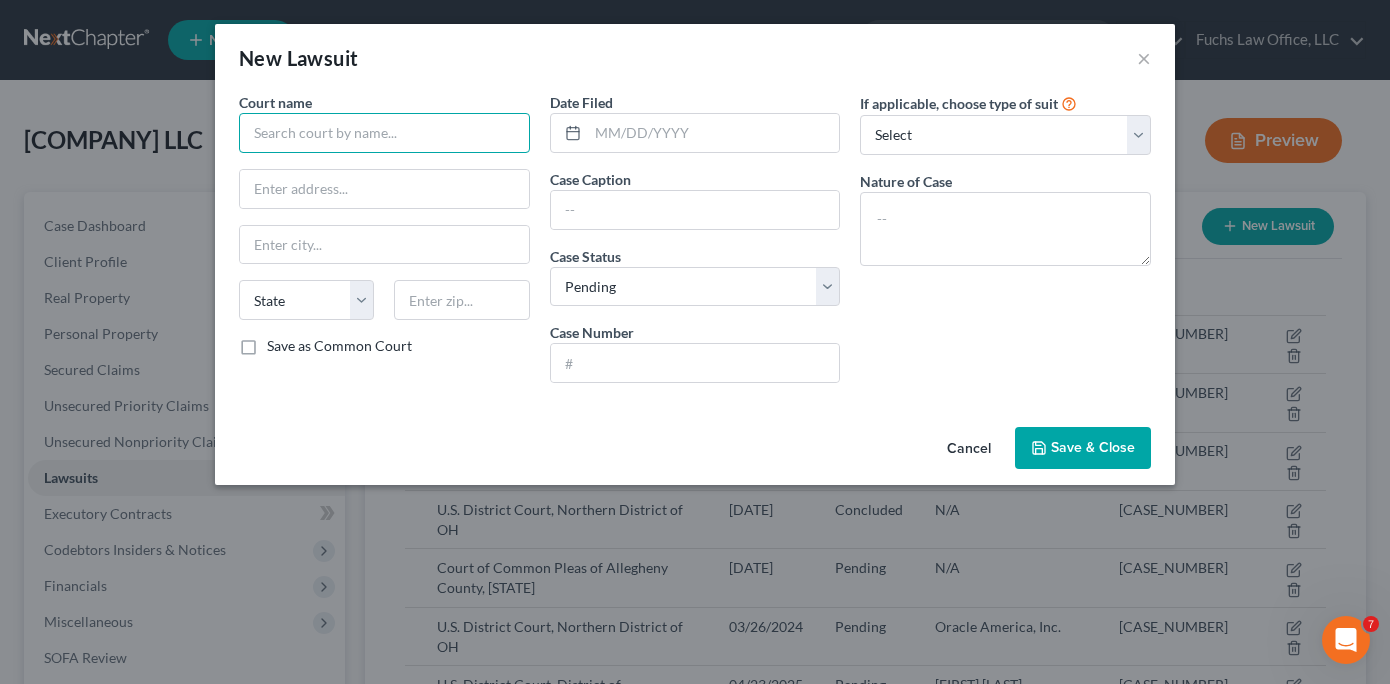 click at bounding box center (384, 133) 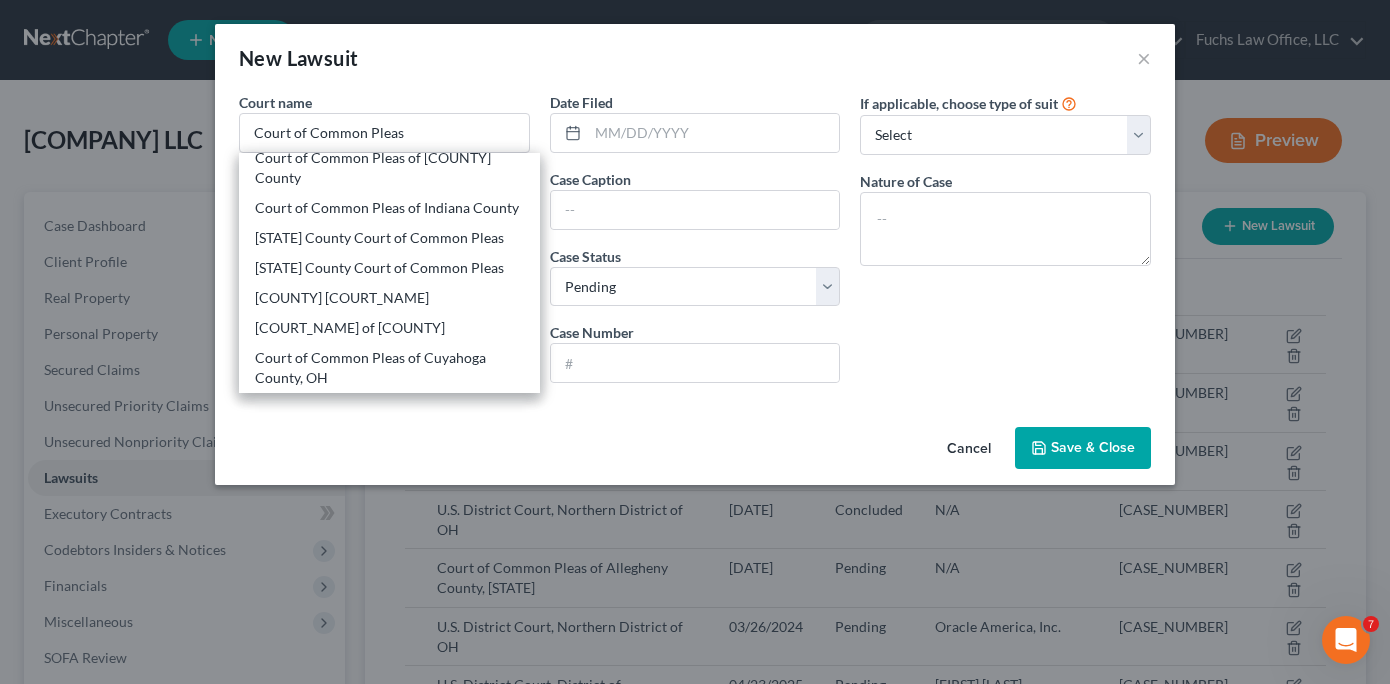 scroll, scrollTop: 160, scrollLeft: 0, axis: vertical 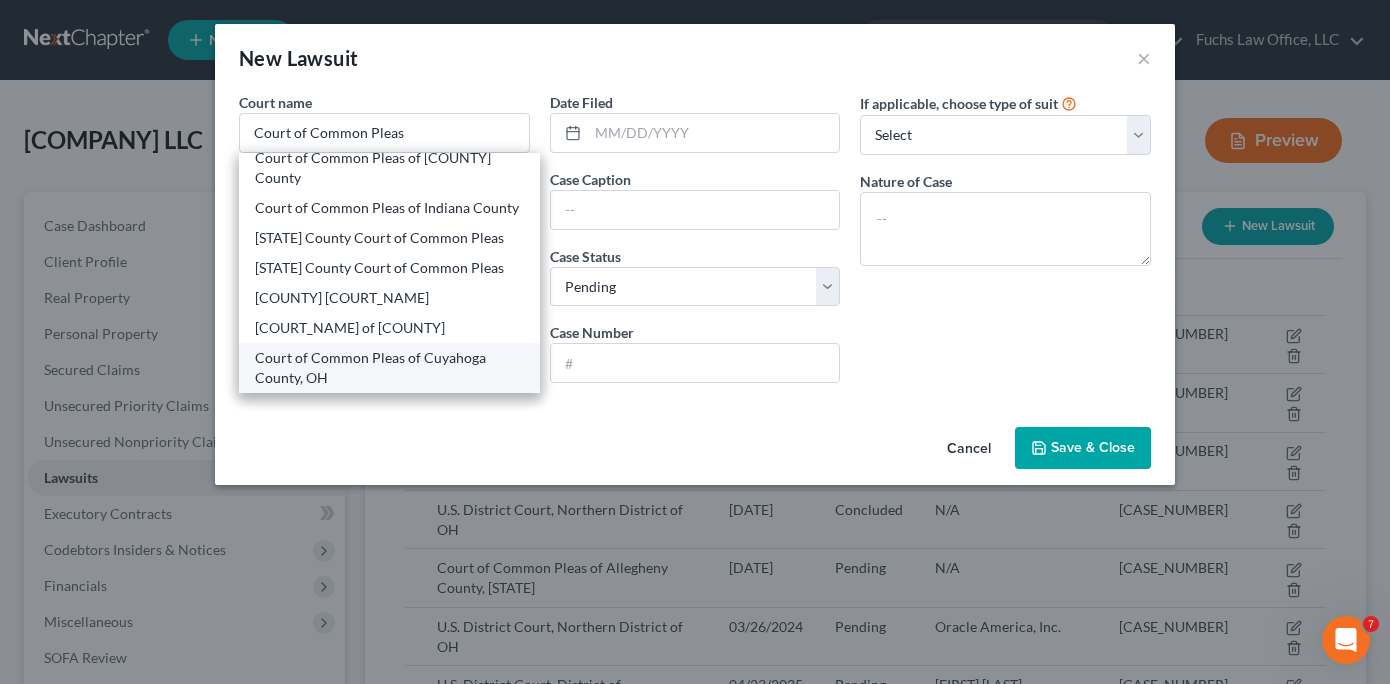 click on "Court of Common Pleas of Cuyahoga County, OH" at bounding box center (389, 368) 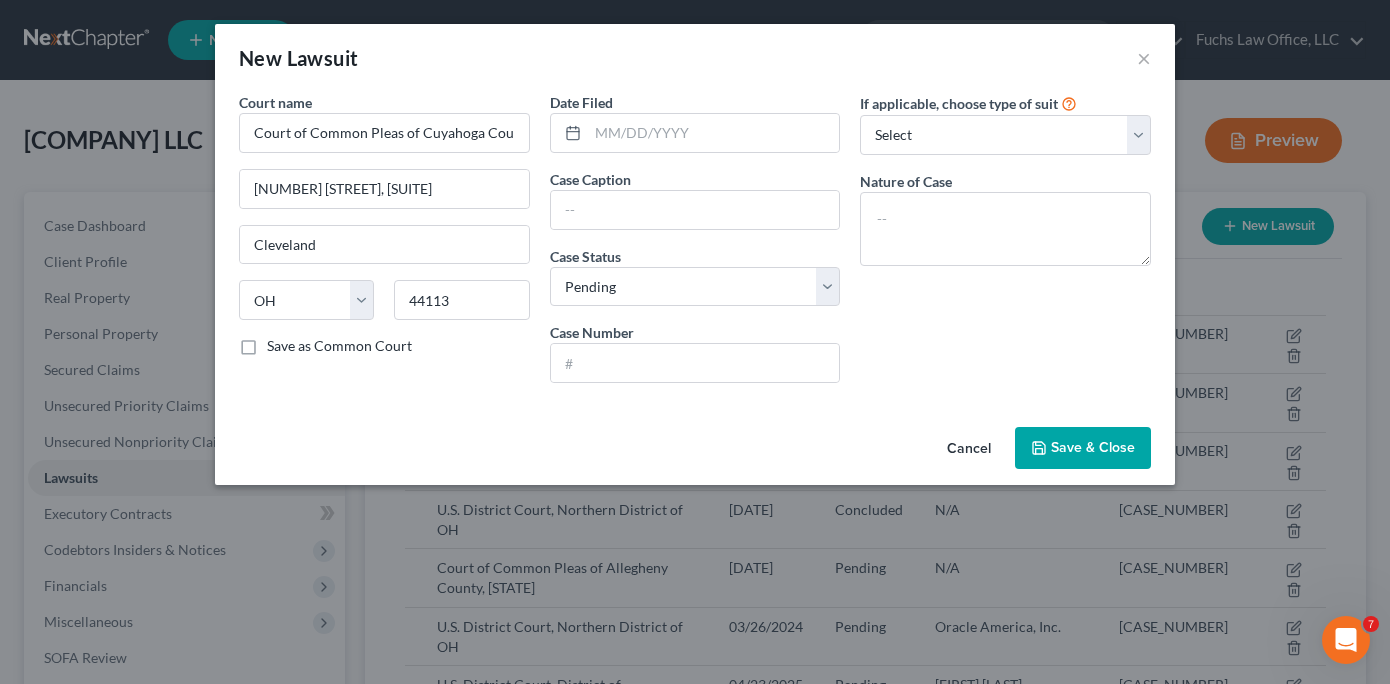 scroll, scrollTop: 0, scrollLeft: 0, axis: both 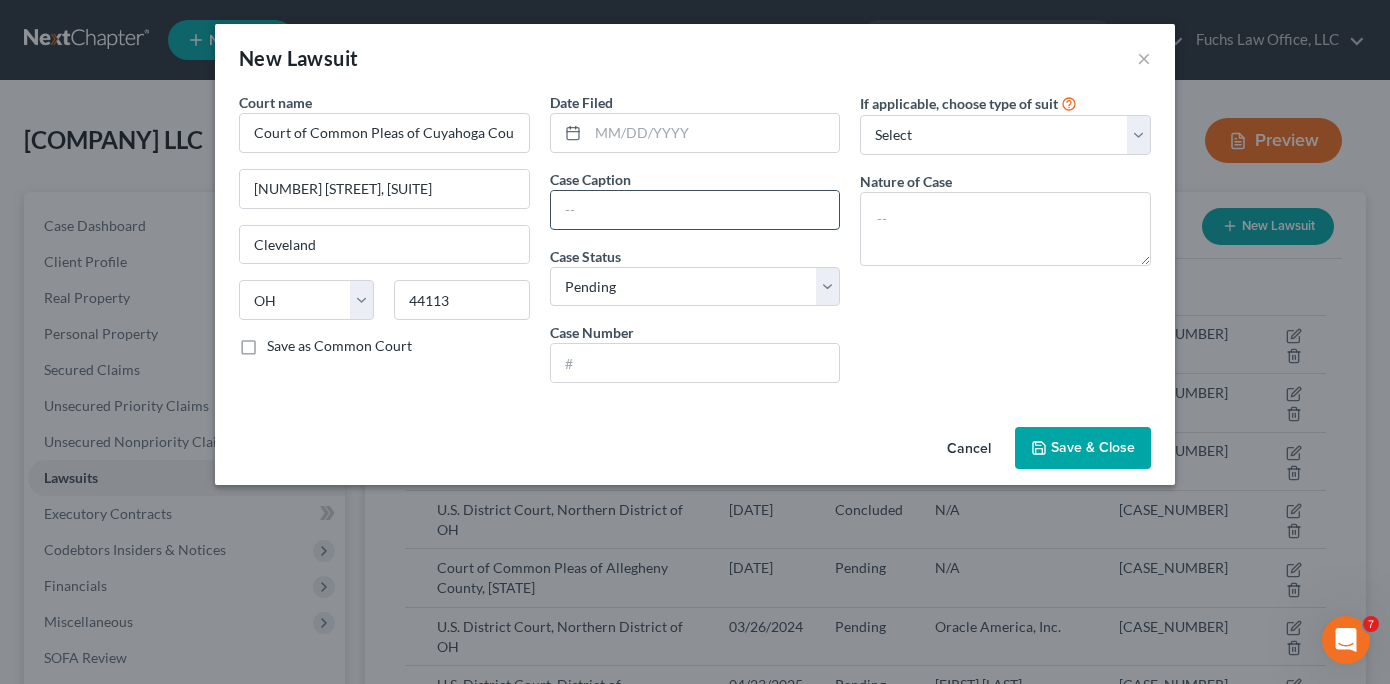 click at bounding box center [695, 210] 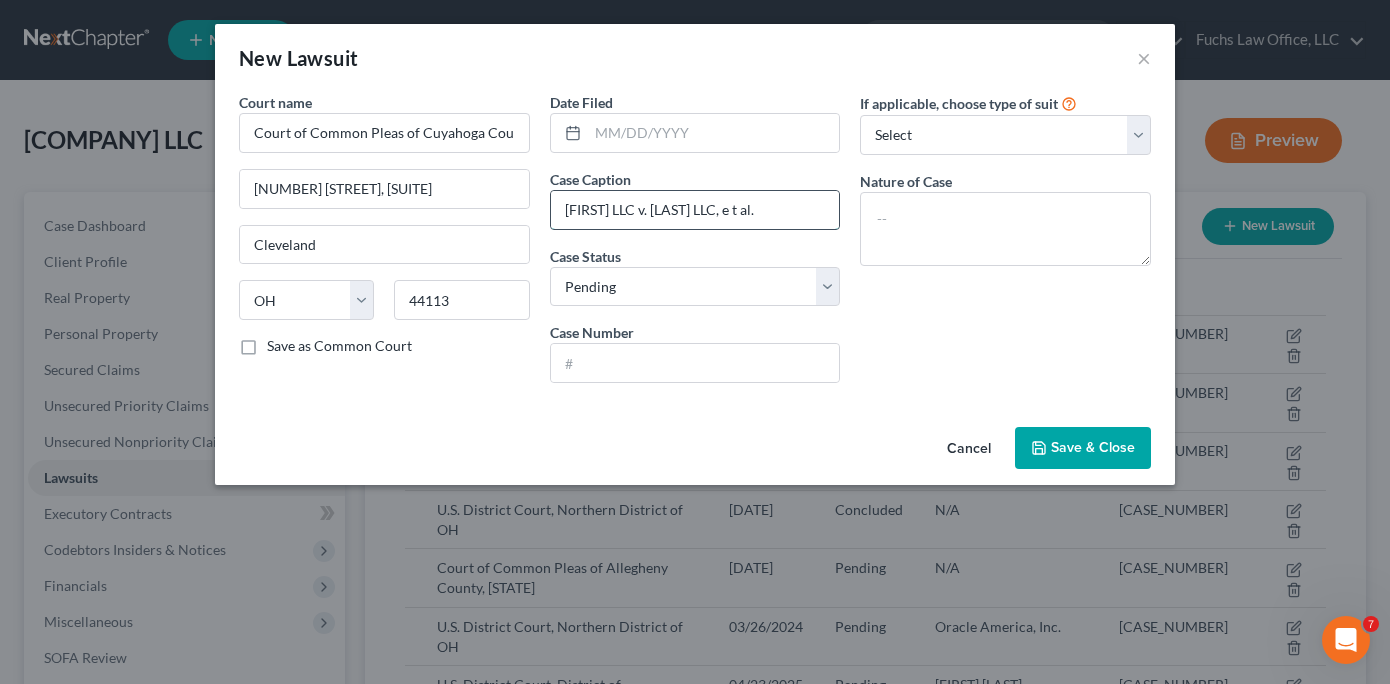 scroll, scrollTop: 0, scrollLeft: 31, axis: horizontal 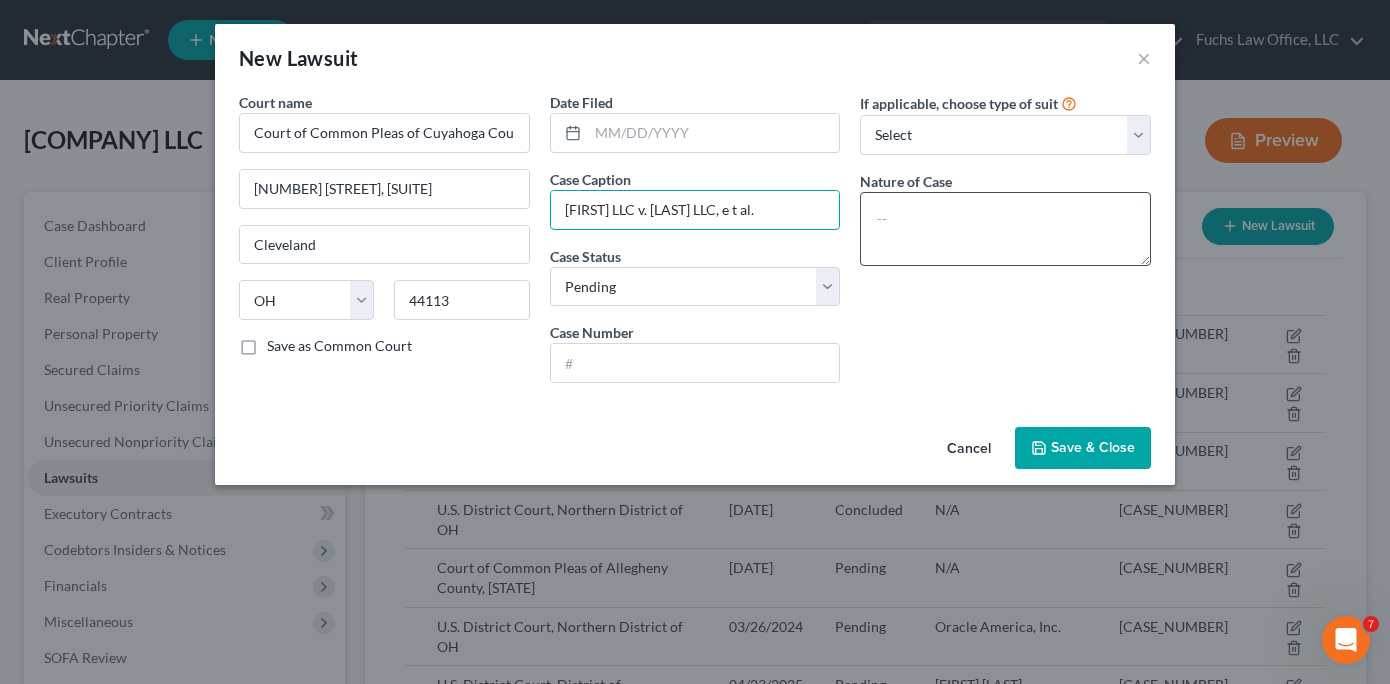 type on "[FIRST] LLC v. [LAST] LLC, e t al." 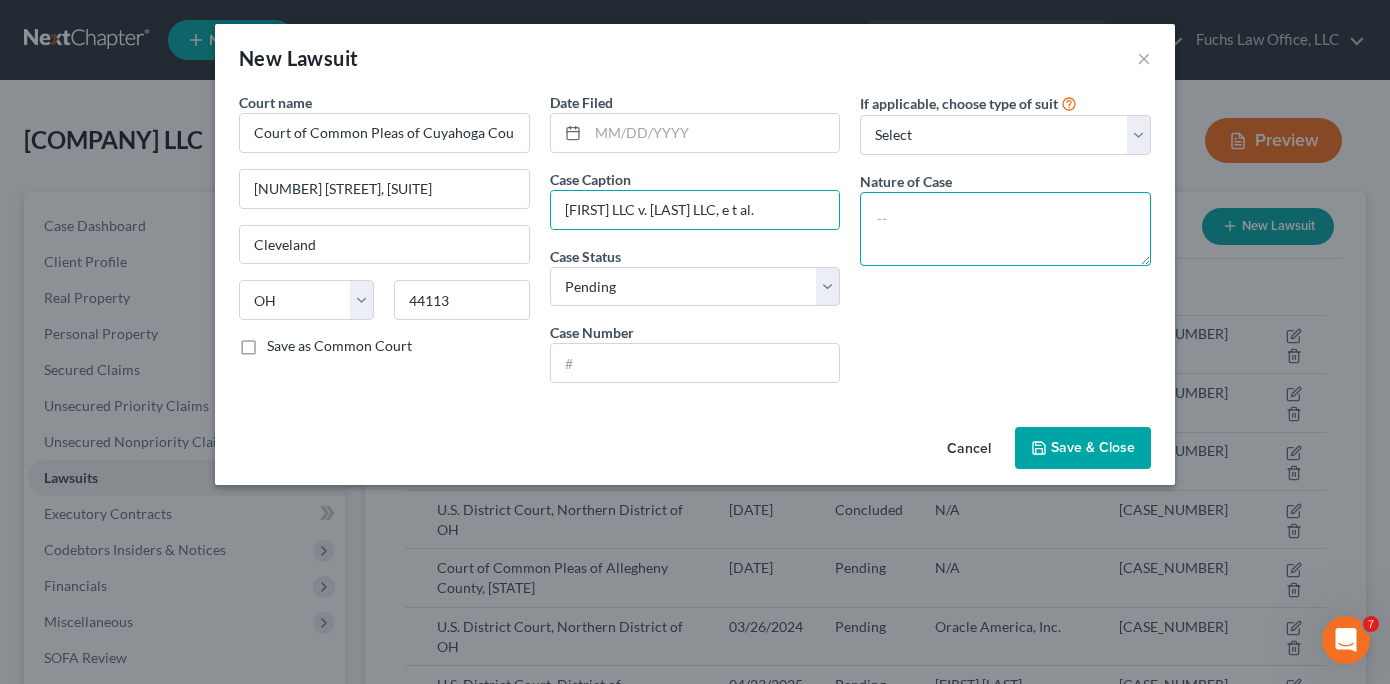 scroll, scrollTop: 0, scrollLeft: 0, axis: both 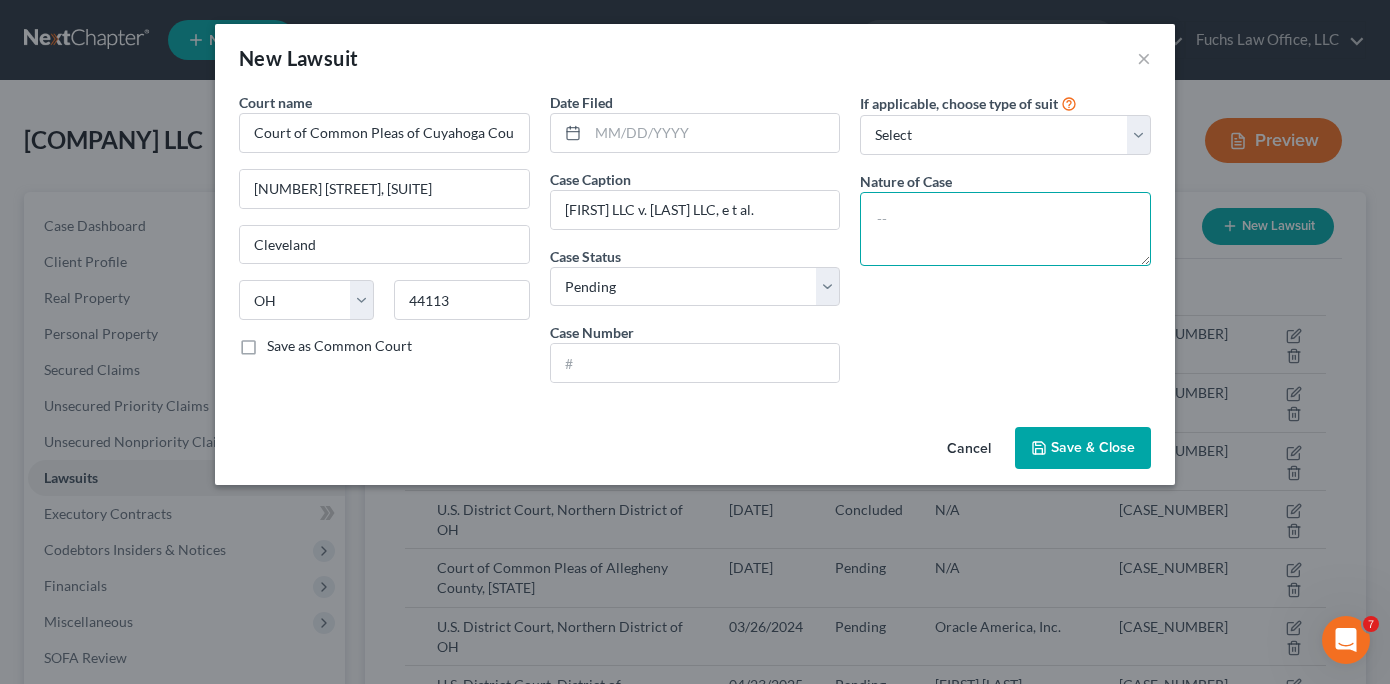paste on "[CASE_NUMBER]" 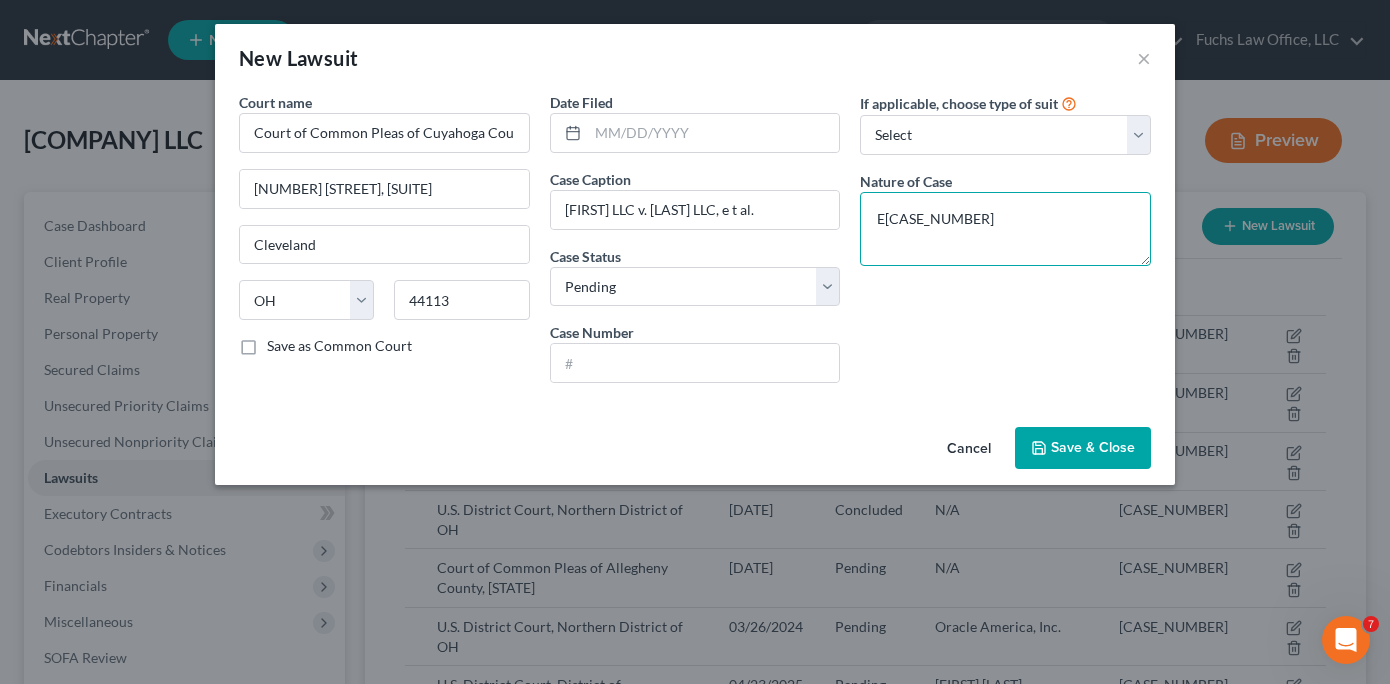 type on "E" 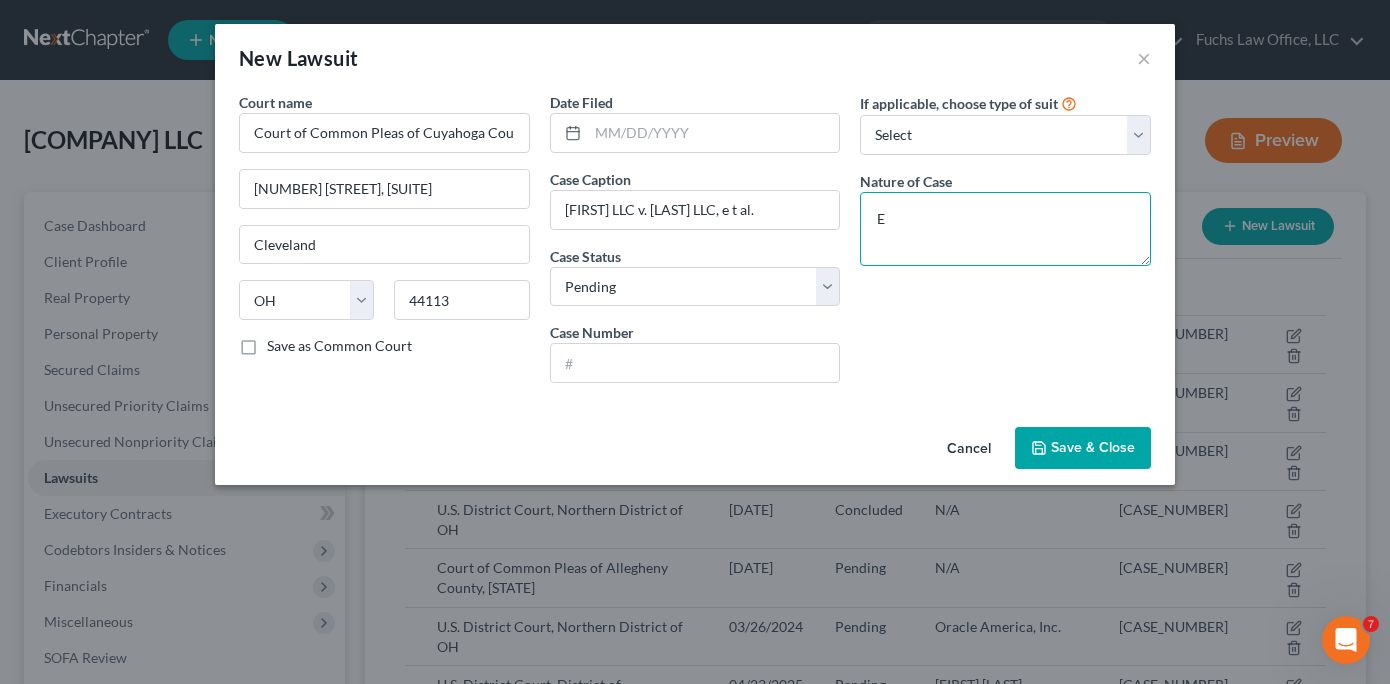 type 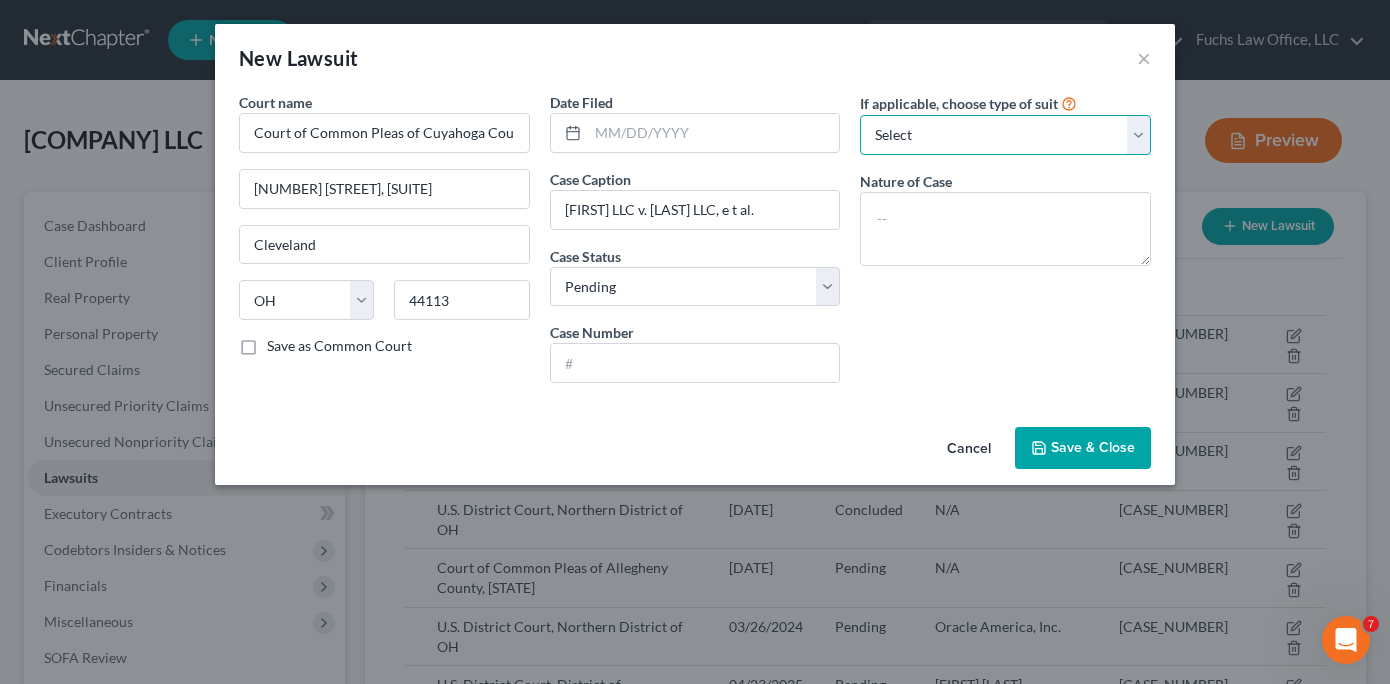 click on "Select Repossession Foreclosure Returns Other" at bounding box center (1005, 135) 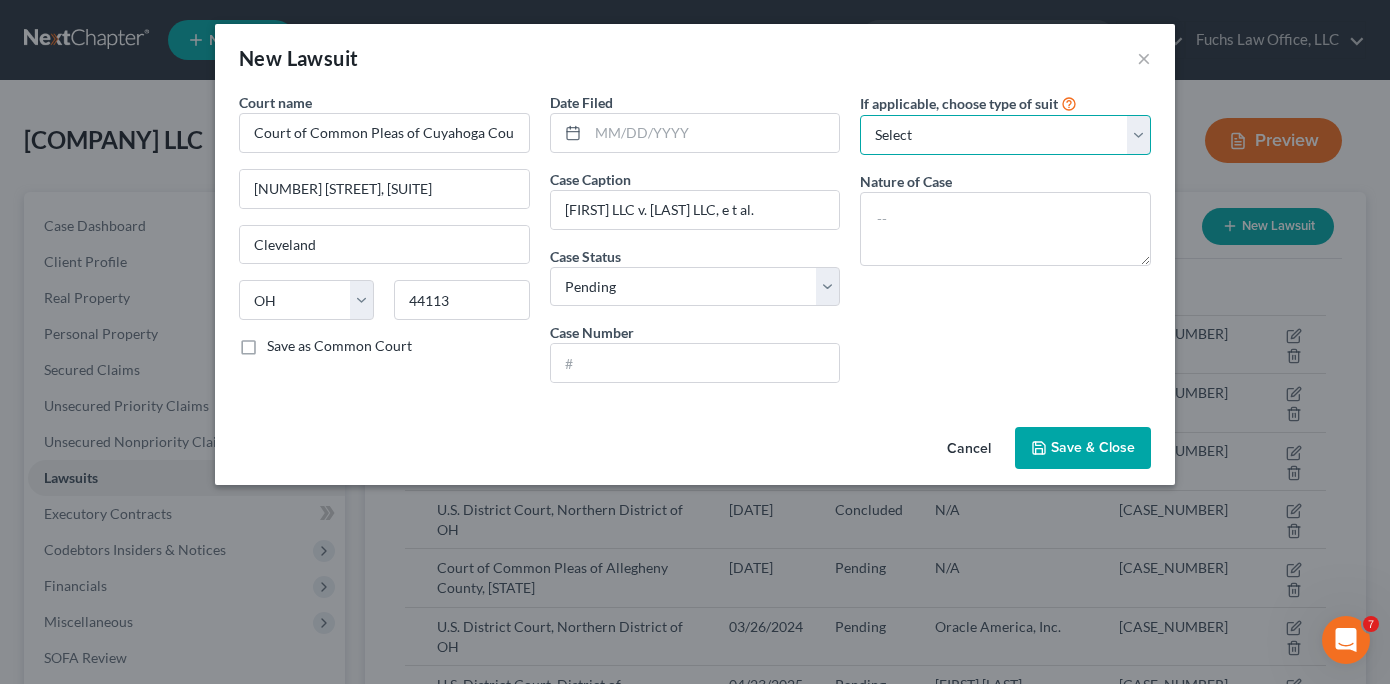select on "3" 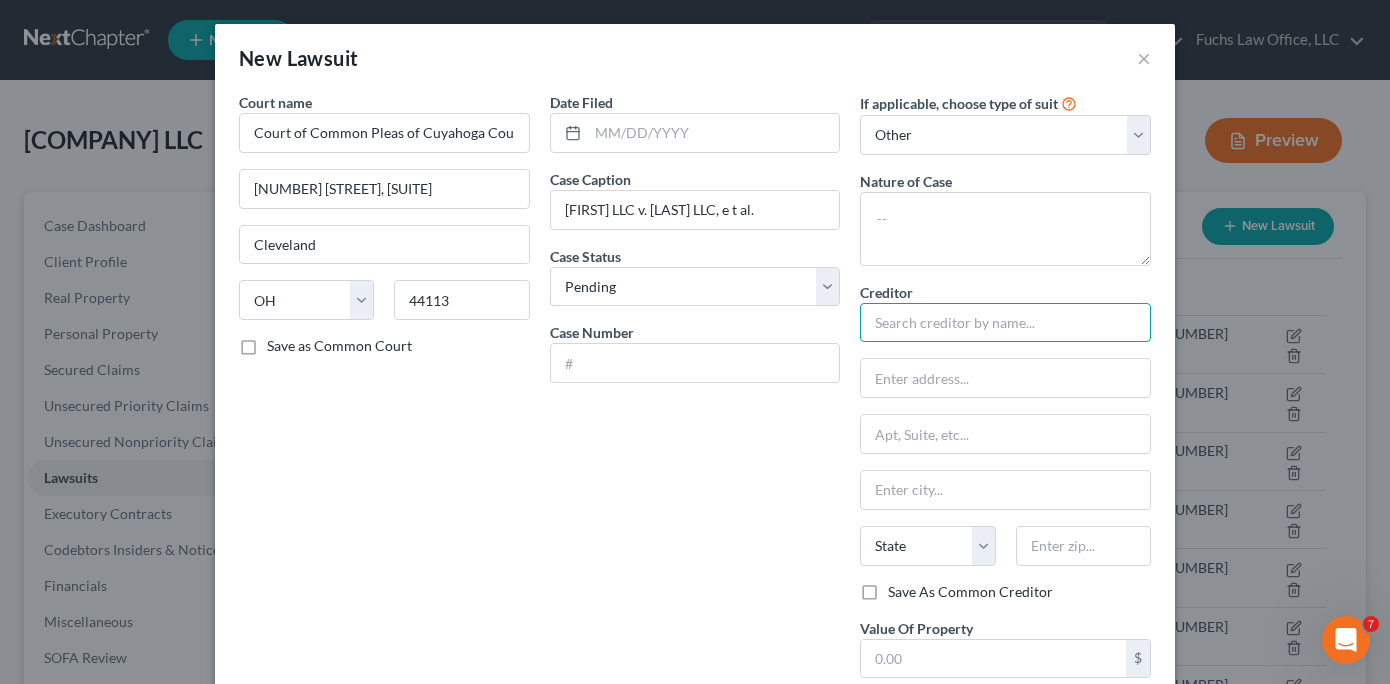 click at bounding box center (1005, 323) 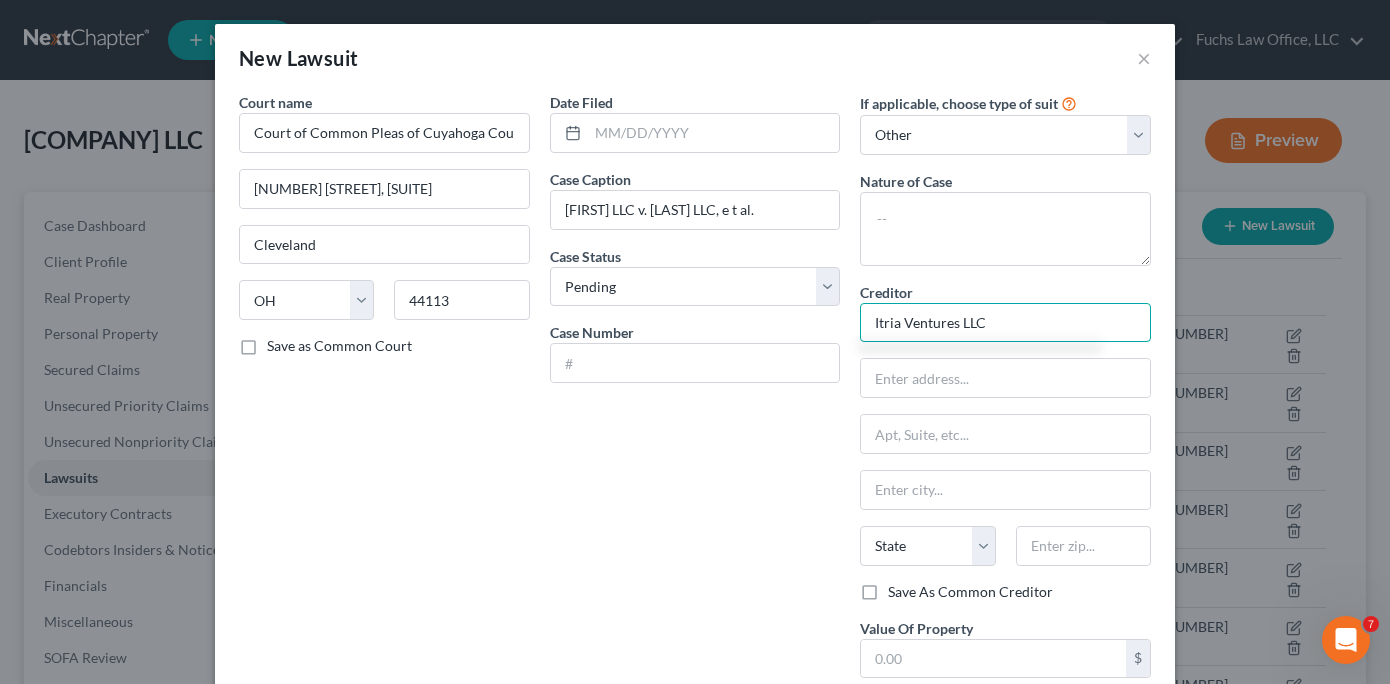 type on "Itria Ventures LLC" 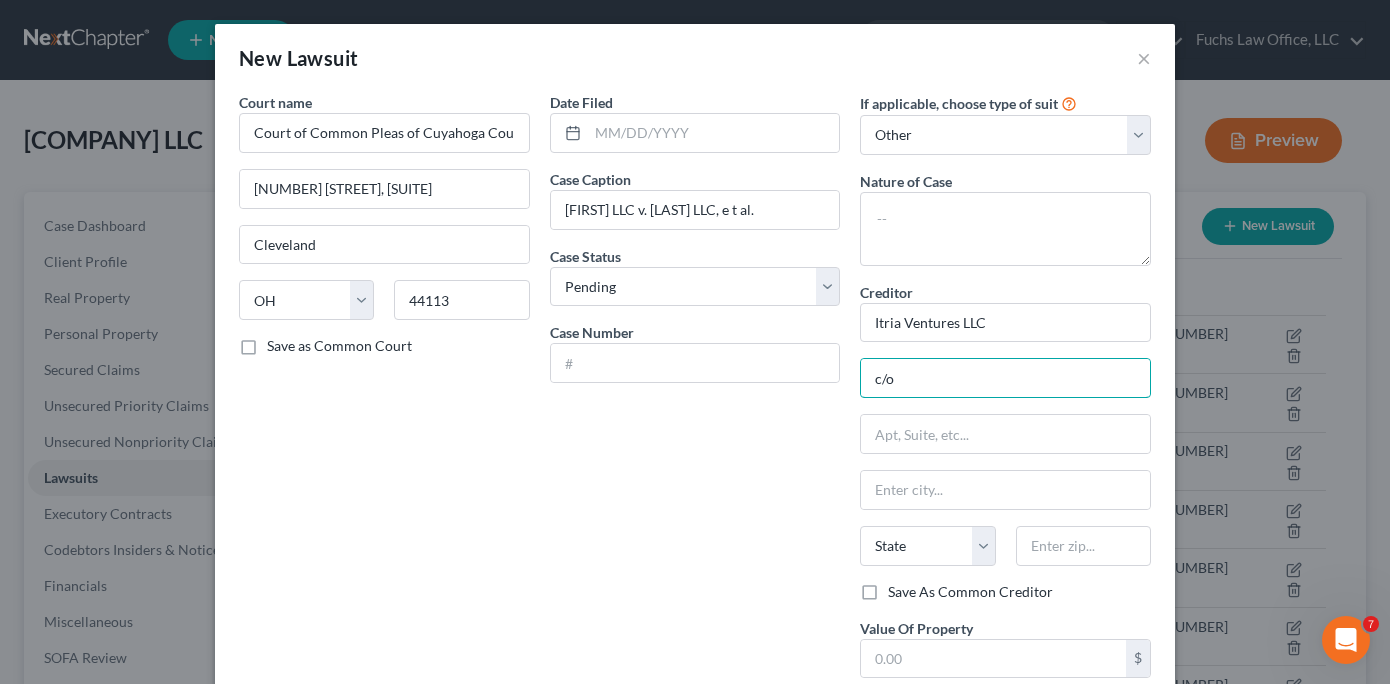 type on "c/o [NAME], Esq." 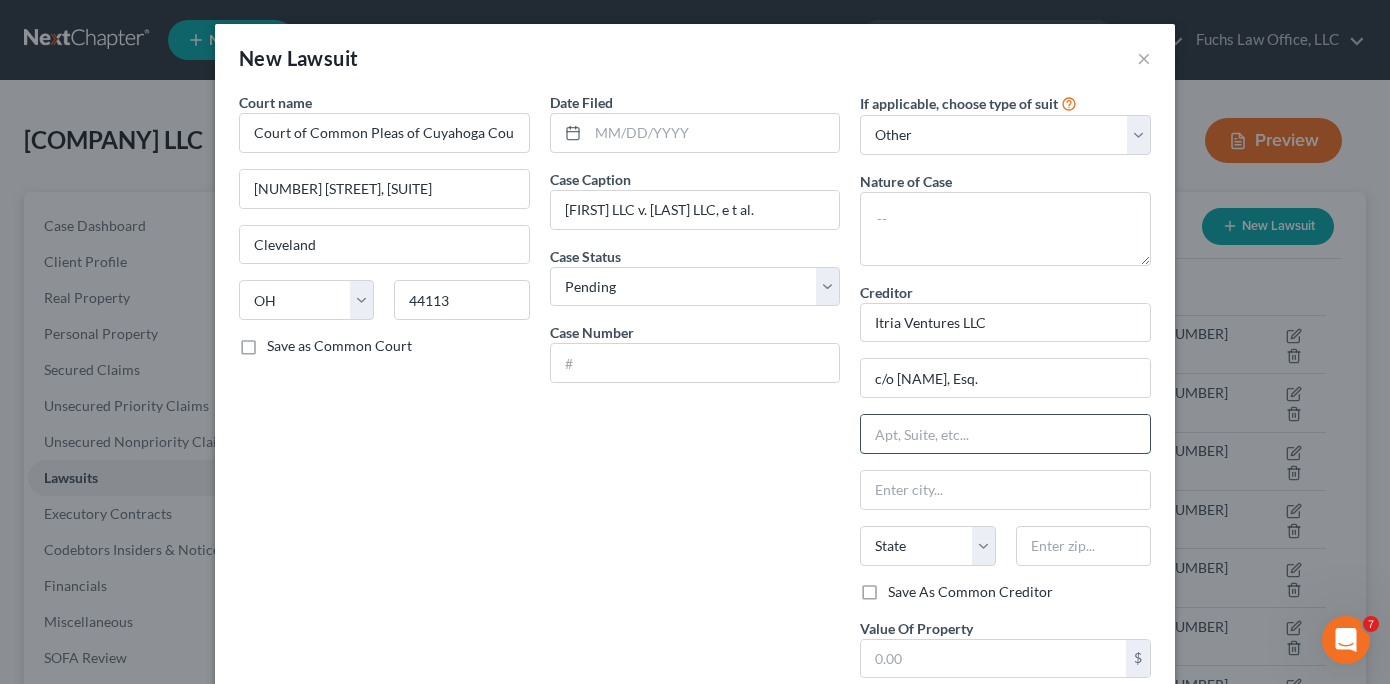 click at bounding box center (1005, 434) 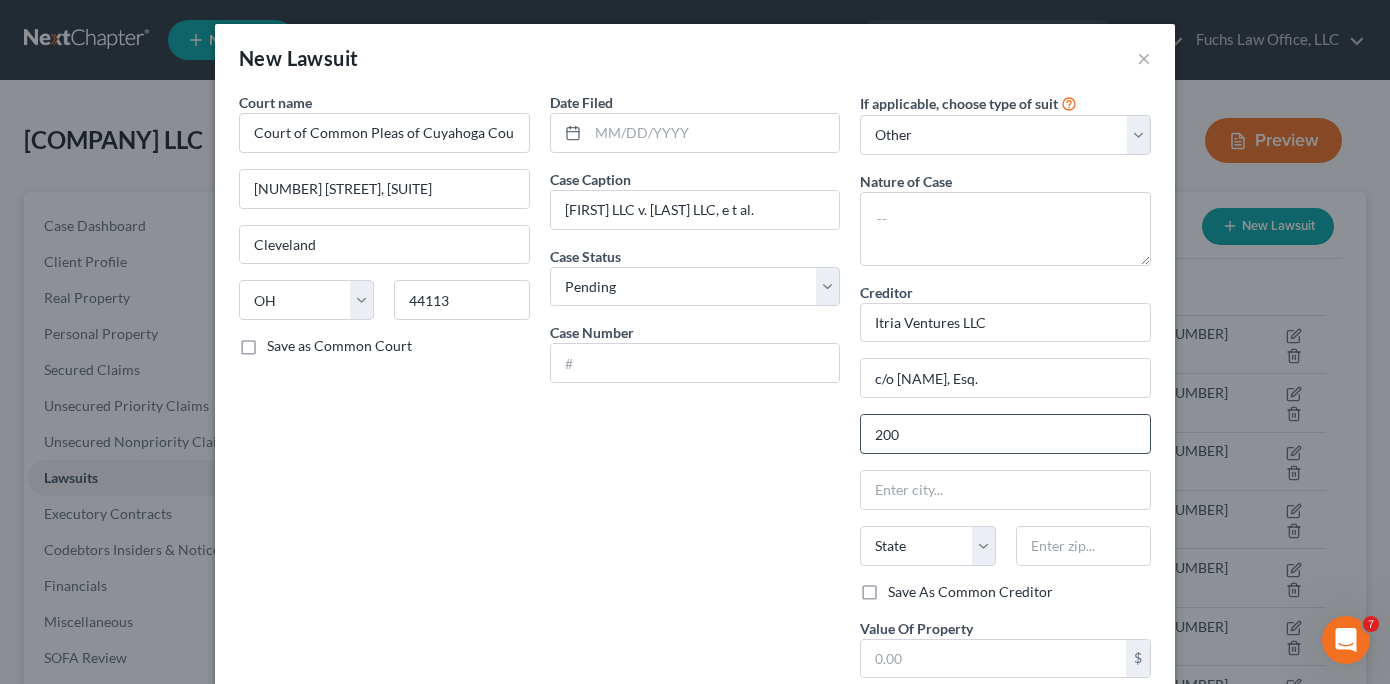 type on "[NUMBER] [STREET], Suite [NUMBER]" 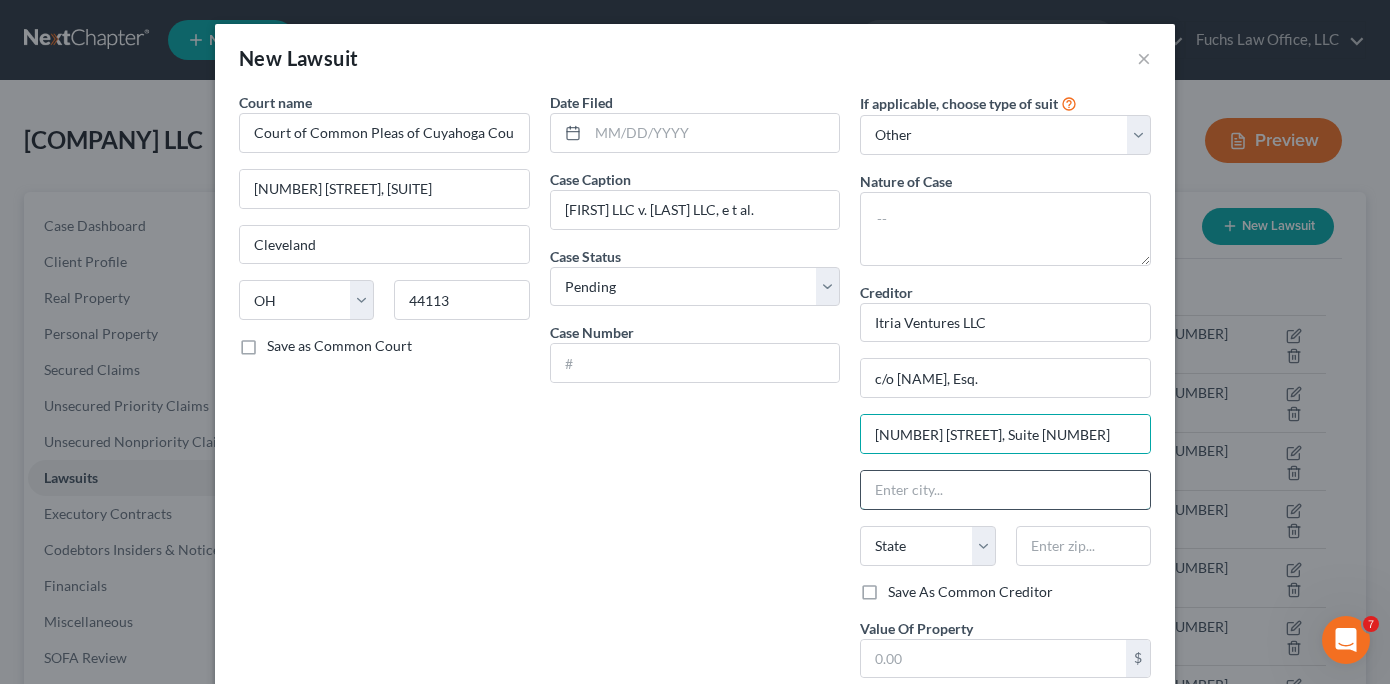 click at bounding box center (1005, 490) 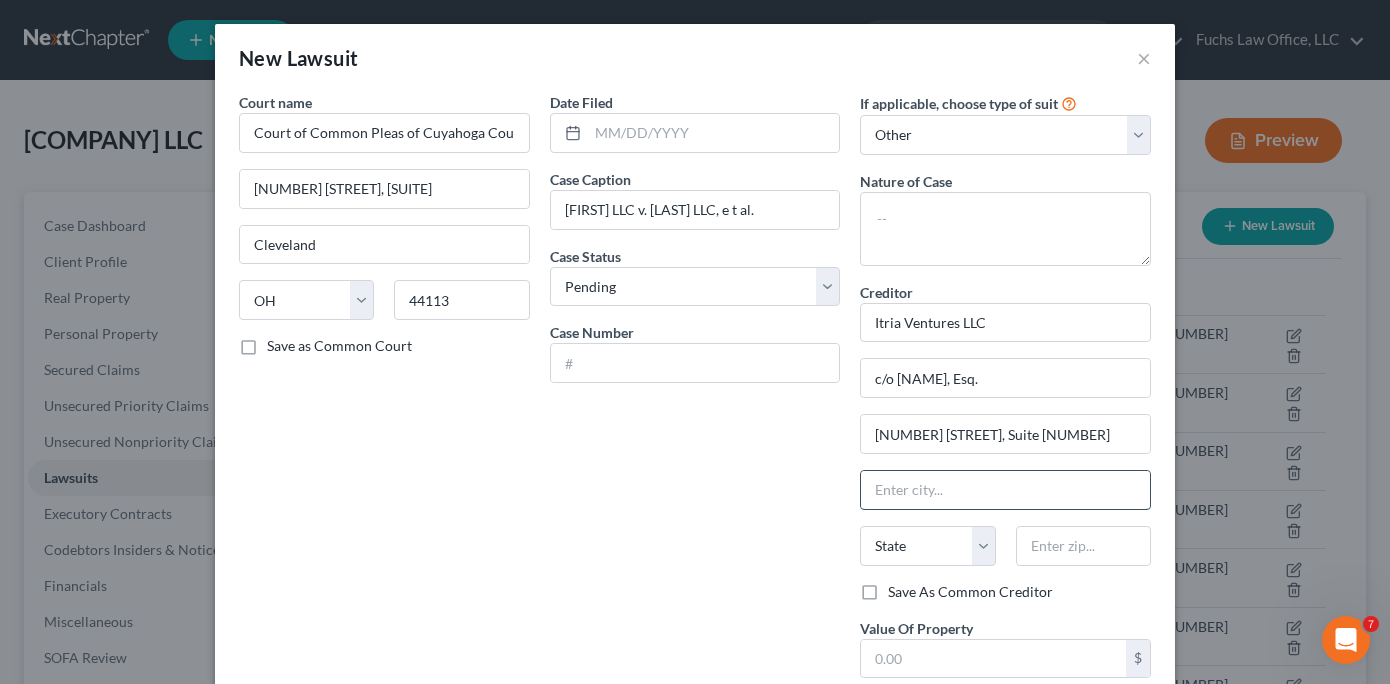 type on "c" 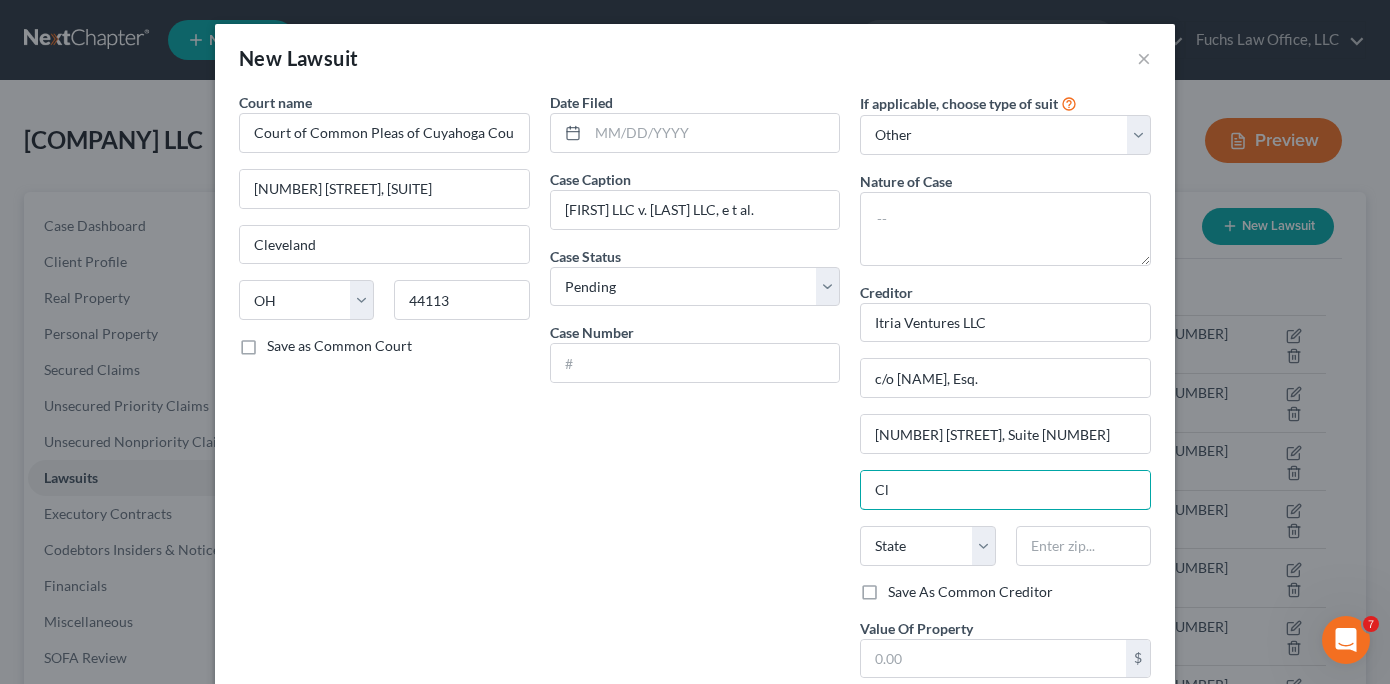 type on "Cleveland" 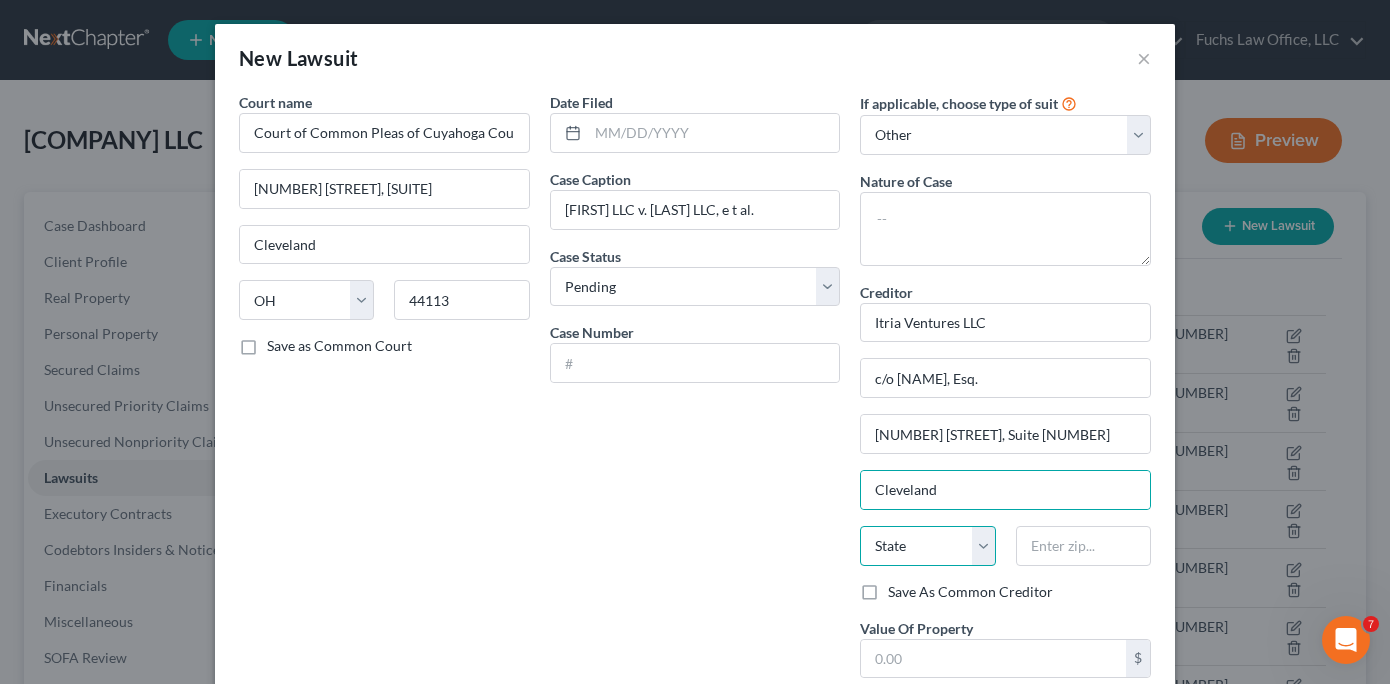click on "State AL AK AR AZ CA CO CT DE DC FL GA GU HI ID IL IN IA KS KY LA ME MD MA MI MN MS MO MT NC ND NE NV NH NJ NM NY OH OK OR PA PR RI SC SD TN TX UT VI VA VT WA WV WI WY" at bounding box center (927, 546) 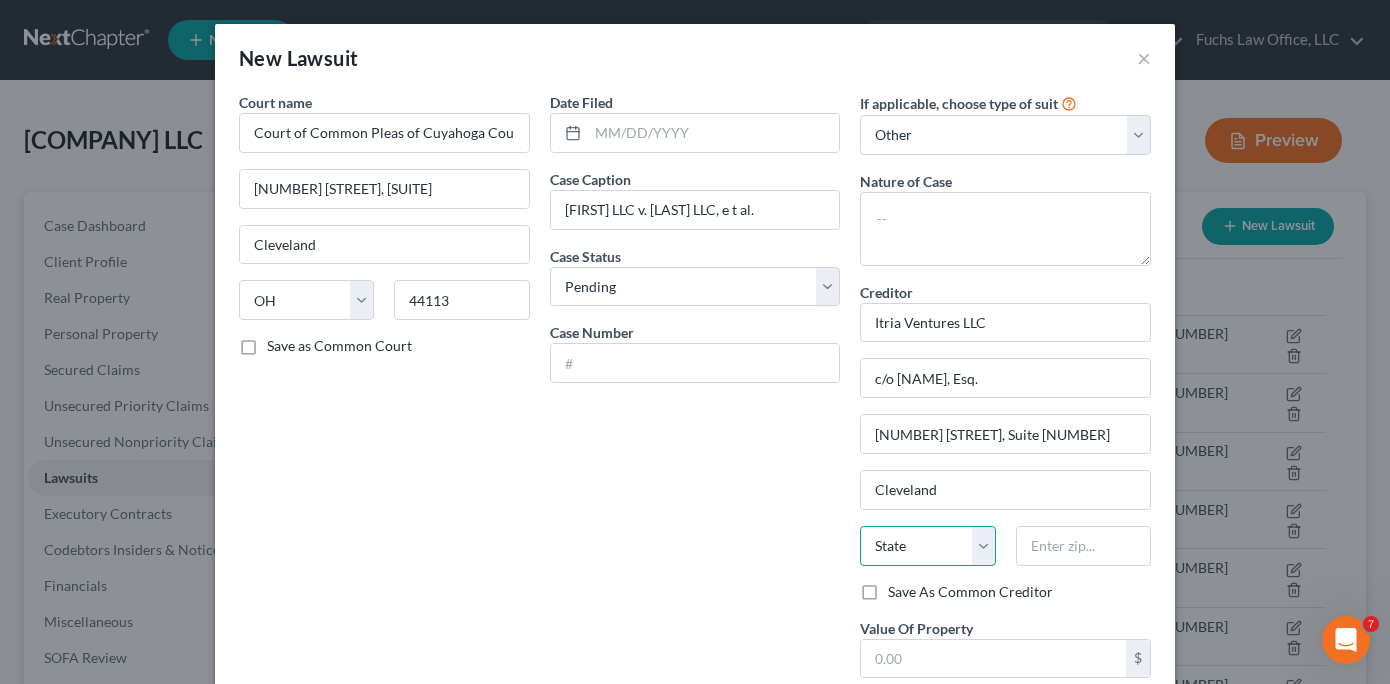 select on "36" 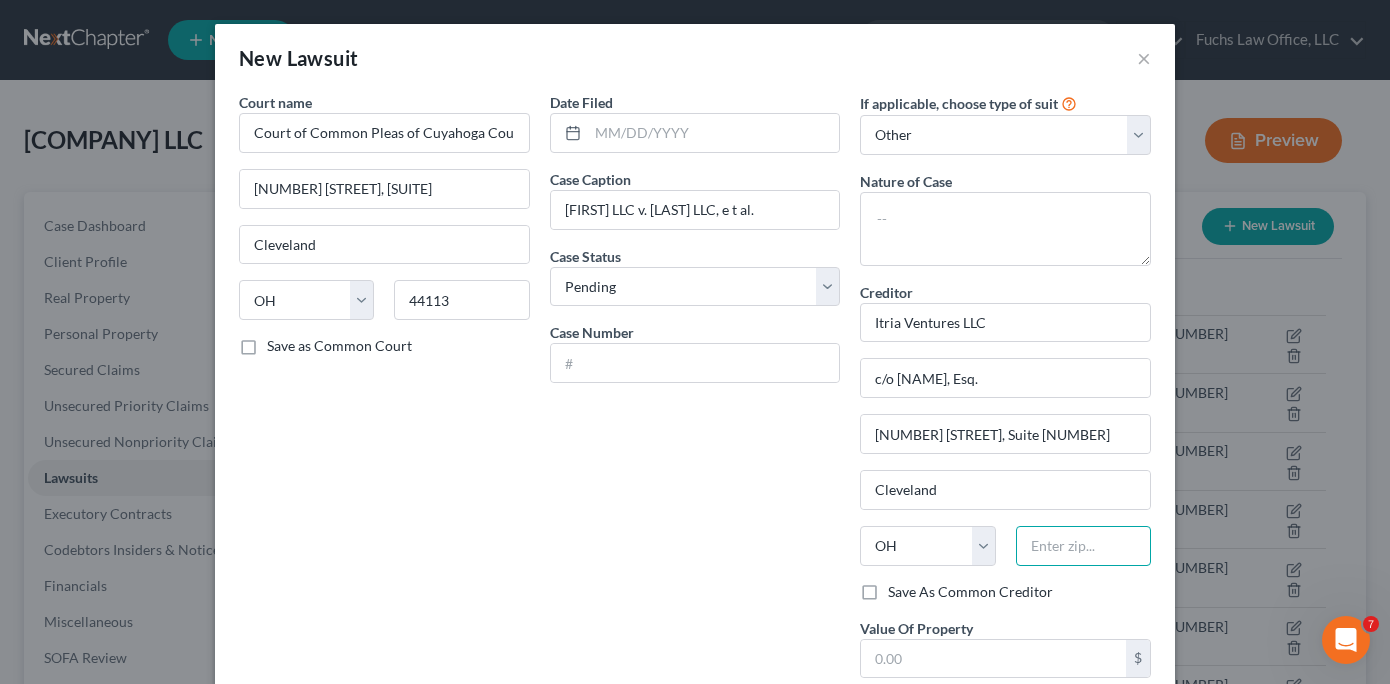 click at bounding box center [1083, 546] 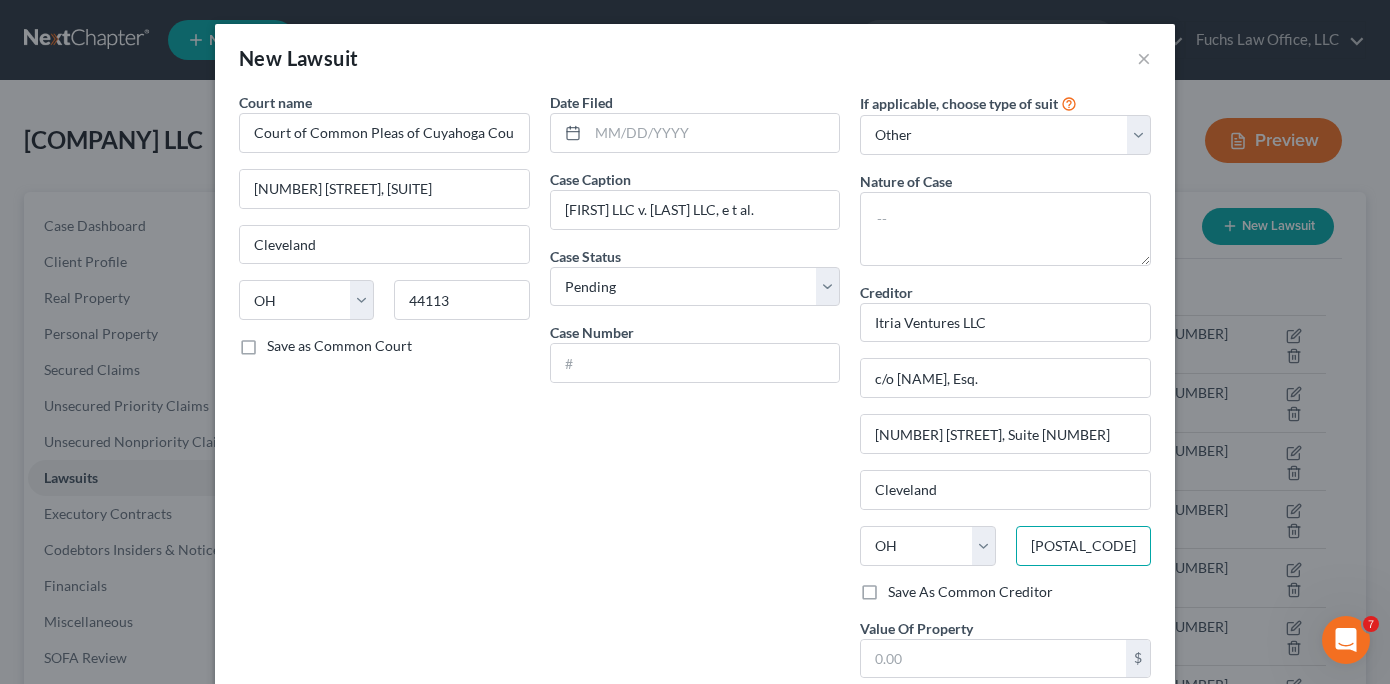 type on "[POSTAL_CODE]" 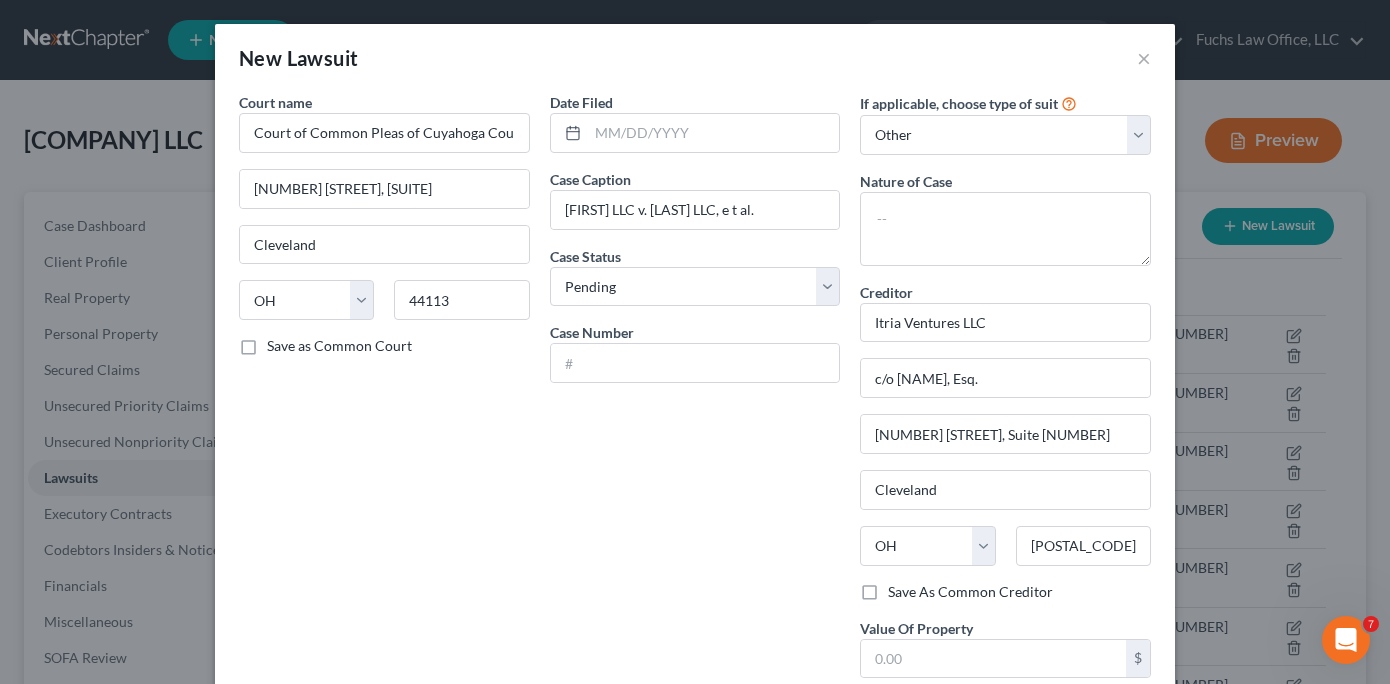 click on "Date Filed Case Caption Itria Ventures LLC v. Realscape Group LLC, e t al.
Case Status
*
Select Pending On Appeal Concluded Case Number" at bounding box center (695, 407) 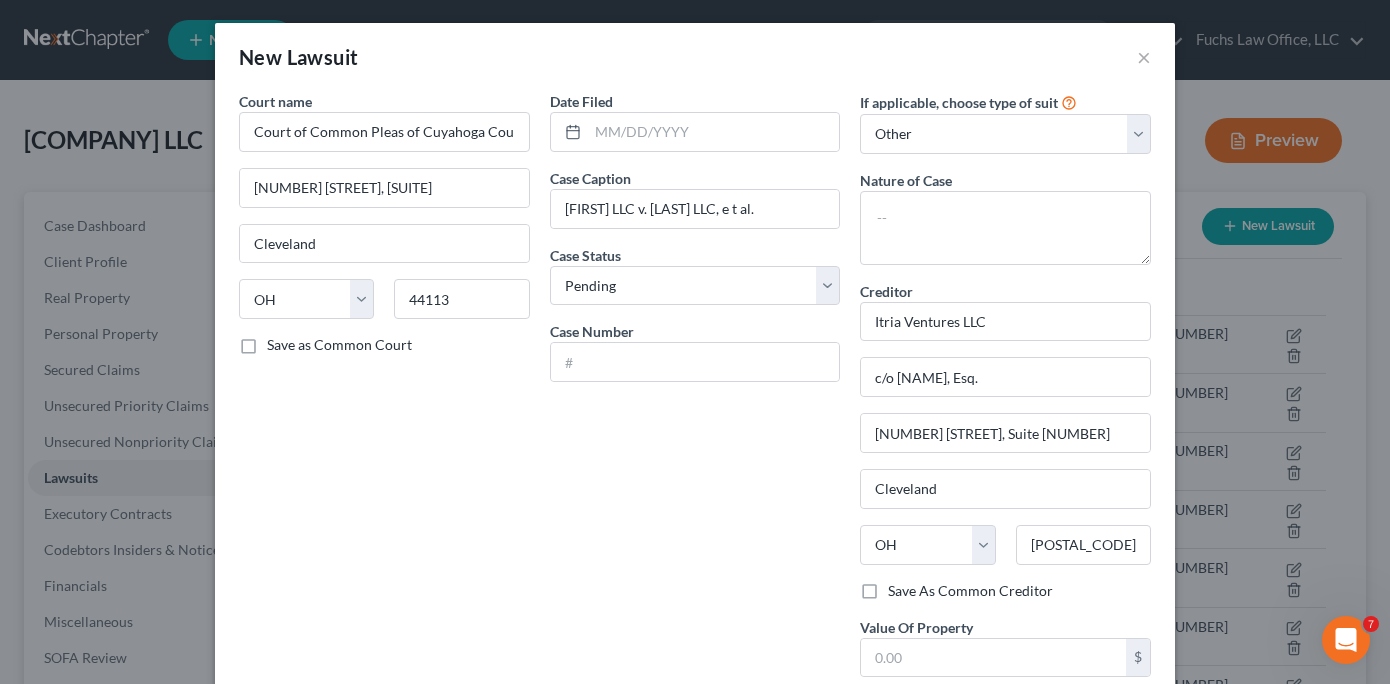 scroll, scrollTop: 0, scrollLeft: 0, axis: both 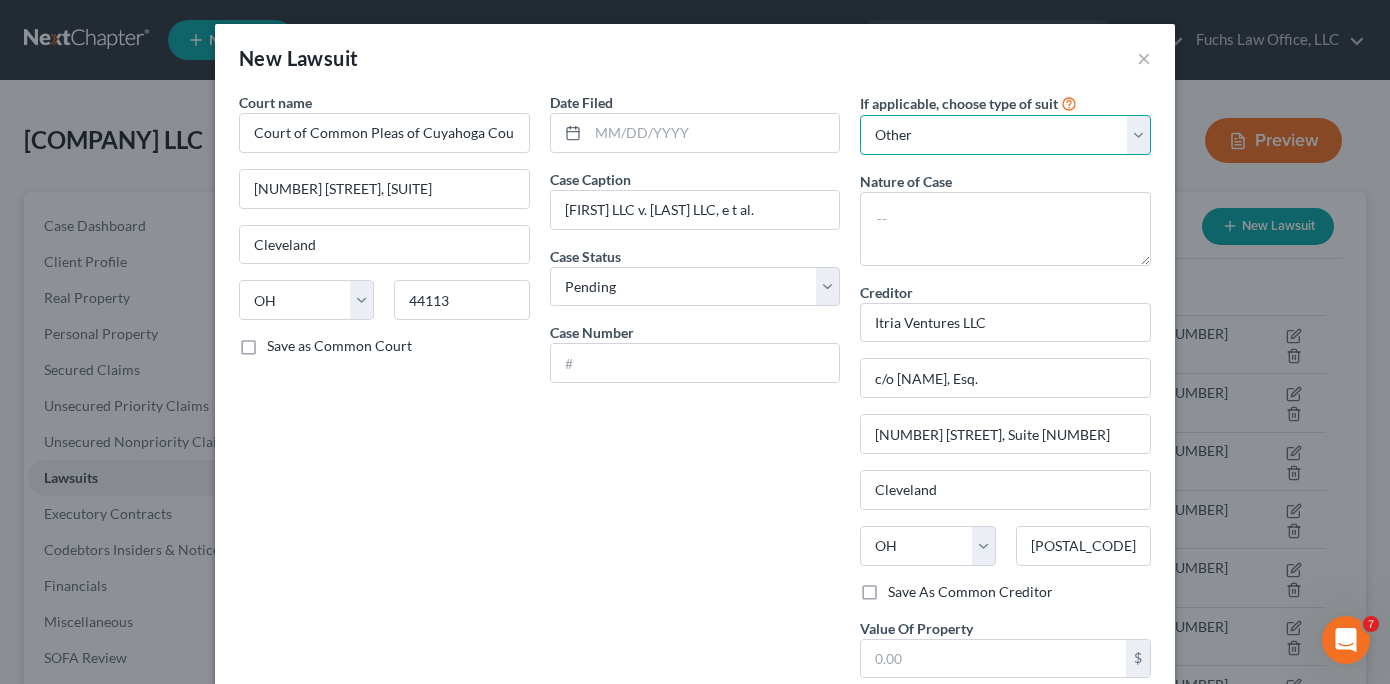 click on "Select Repossession Foreclosure Returns Other" at bounding box center (1005, 135) 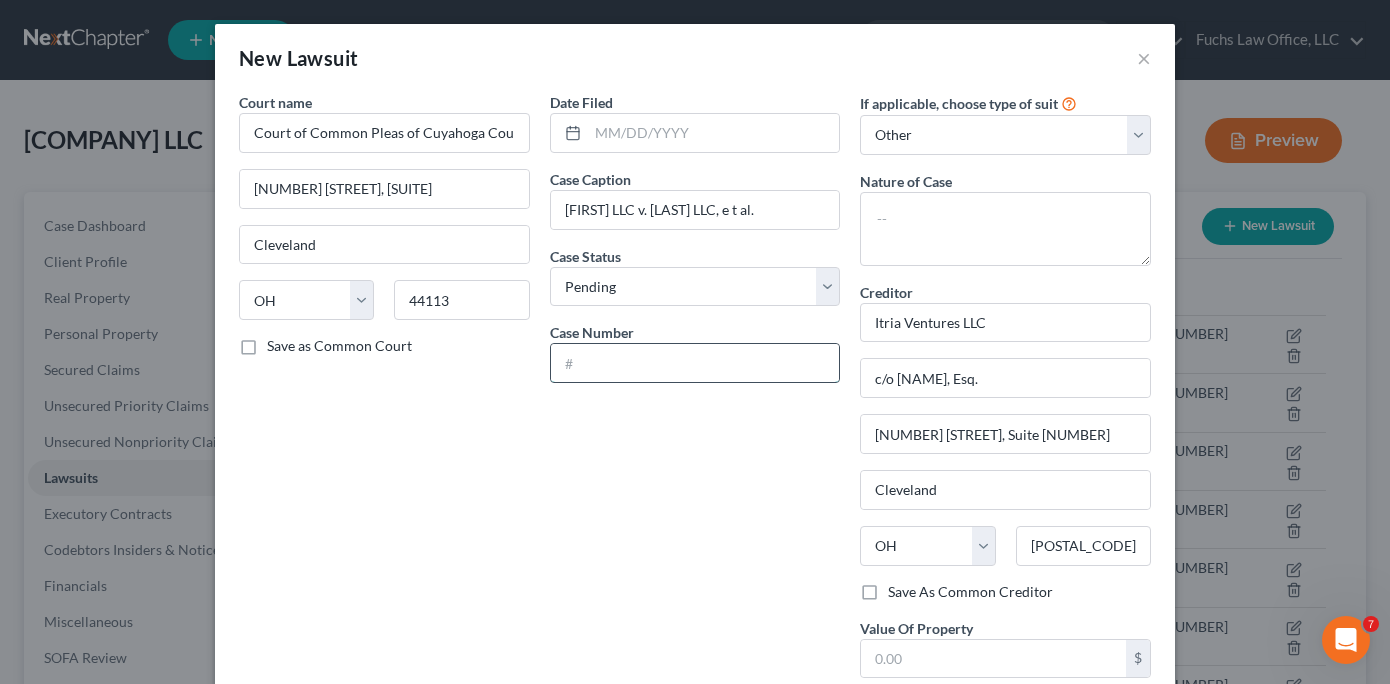 paste on "CV-25-117814" 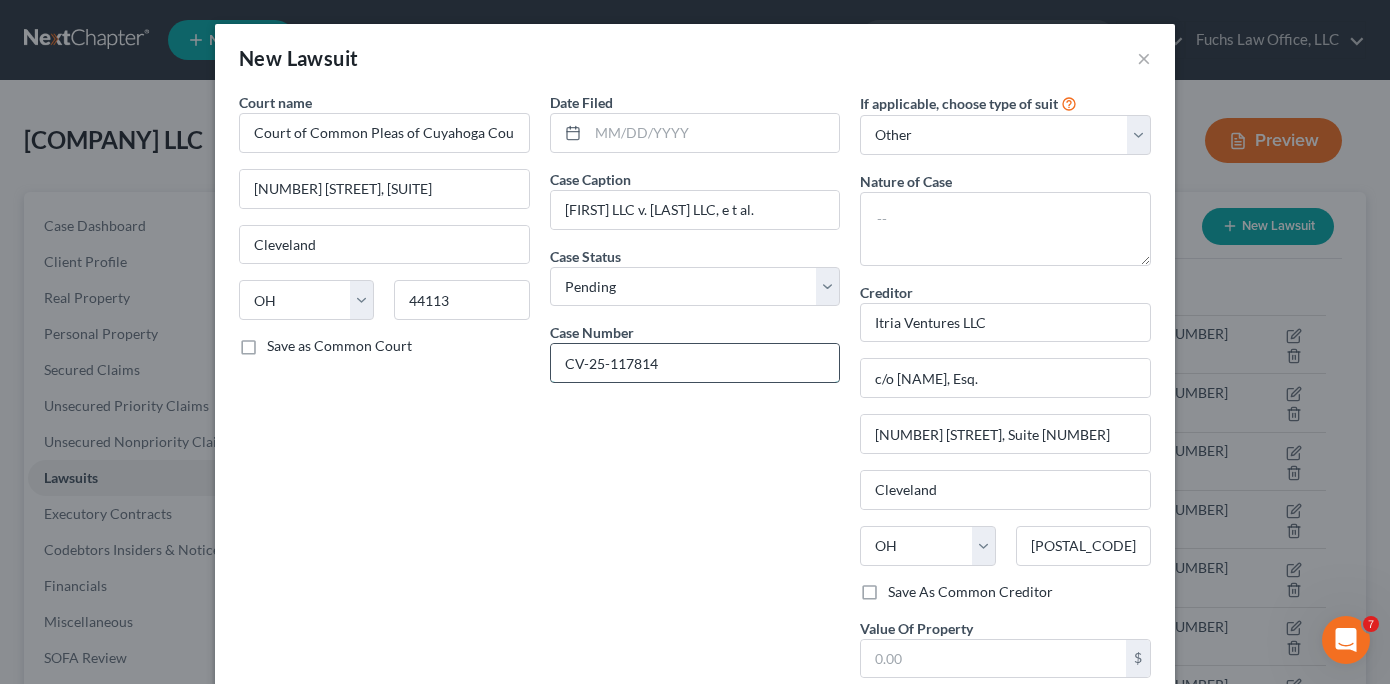click on "CV-25-117814" at bounding box center [695, 363] 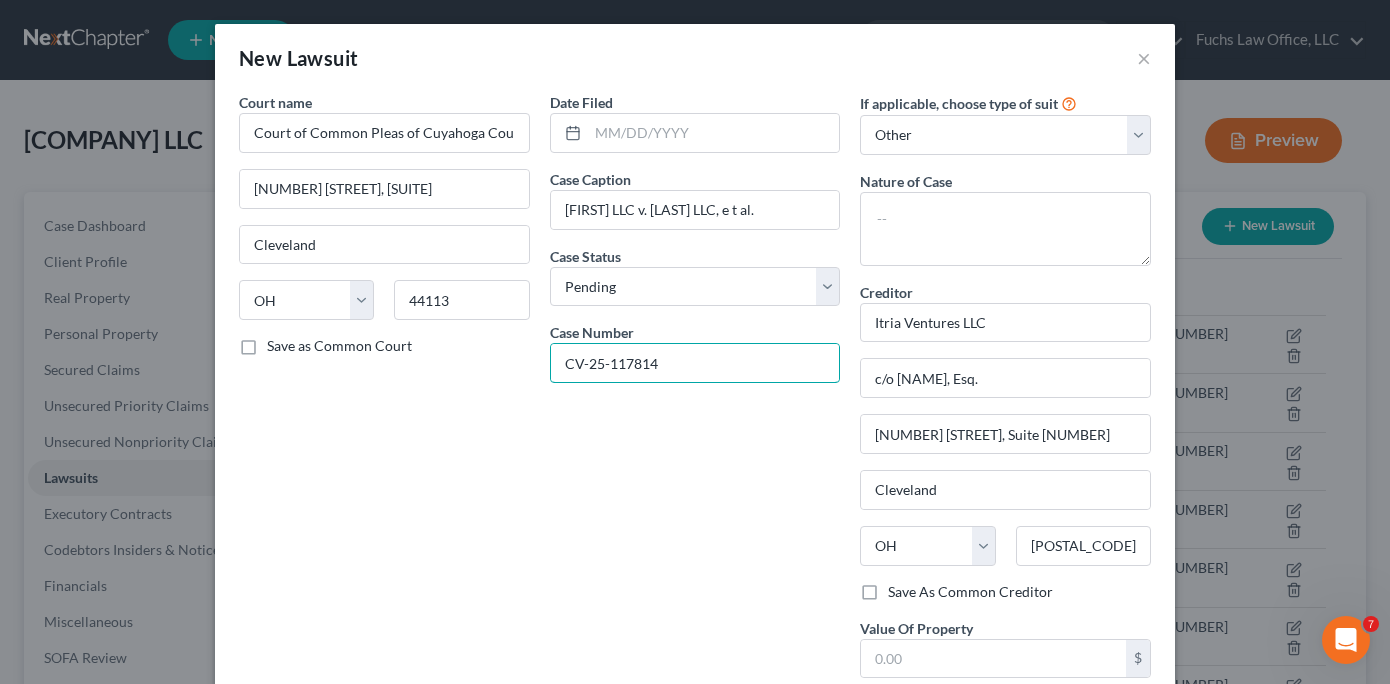 type on "CV-25-117814" 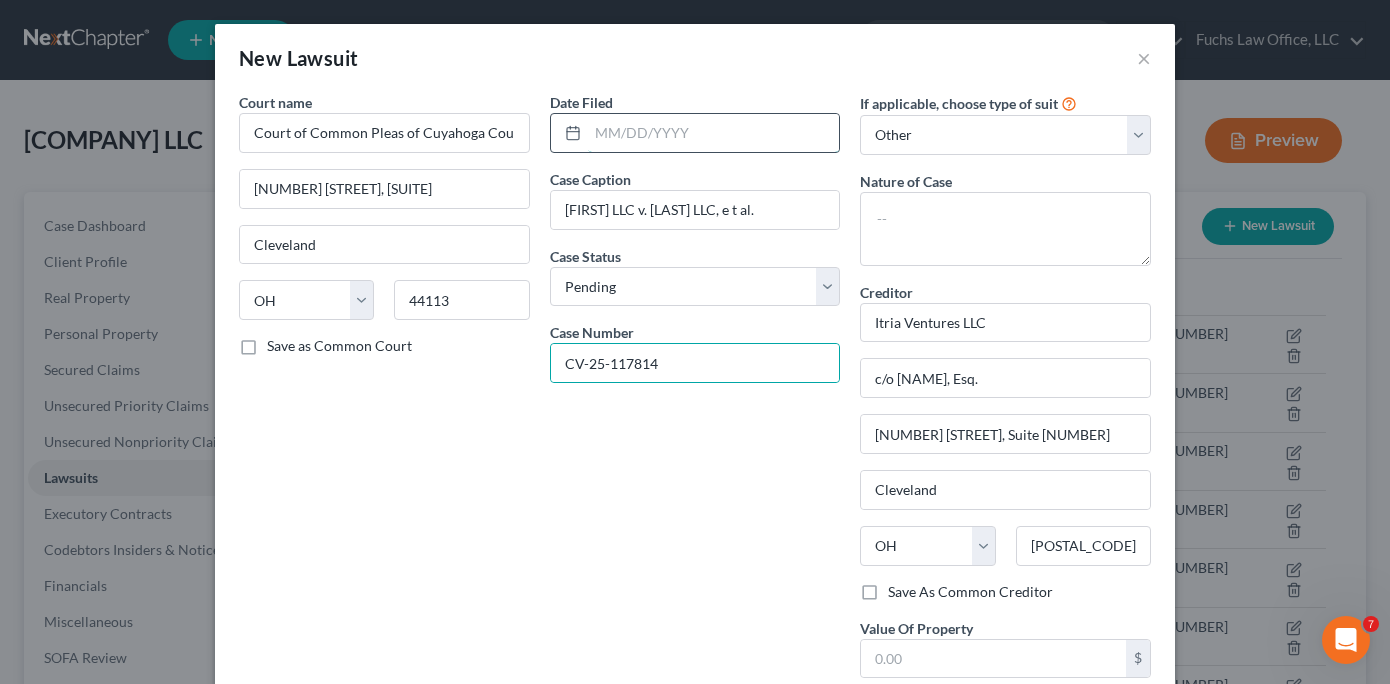 click at bounding box center (714, 133) 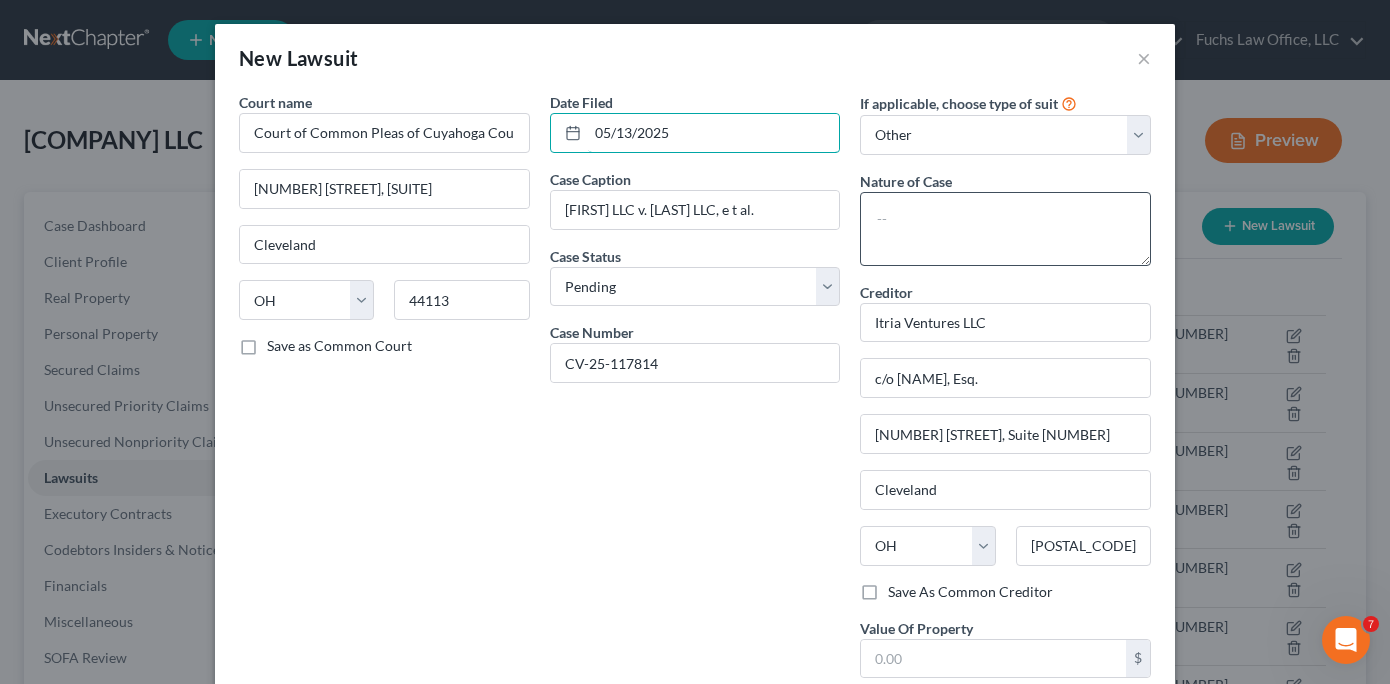 type on "05/13/2025" 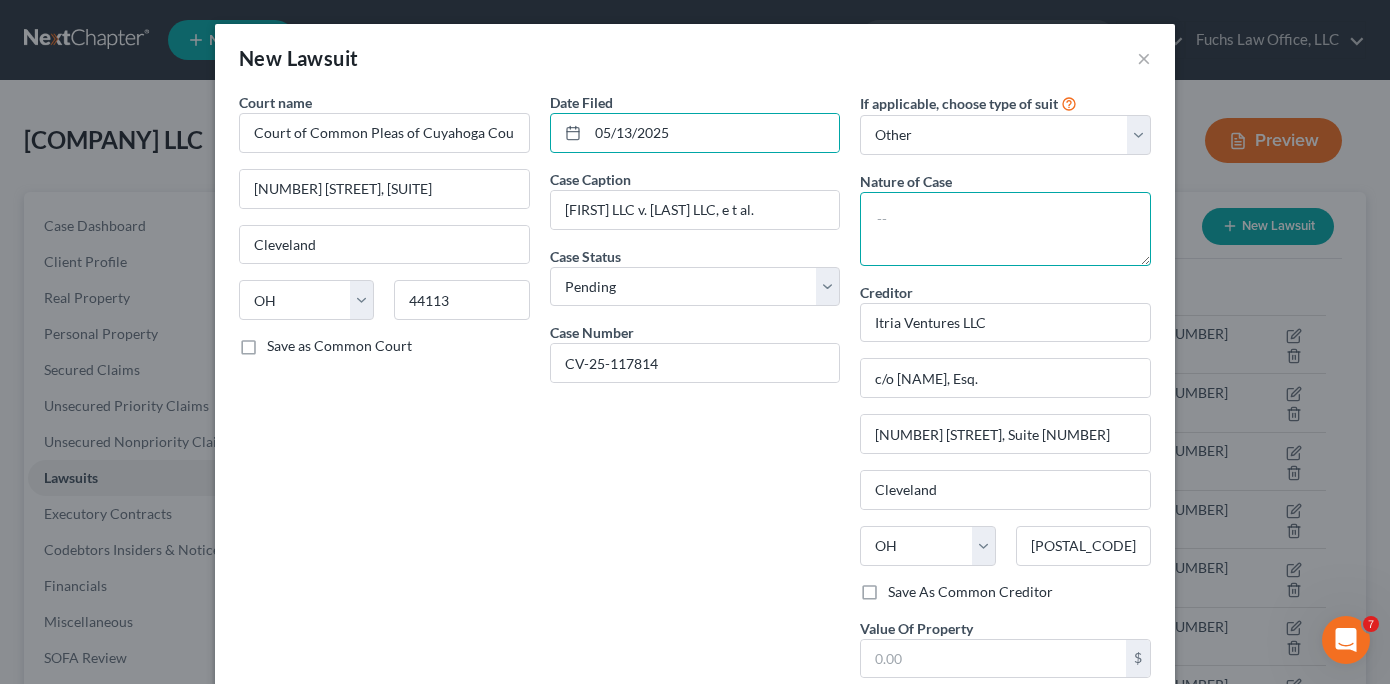 click at bounding box center [1005, 229] 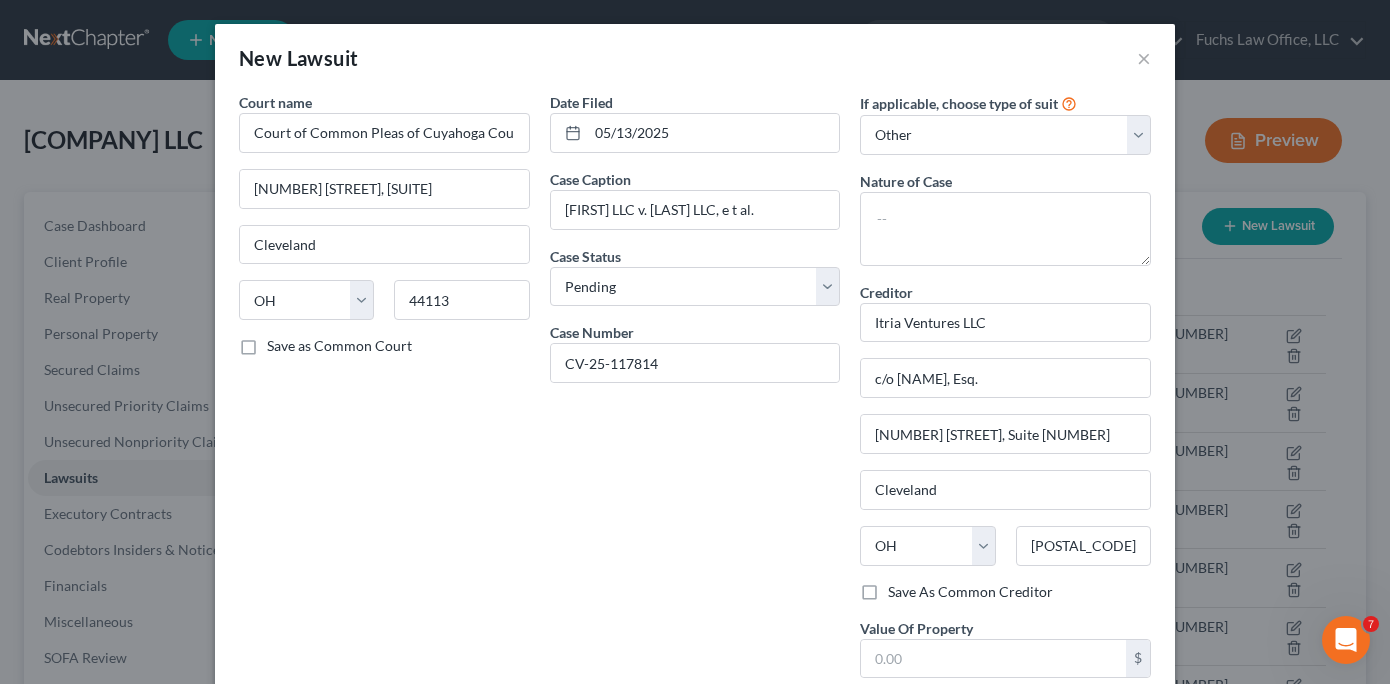click on "Date Filed 05/13/2025 Case Caption Itria Ventures LLC v. Realscape Group LLC, e t al.
Case Status
*
Select Pending On Appeal Concluded Case Number CV-25-117814" at bounding box center (695, 407) 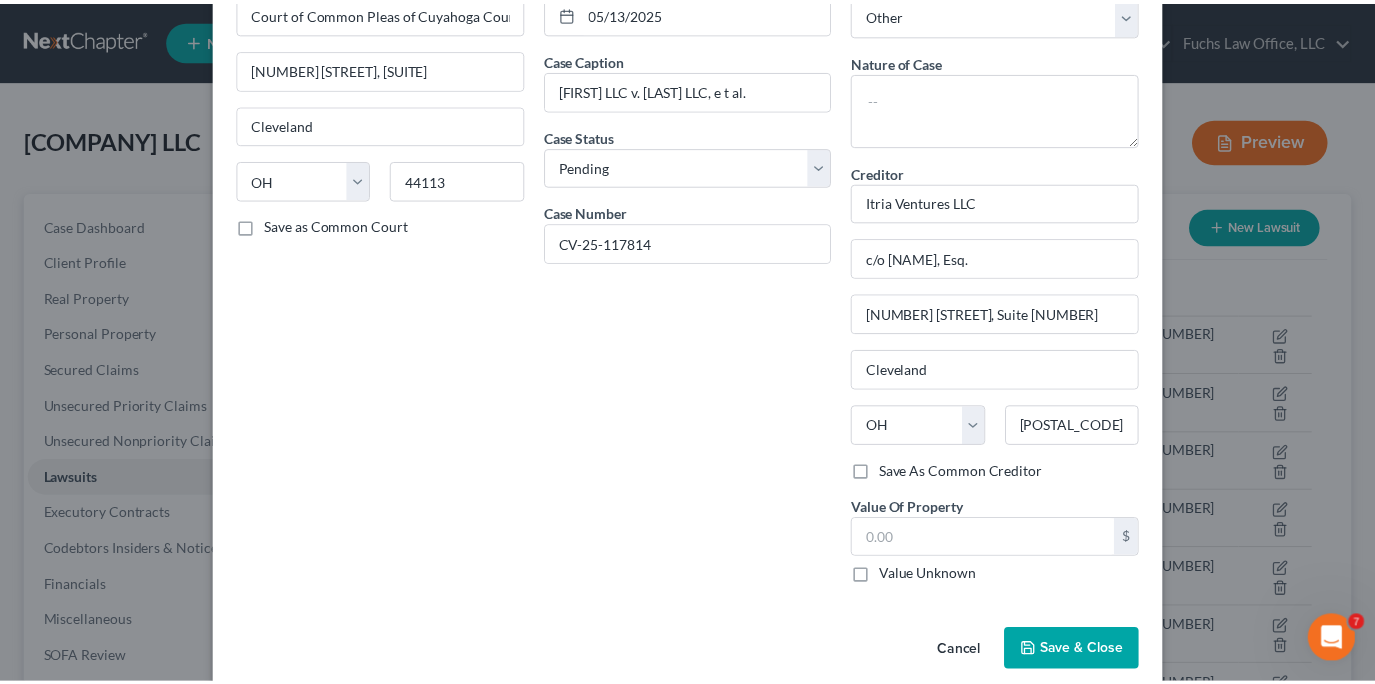 scroll, scrollTop: 148, scrollLeft: 0, axis: vertical 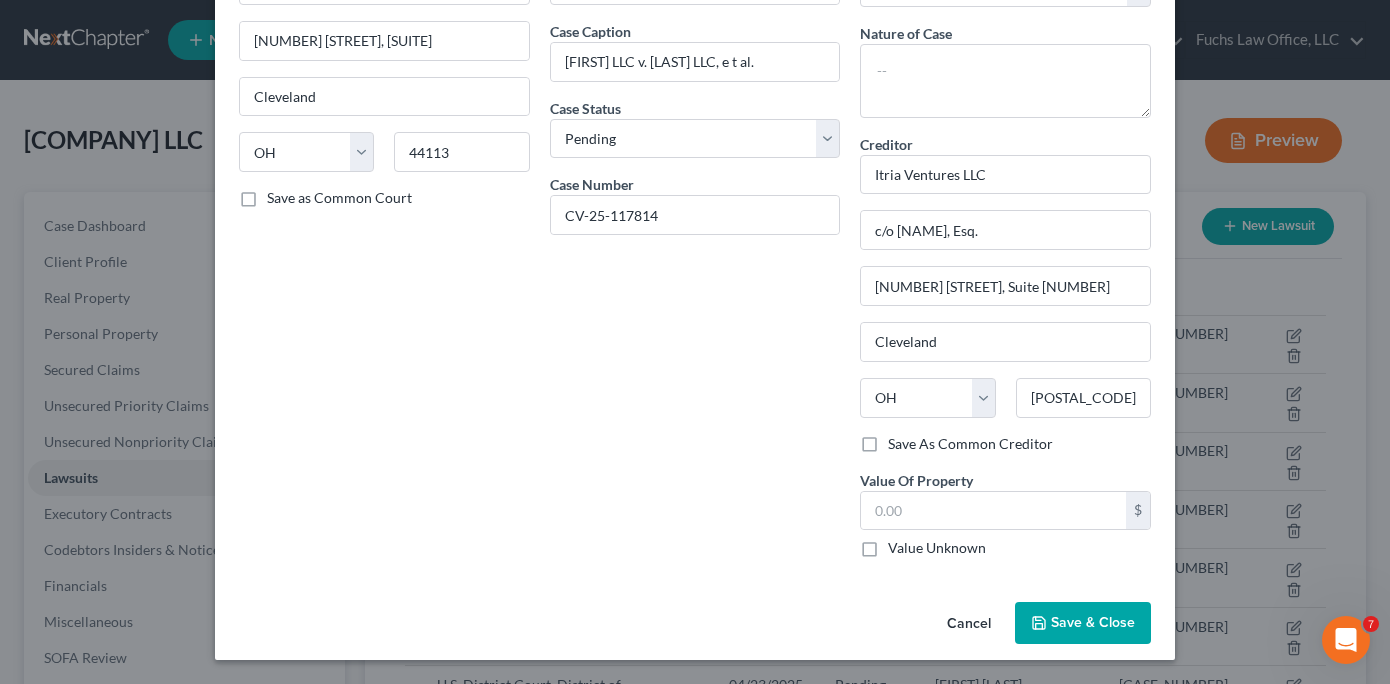 click on "Save & Close" at bounding box center (1093, 622) 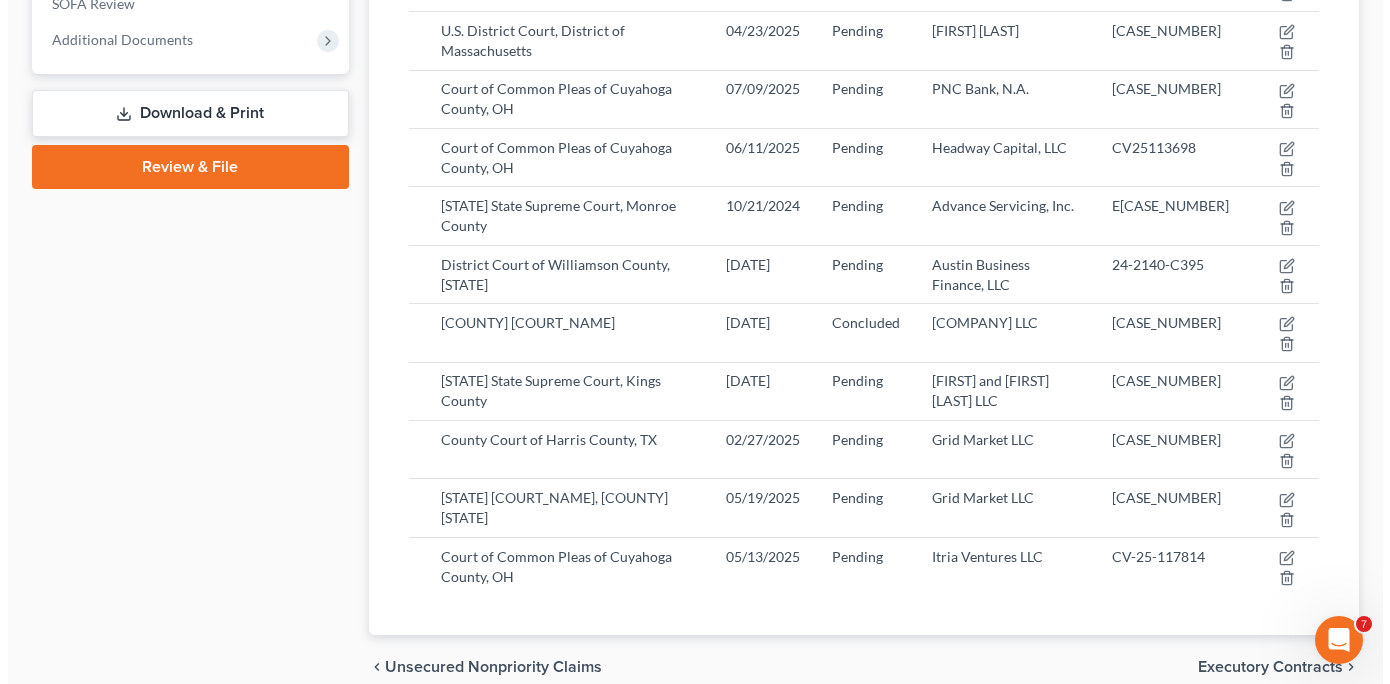 scroll, scrollTop: 667, scrollLeft: 0, axis: vertical 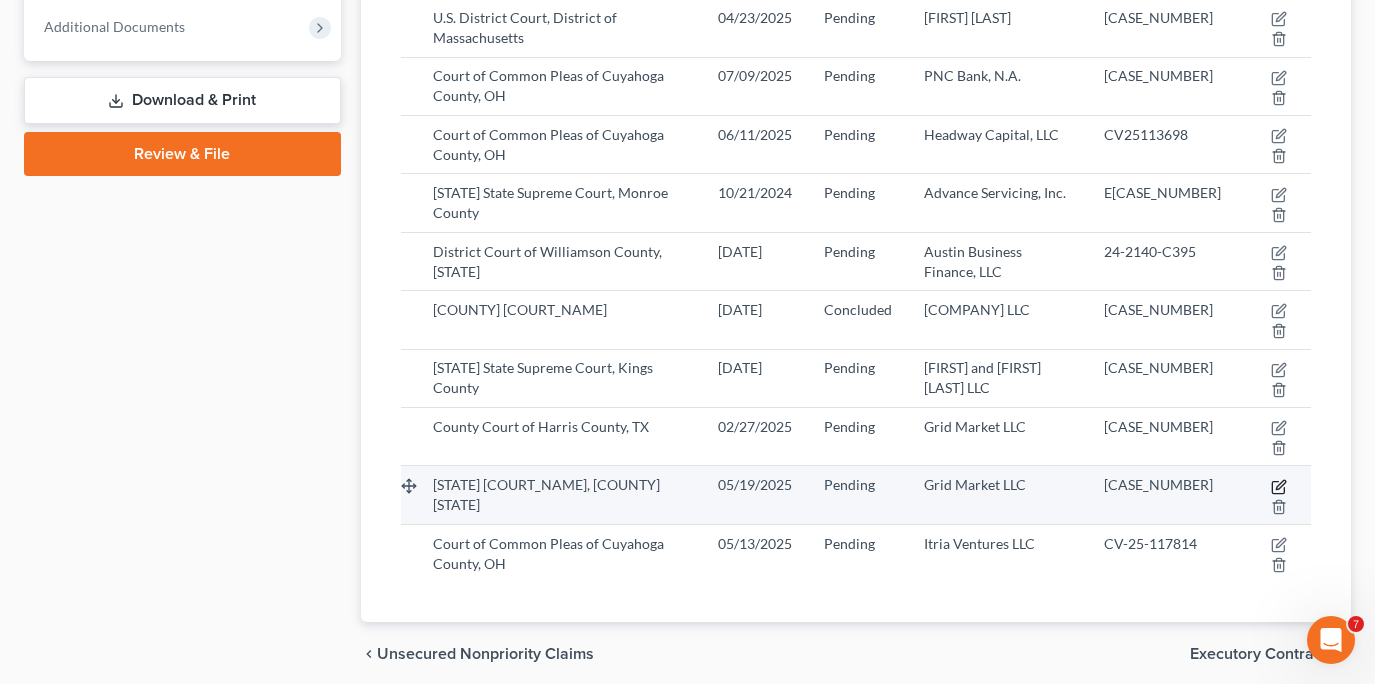 click 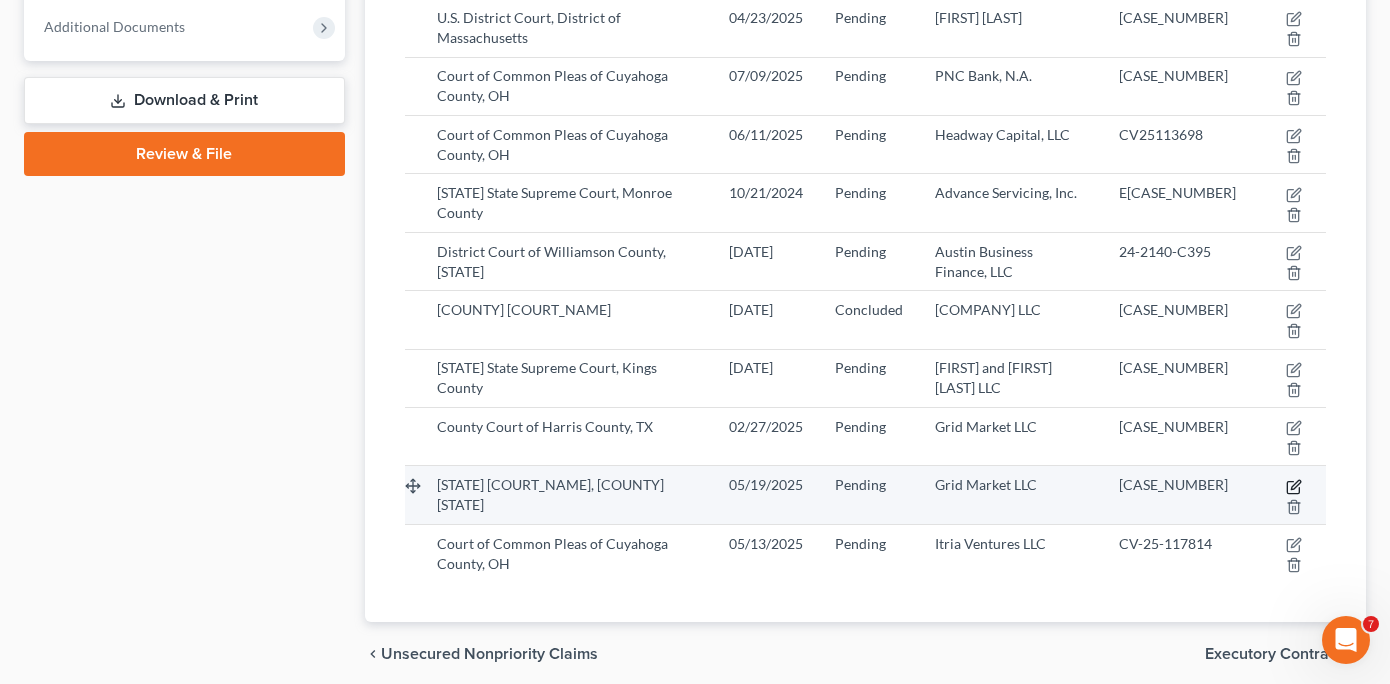 select on "0" 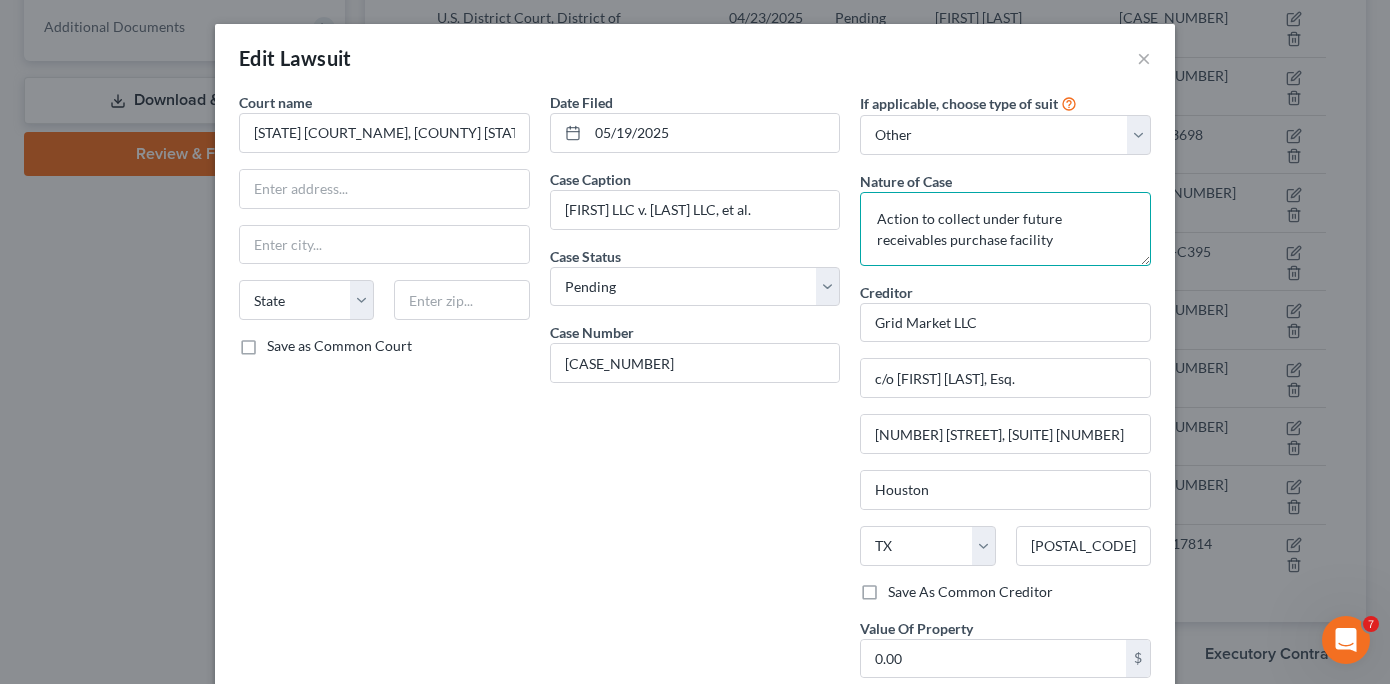 drag, startPoint x: 869, startPoint y: 218, endPoint x: 1021, endPoint y: 244, distance: 154.20766 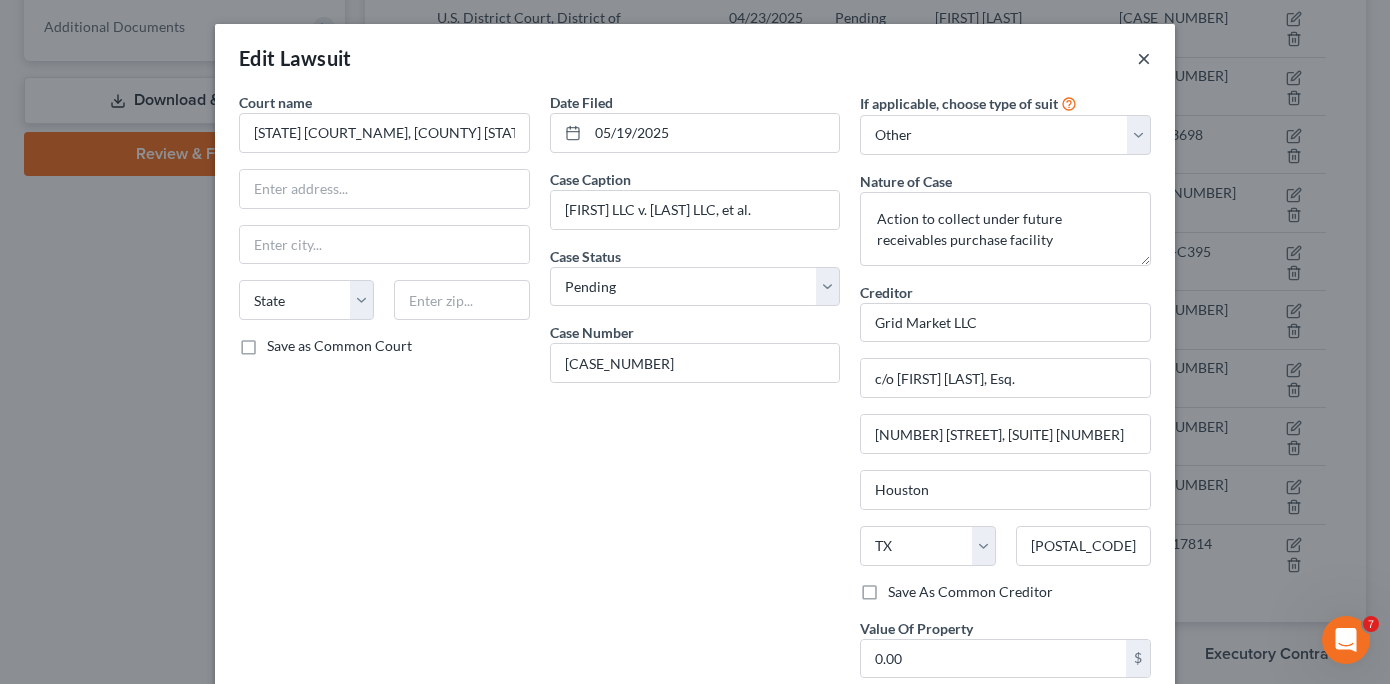 click on "×" at bounding box center (1144, 58) 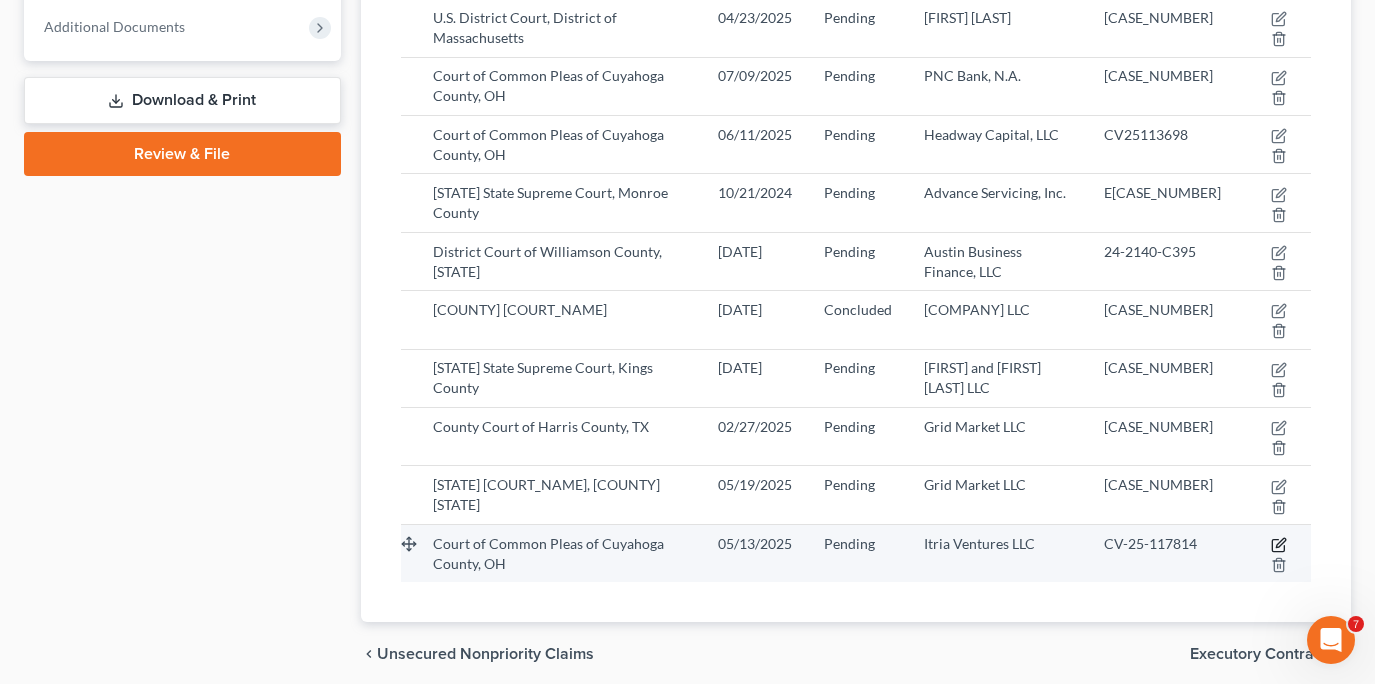 click 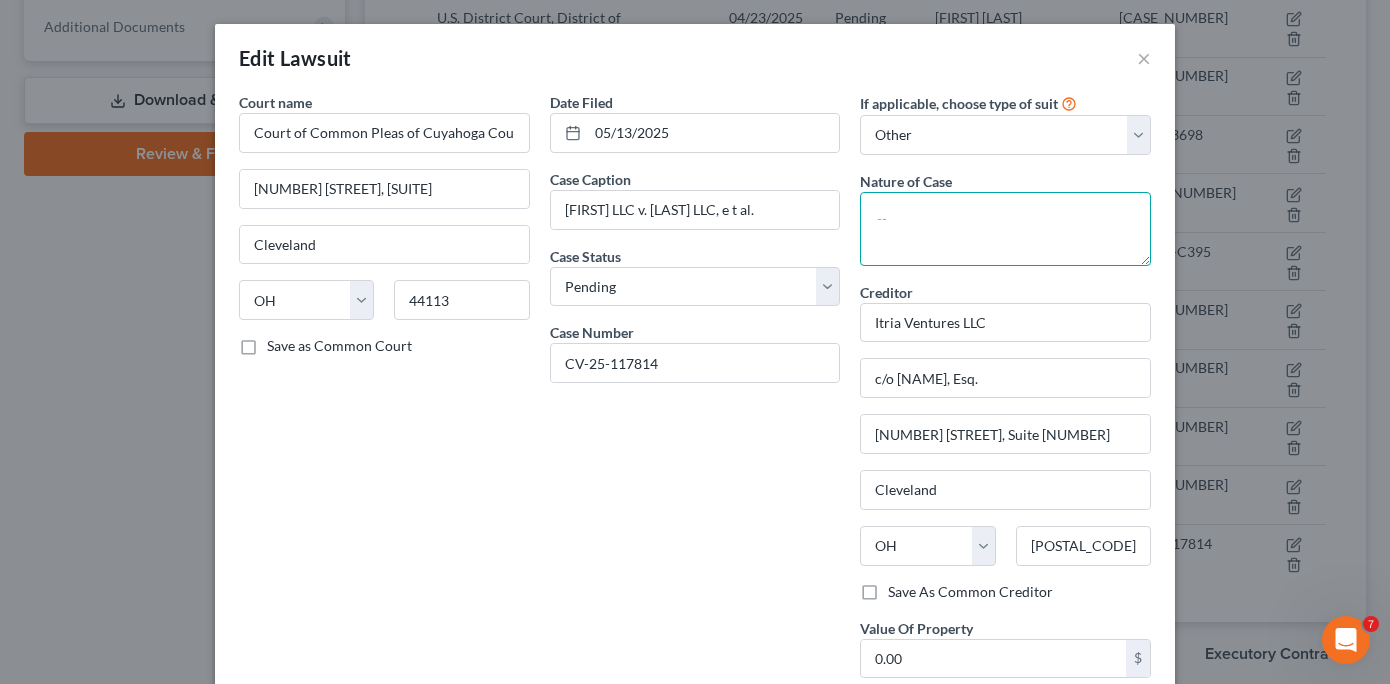 paste on "Action to collect under future receivables purchase facility" 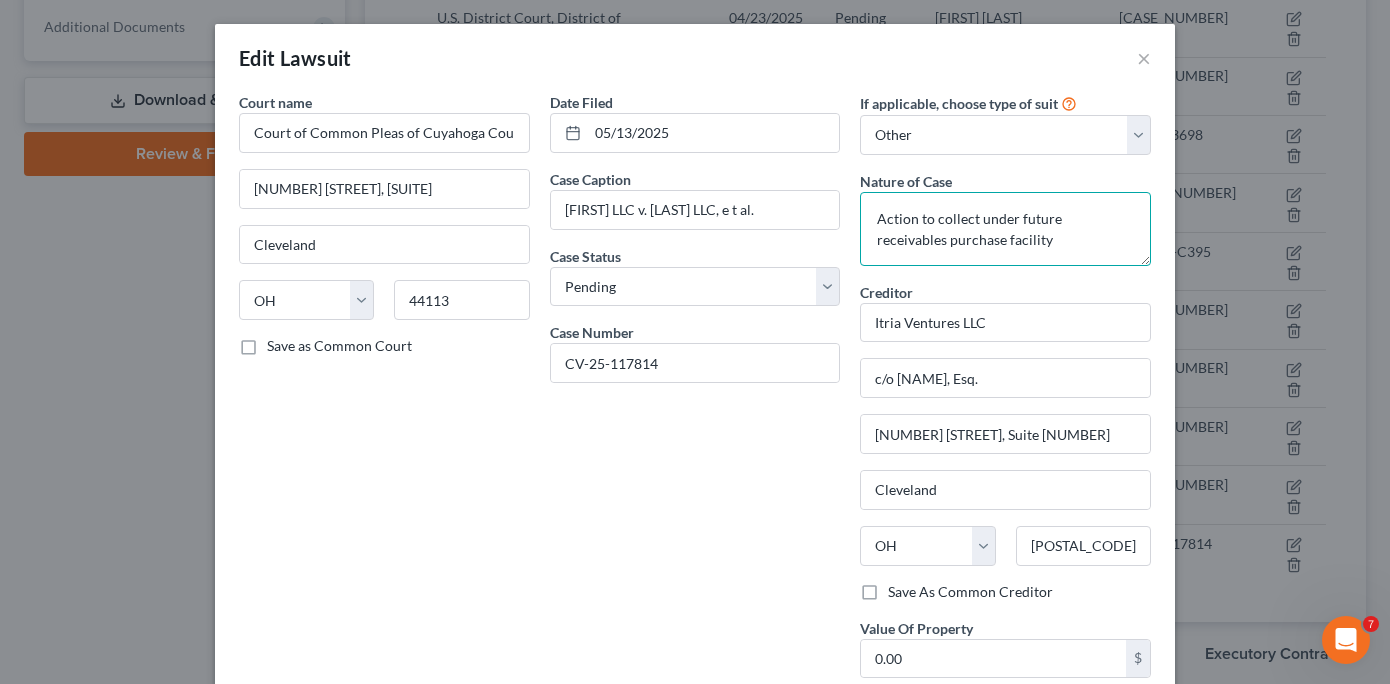 type on "Action to collect under future receivables purchase facility" 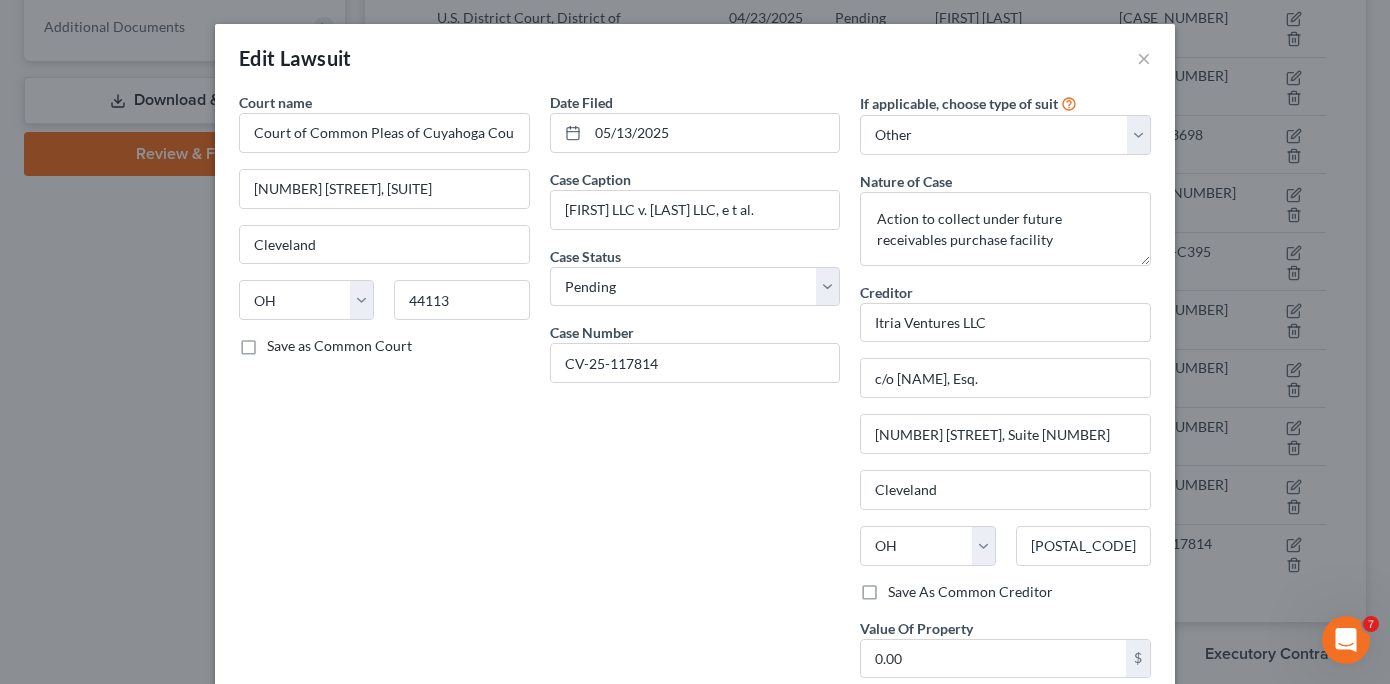 click on "Date Filed 05/13/2025 Case Caption Itria Ventures LLC v. Realscape Group LLC, e t al.
Case Status
*
Select Pending On Appeal Concluded Case Number CV-25-117814" at bounding box center [695, 407] 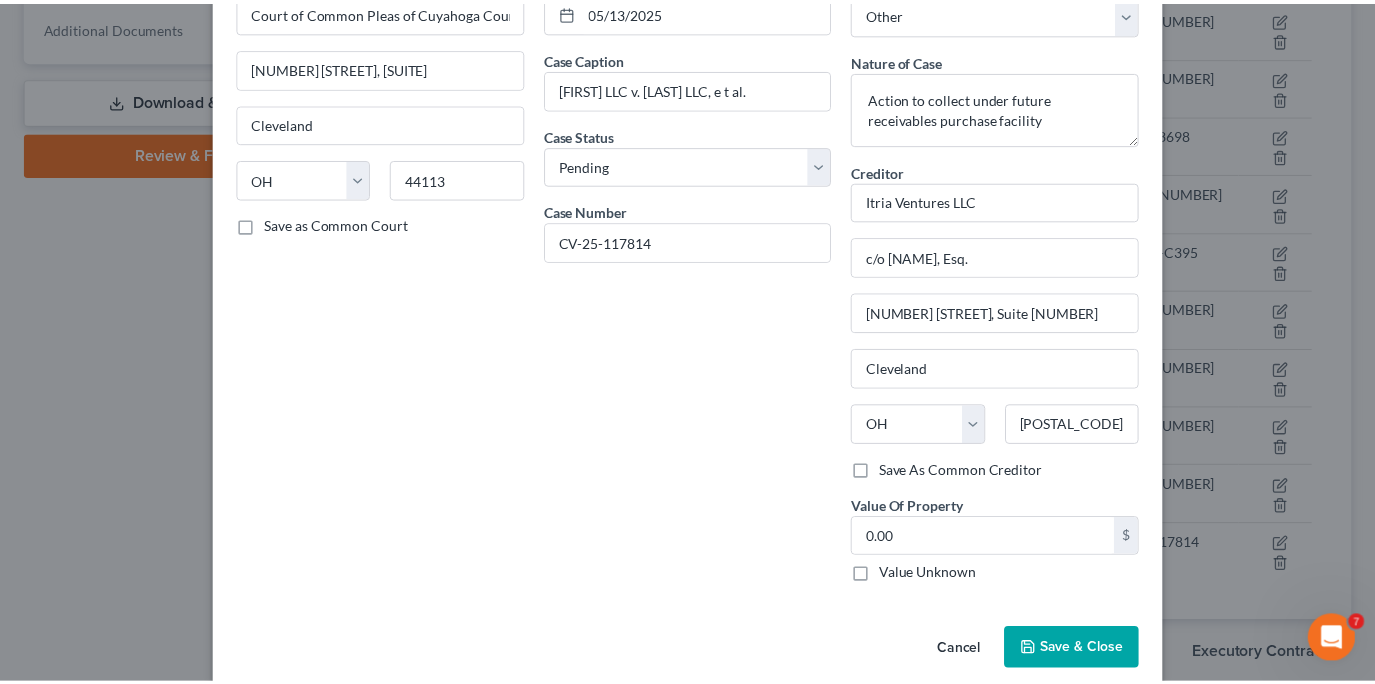 scroll, scrollTop: 148, scrollLeft: 0, axis: vertical 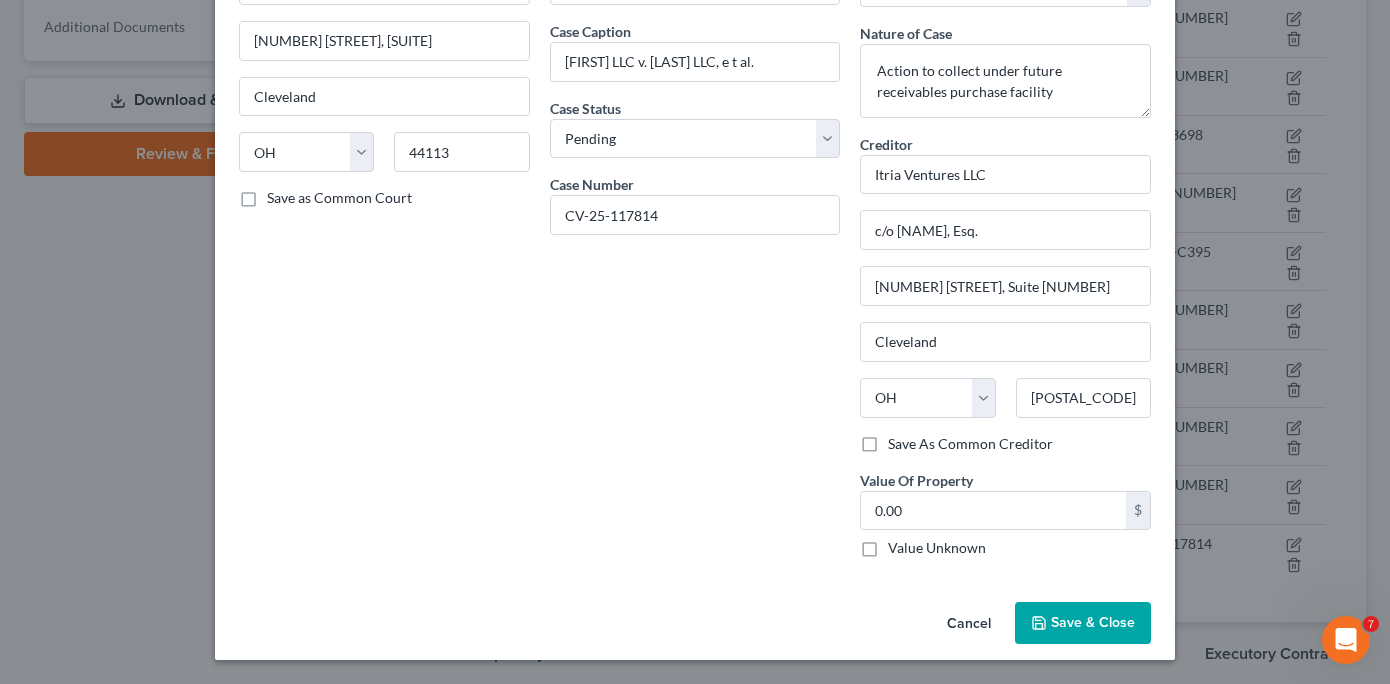 click on "Save & Close" at bounding box center [1093, 622] 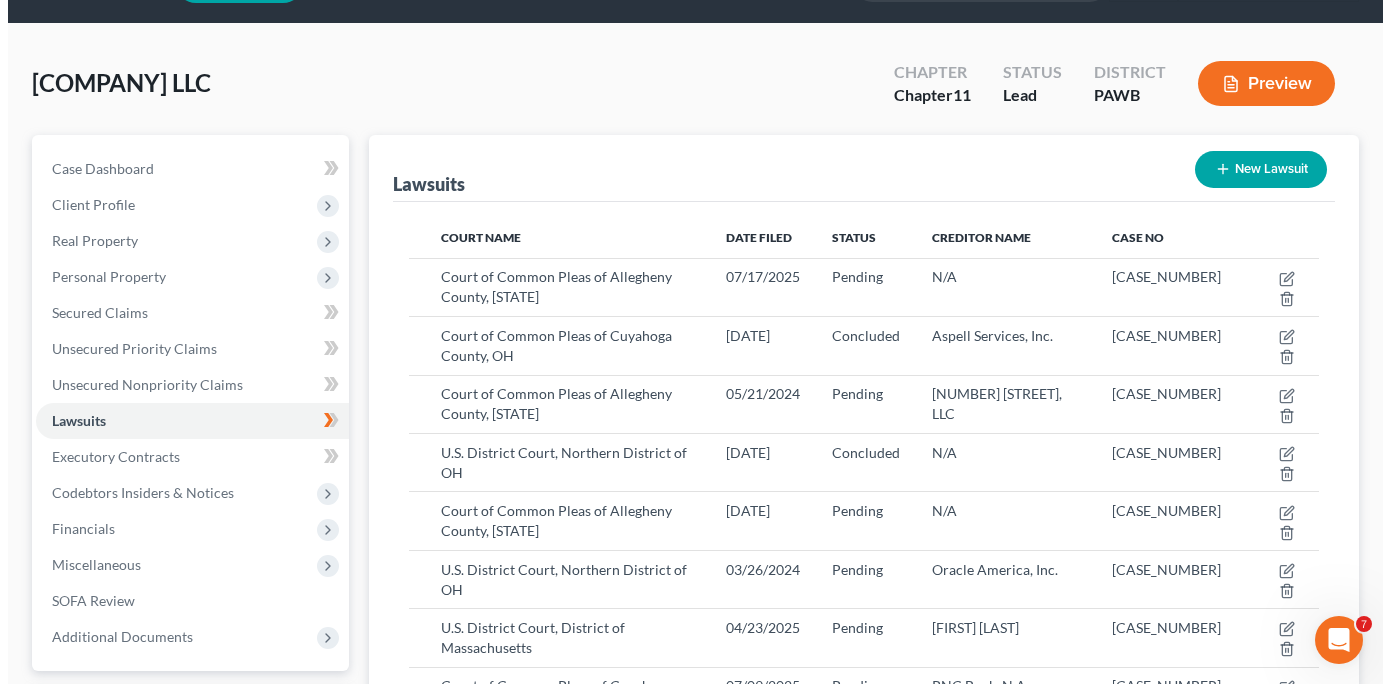 scroll, scrollTop: 0, scrollLeft: 0, axis: both 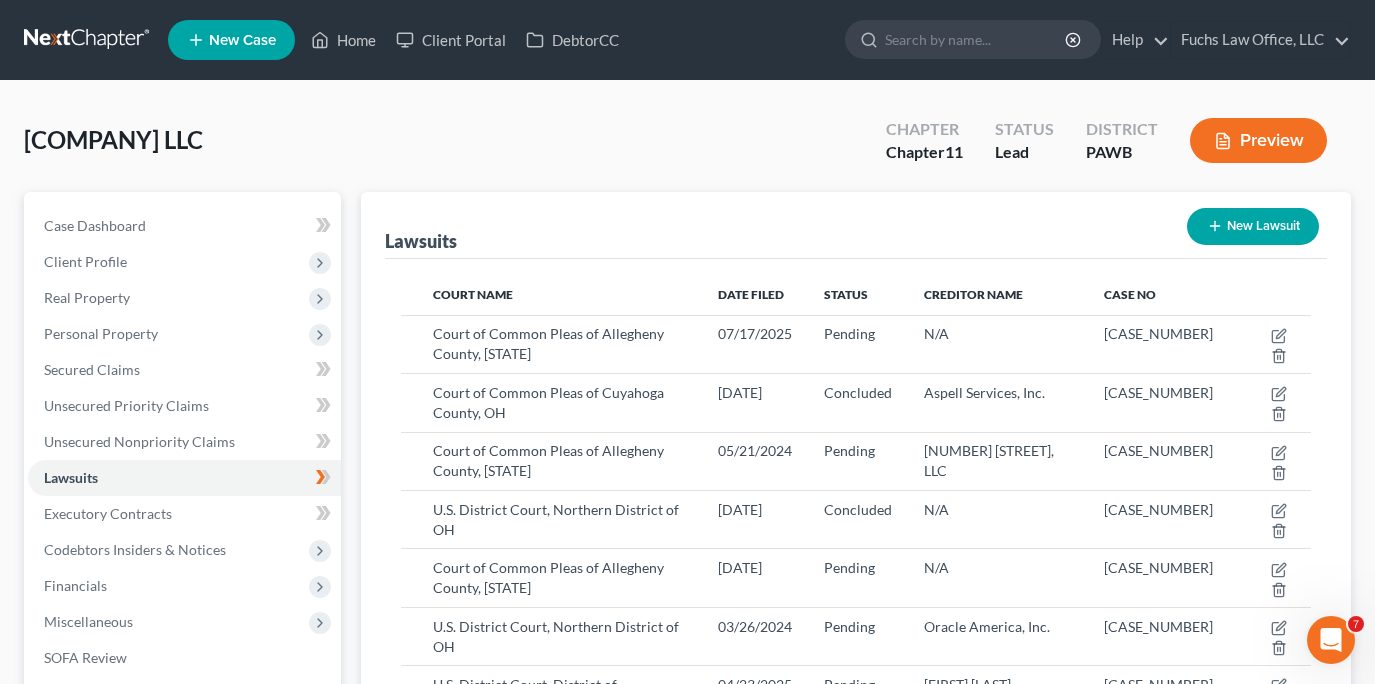 click on "New Lawsuit" at bounding box center (1253, 226) 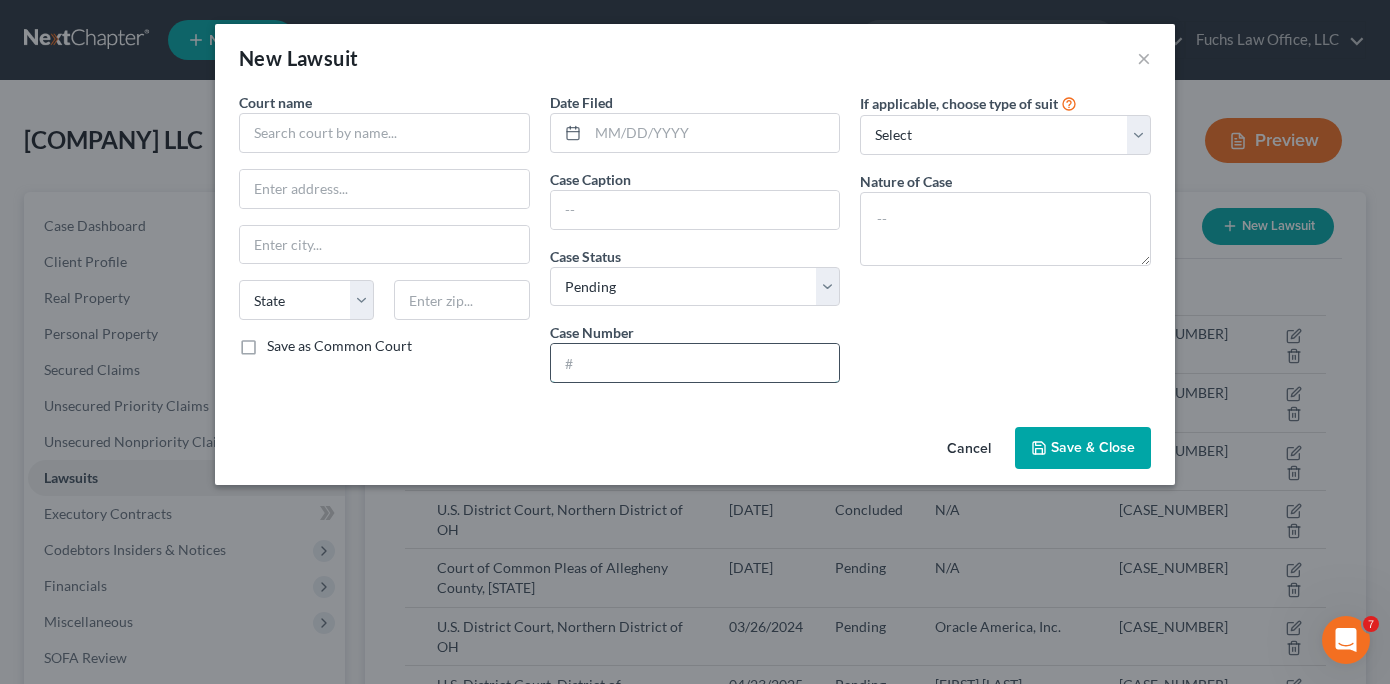 click at bounding box center (695, 363) 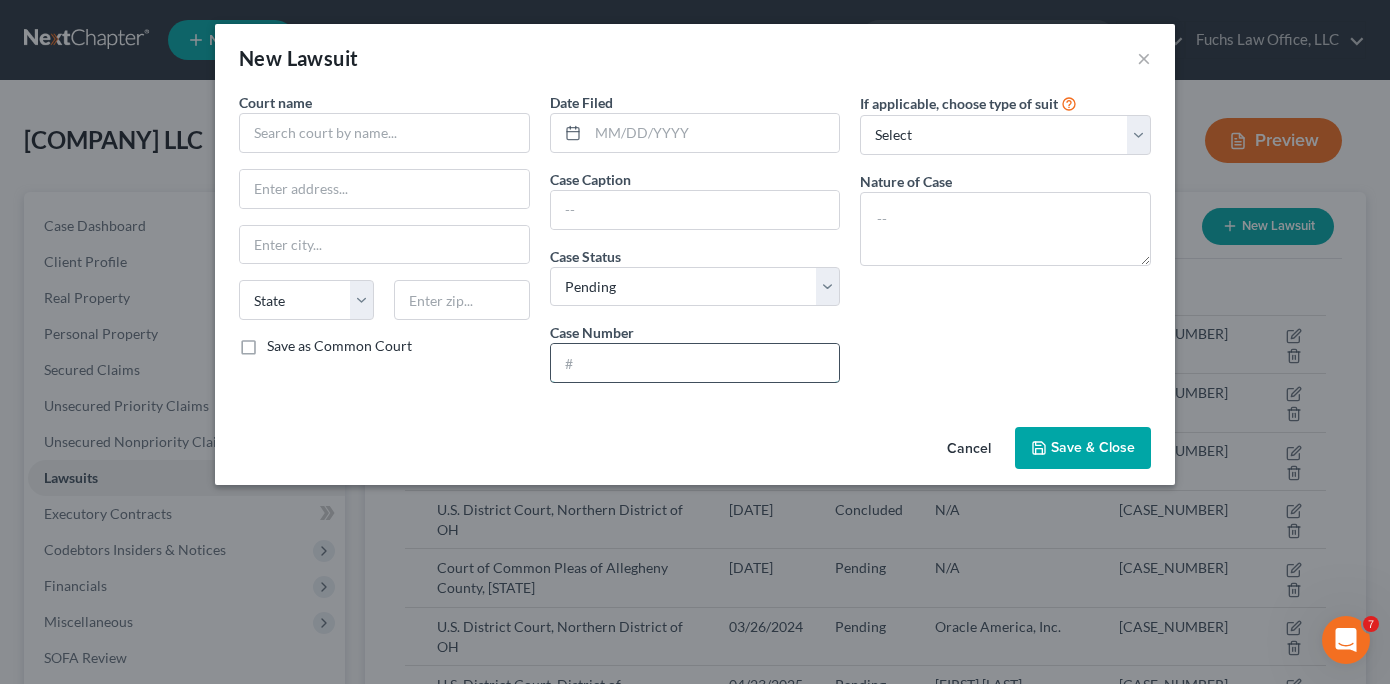 paste on "[CASE_NUMBER]" 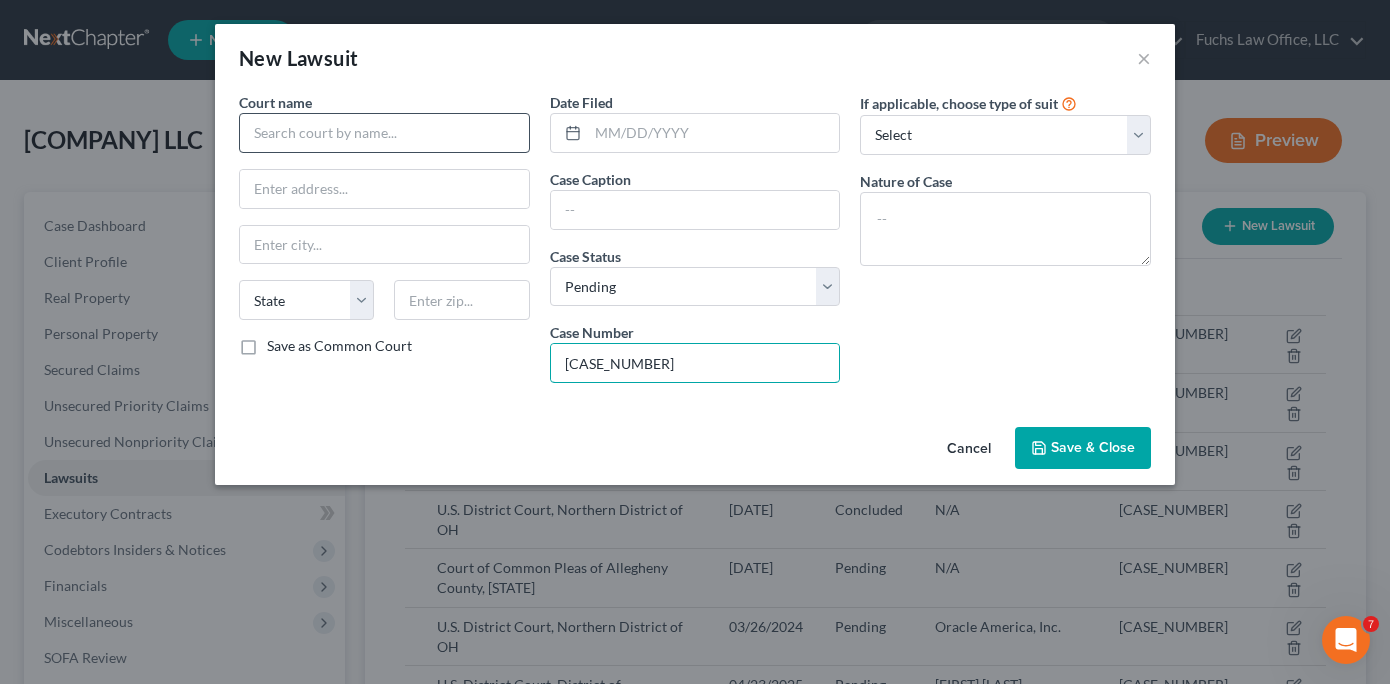 type on "[CASE_NUMBER]" 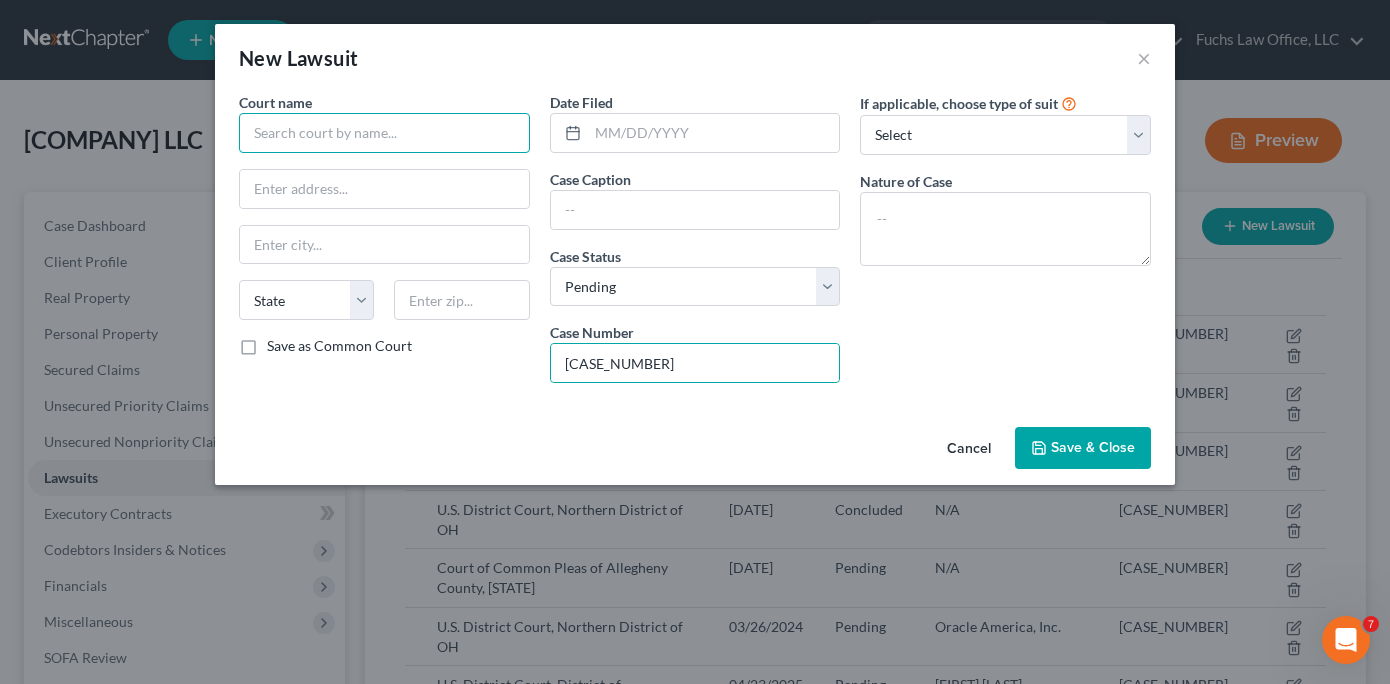 click at bounding box center (384, 133) 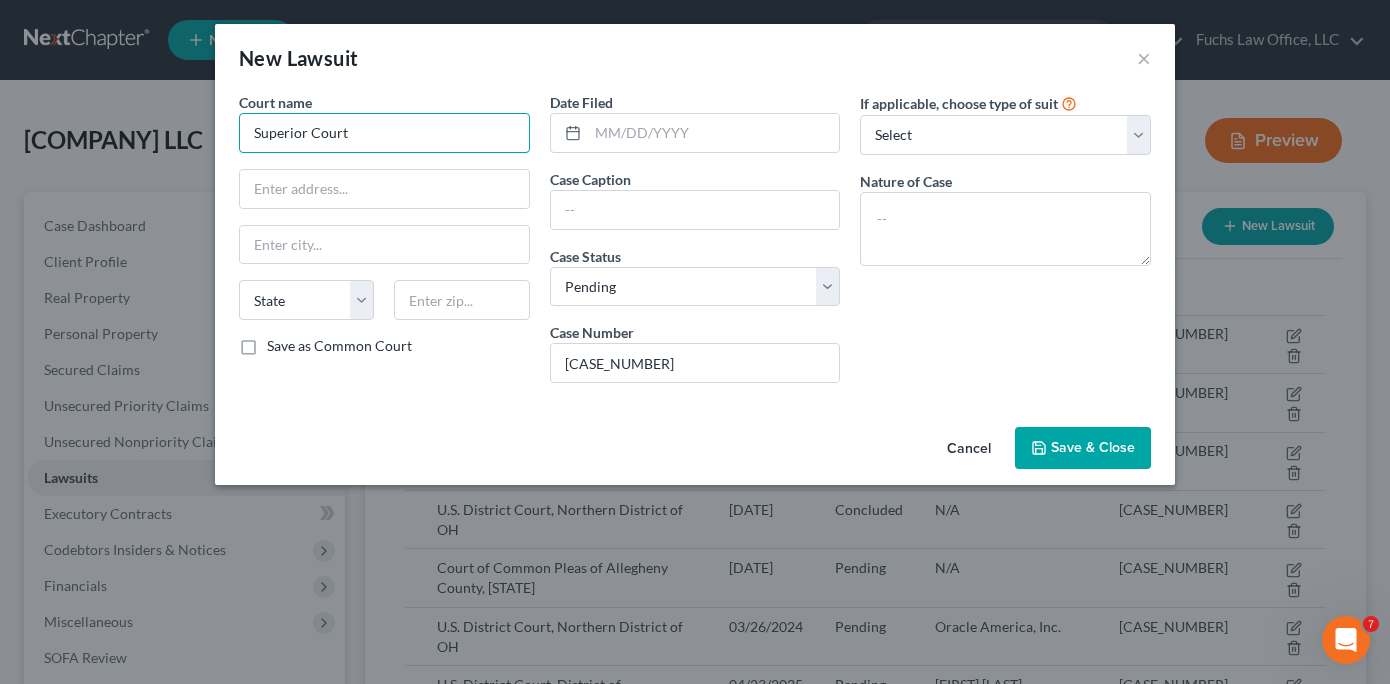 paste on "J.D. STAMFORD/NORWALK TOP TIER CAPITAL : AT STAMFORD" 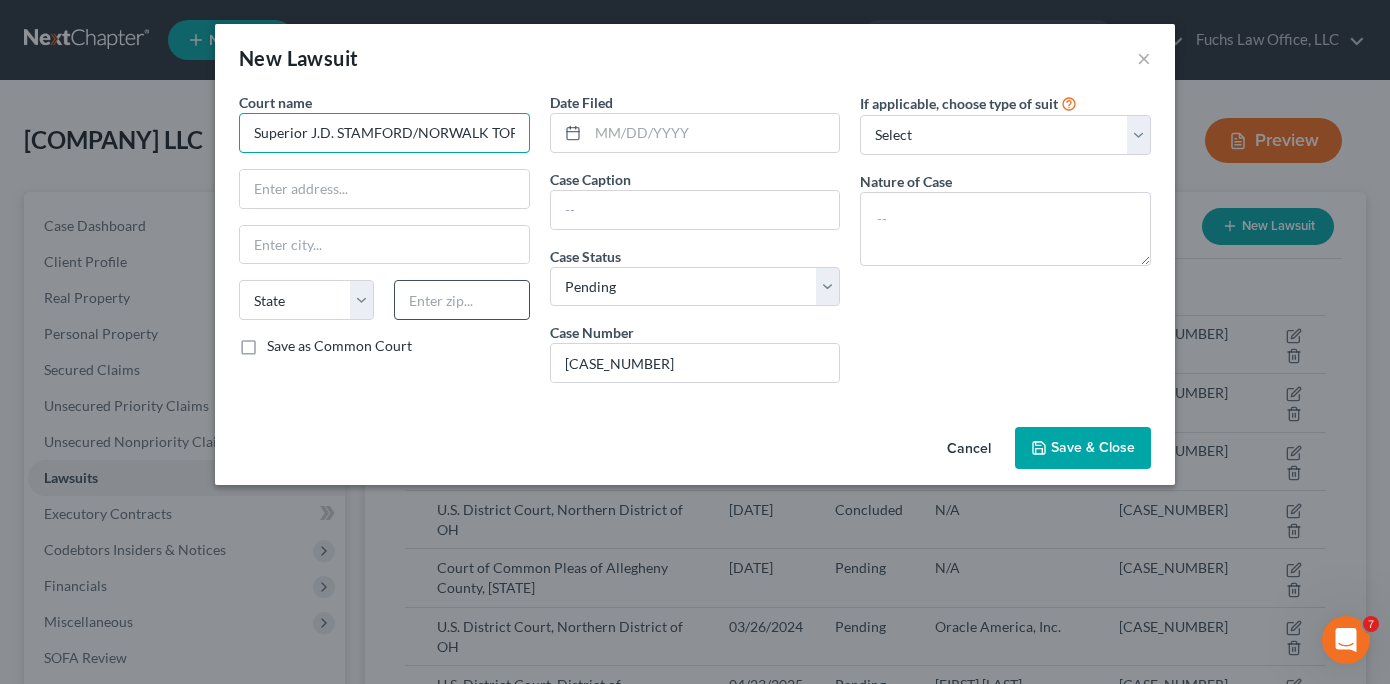 scroll, scrollTop: 0, scrollLeft: 196, axis: horizontal 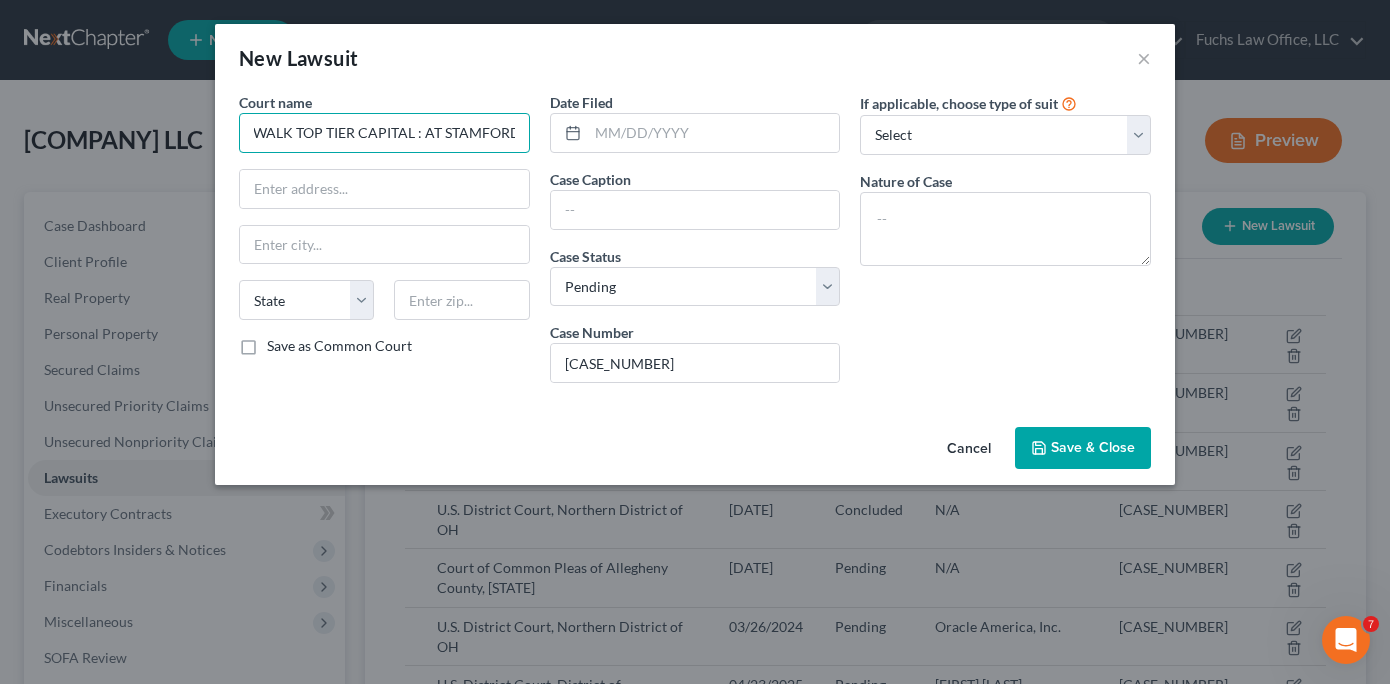 drag, startPoint x: 258, startPoint y: 131, endPoint x: 325, endPoint y: 132, distance: 67.00746 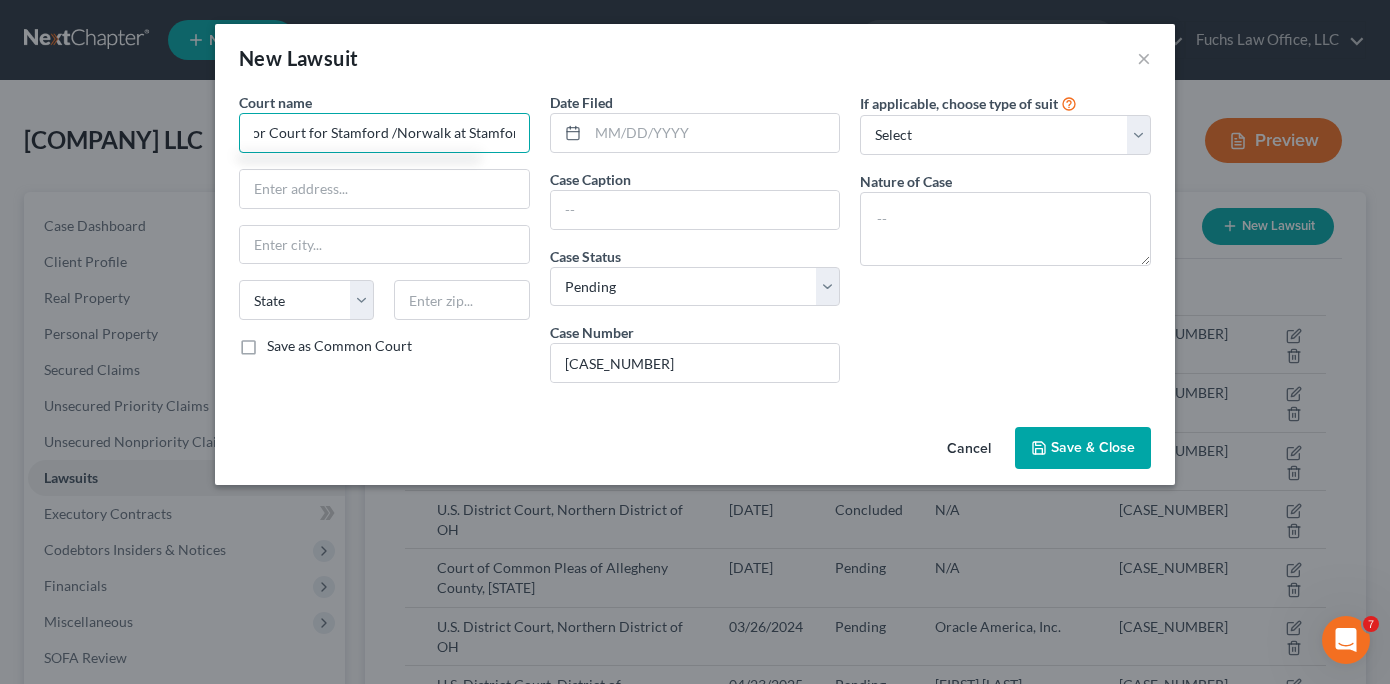 scroll, scrollTop: 0, scrollLeft: 50, axis: horizontal 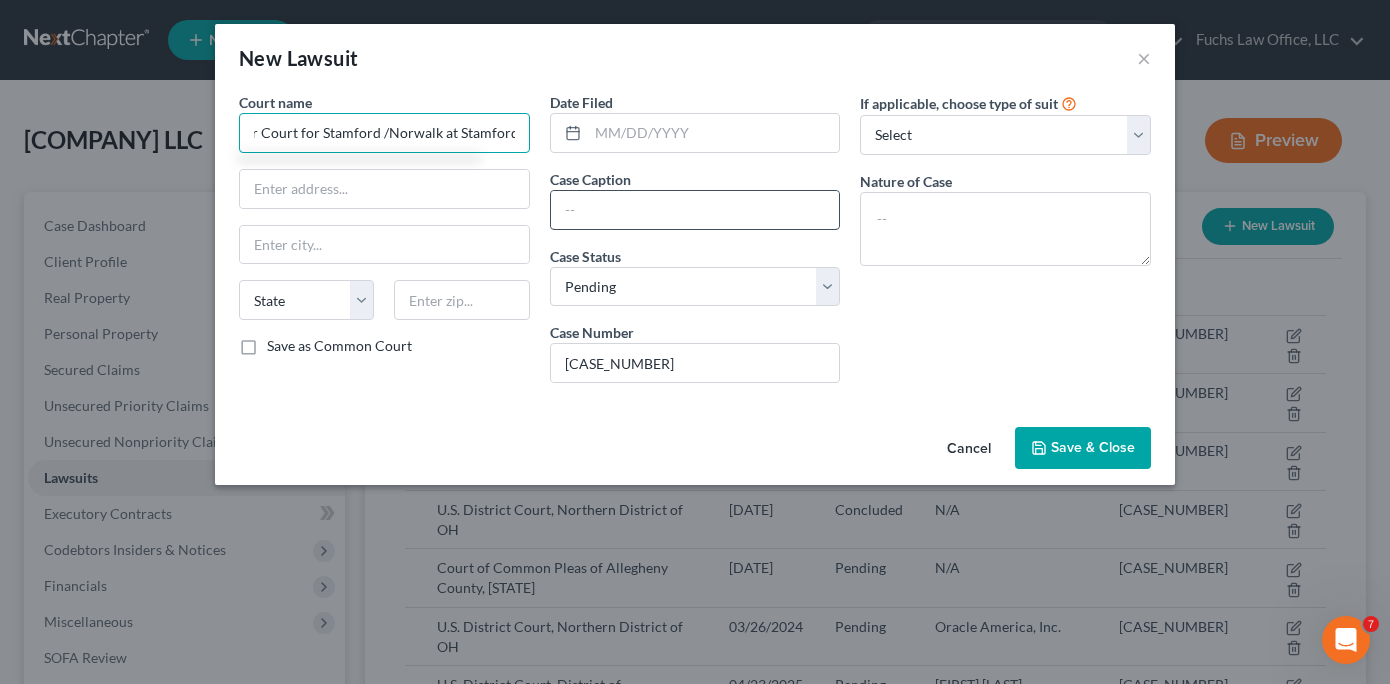type on "Superior Court for Stamford /Norwalk at Stamford" 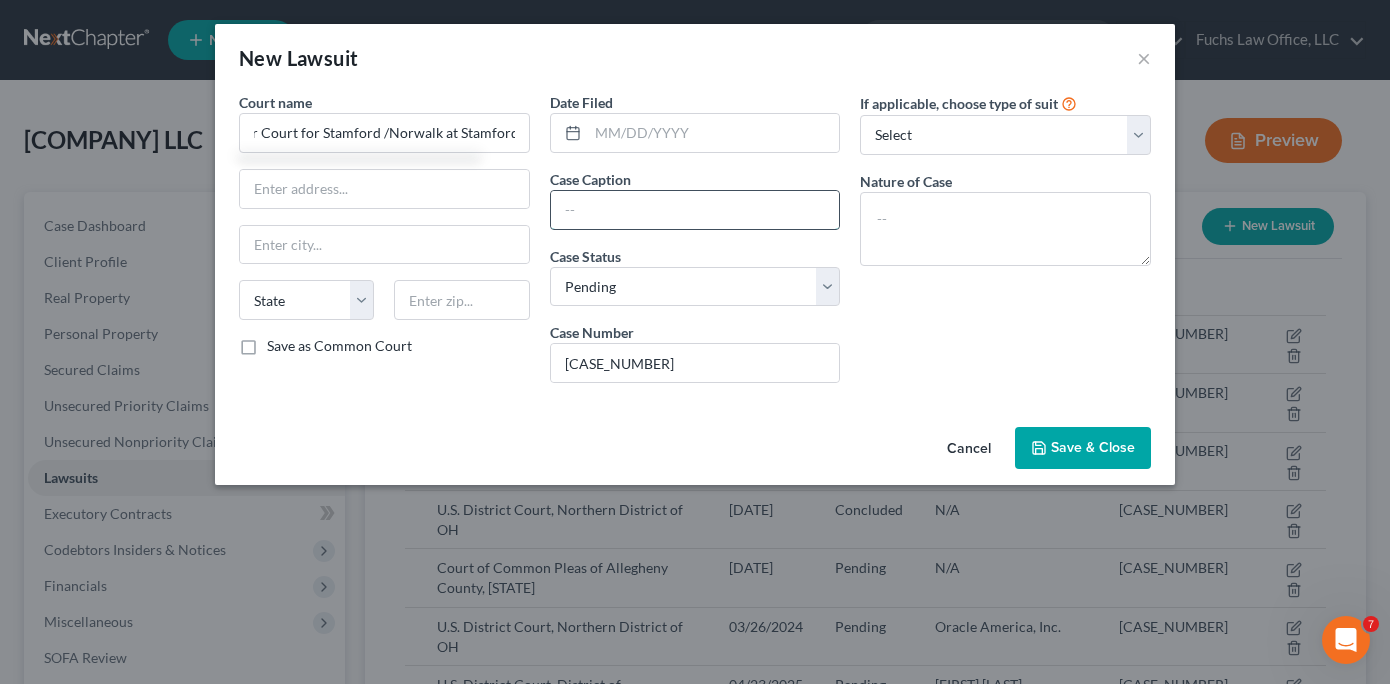 click at bounding box center (695, 210) 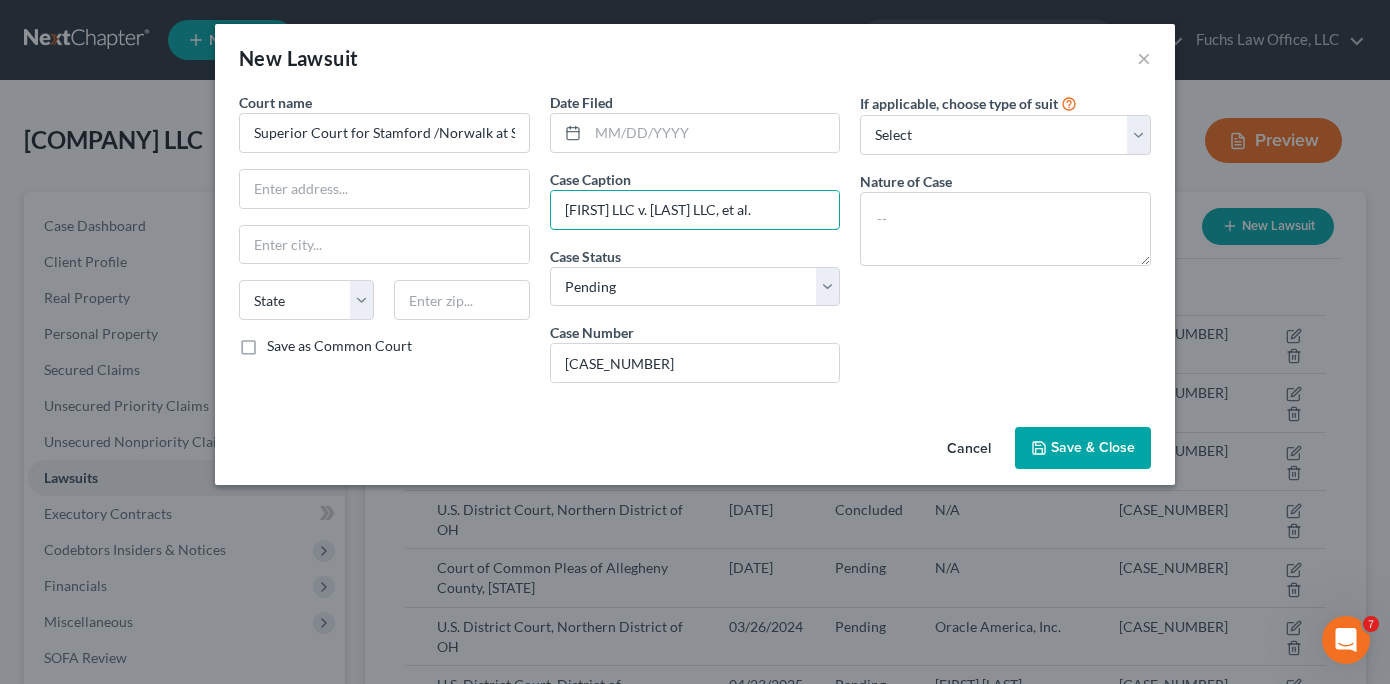 scroll, scrollTop: 0, scrollLeft: 27, axis: horizontal 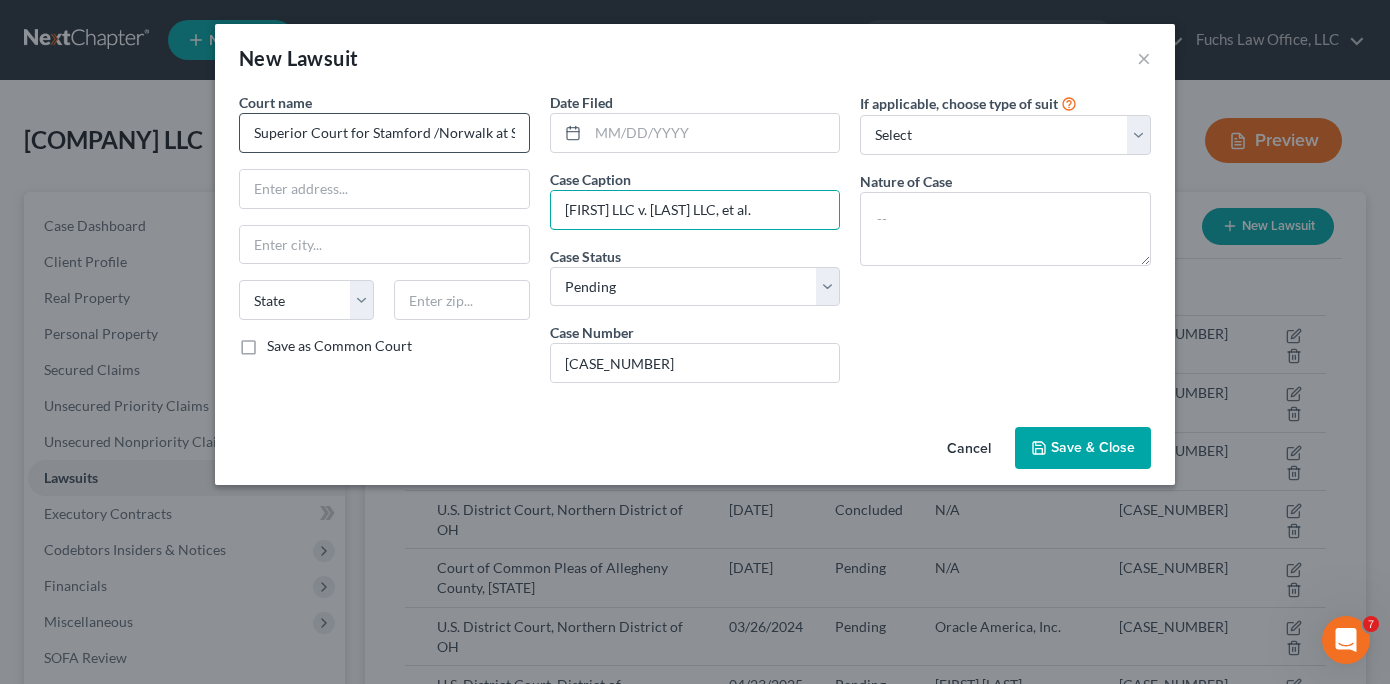type on "[FIRST] LLC v. [LAST] LLC, et al." 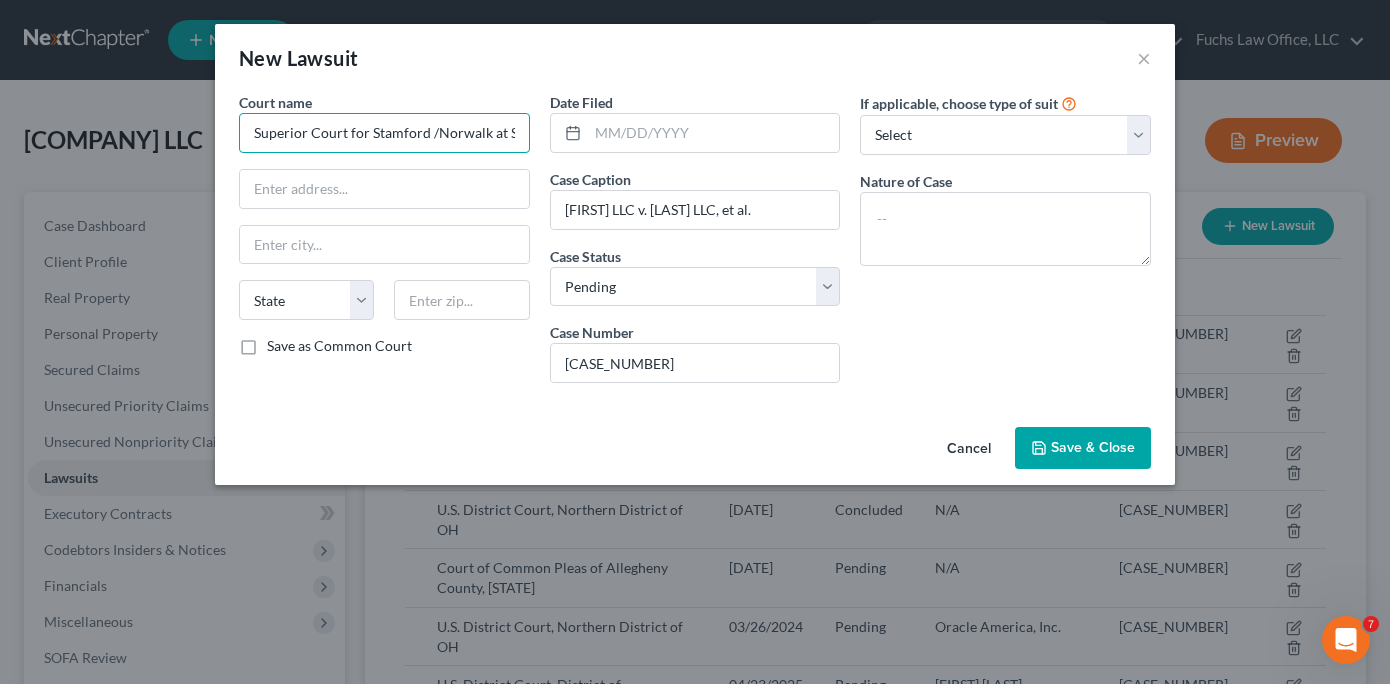 scroll, scrollTop: 0, scrollLeft: 0, axis: both 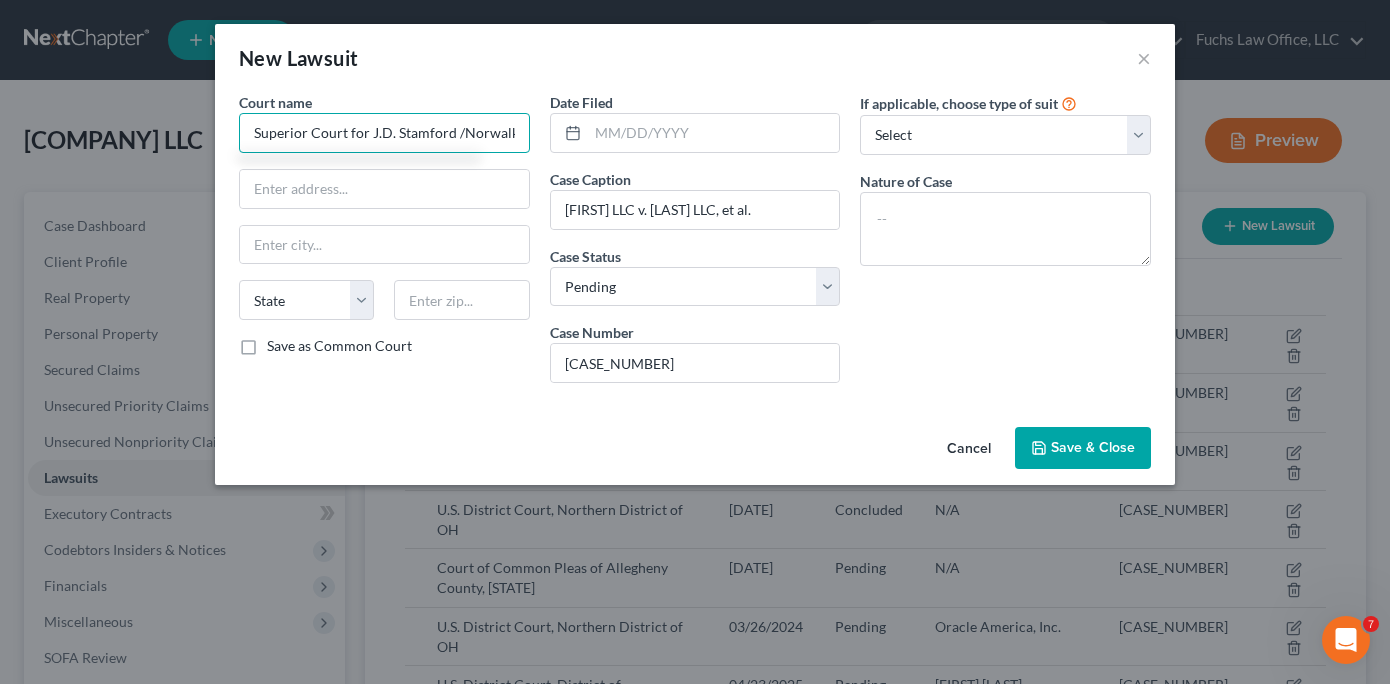 type on "Superior Court for J.D. Stamford /Norwalk at Stamford" 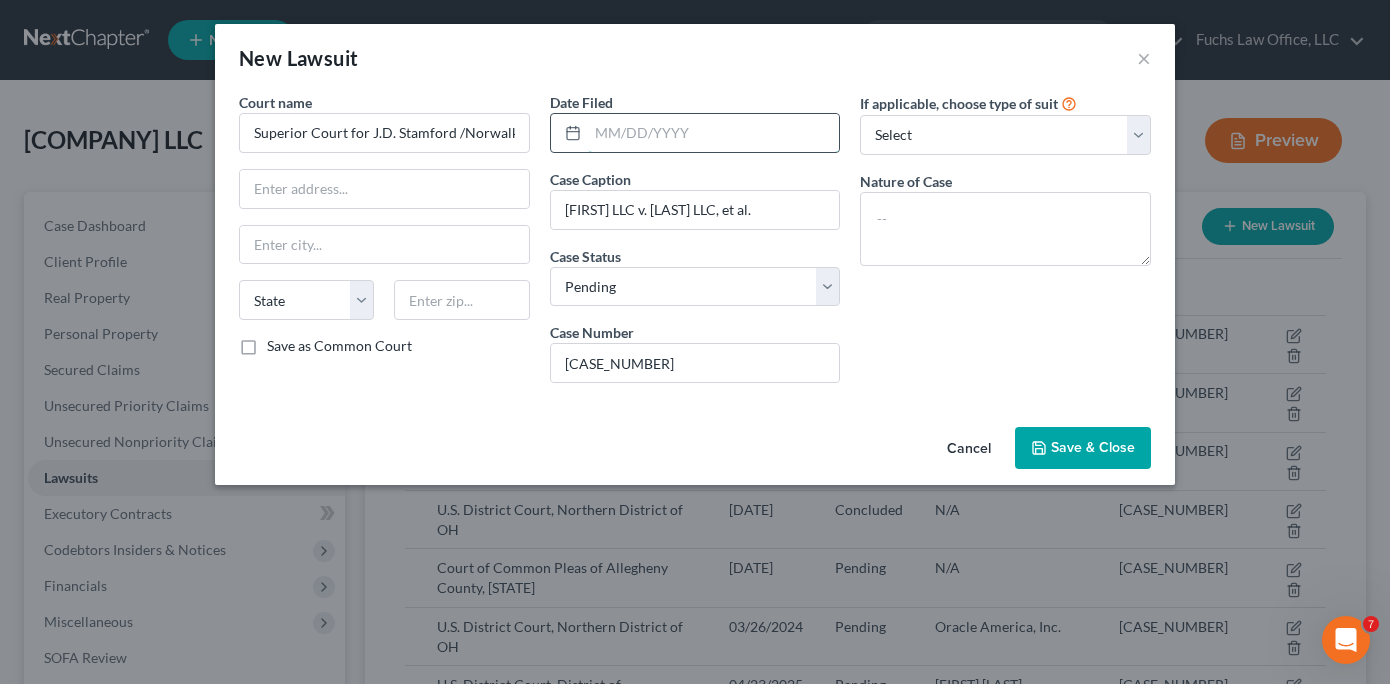 click at bounding box center [714, 133] 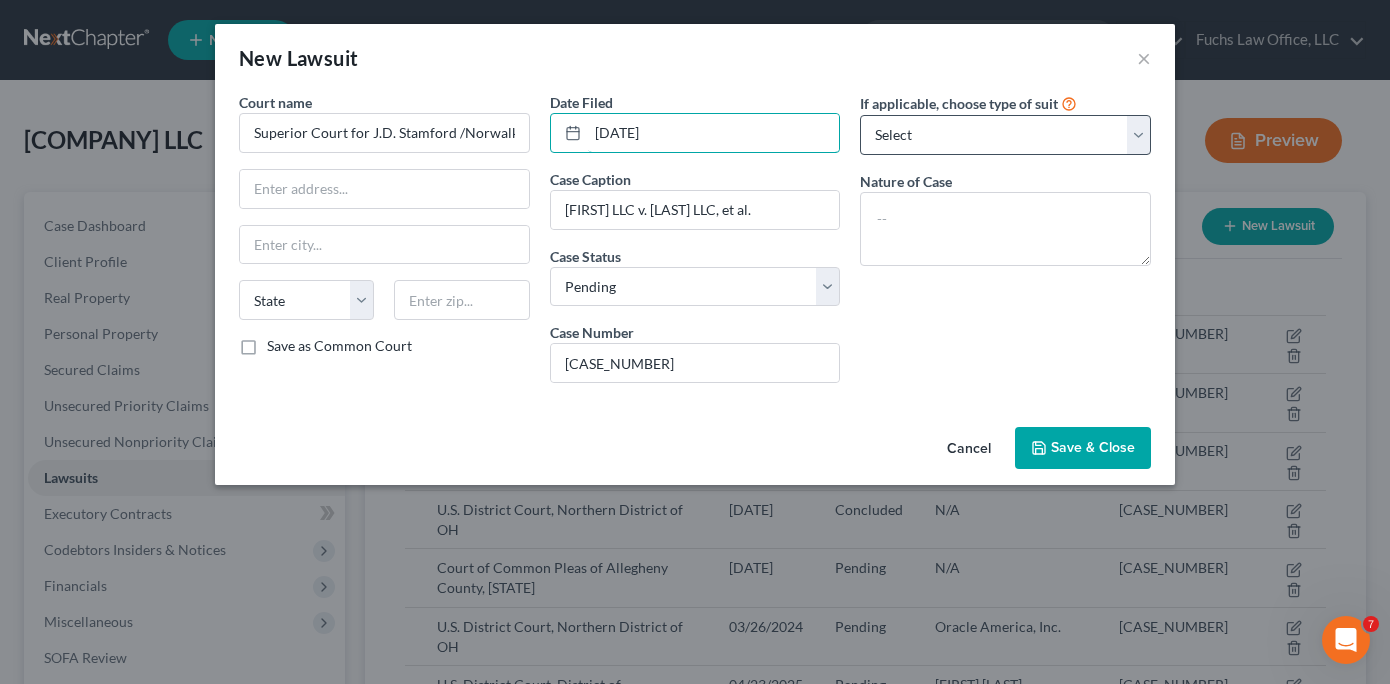 type on "[DATE]" 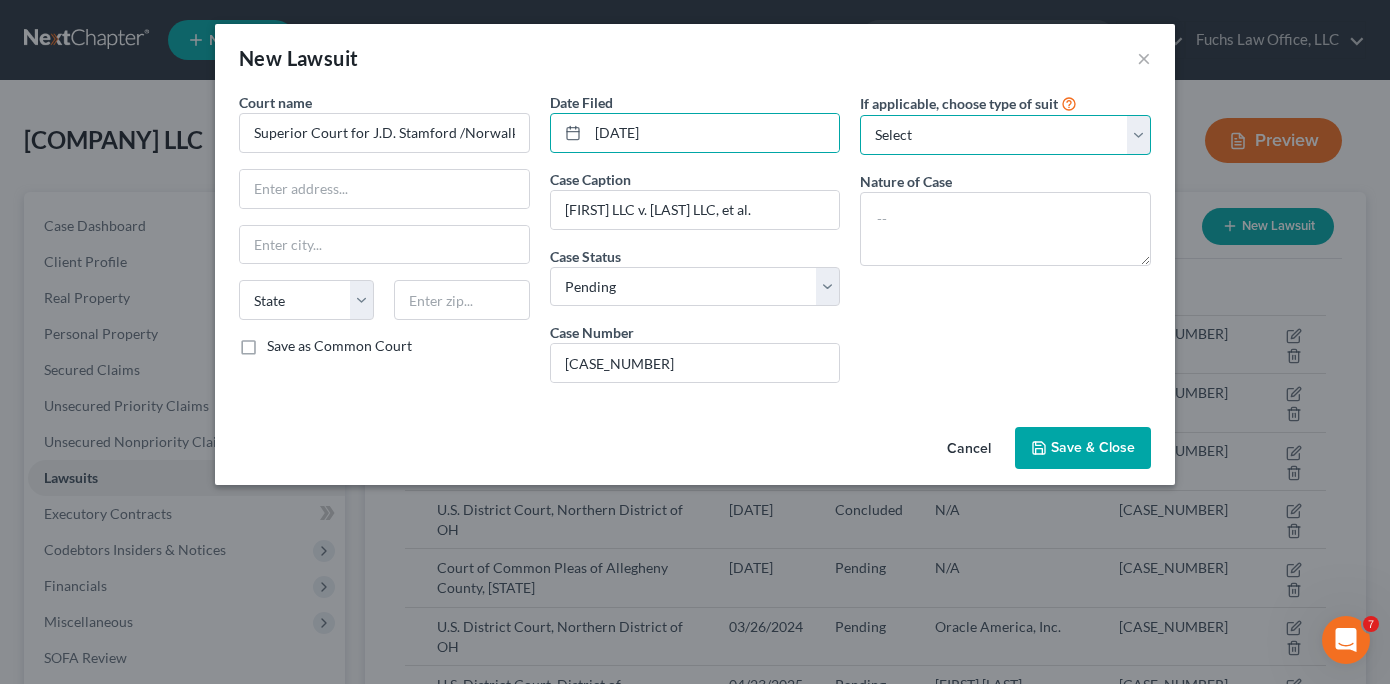 click on "Select Repossession Foreclosure Returns Other" at bounding box center (1005, 135) 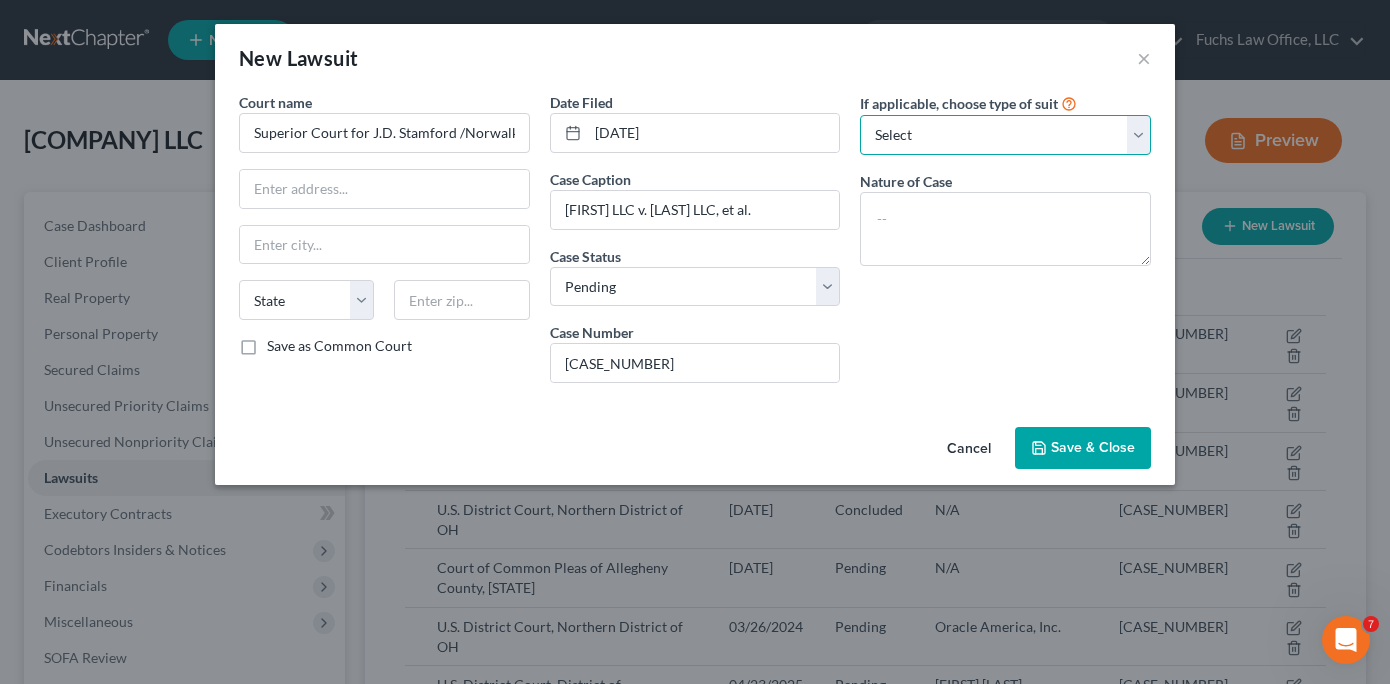 select on "3" 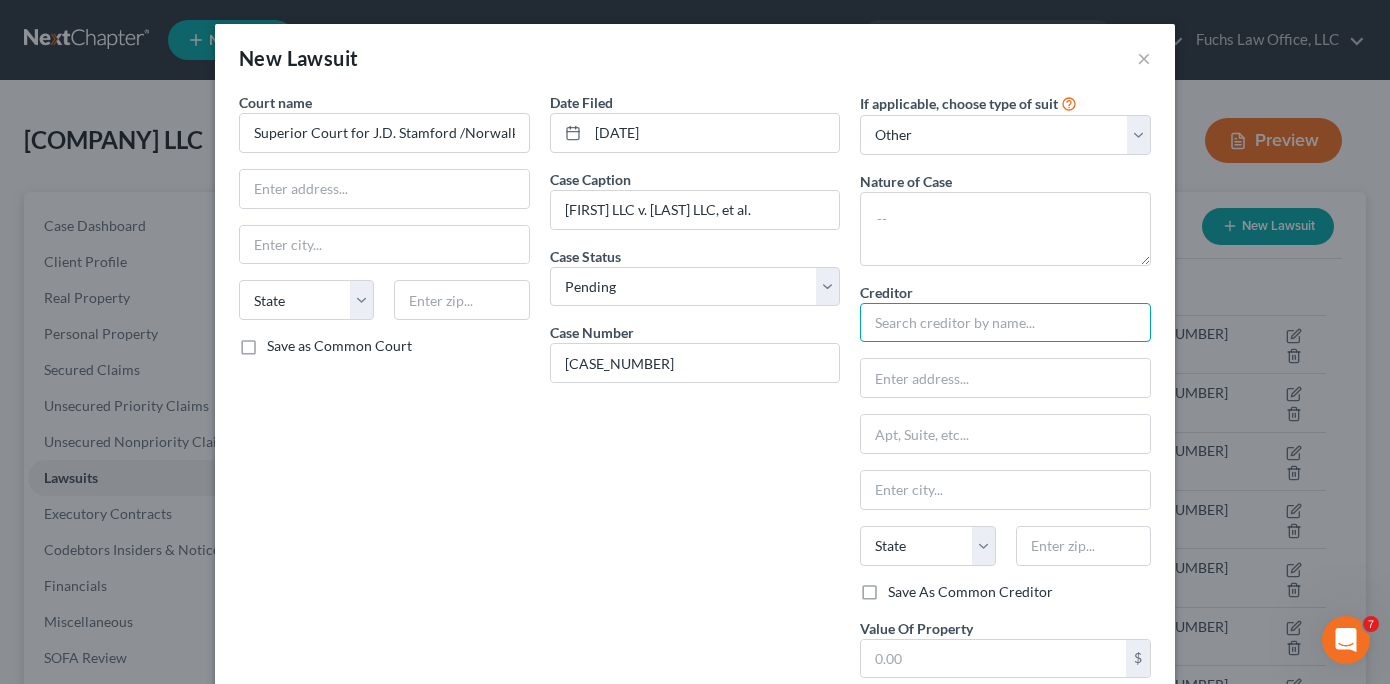 click at bounding box center (1005, 323) 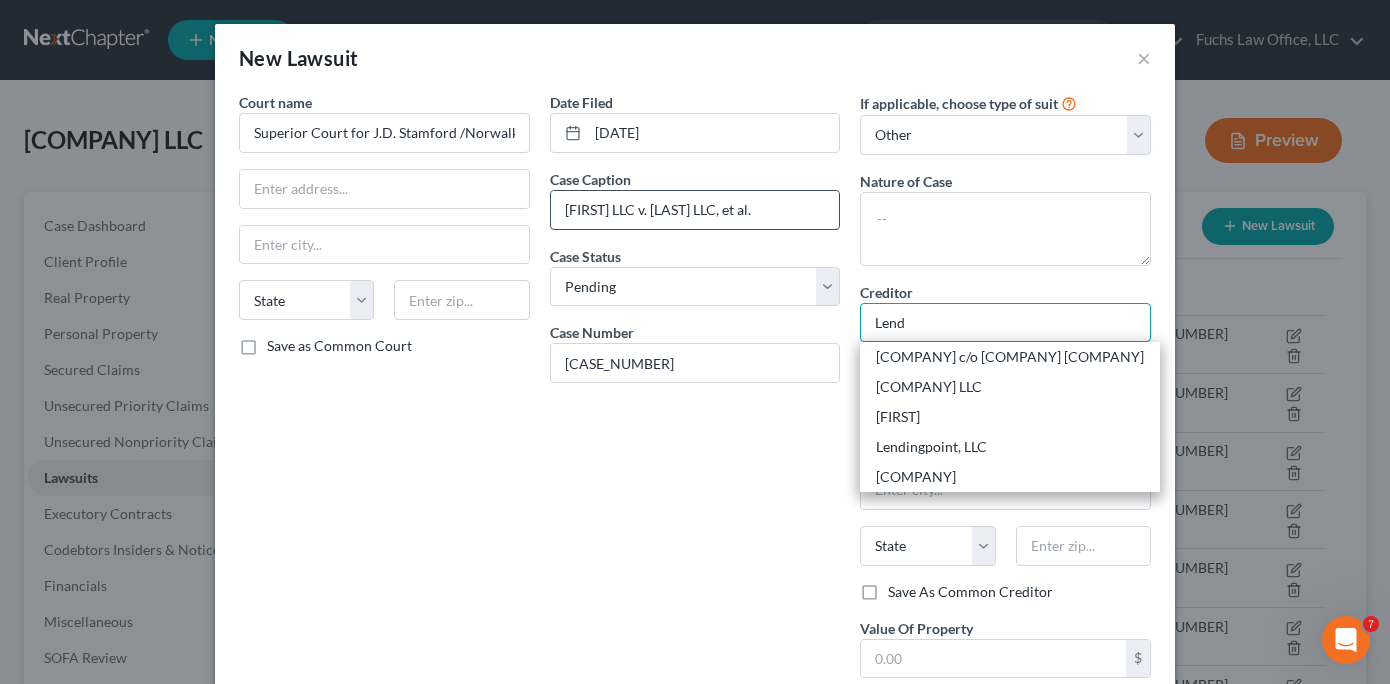 type on "Lend" 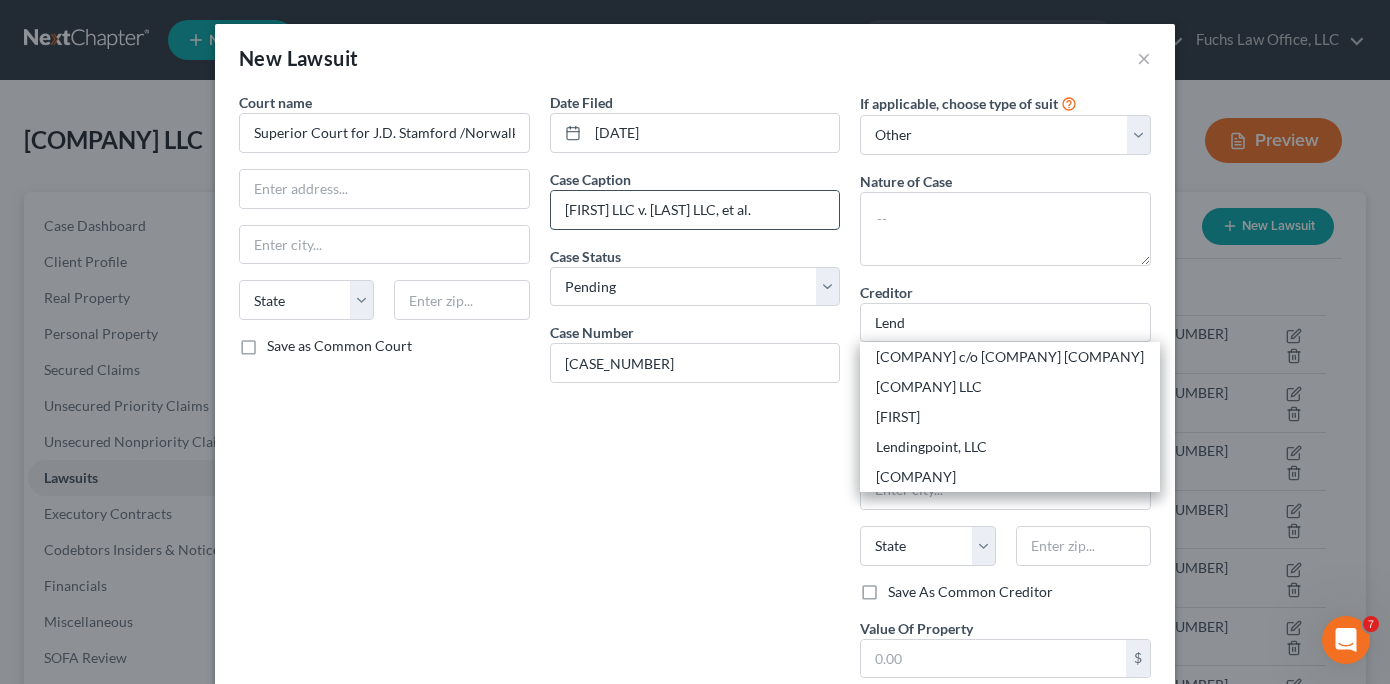 click on "[FIRST] LLC v. [LAST] LLC, et al." at bounding box center (695, 210) 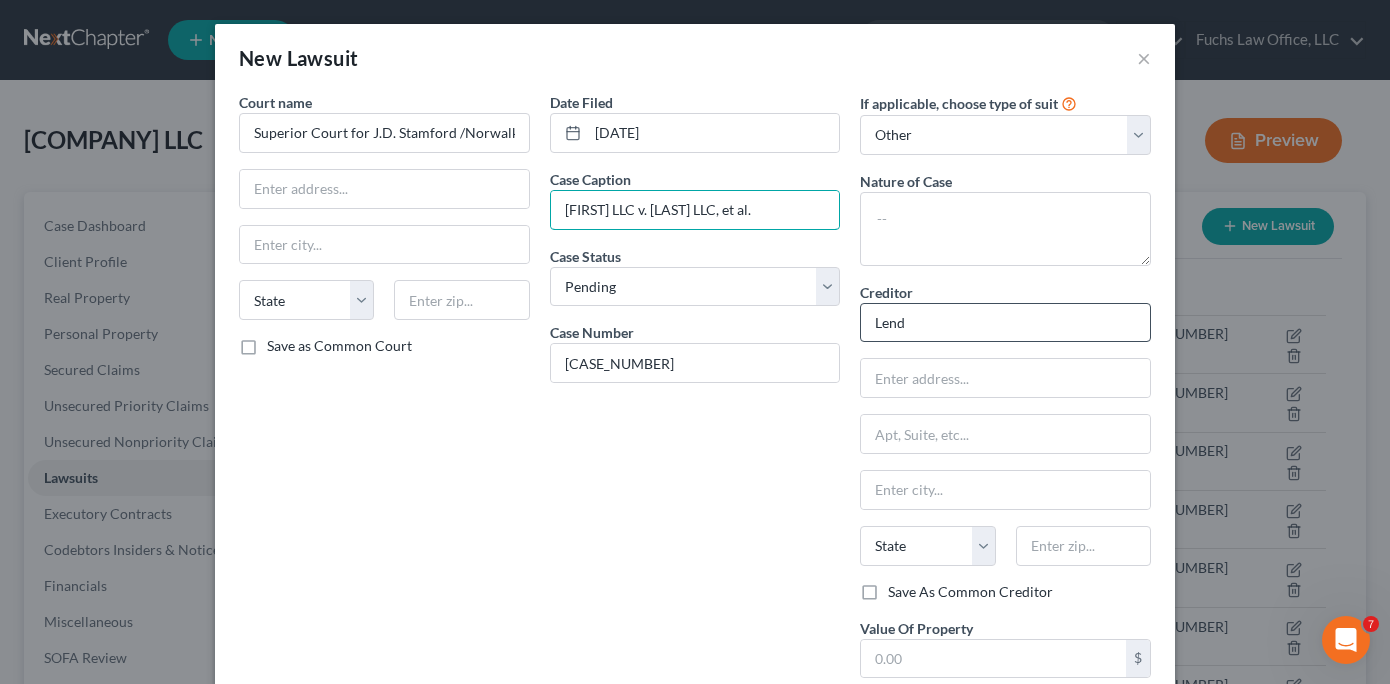 type on "[FIRST] LLC v. [LAST] LLC, et al." 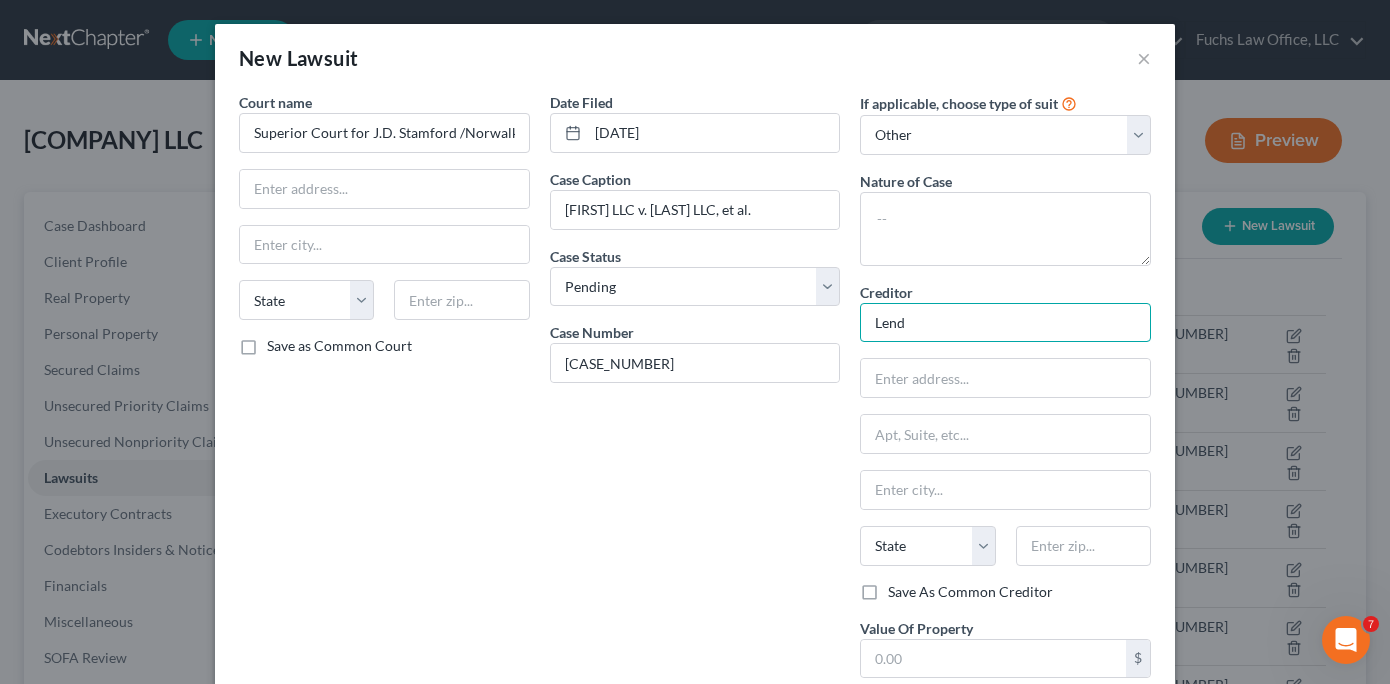 click on "Lend" at bounding box center [1005, 323] 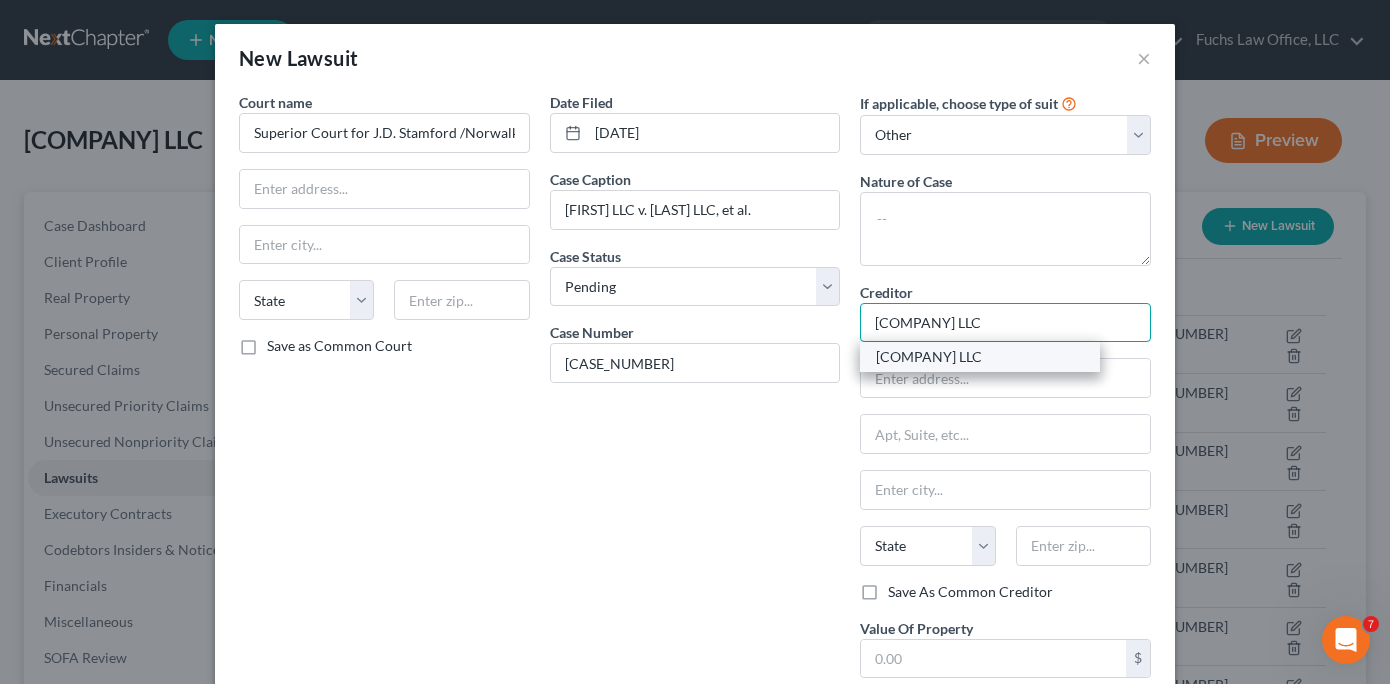 type on "[COMPANY] LLC" 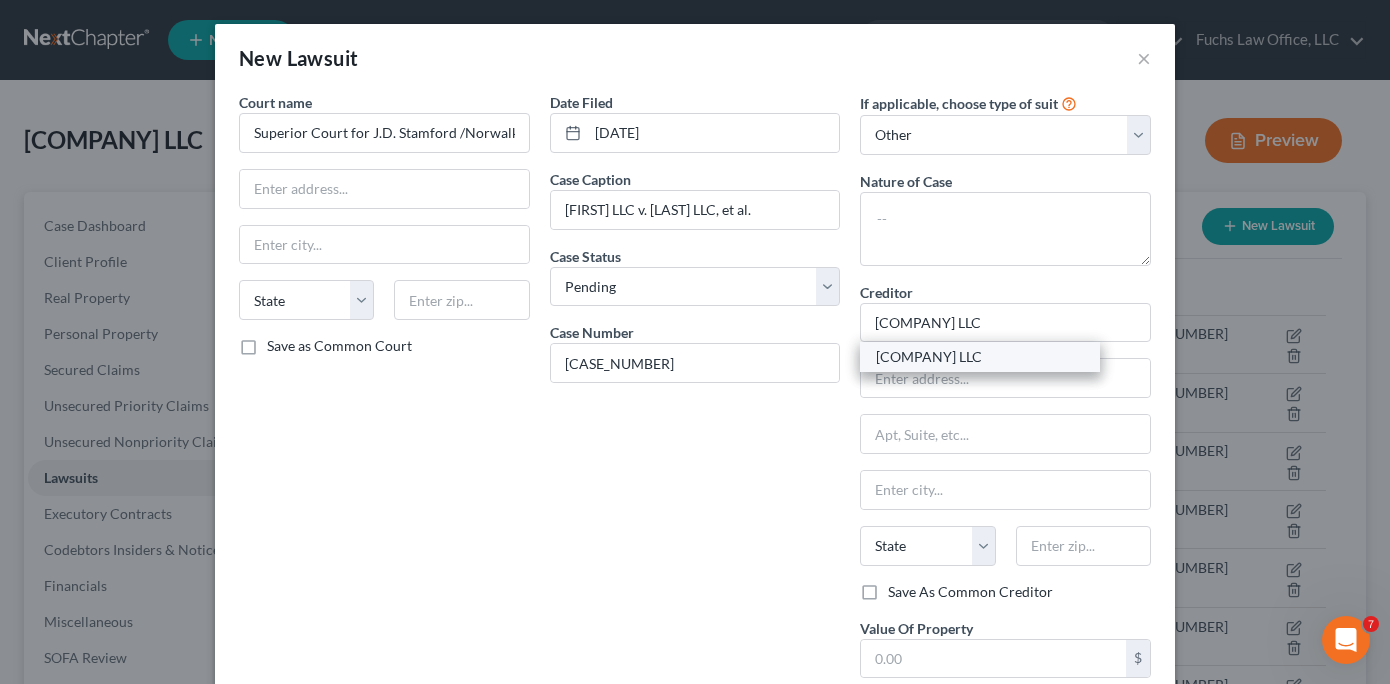 click on "[COMPANY] LLC" at bounding box center (980, 357) 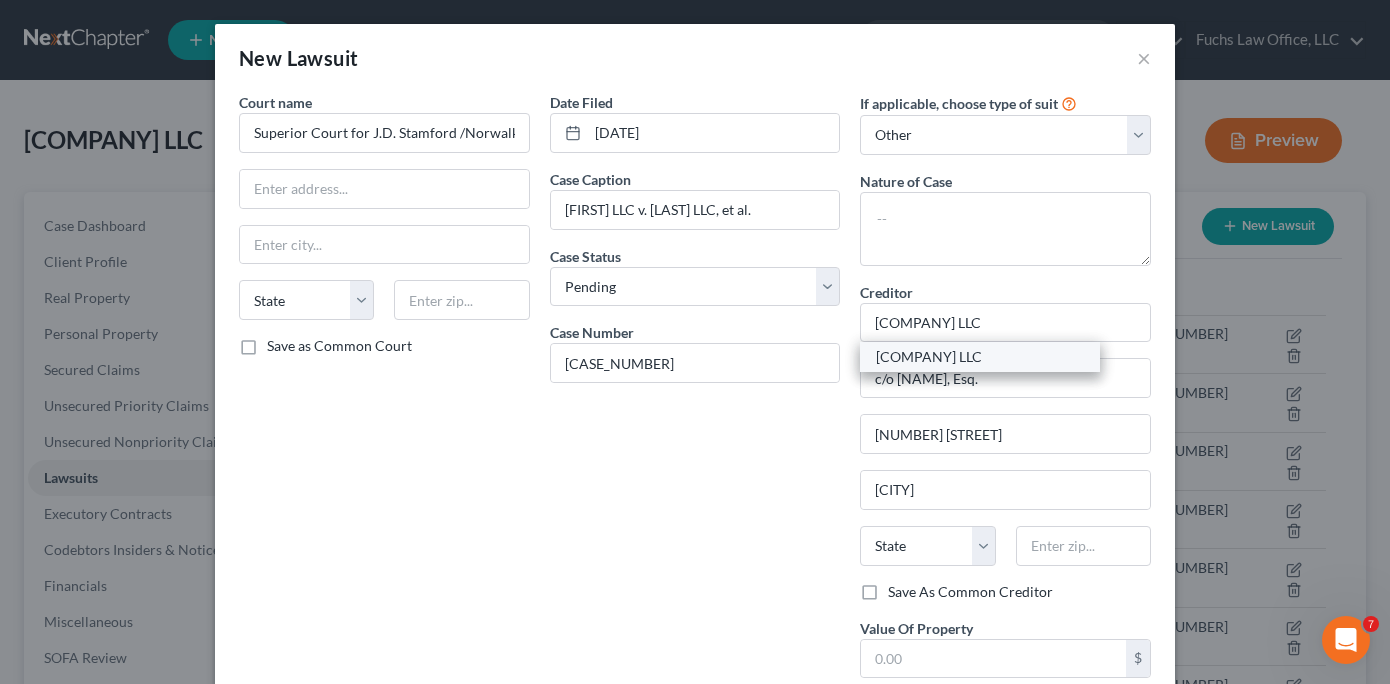select on "6" 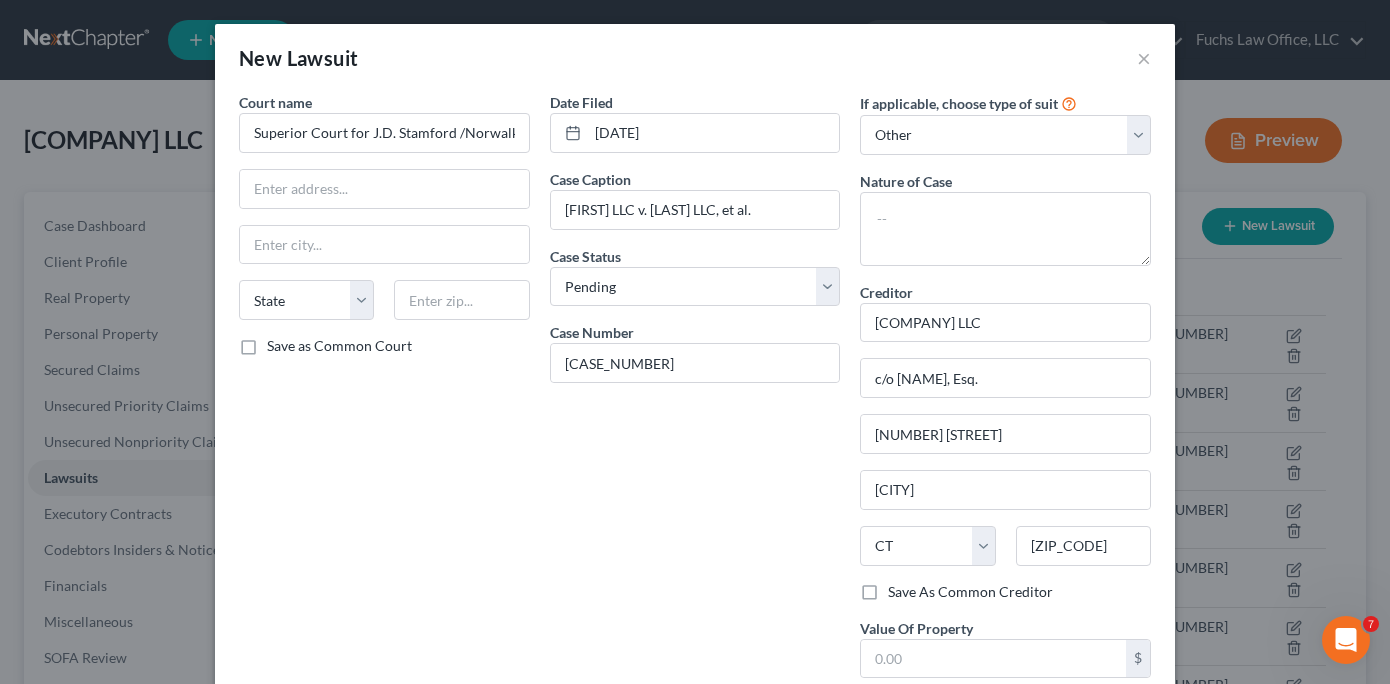 click on "Date Filed         [DATE] Case Caption [COMPANY] LLC v. [COMPANY], et al.
Case Status
*
Select Pending On Appeal Concluded Case Number [CASE_NUMBER]" at bounding box center [695, 407] 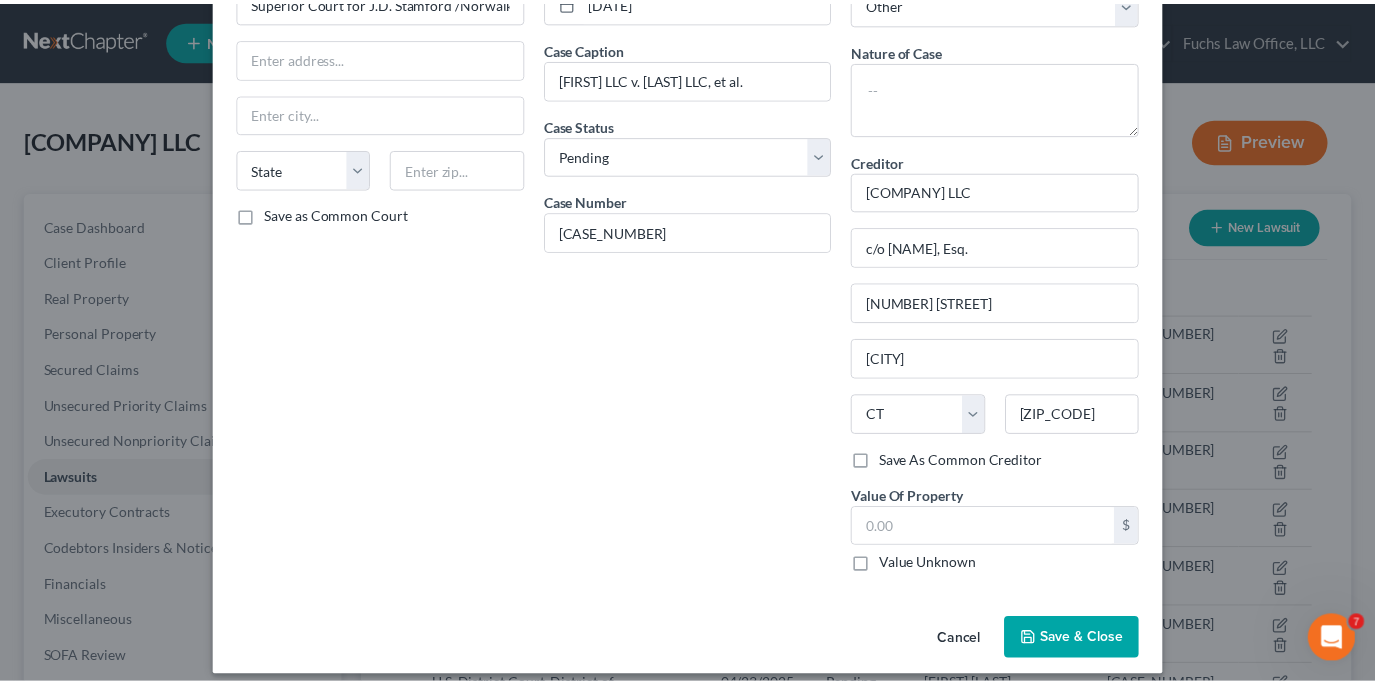 scroll, scrollTop: 148, scrollLeft: 0, axis: vertical 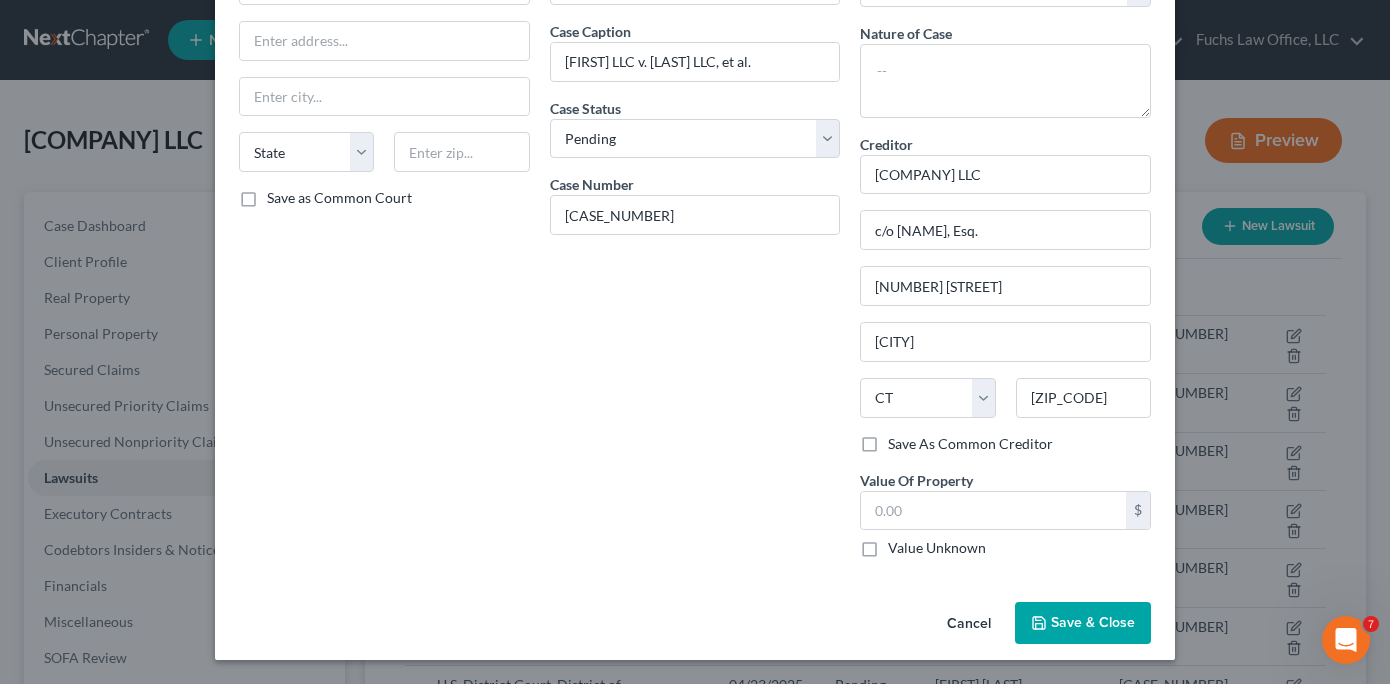 click on "Save & Close" at bounding box center [1083, 623] 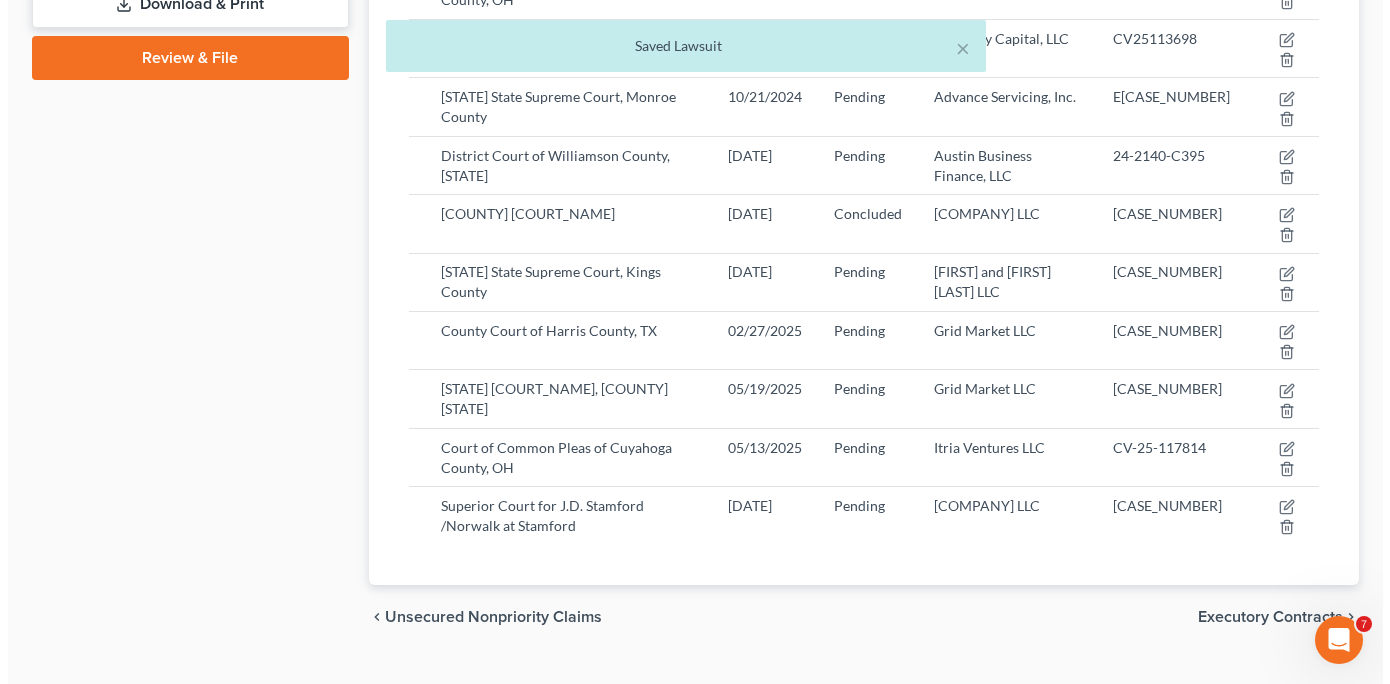 scroll, scrollTop: 766, scrollLeft: 0, axis: vertical 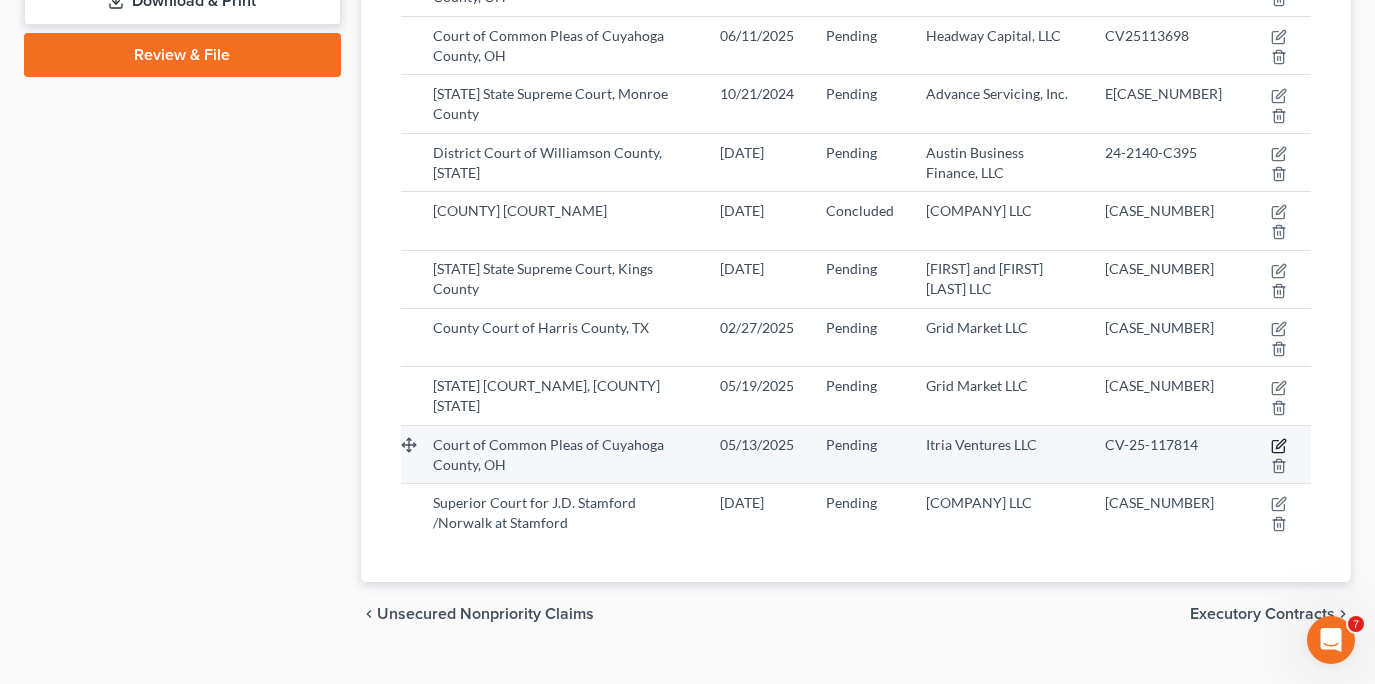 click 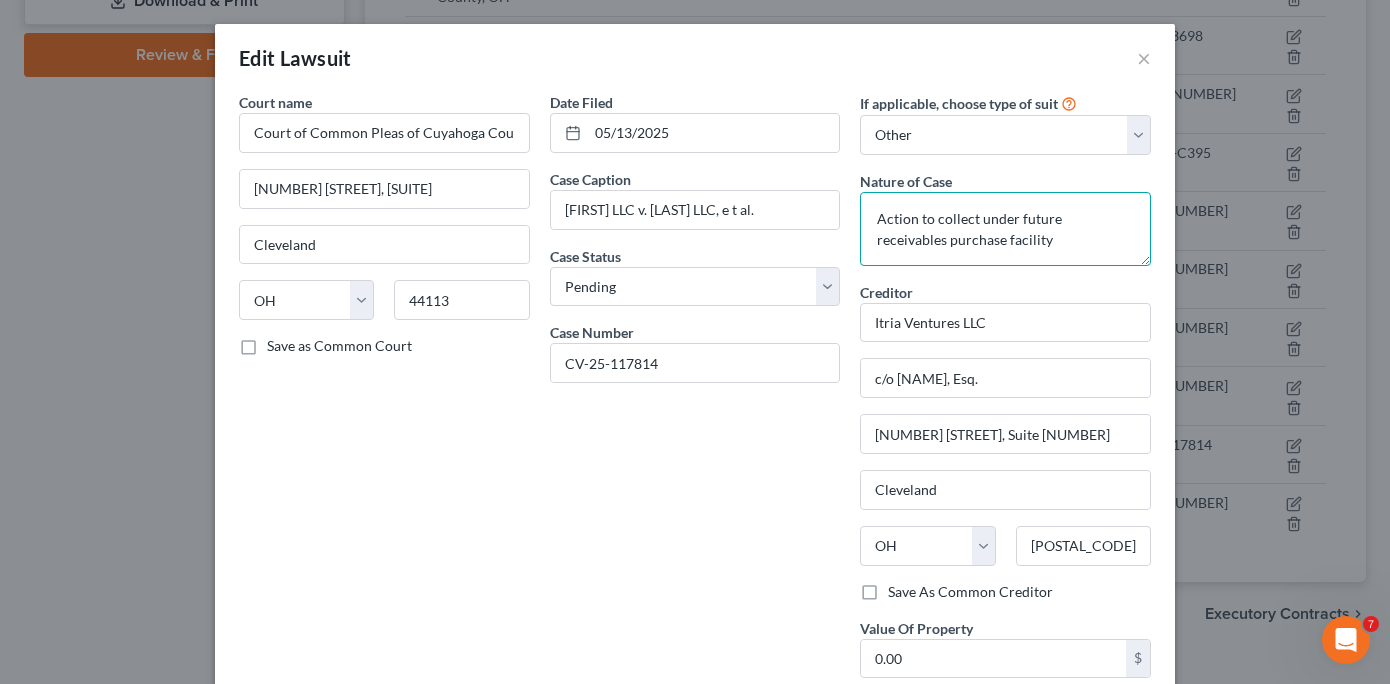 drag, startPoint x: 865, startPoint y: 217, endPoint x: 1042, endPoint y: 245, distance: 179.201 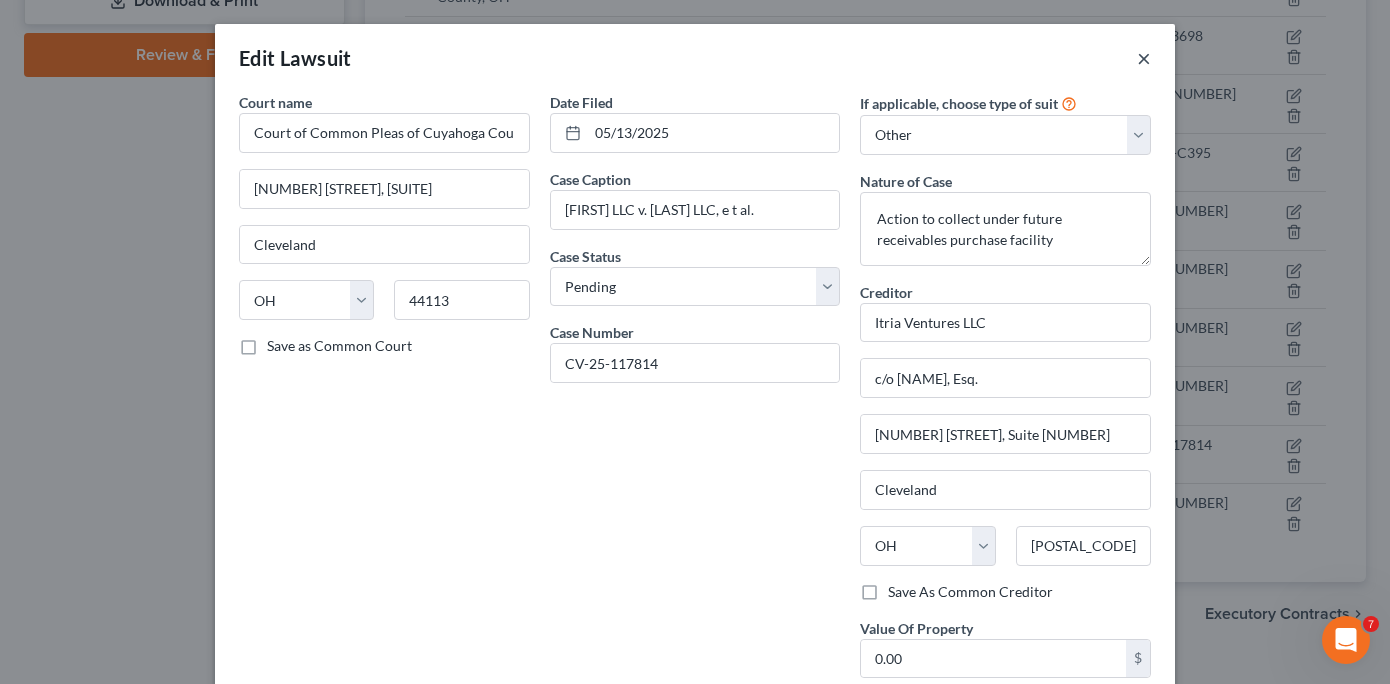 click on "×" at bounding box center (1144, 58) 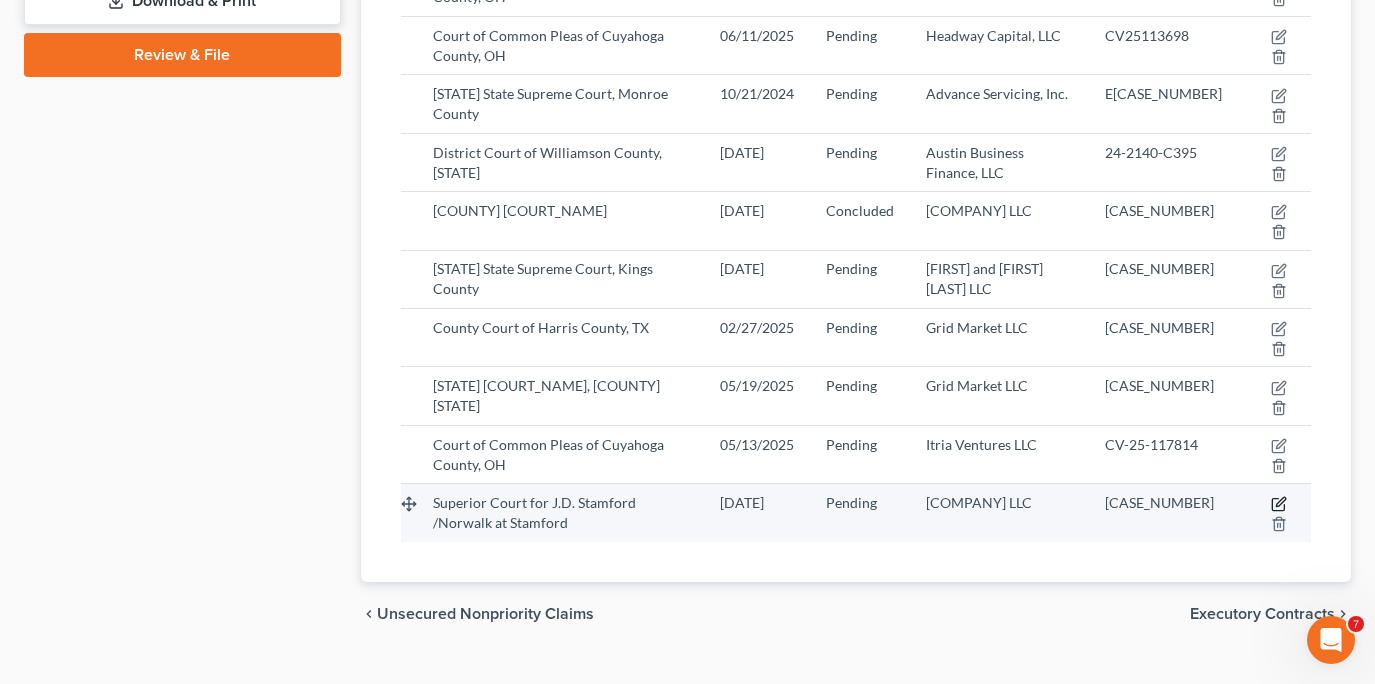 click 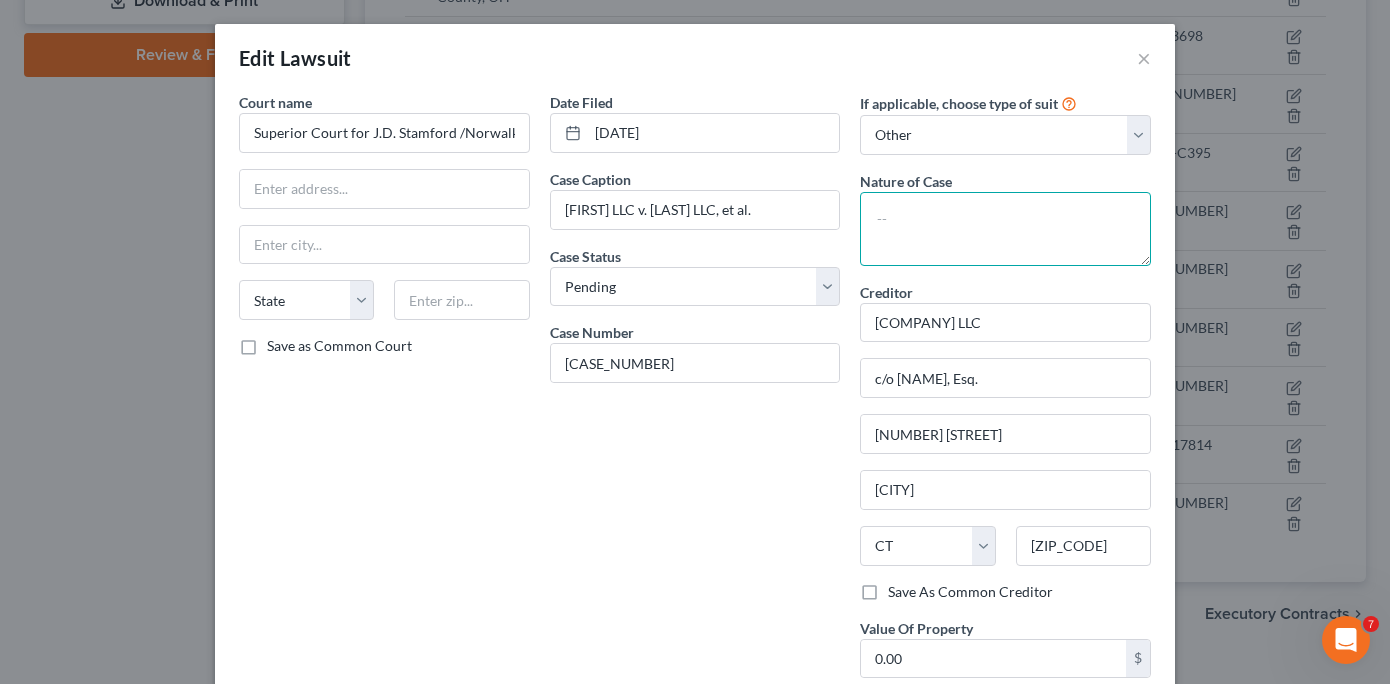 paste on "Action to collect under future receivables purchase facility" 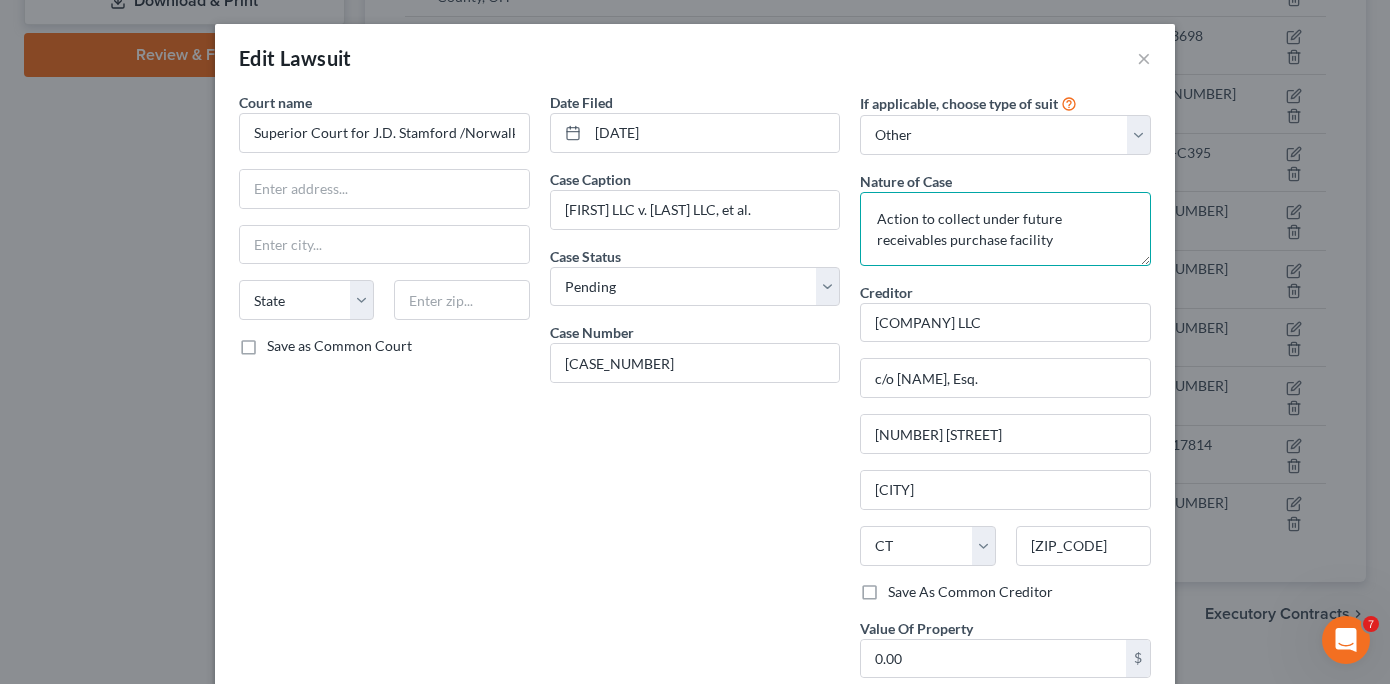 type on "Action to collect under future receivables purchase facility" 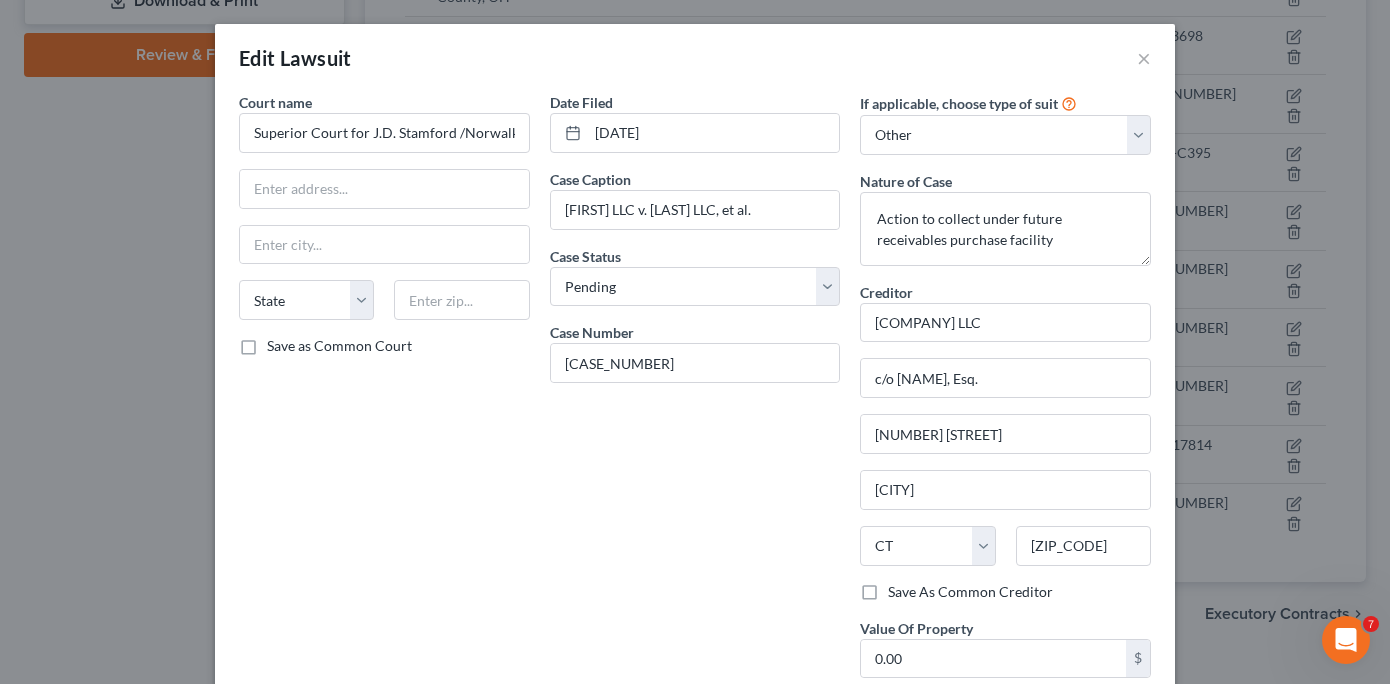 click on "Date Filed         [DATE] Case Caption [COMPANY] LLC v. [COMPANY], et al.
Case Status
*
Select Pending On Appeal Concluded Case Number [CASE_NUMBER]" at bounding box center [695, 407] 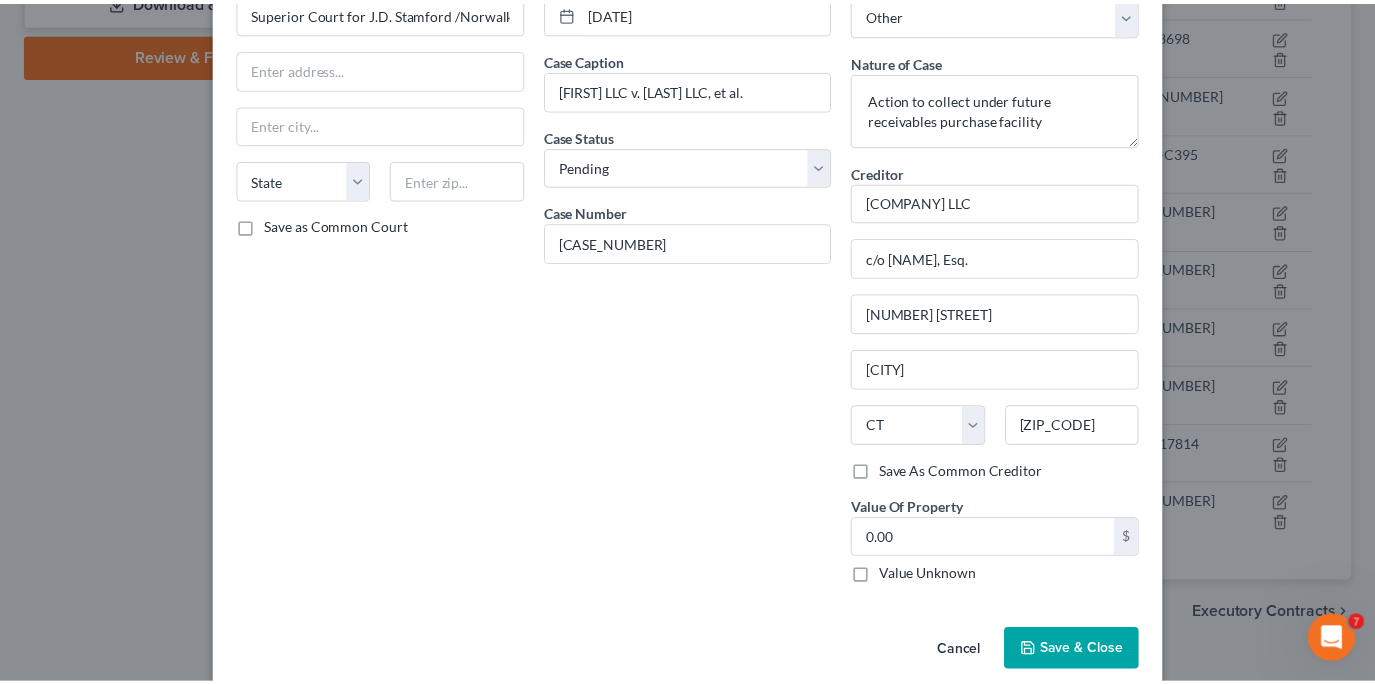 scroll, scrollTop: 148, scrollLeft: 0, axis: vertical 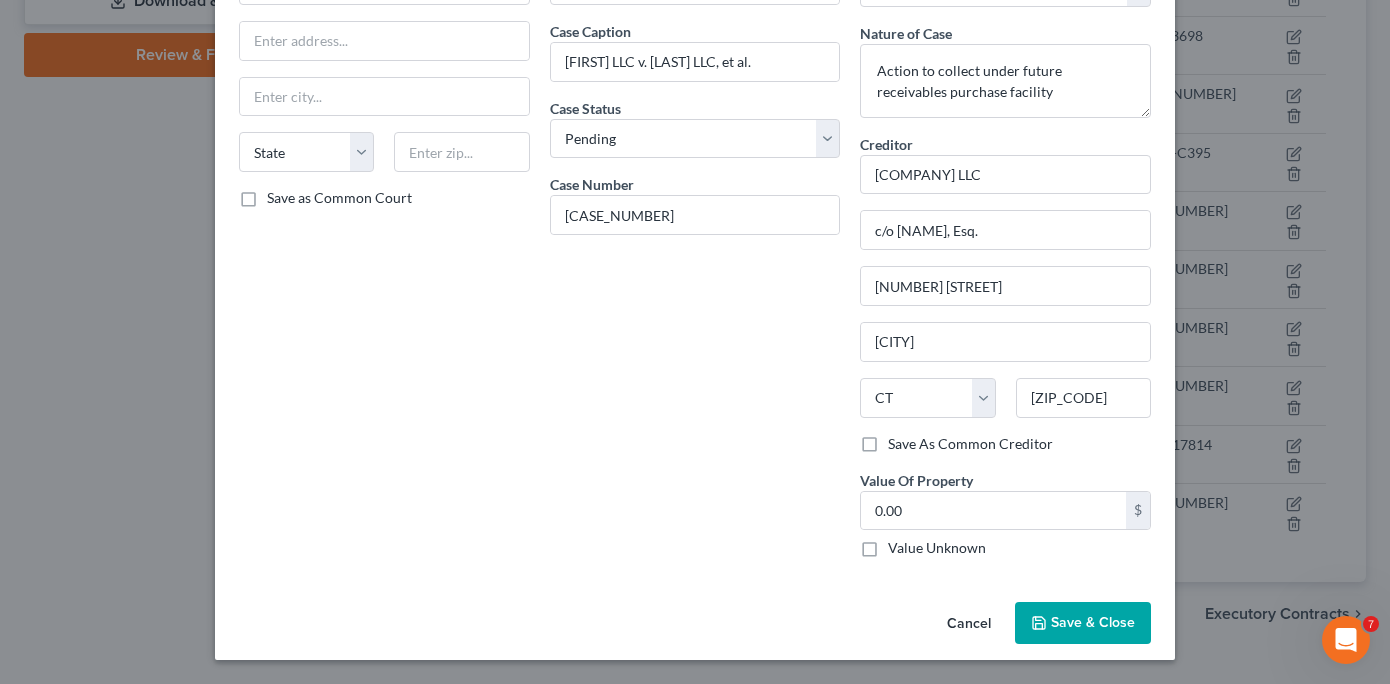 click on "Save & Close" at bounding box center [1093, 622] 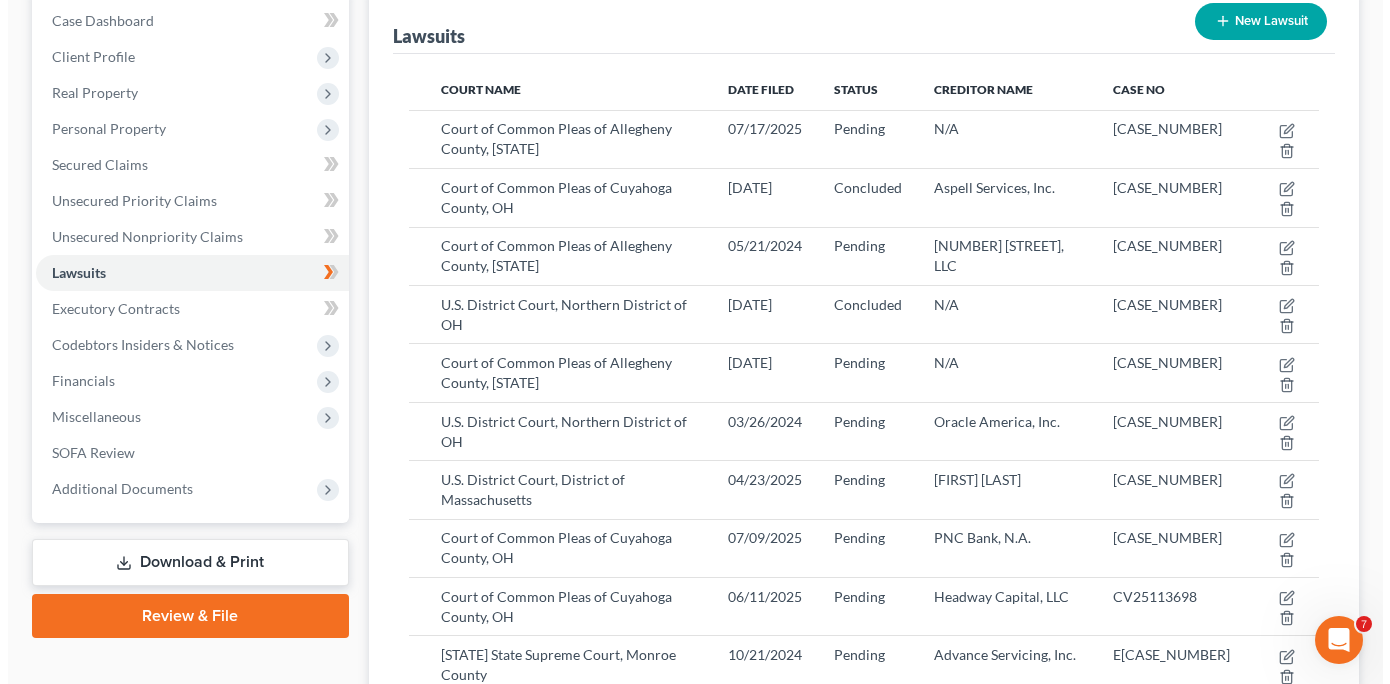 scroll, scrollTop: 199, scrollLeft: 0, axis: vertical 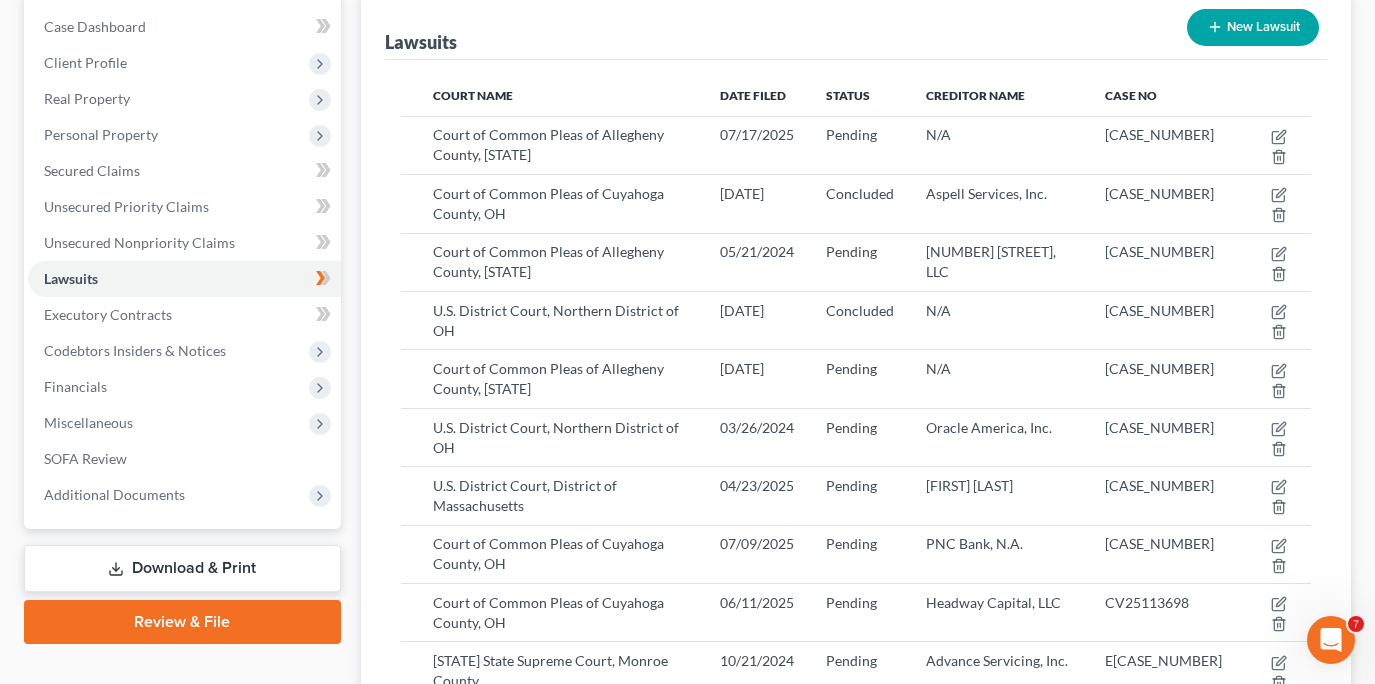 click on "New Lawsuit" at bounding box center (1253, 27) 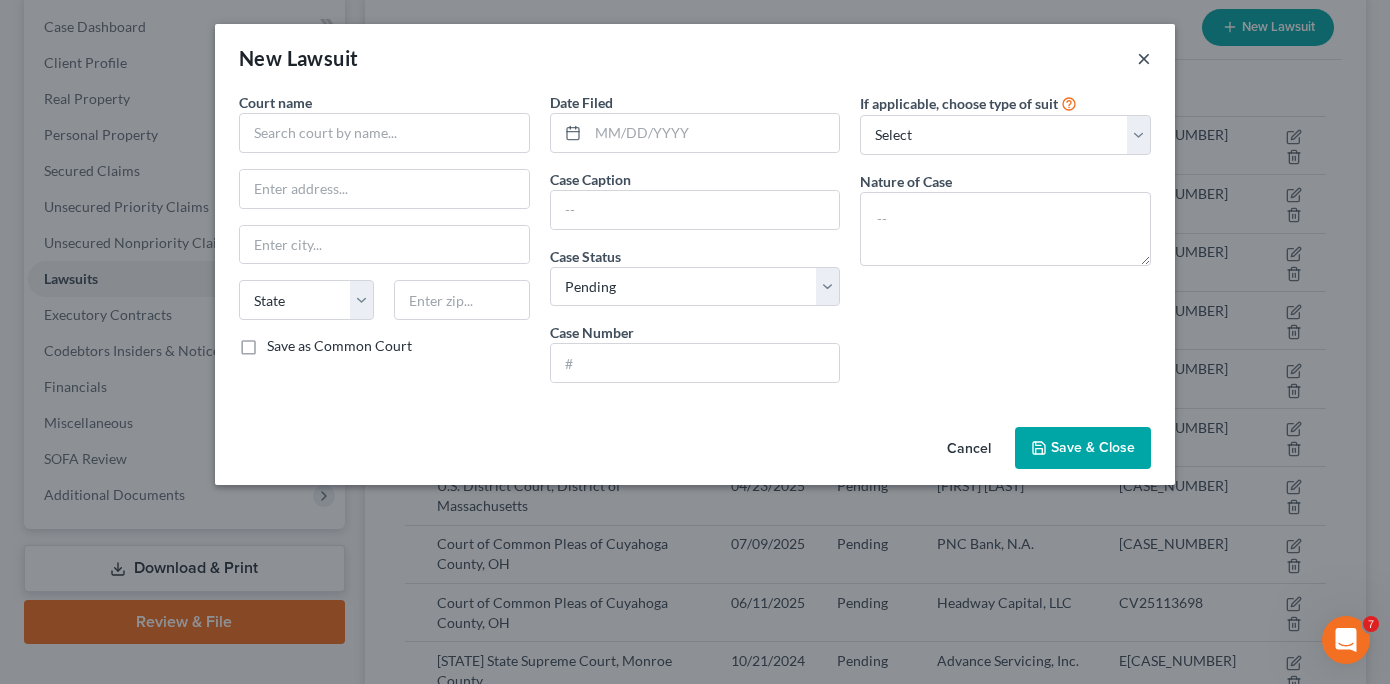 click on "×" at bounding box center (1144, 58) 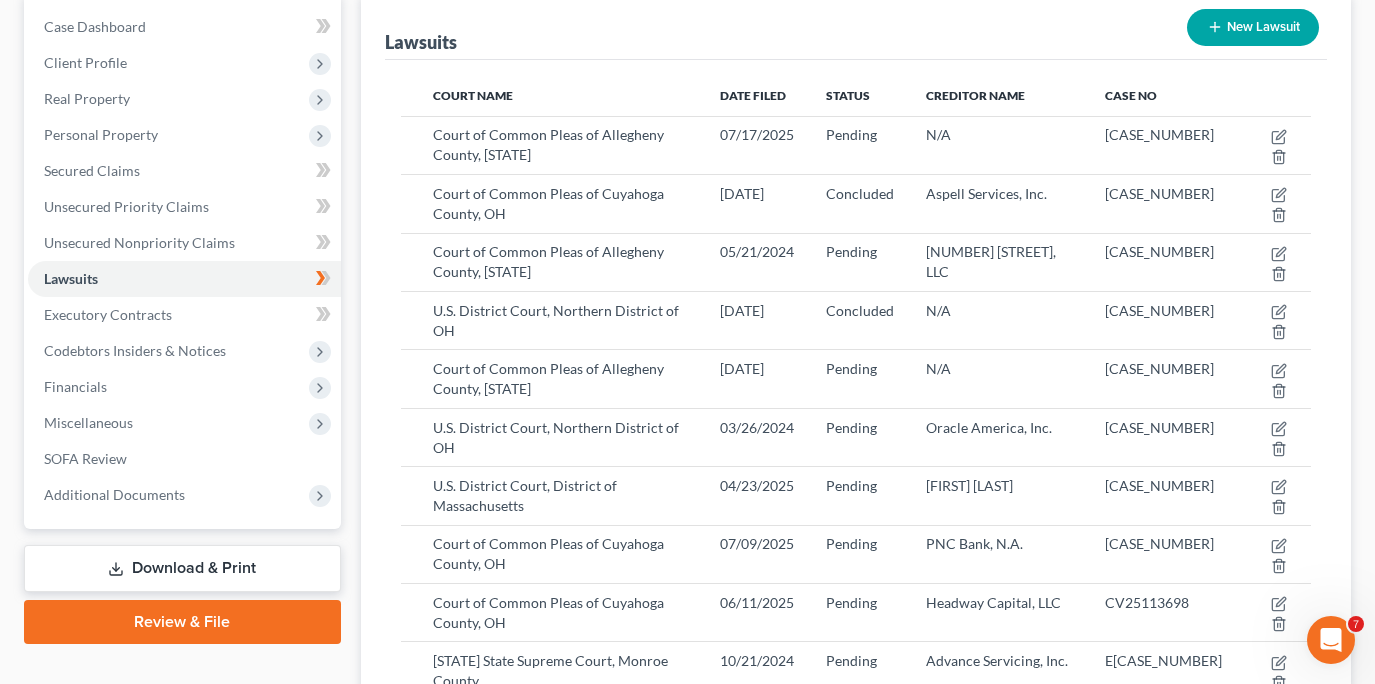 click on "New Lawsuit" at bounding box center [1253, 27] 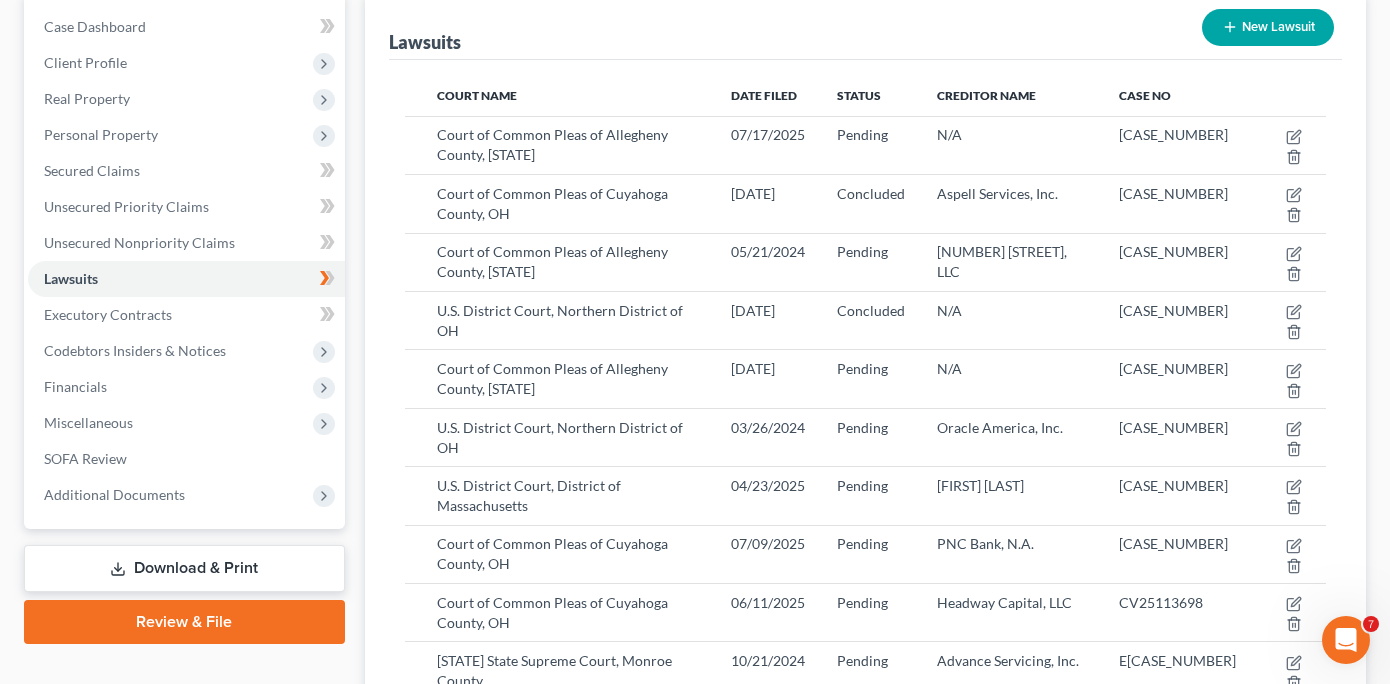 select on "0" 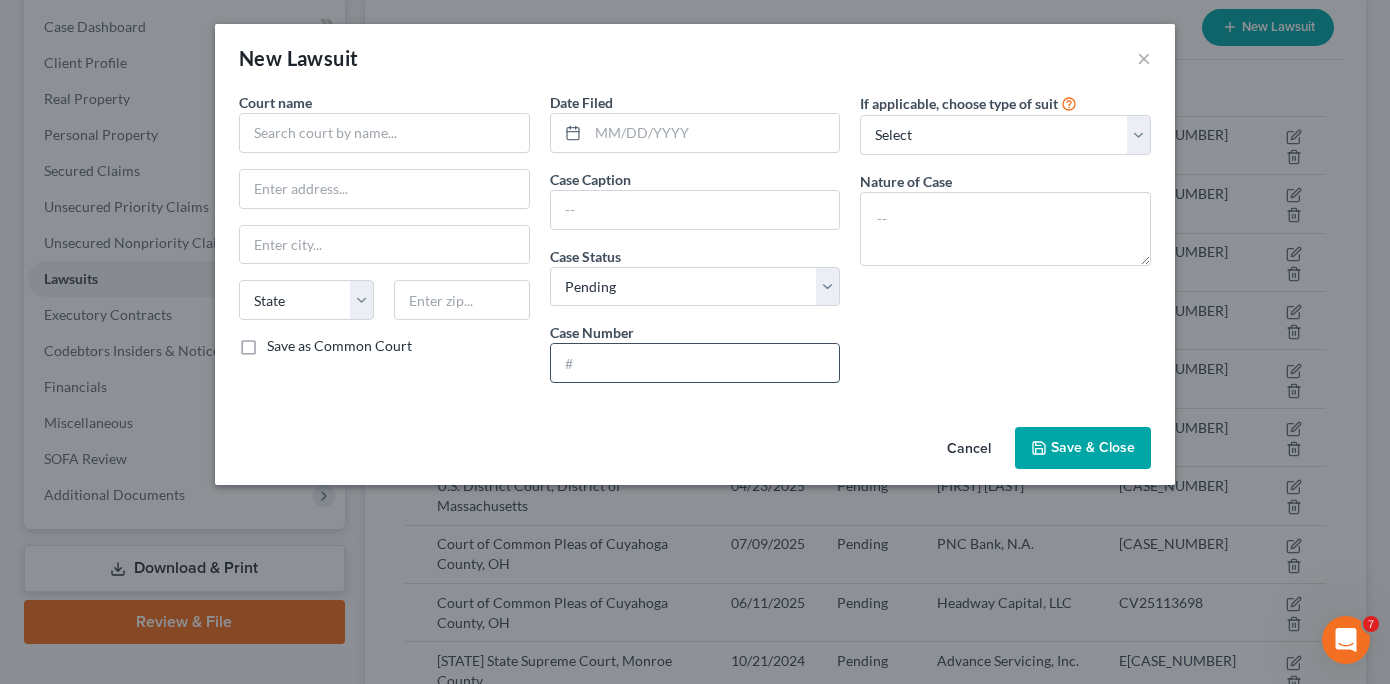 click at bounding box center [695, 363] 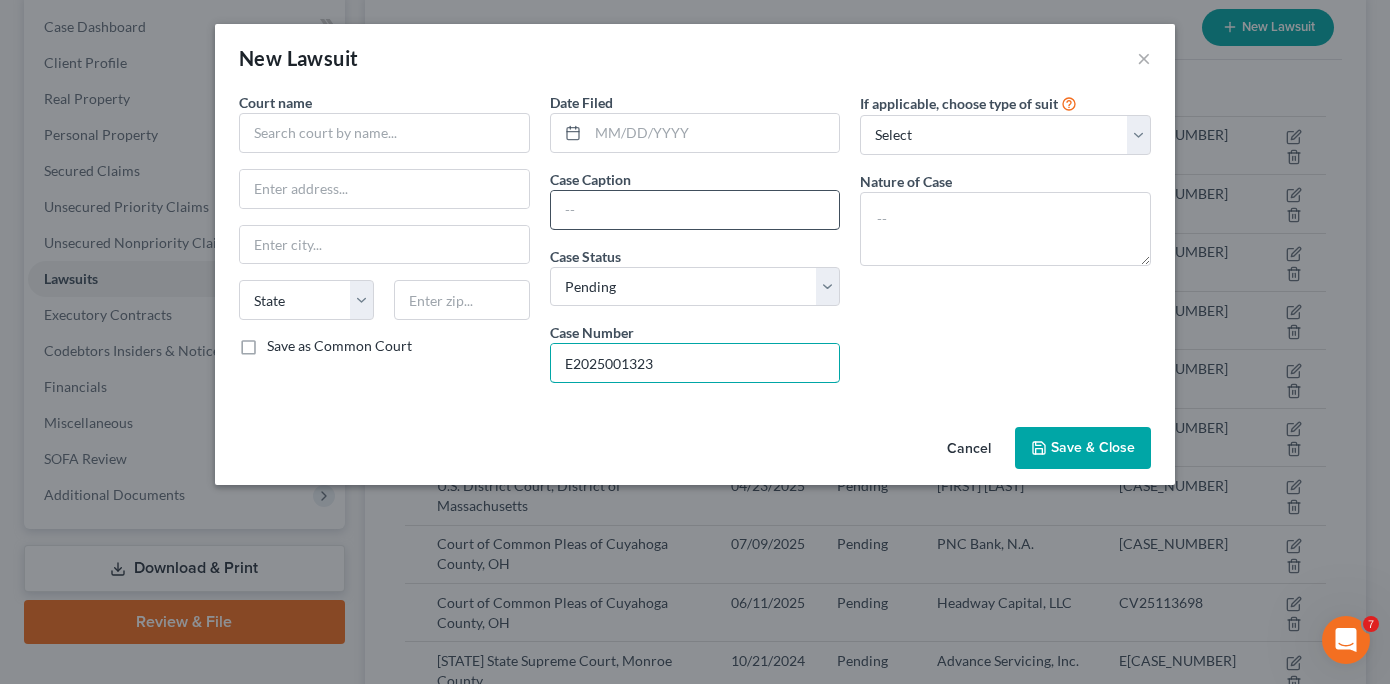 type on "E2025001323" 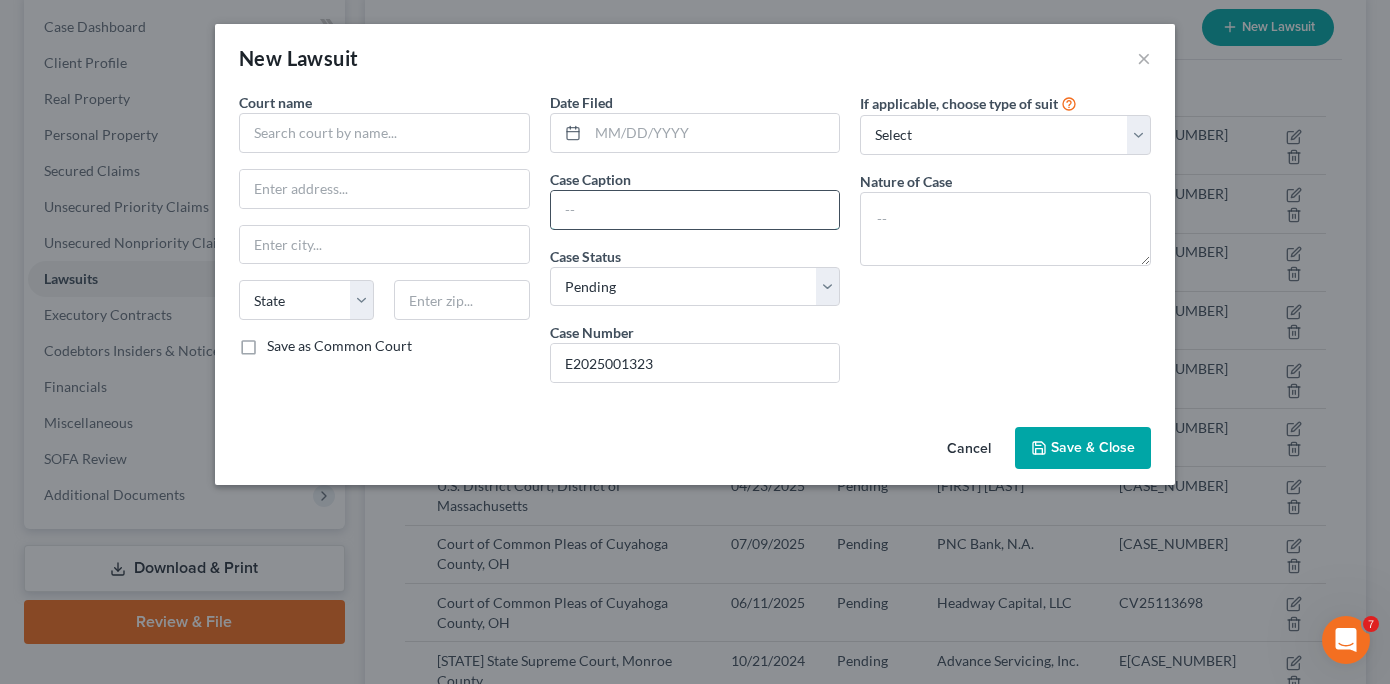 click at bounding box center (695, 210) 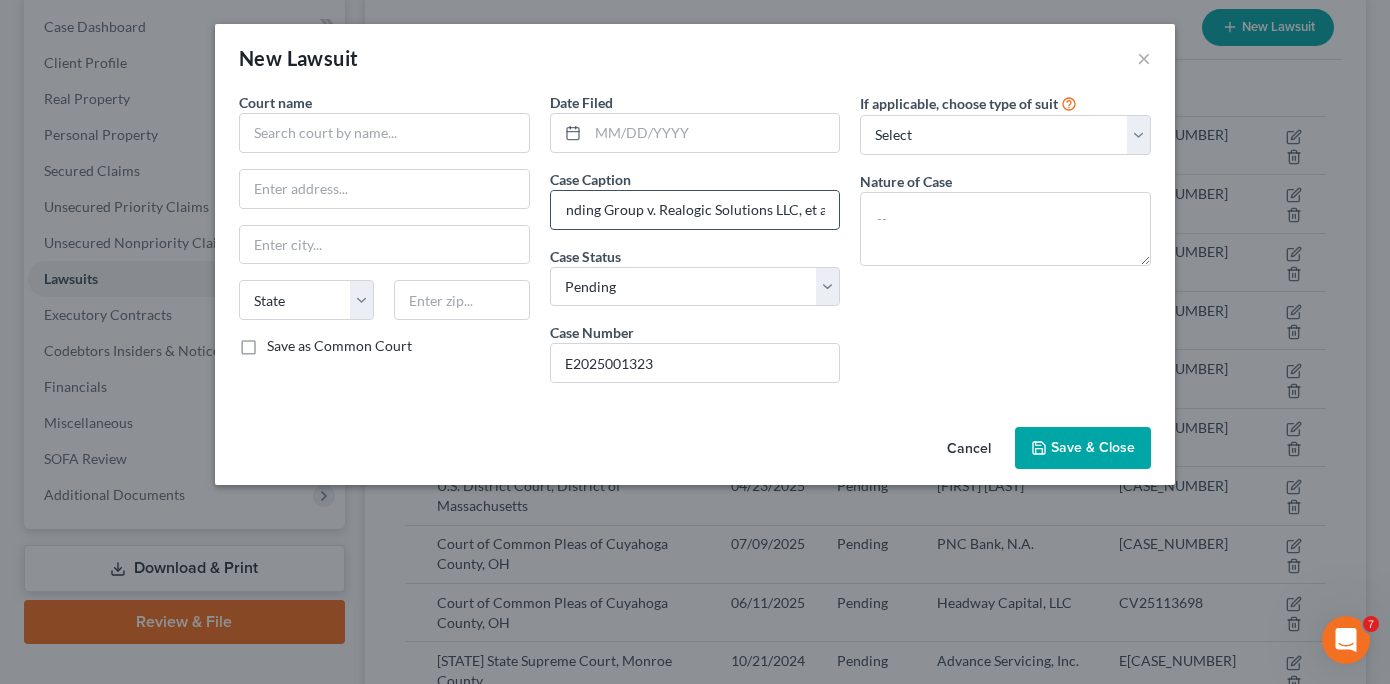 scroll, scrollTop: 0, scrollLeft: 63, axis: horizontal 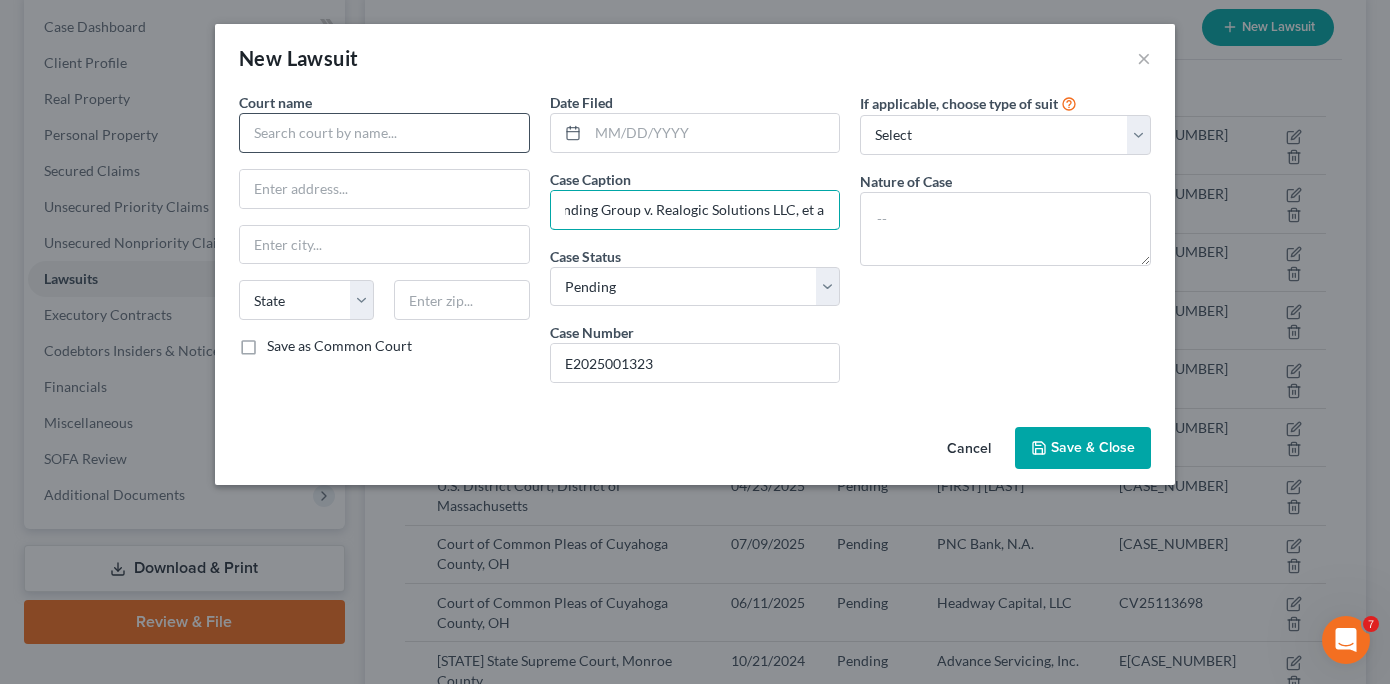 type on "Meged Funding Group v. Realogic Solutions LLC, et al." 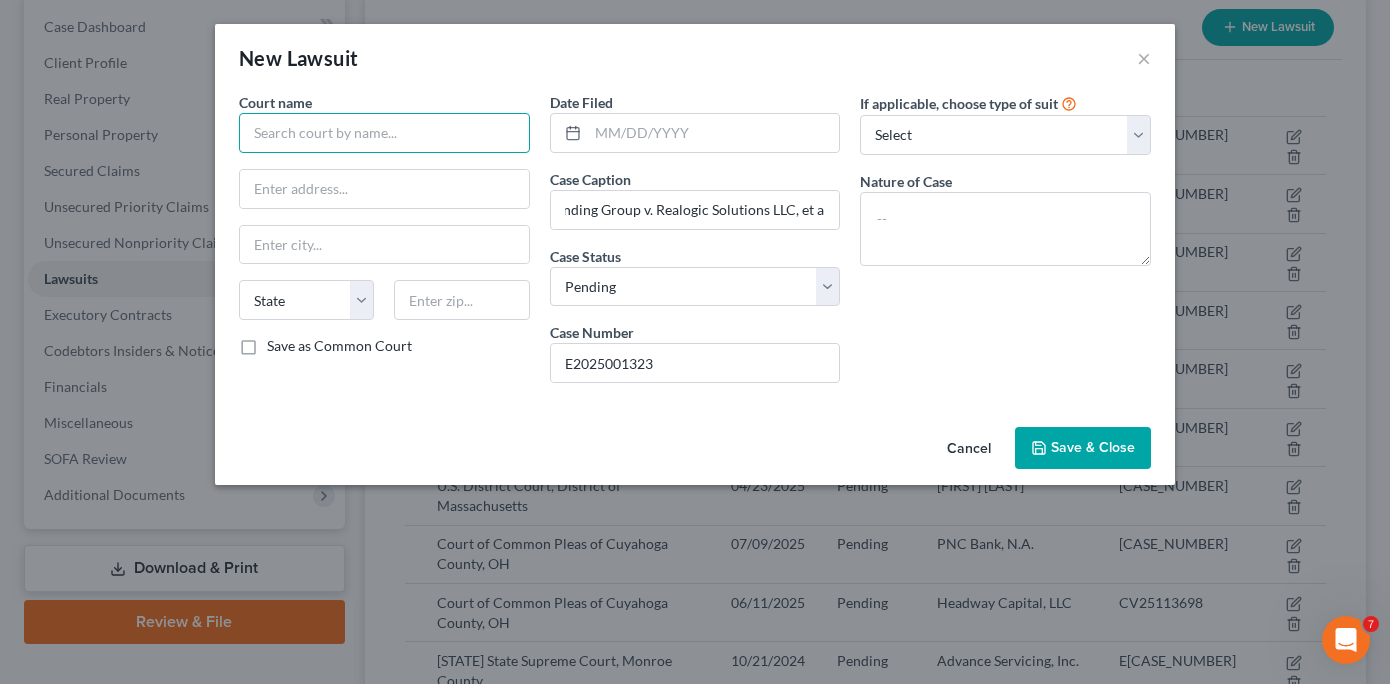scroll, scrollTop: 0, scrollLeft: 0, axis: both 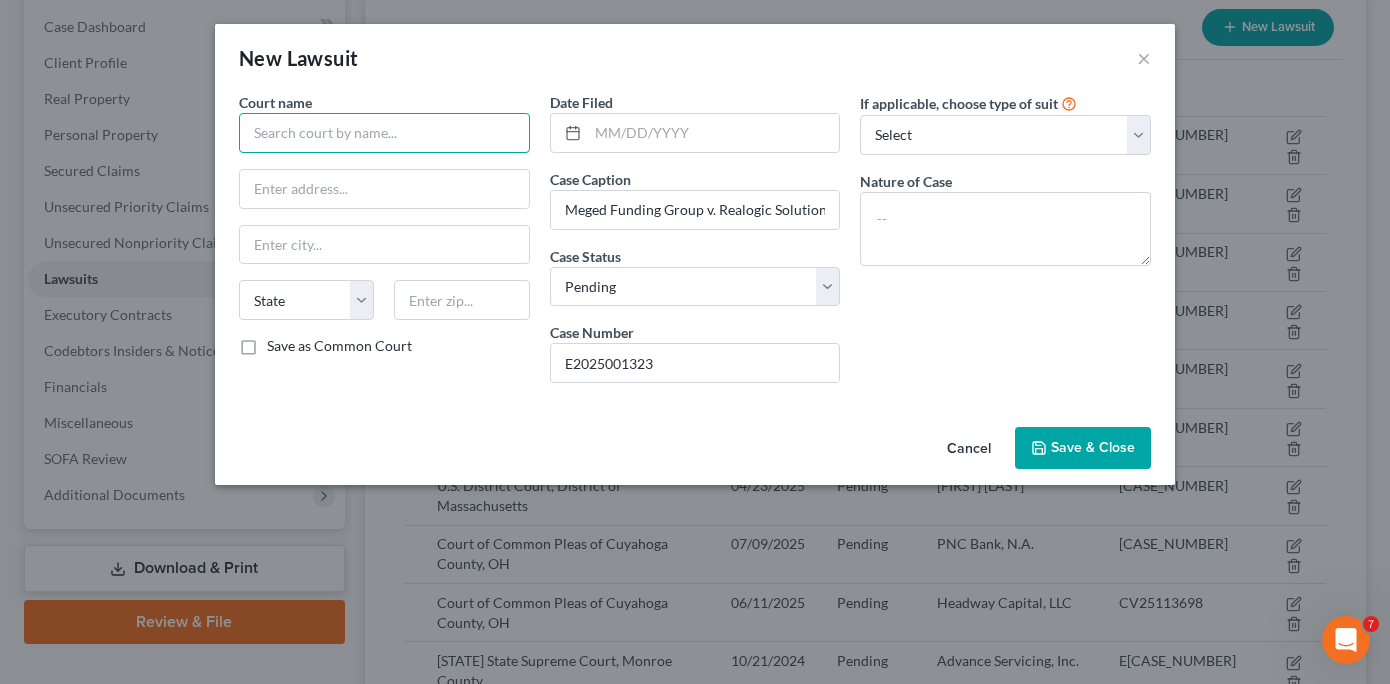 click at bounding box center [384, 133] 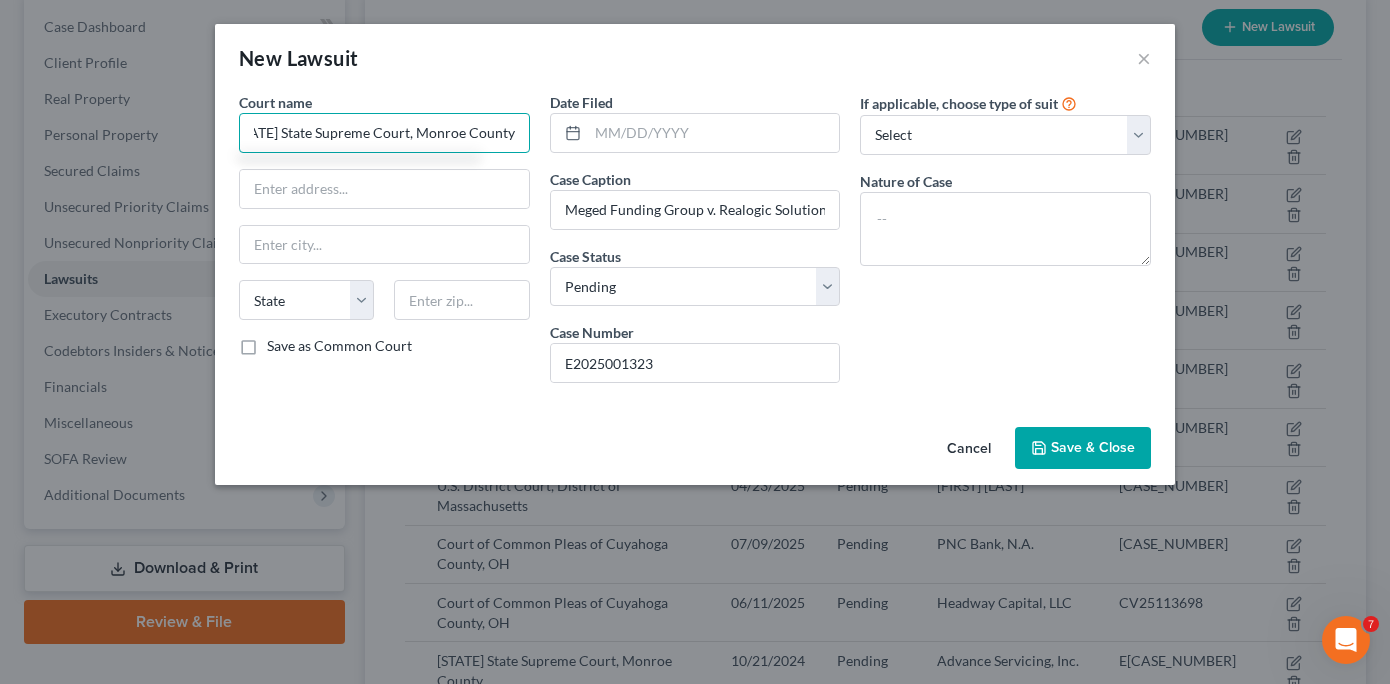 scroll, scrollTop: 0, scrollLeft: 33, axis: horizontal 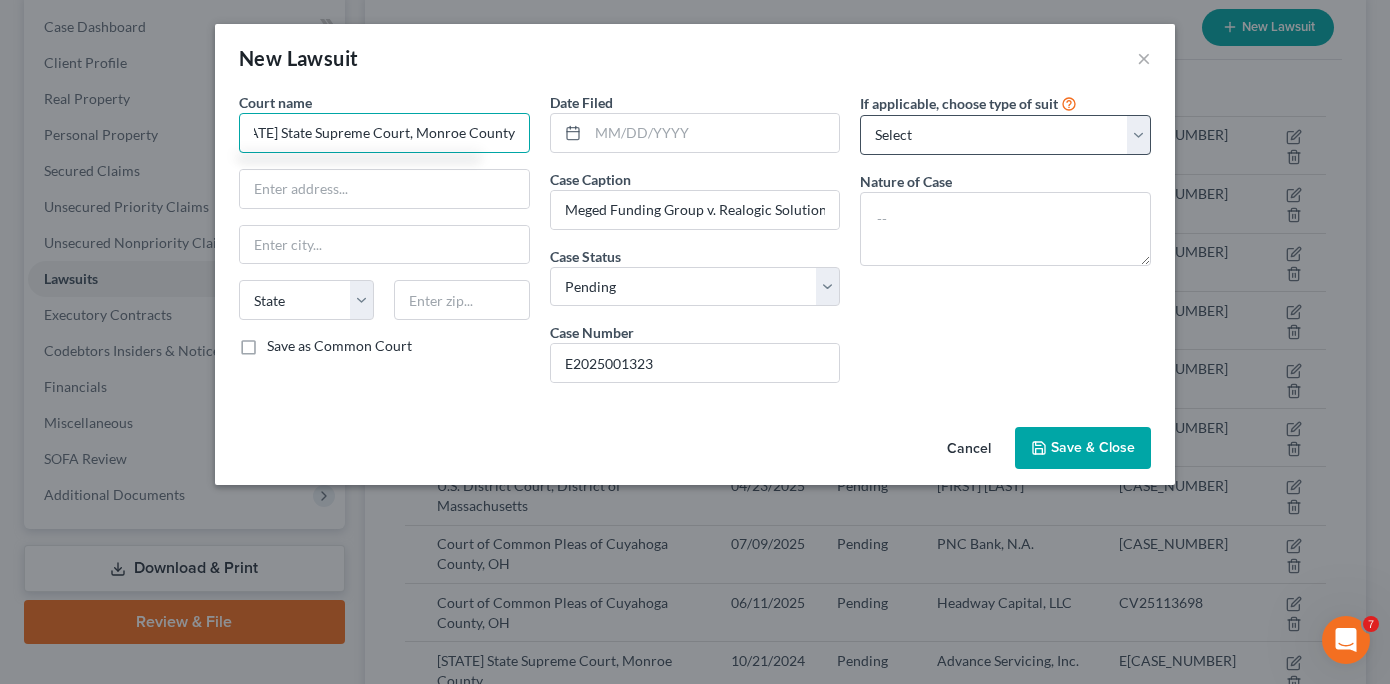 type on "[STATE] State Supreme Court, Monroe County" 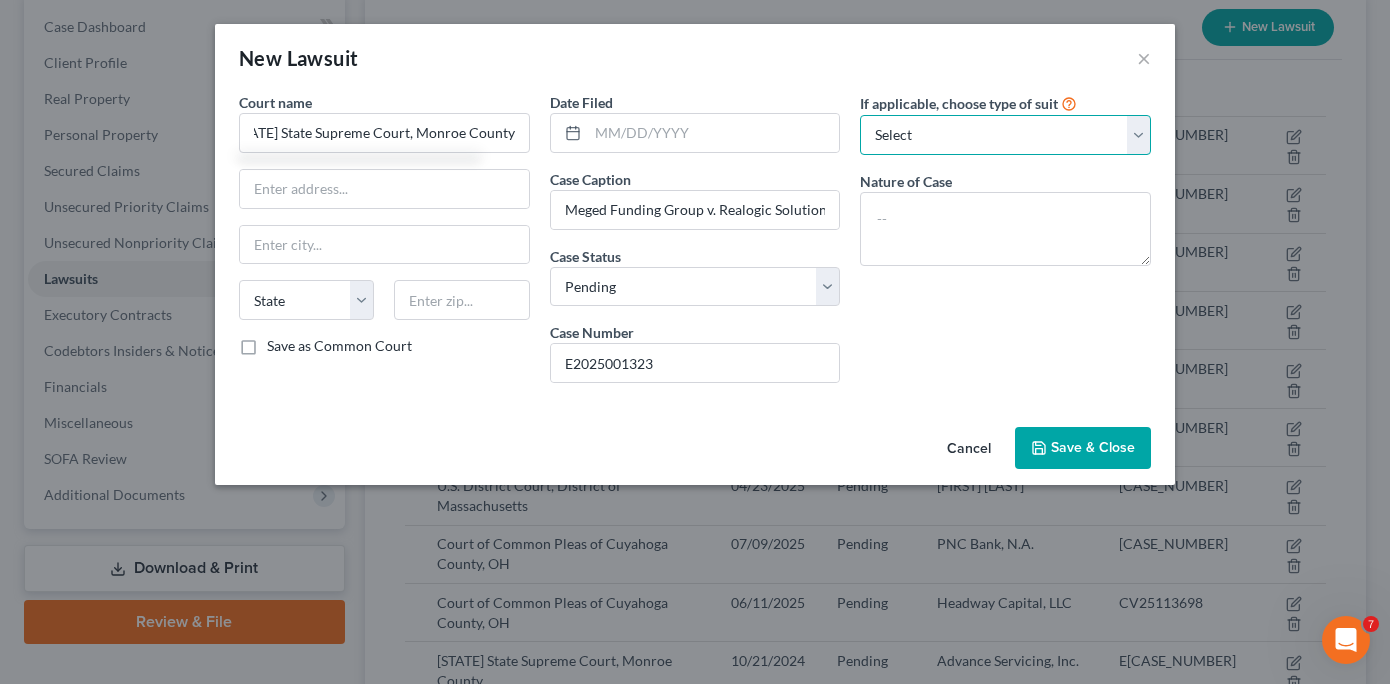 click on "Select Repossession Foreclosure Returns Other" at bounding box center (1005, 135) 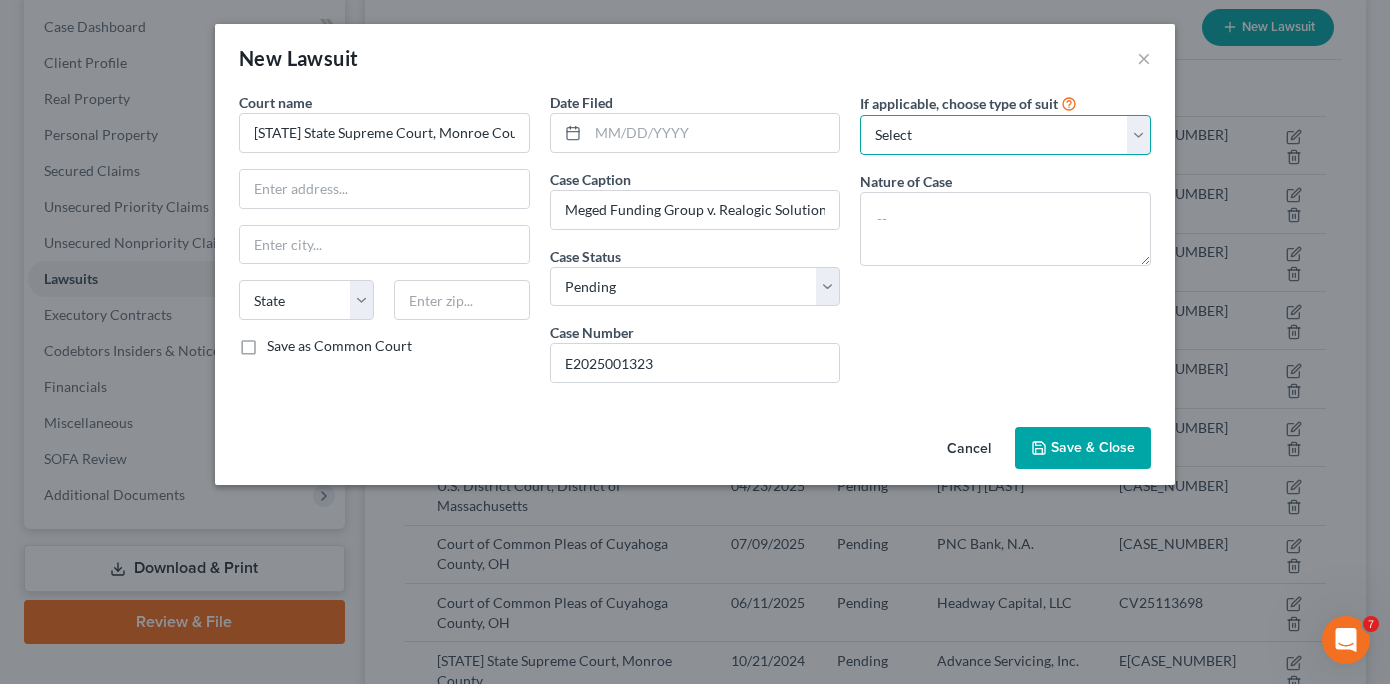 select on "3" 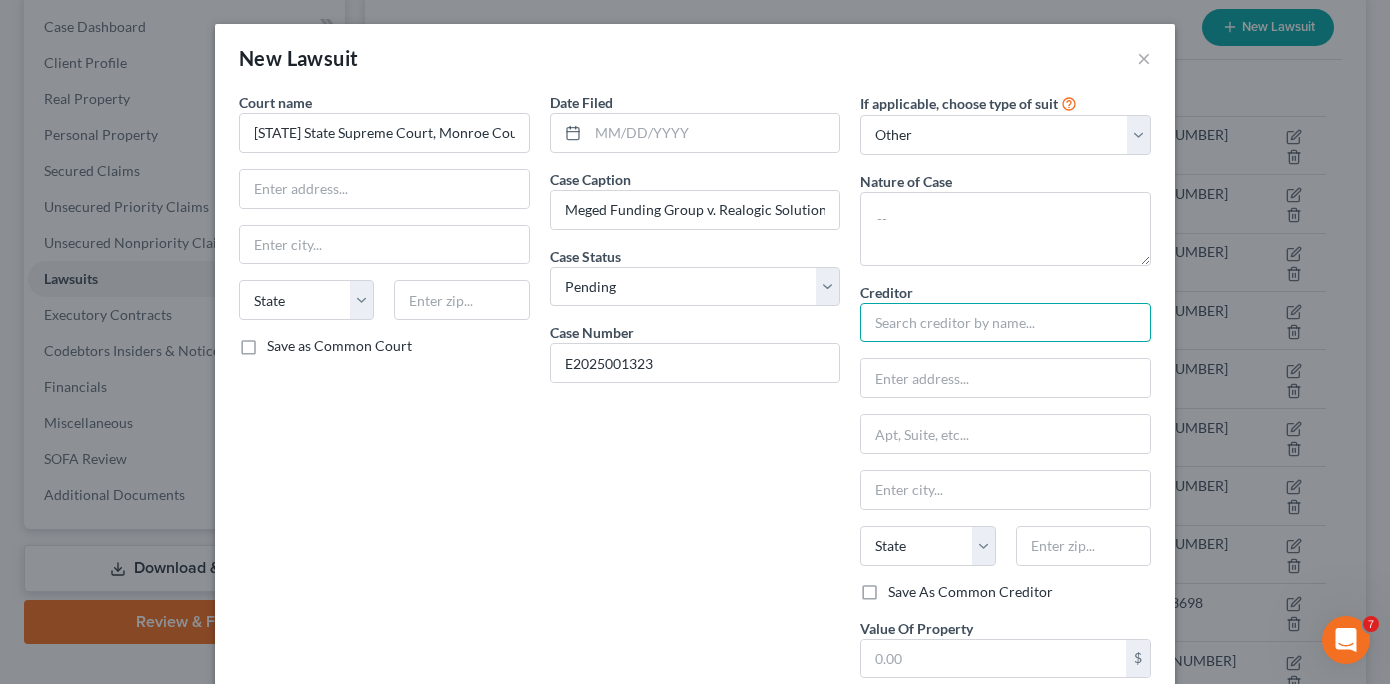 click at bounding box center (1005, 323) 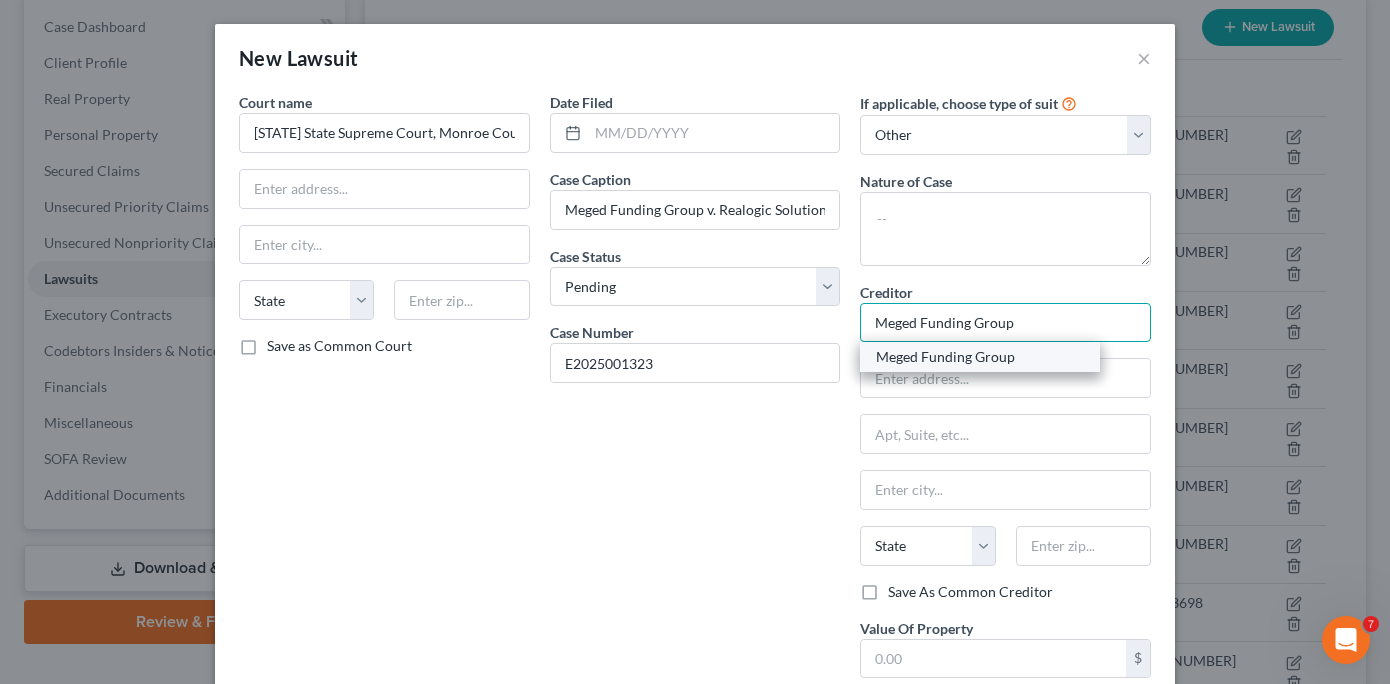 type on "Meged Funding Group" 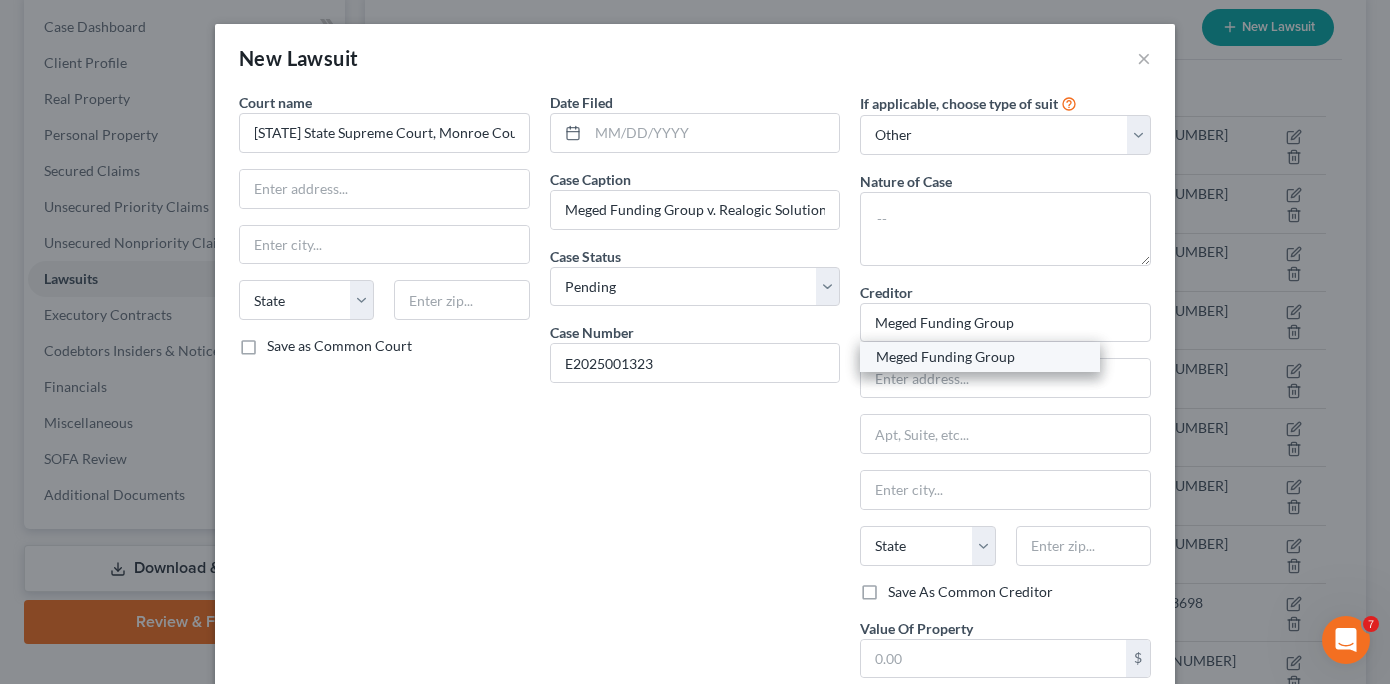 click on "Meged Funding Group" at bounding box center [980, 357] 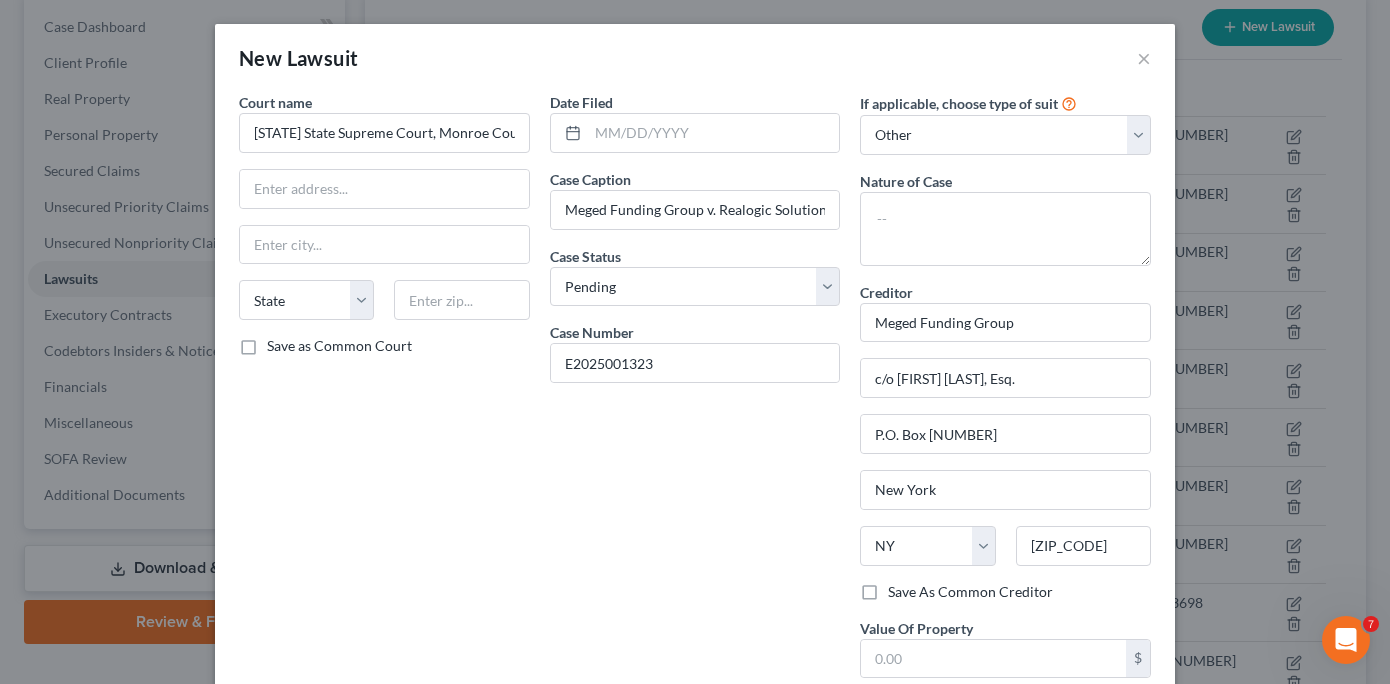 click on "Court name
*
[STATE] State Supreme Court, [COUNTY] County                      State AL AK AR AZ CA CO CT DE DC FL GA GU HI ID IL IN IA KS KY LA ME MD MA MI MN MS MO MT NC ND NE NV NH NJ NM NY OH OK OR PA PR RI SC SD TN TX UT VI VA VT WA WV WI WY Save as Common Court" at bounding box center (384, 407) 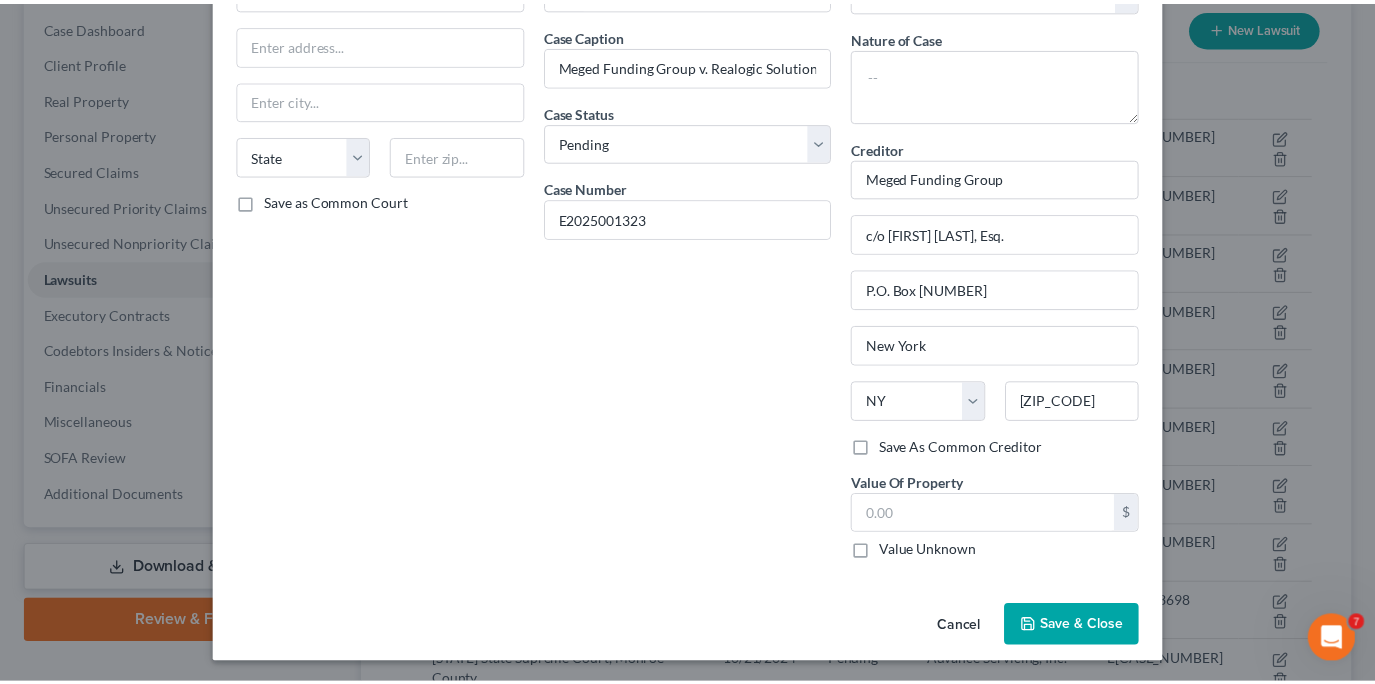 scroll, scrollTop: 148, scrollLeft: 0, axis: vertical 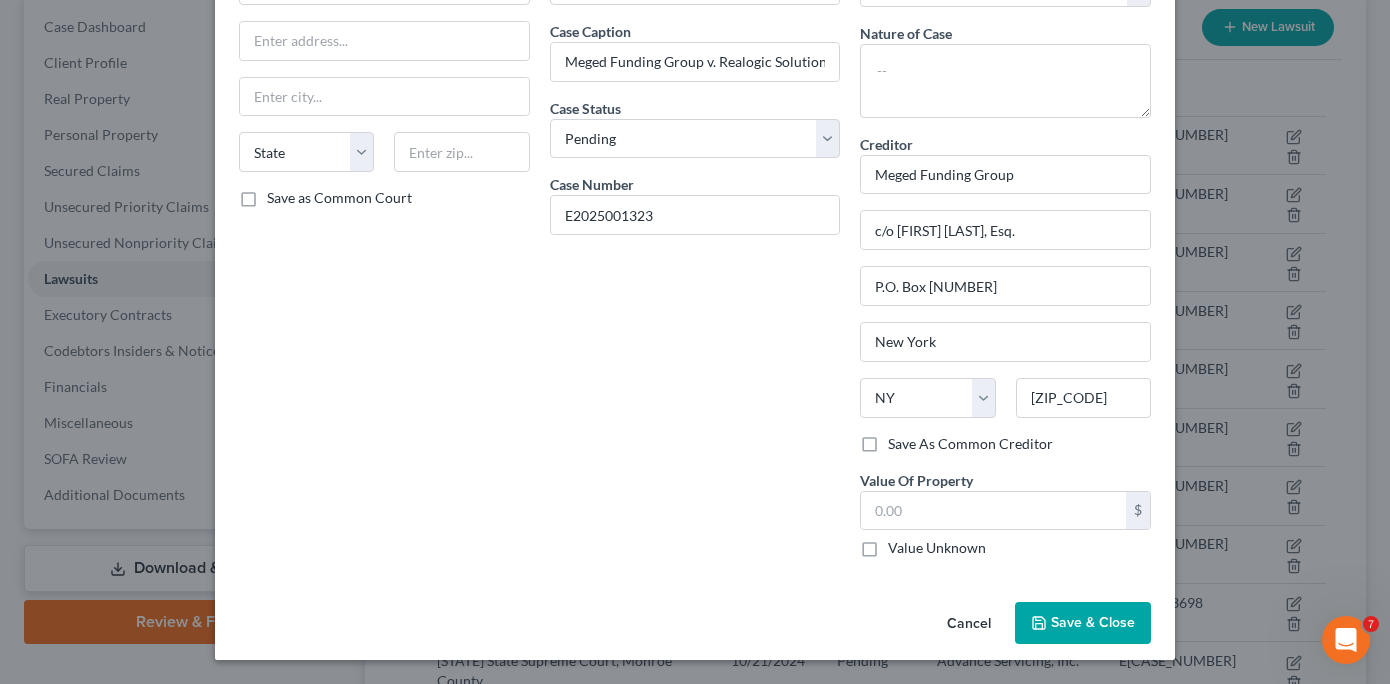 click on "Save & Close" at bounding box center (1093, 622) 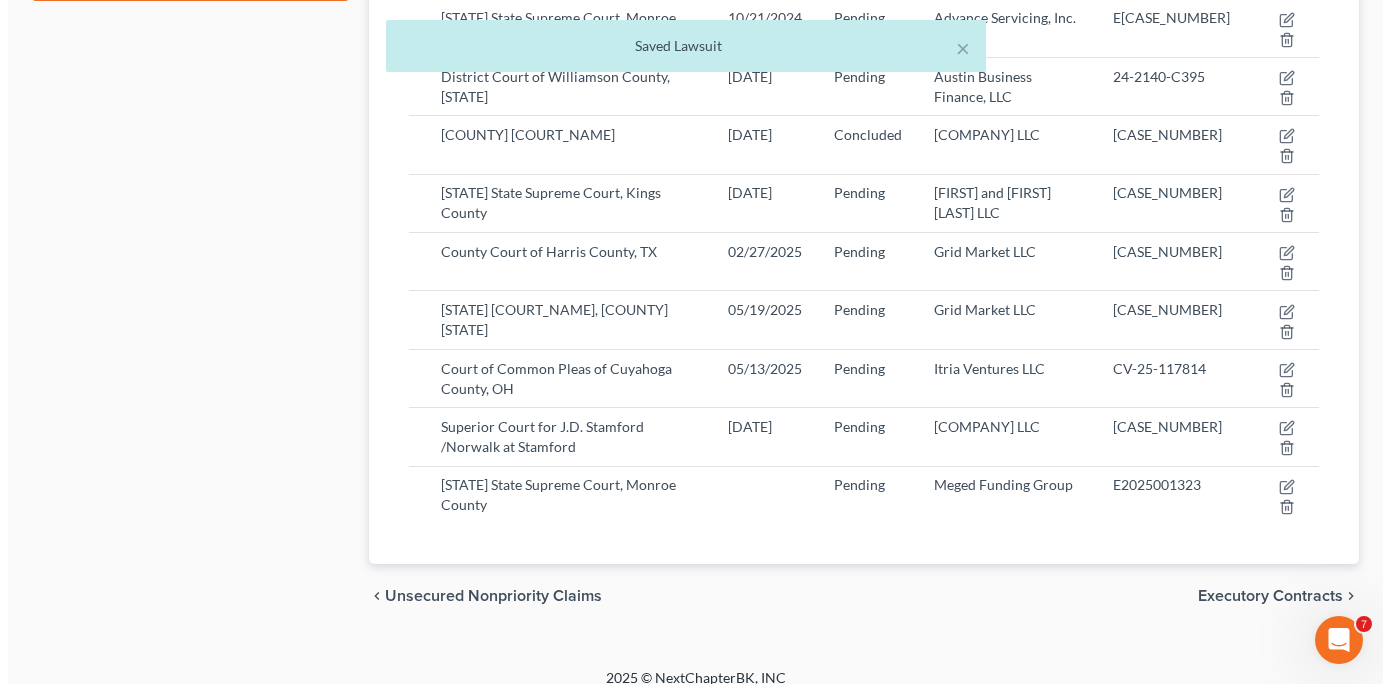 scroll, scrollTop: 843, scrollLeft: 0, axis: vertical 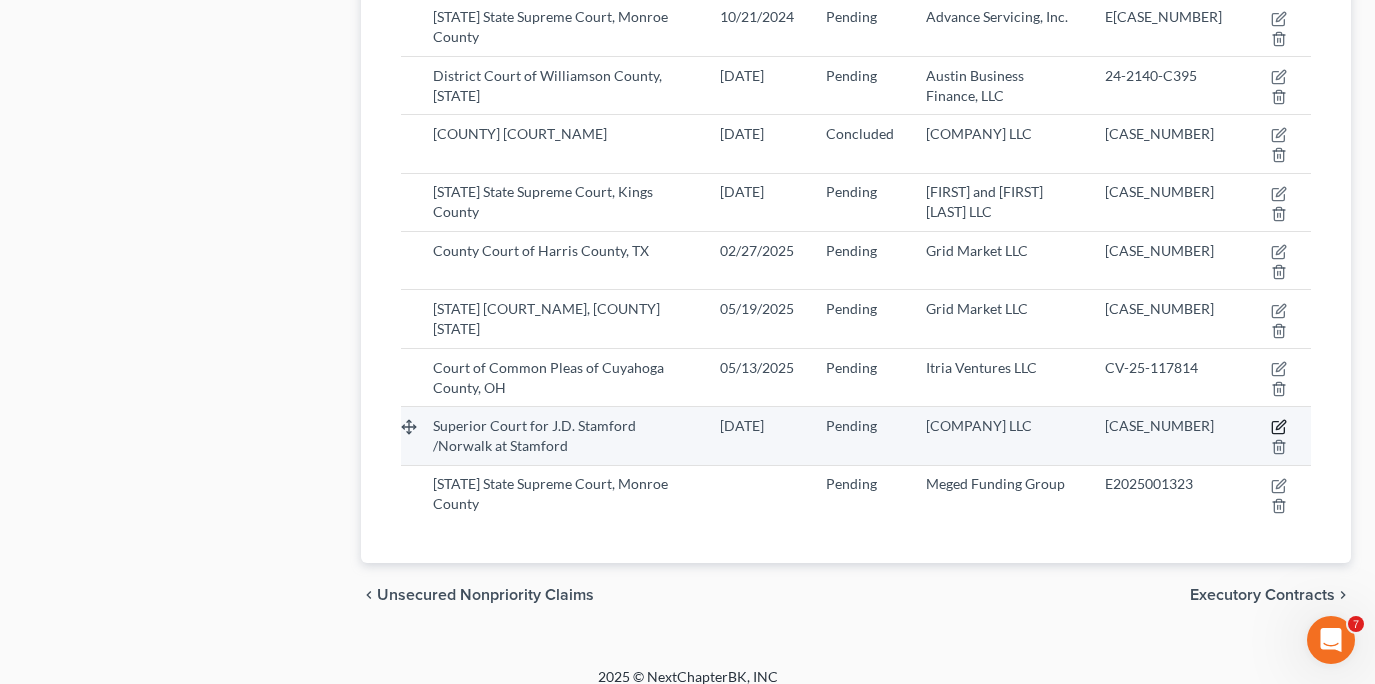 click 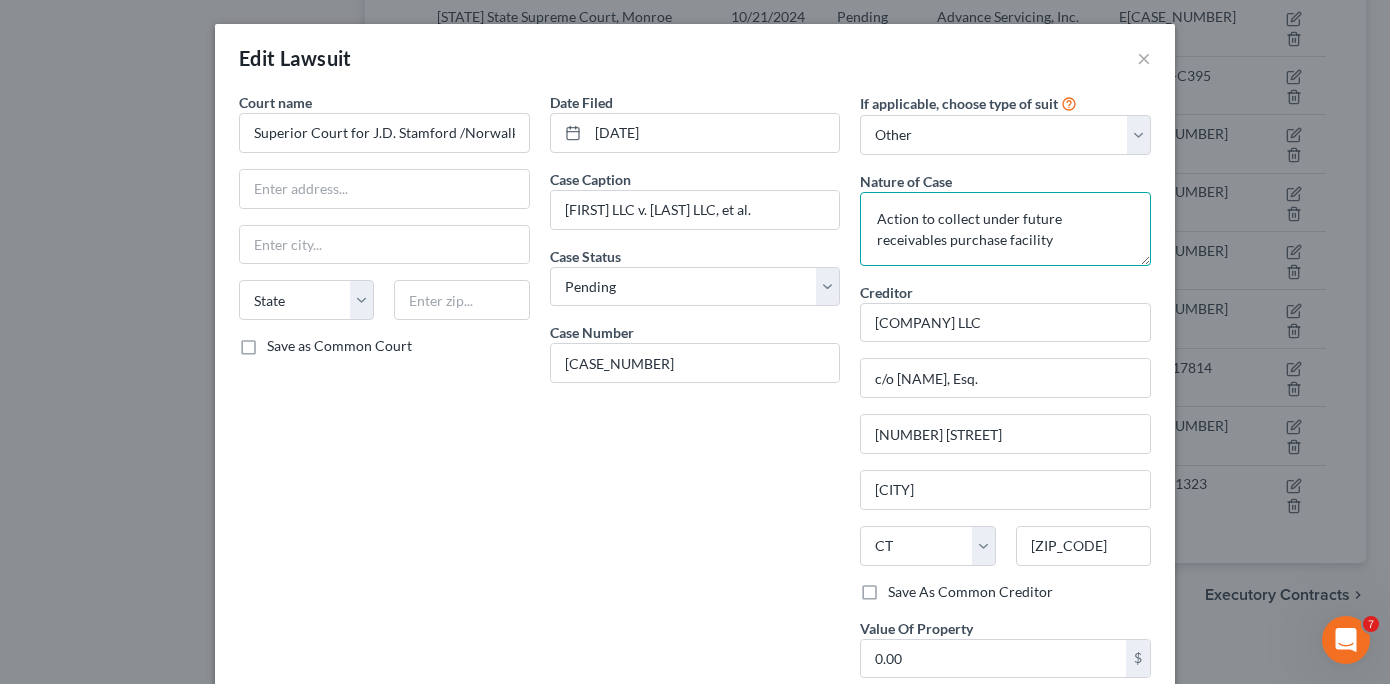 drag, startPoint x: 868, startPoint y: 214, endPoint x: 1016, endPoint y: 239, distance: 150.09663 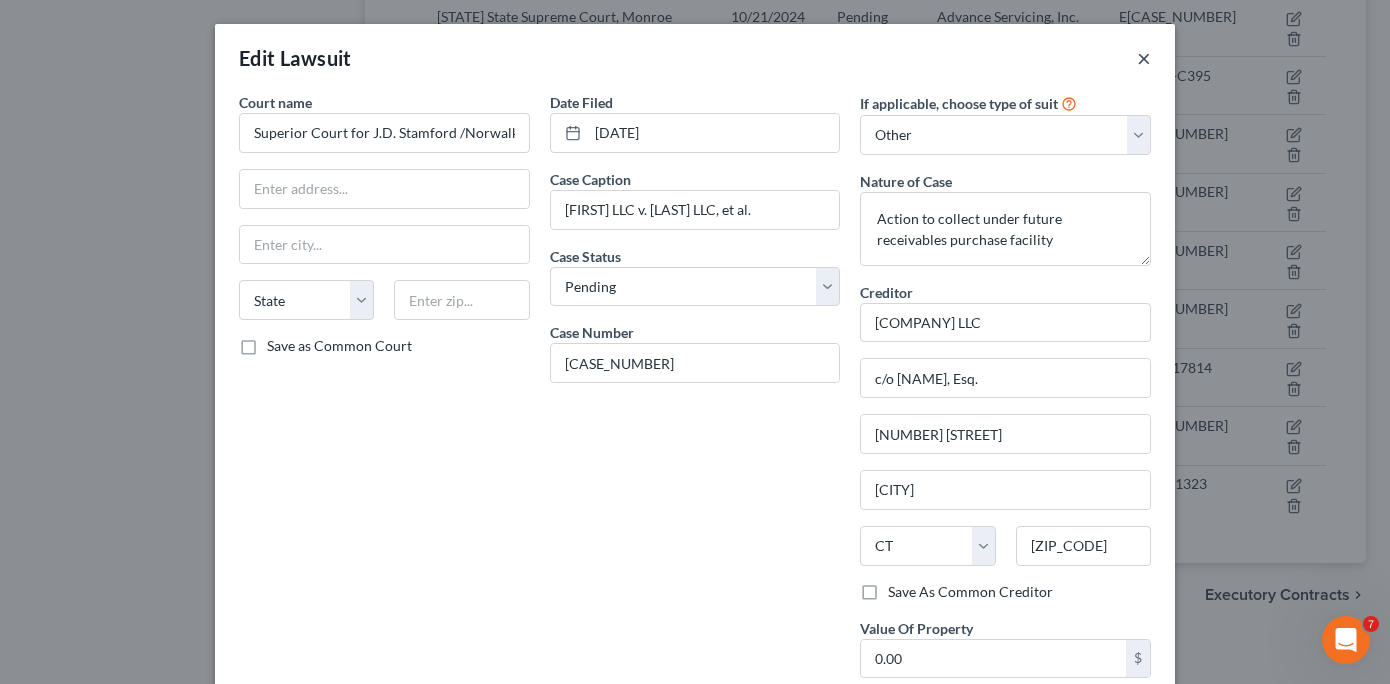 click on "×" at bounding box center (1144, 58) 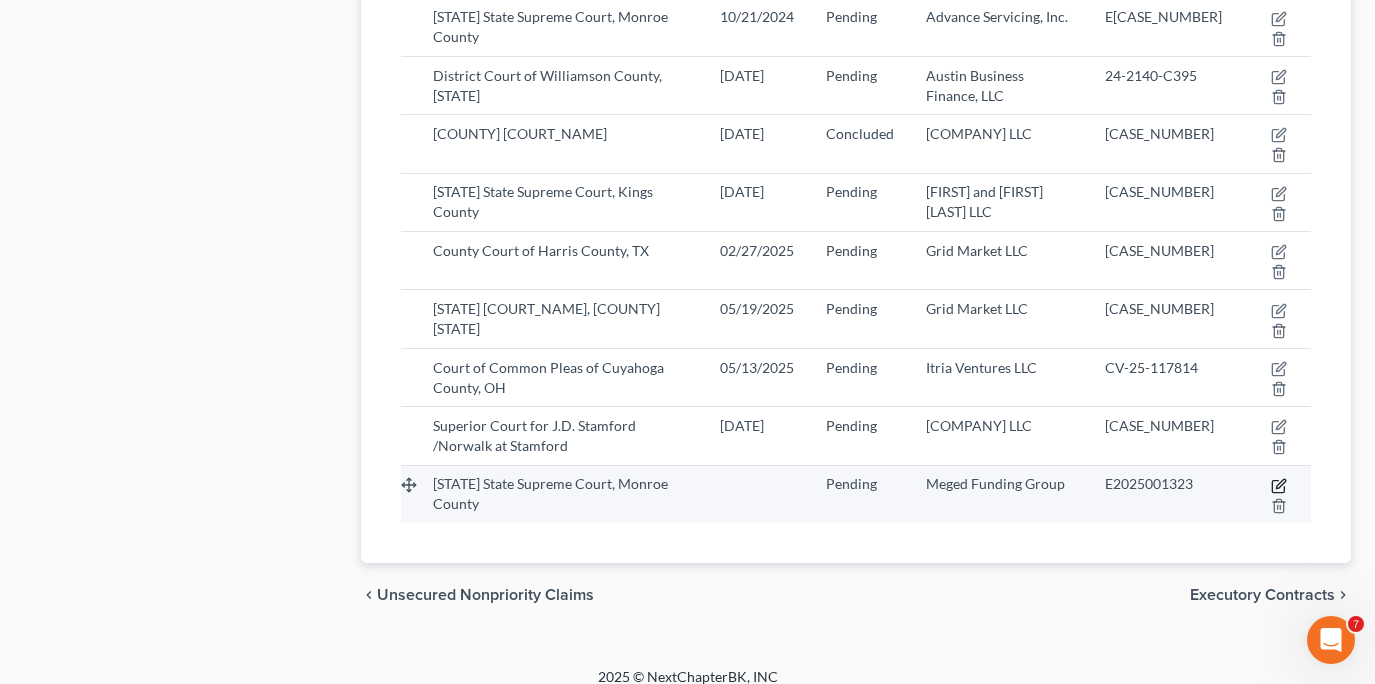 click 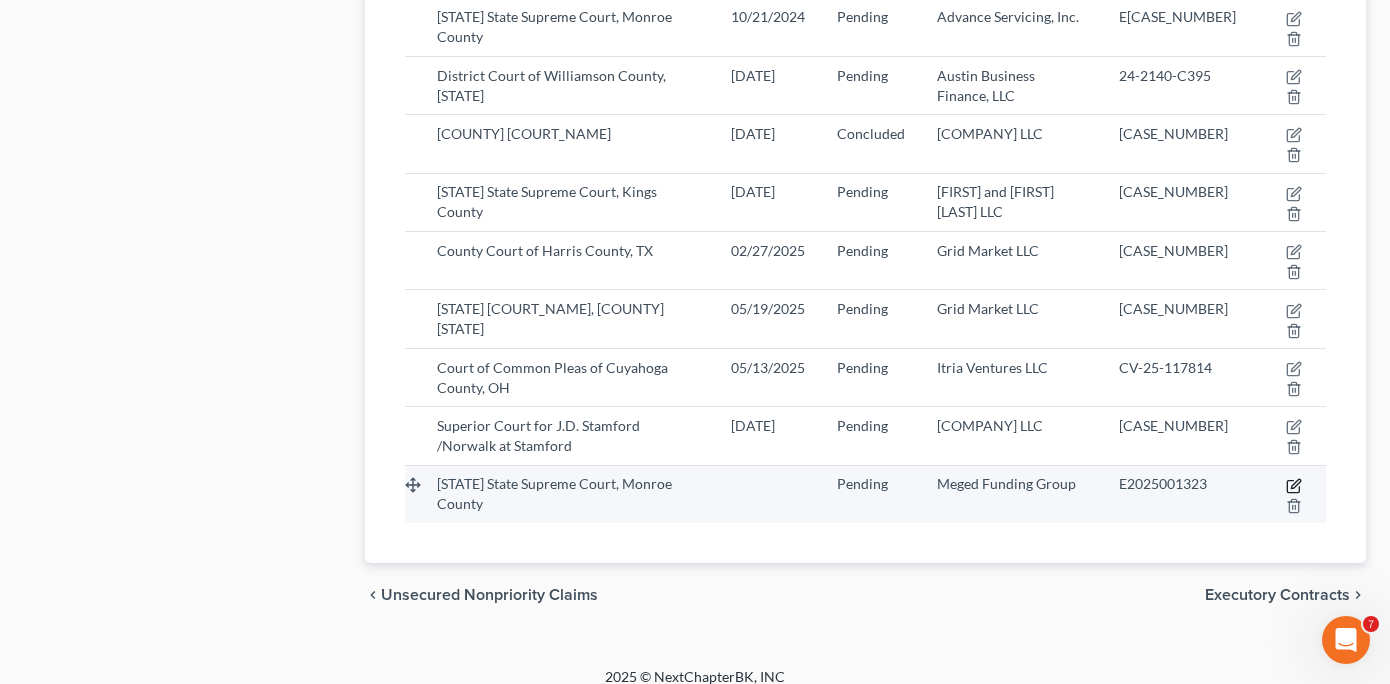 select on "0" 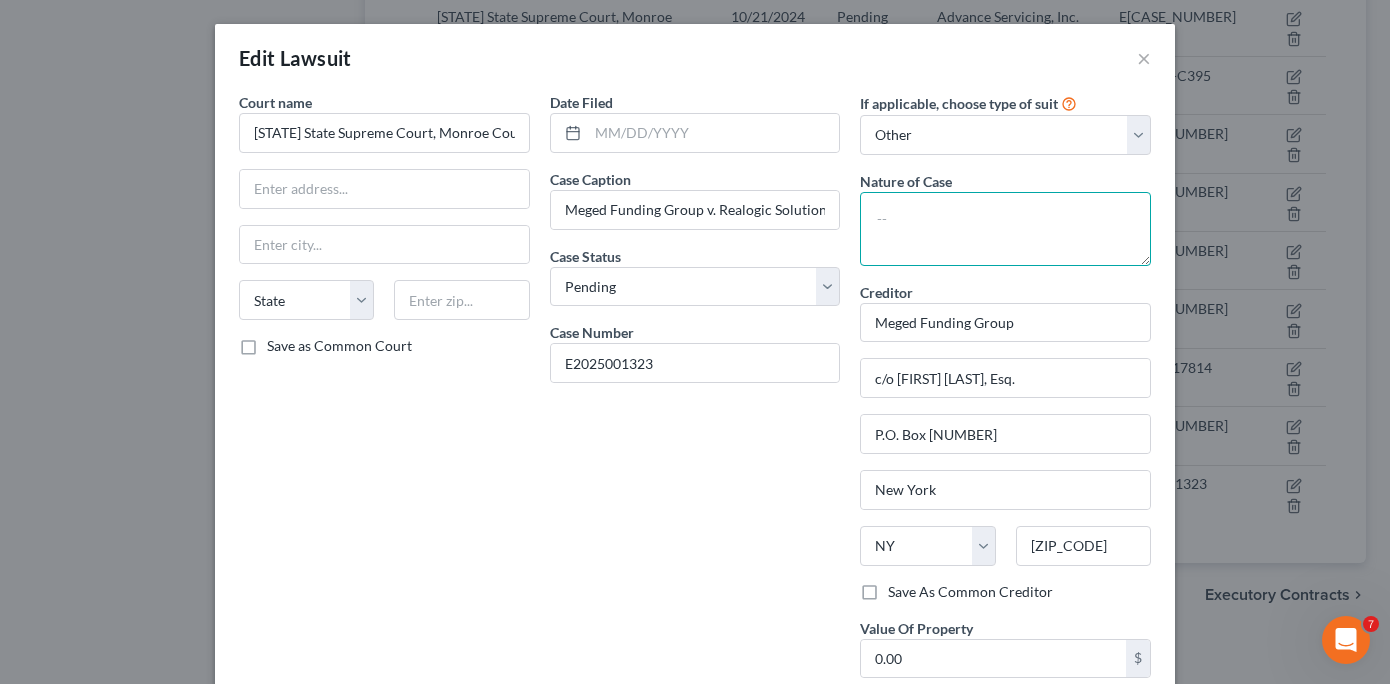 paste on "Action to collect under future receivables purchase facility" 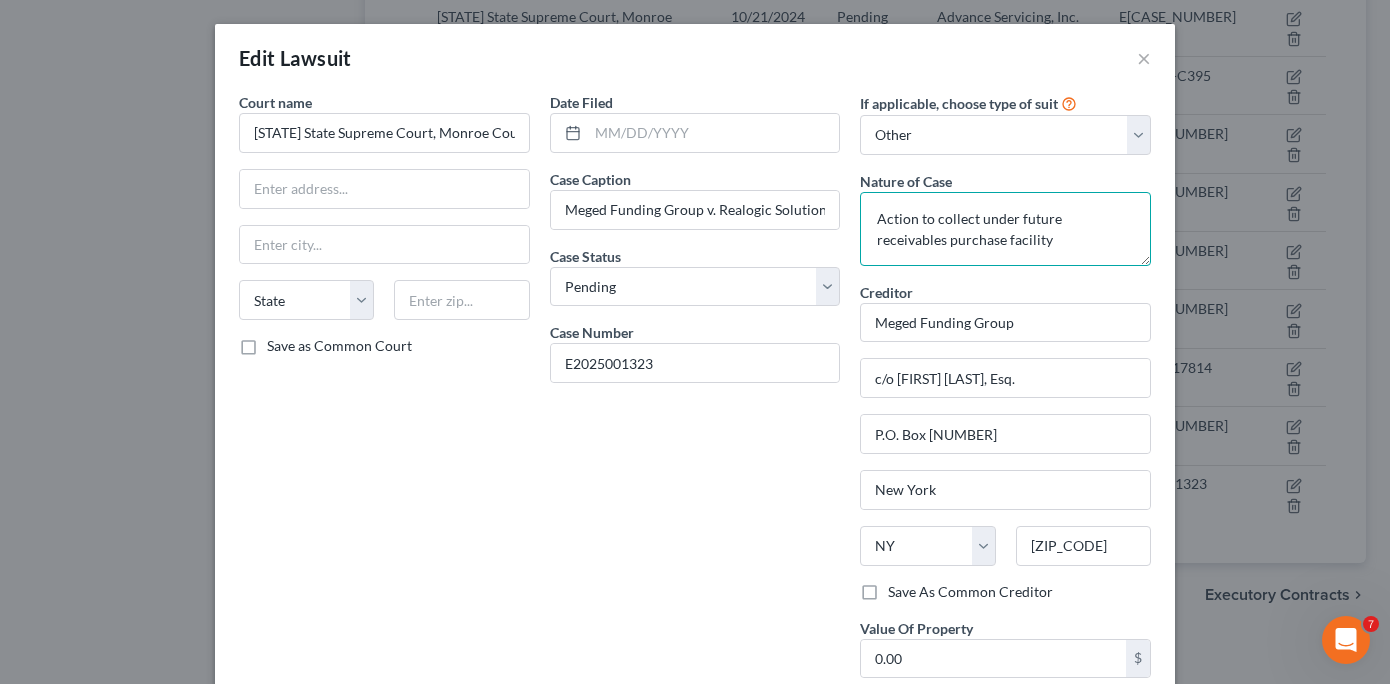 type on "Action to collect under future receivables purchase facility" 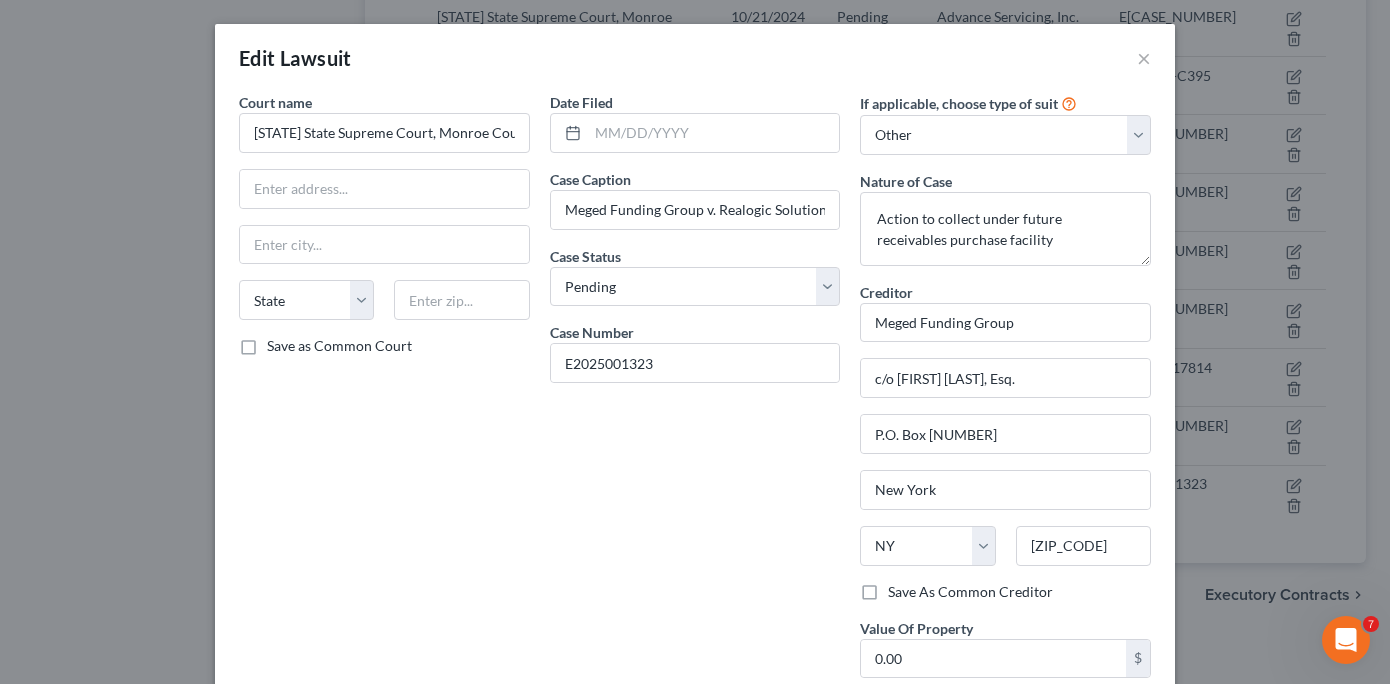 click on "Date Filed         Case Caption Meged Funding Group v. Realogic Solutions LLC, et al.
Case Status
*
Select Pending On Appeal Concluded Case Number [CASE_NUMBER]" at bounding box center (695, 407) 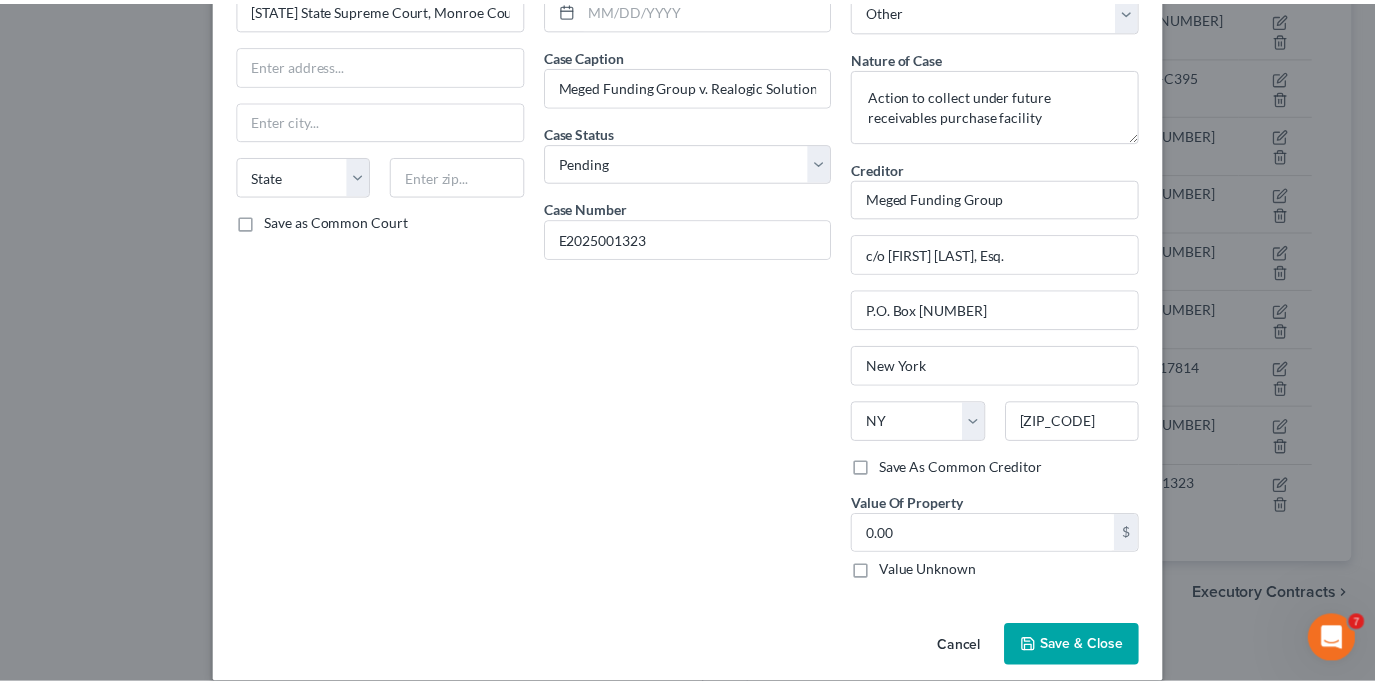 scroll, scrollTop: 148, scrollLeft: 0, axis: vertical 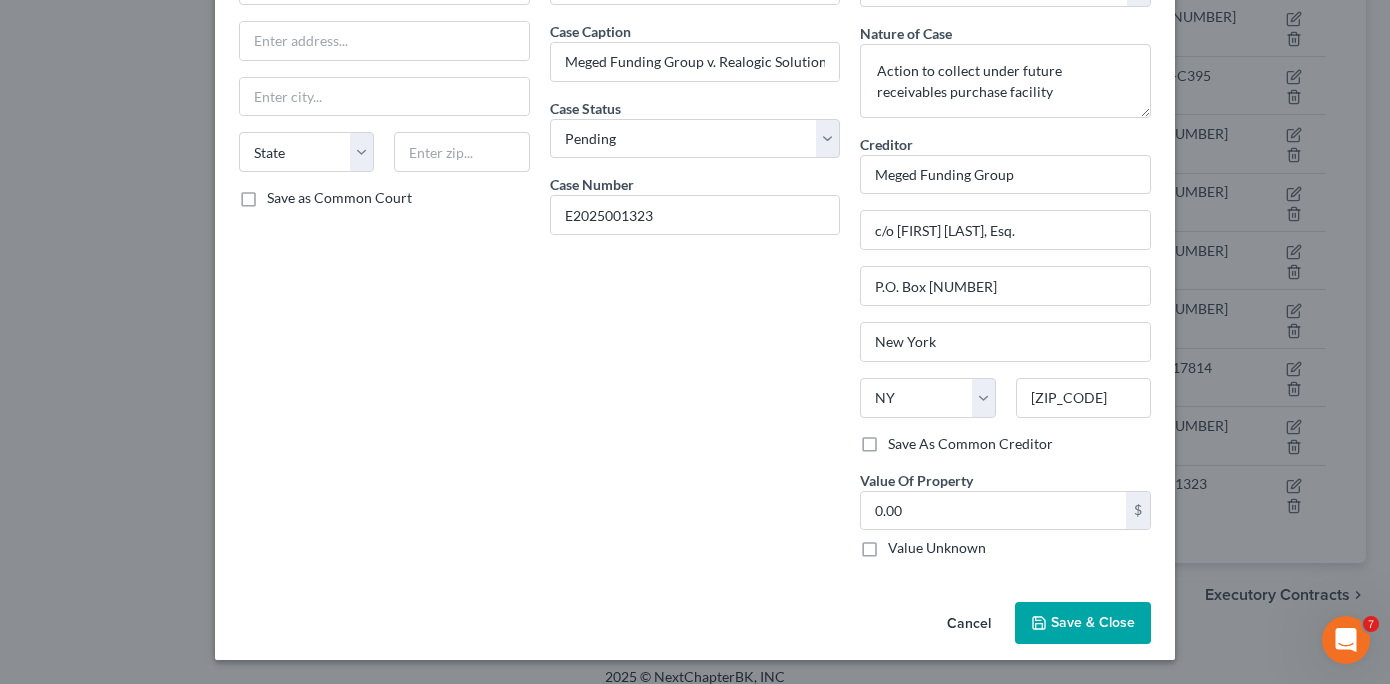 click on "Save & Close" at bounding box center [1093, 622] 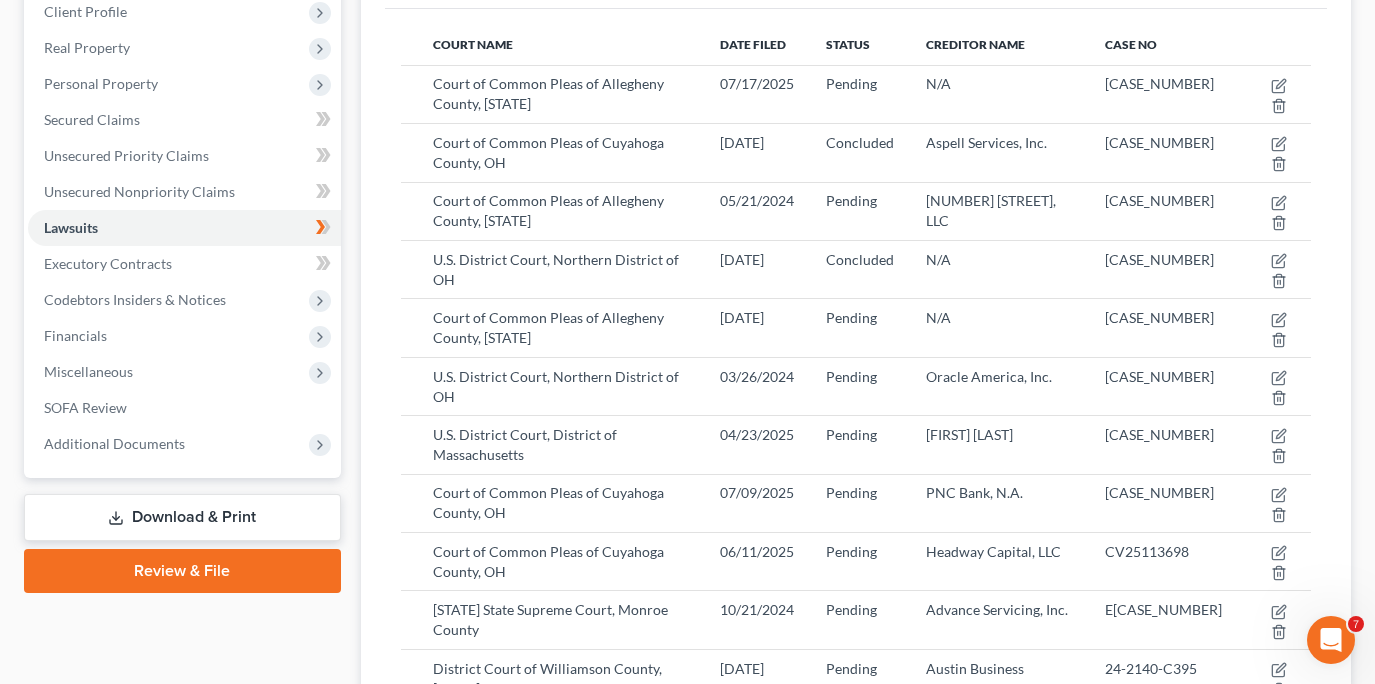scroll, scrollTop: 236, scrollLeft: 0, axis: vertical 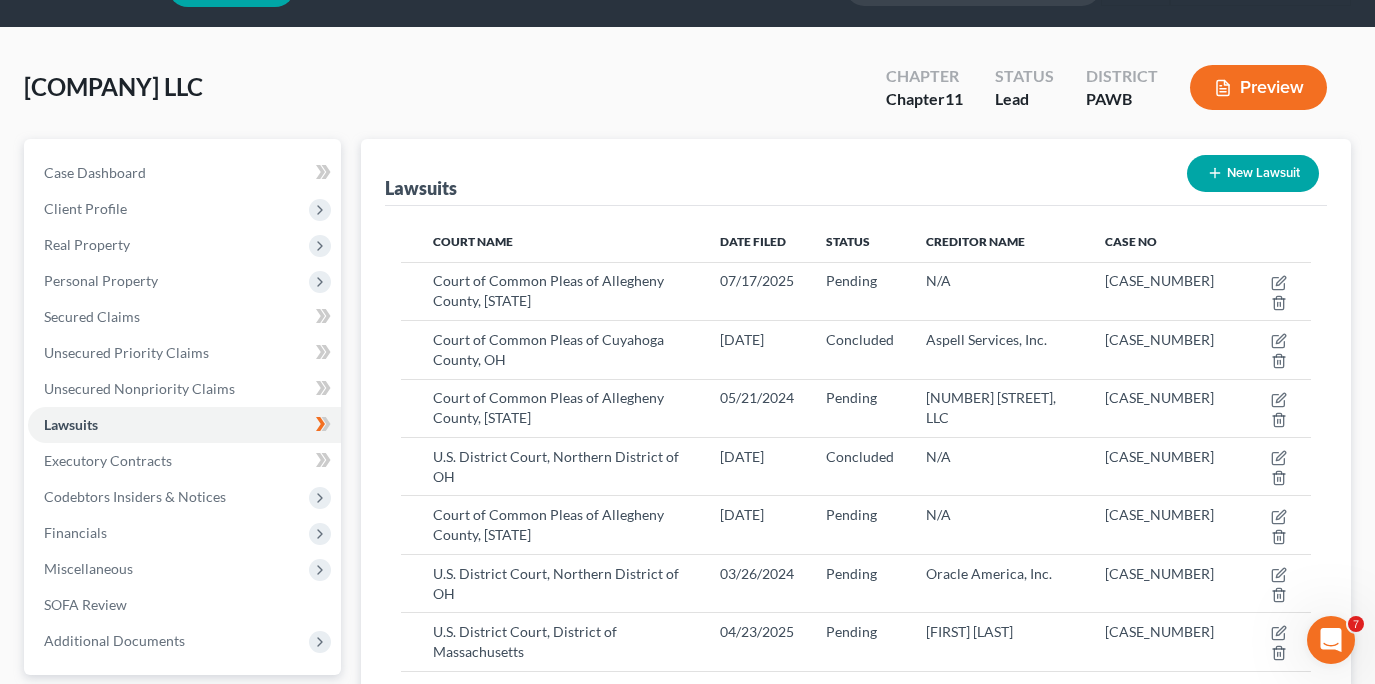 click on "New Lawsuit" at bounding box center (1253, 173) 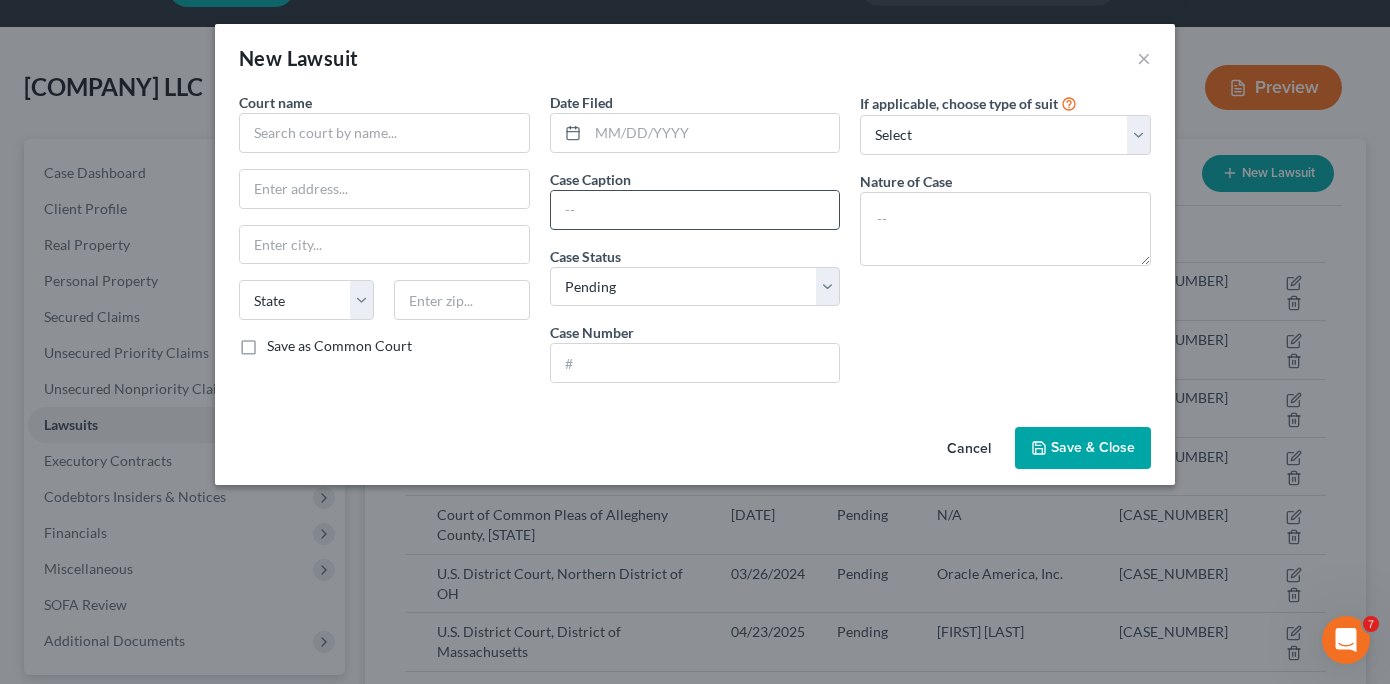 click at bounding box center [695, 210] 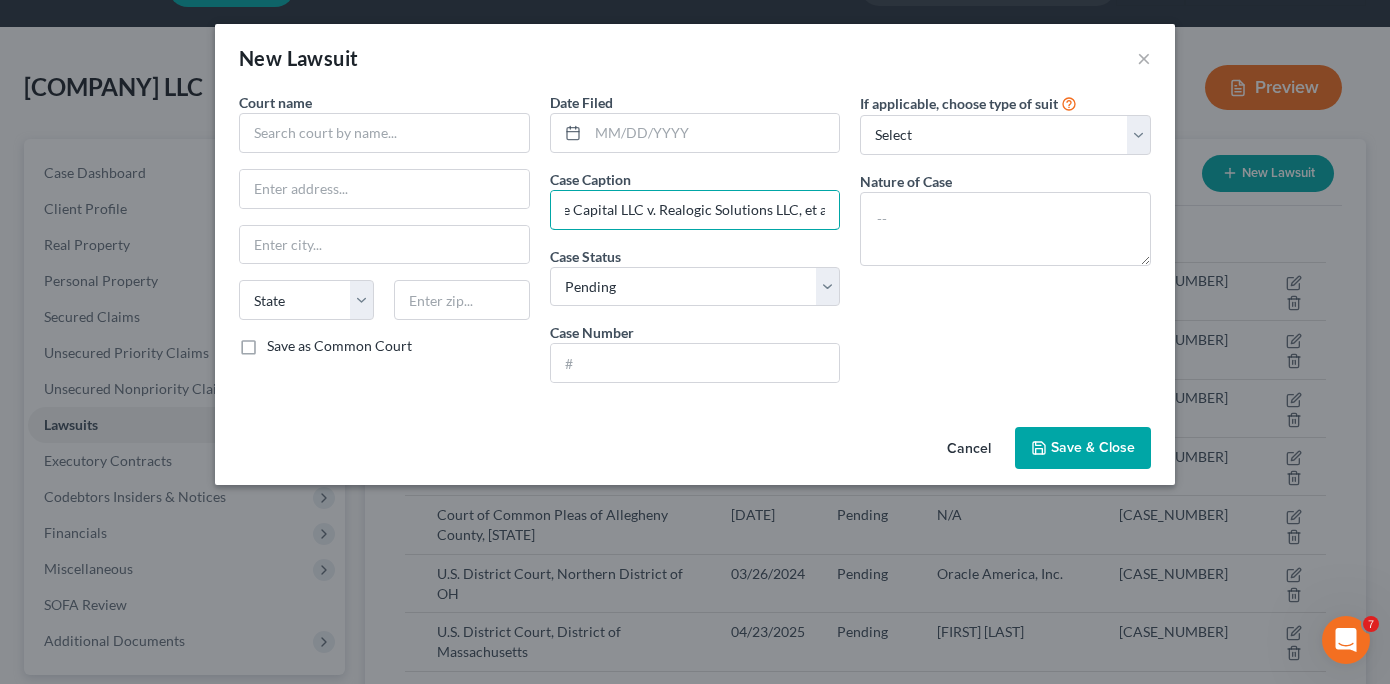 scroll, scrollTop: 0, scrollLeft: 69, axis: horizontal 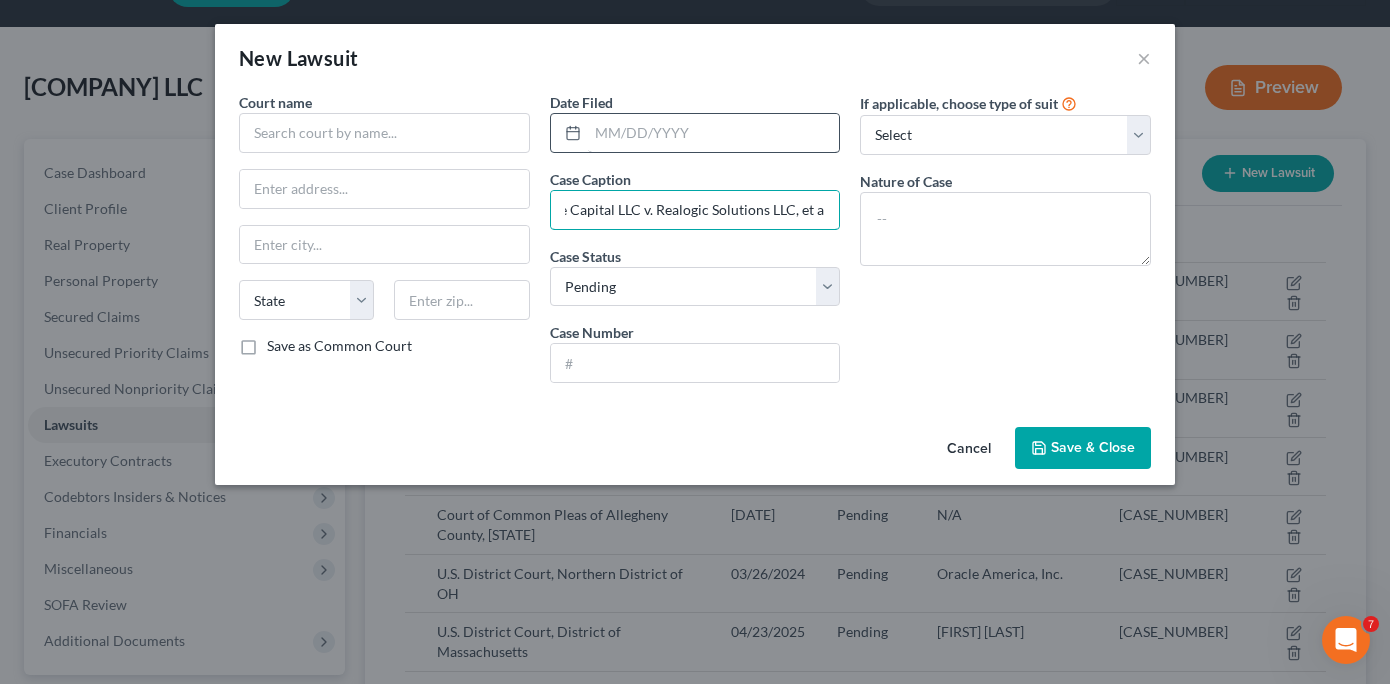 type on "Proventure Capital LLC v. Realogic Solutions LLC, et al." 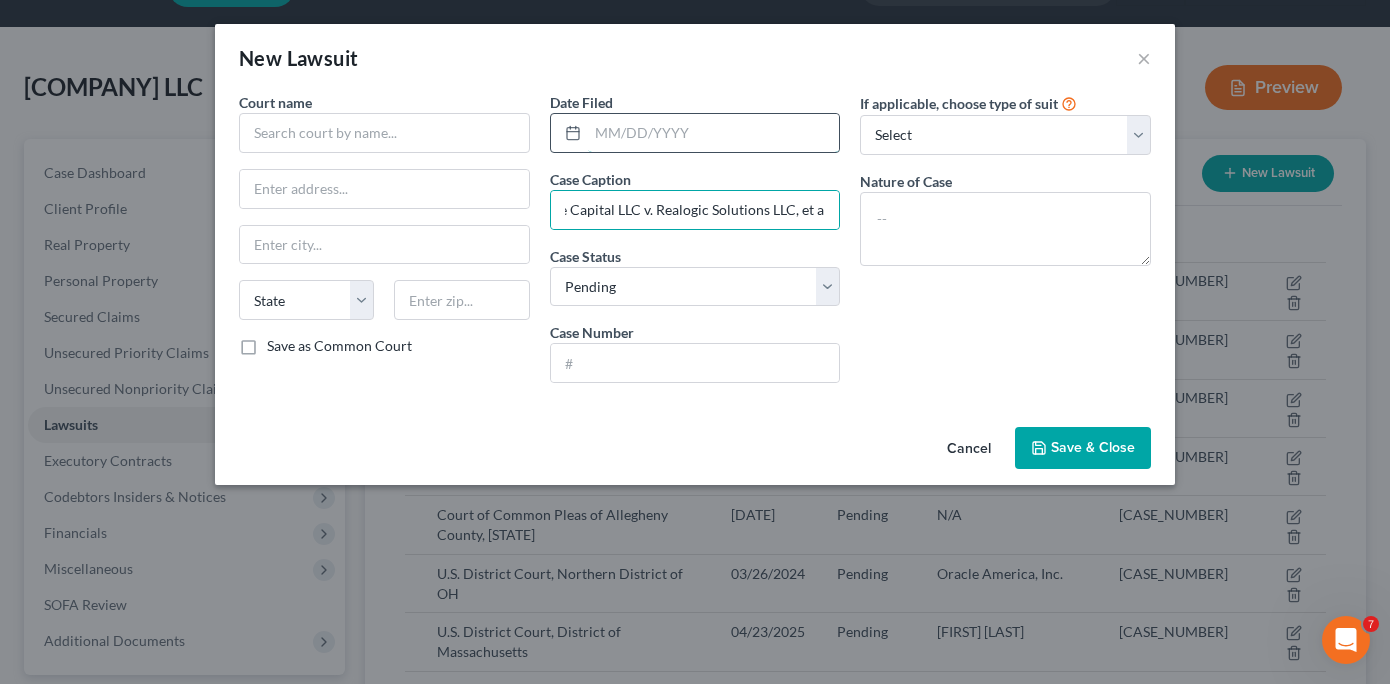 click at bounding box center (714, 133) 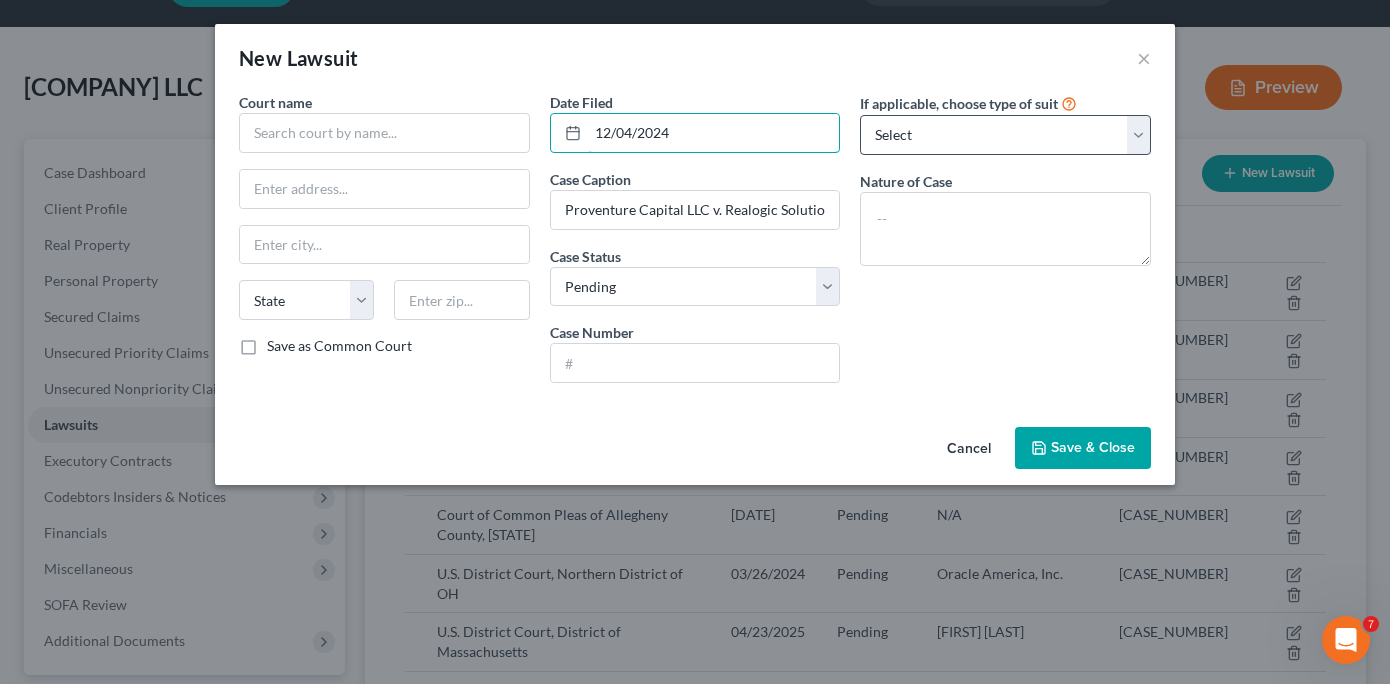 type on "12/04/2024" 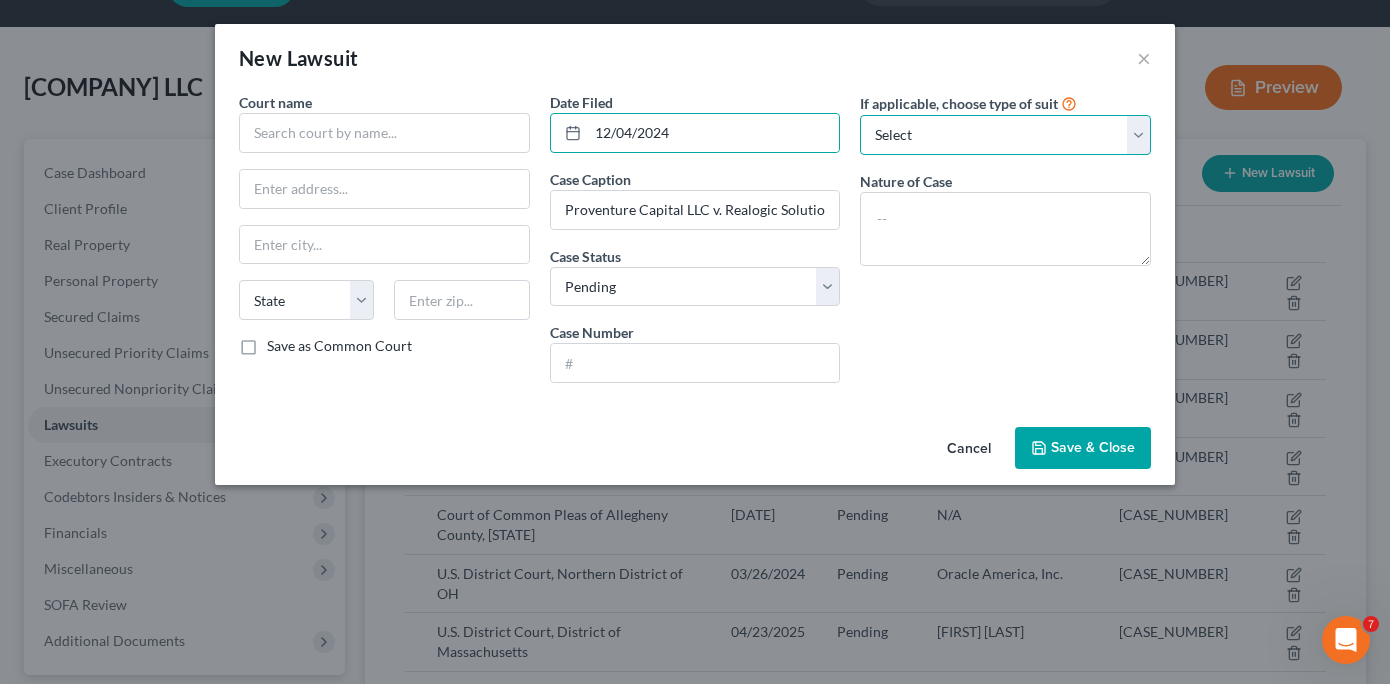 click on "Select Repossession Foreclosure Returns Other" at bounding box center (1005, 135) 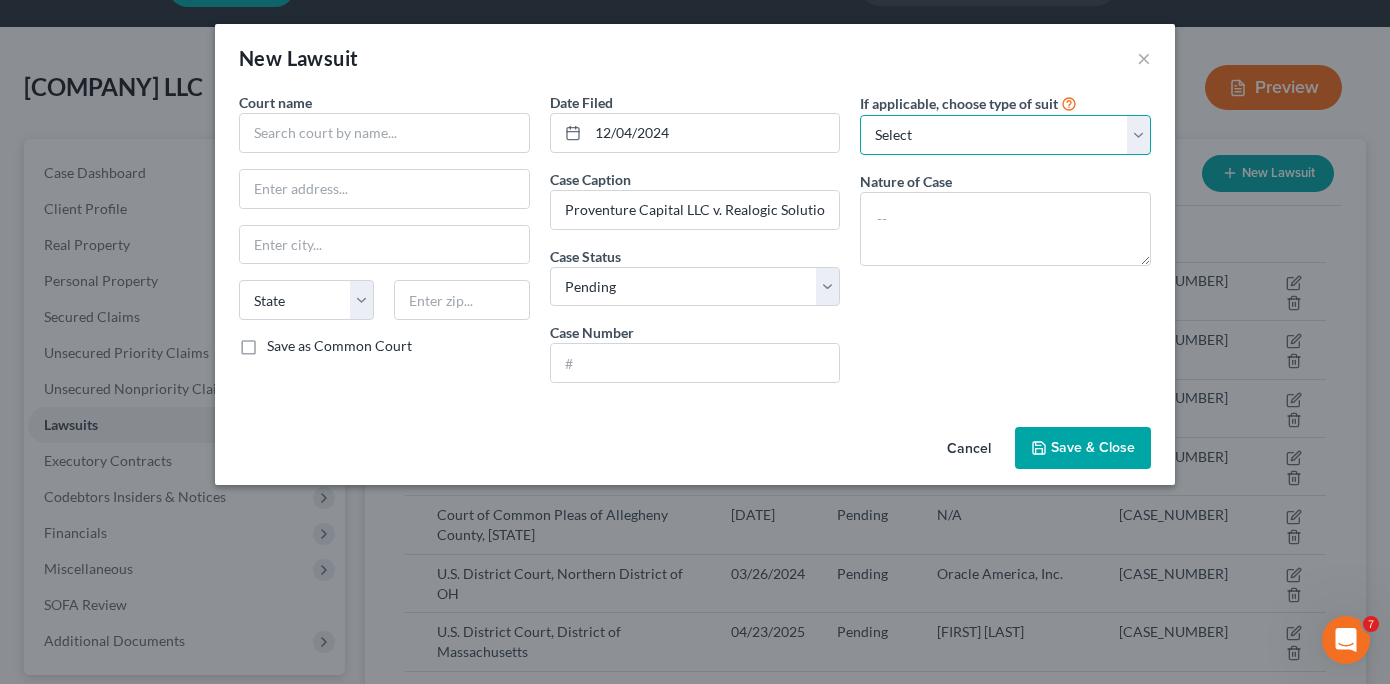 select on "3" 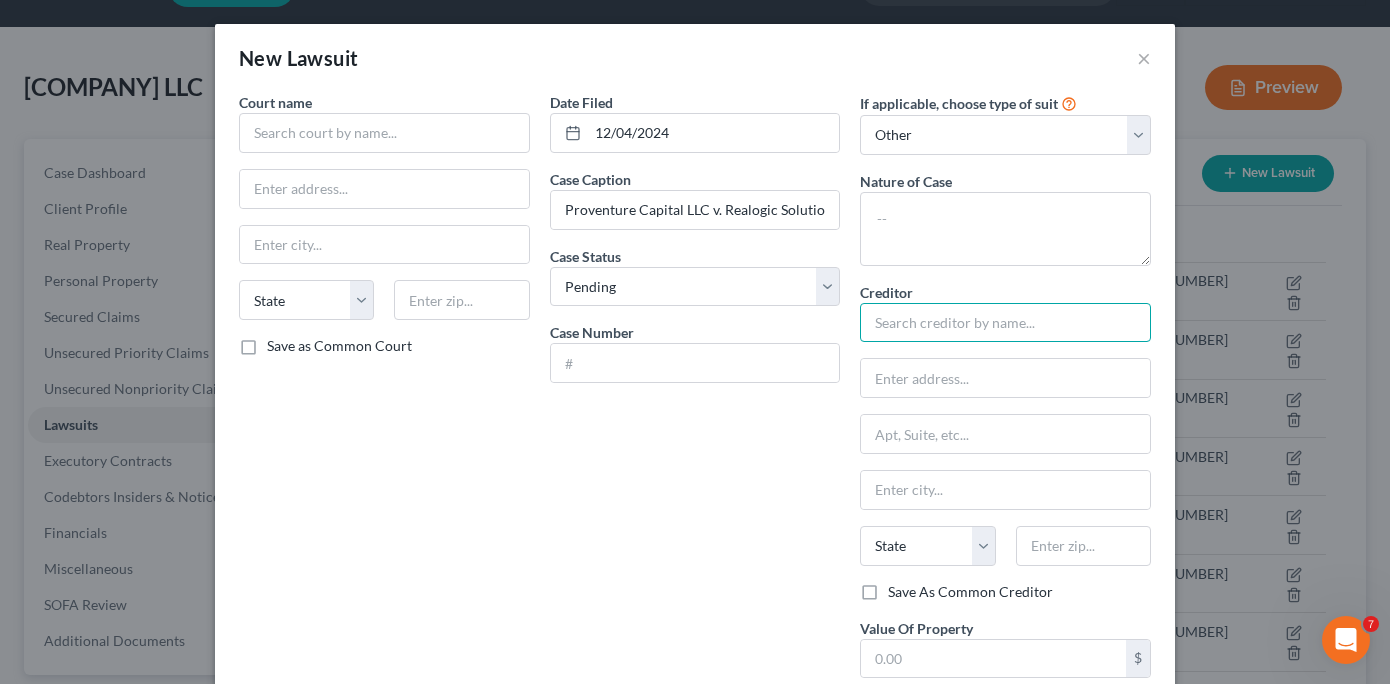 click at bounding box center (1005, 323) 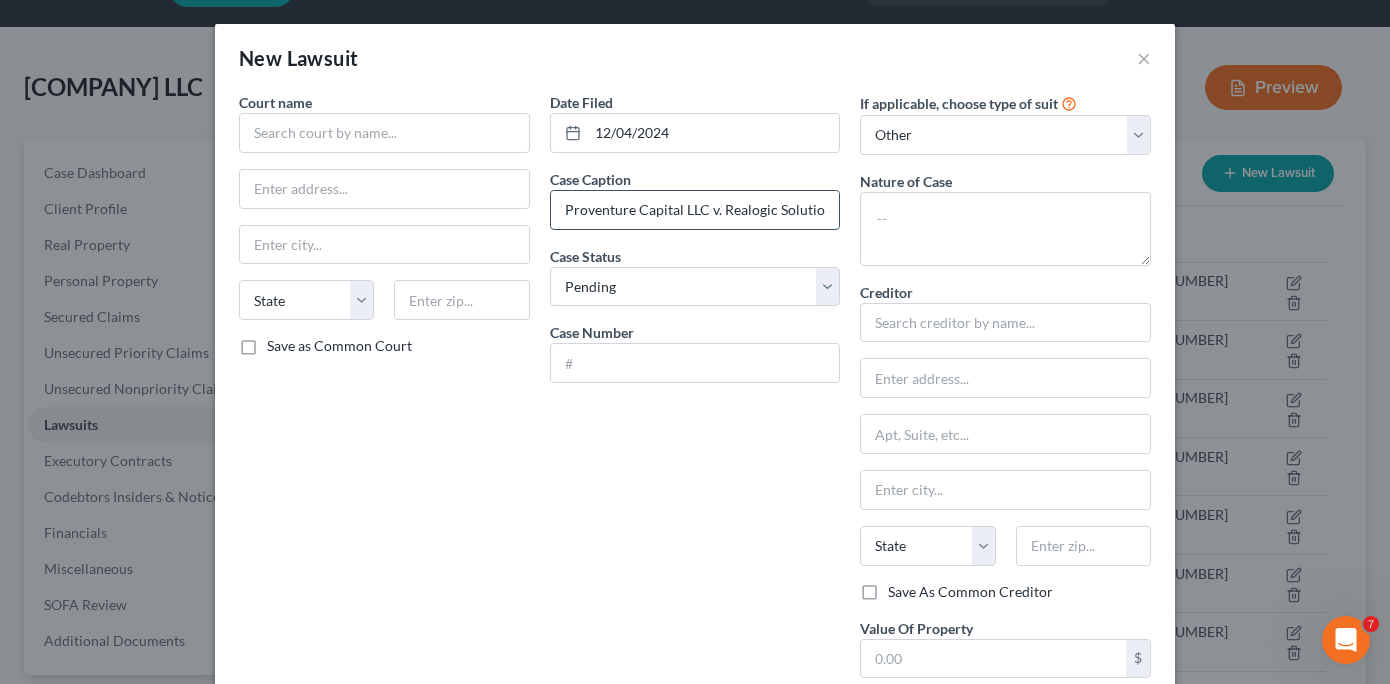 drag, startPoint x: 555, startPoint y: 213, endPoint x: 701, endPoint y: 206, distance: 146.16771 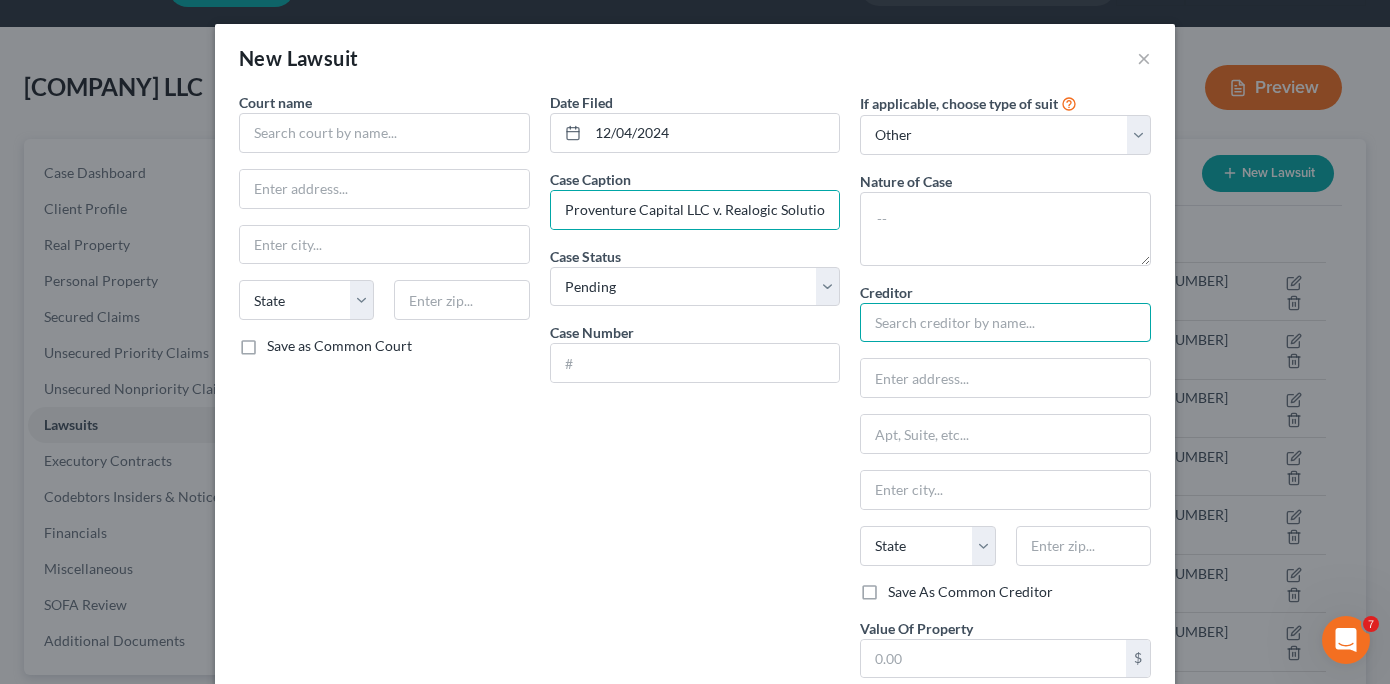 click at bounding box center (1005, 323) 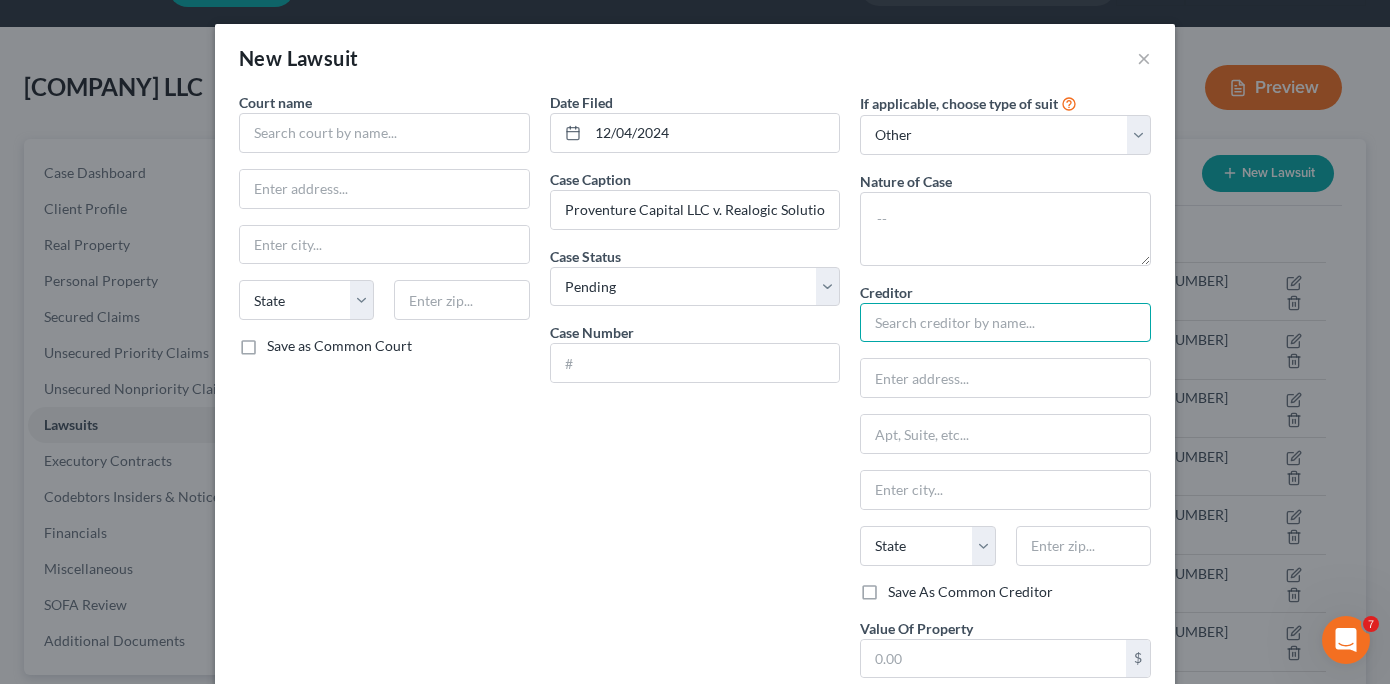 paste on "Proventure Capital LLC" 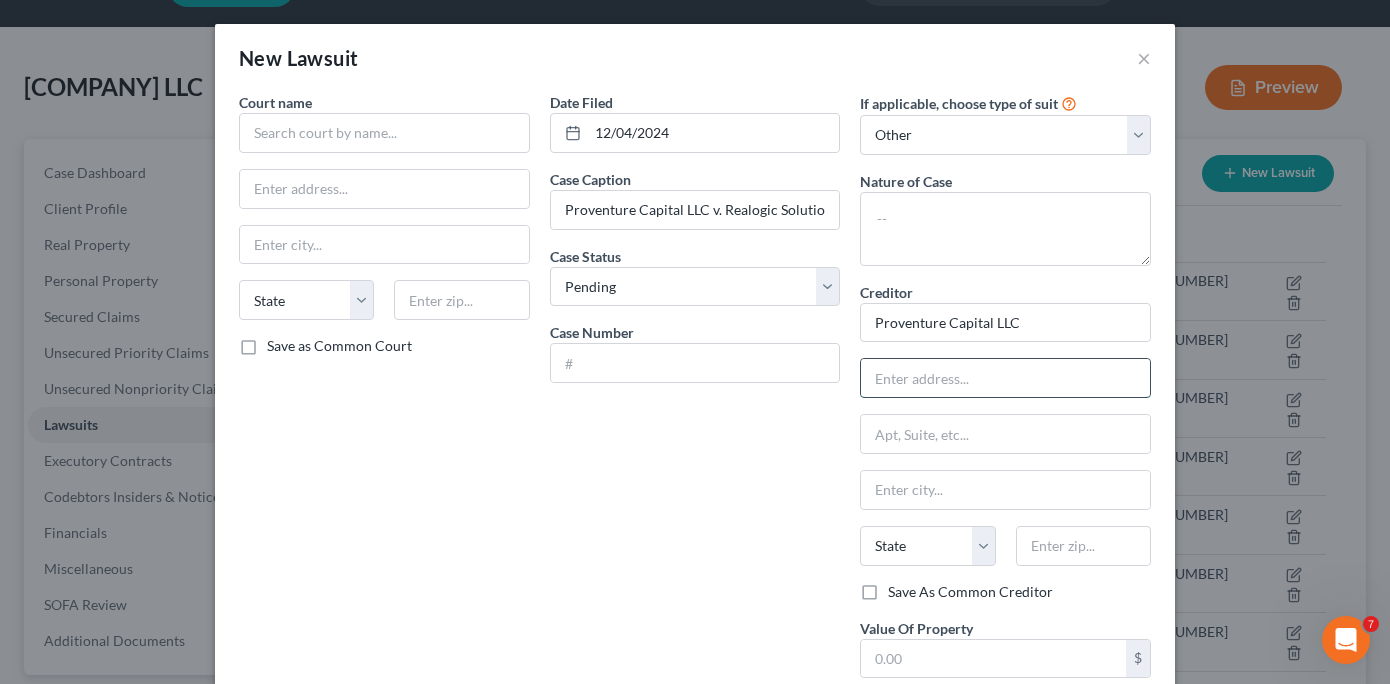 click at bounding box center [1005, 378] 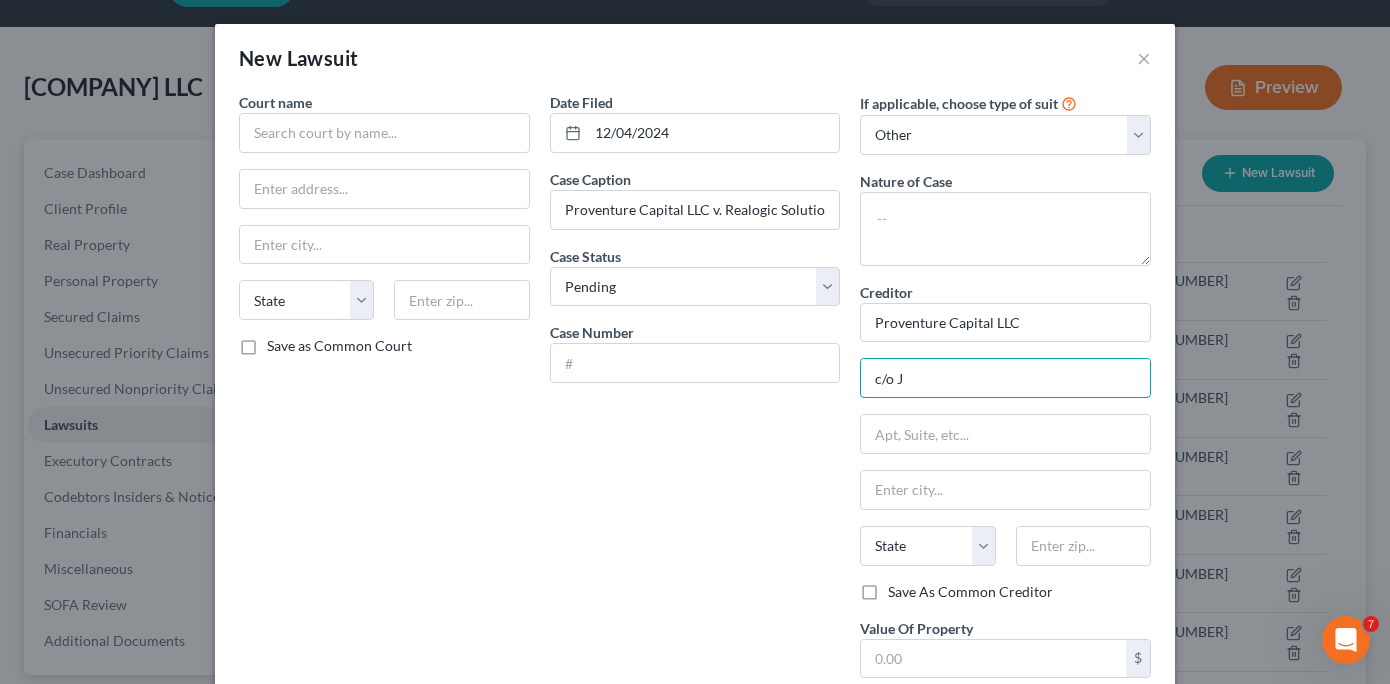 type on "c/o [FIRST] [LAST], Esq." 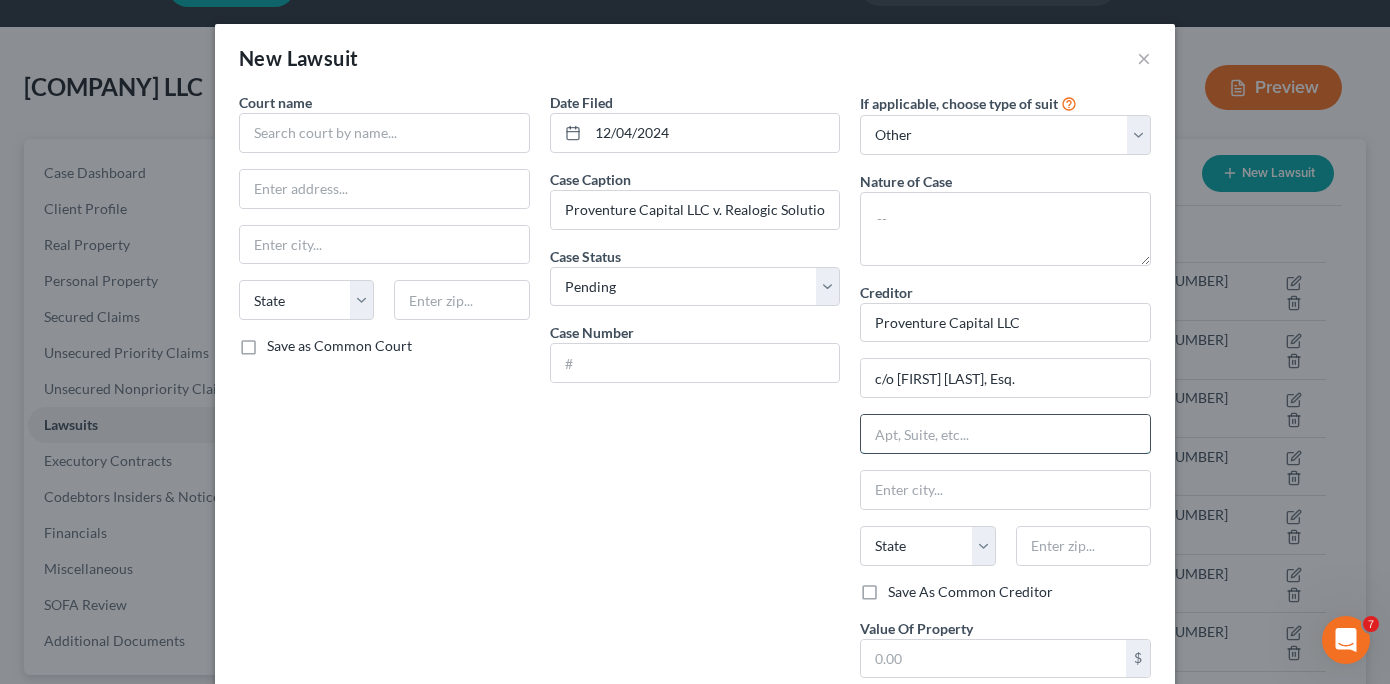 click at bounding box center [1005, 434] 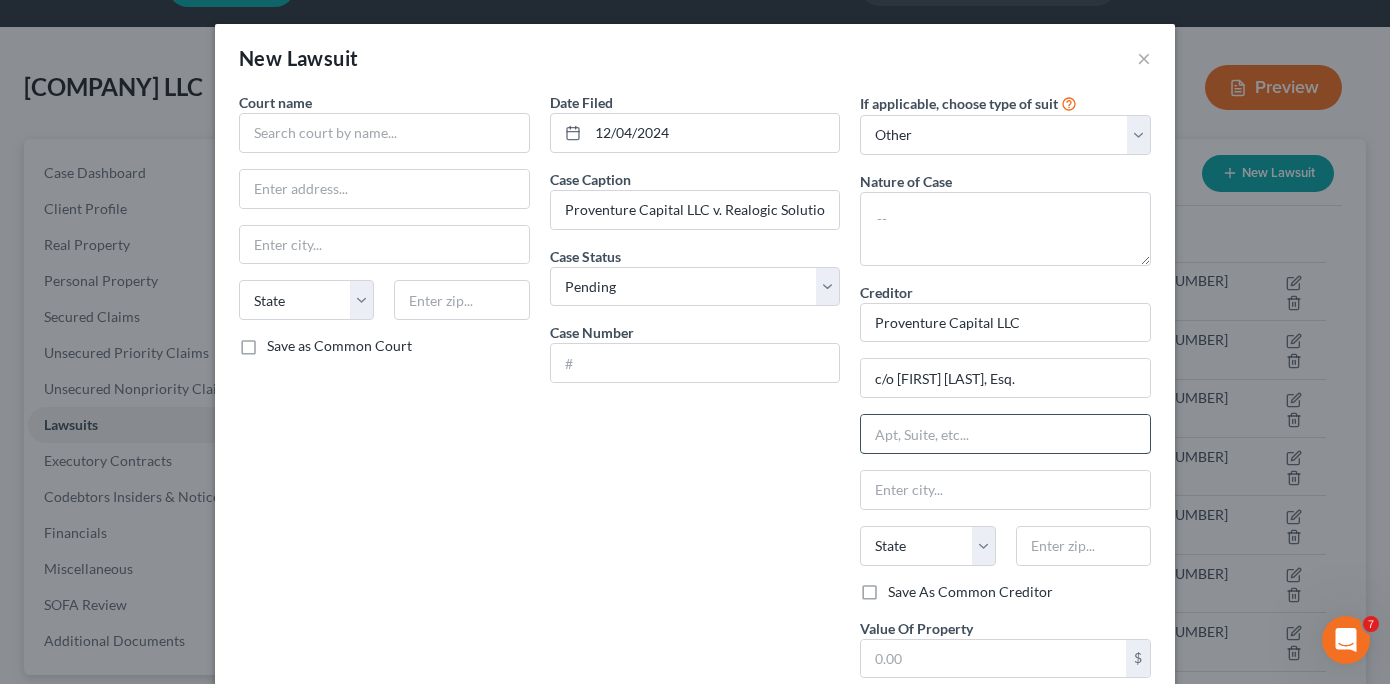 click at bounding box center (1005, 434) 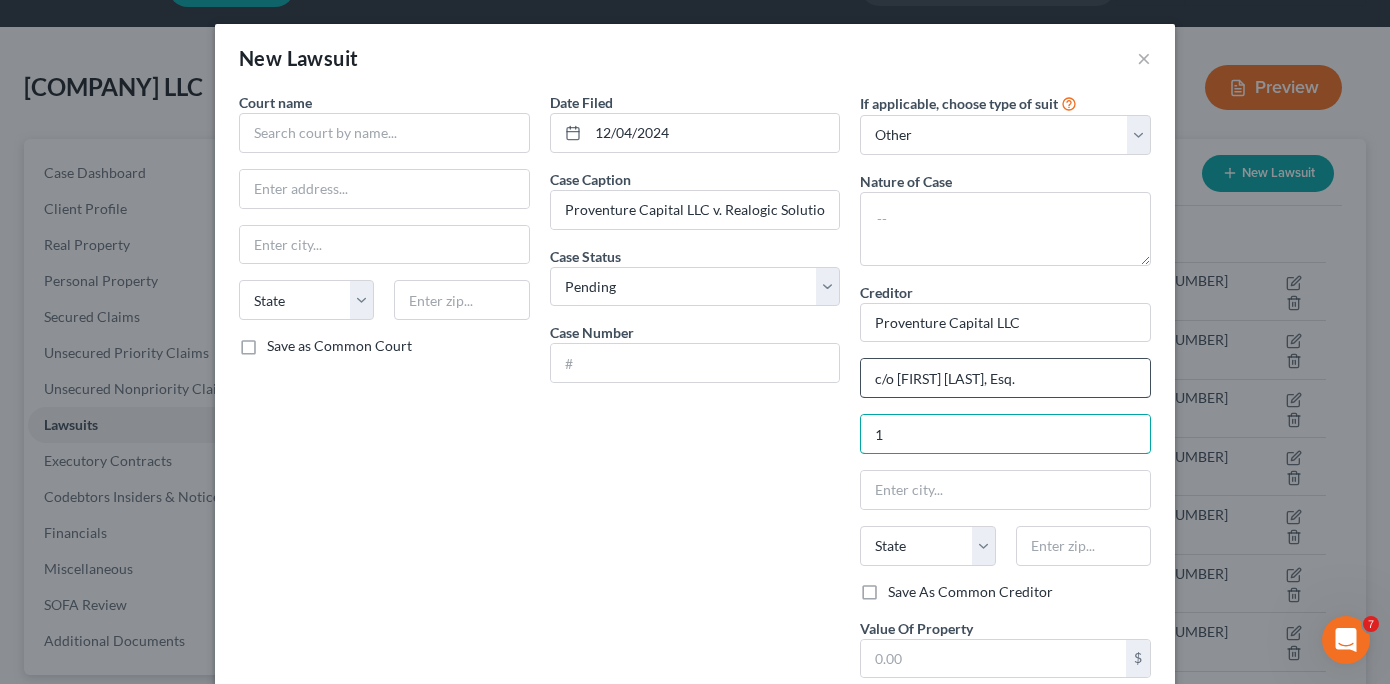 type on "[NUMBER] [STREET], [FLOOR]" 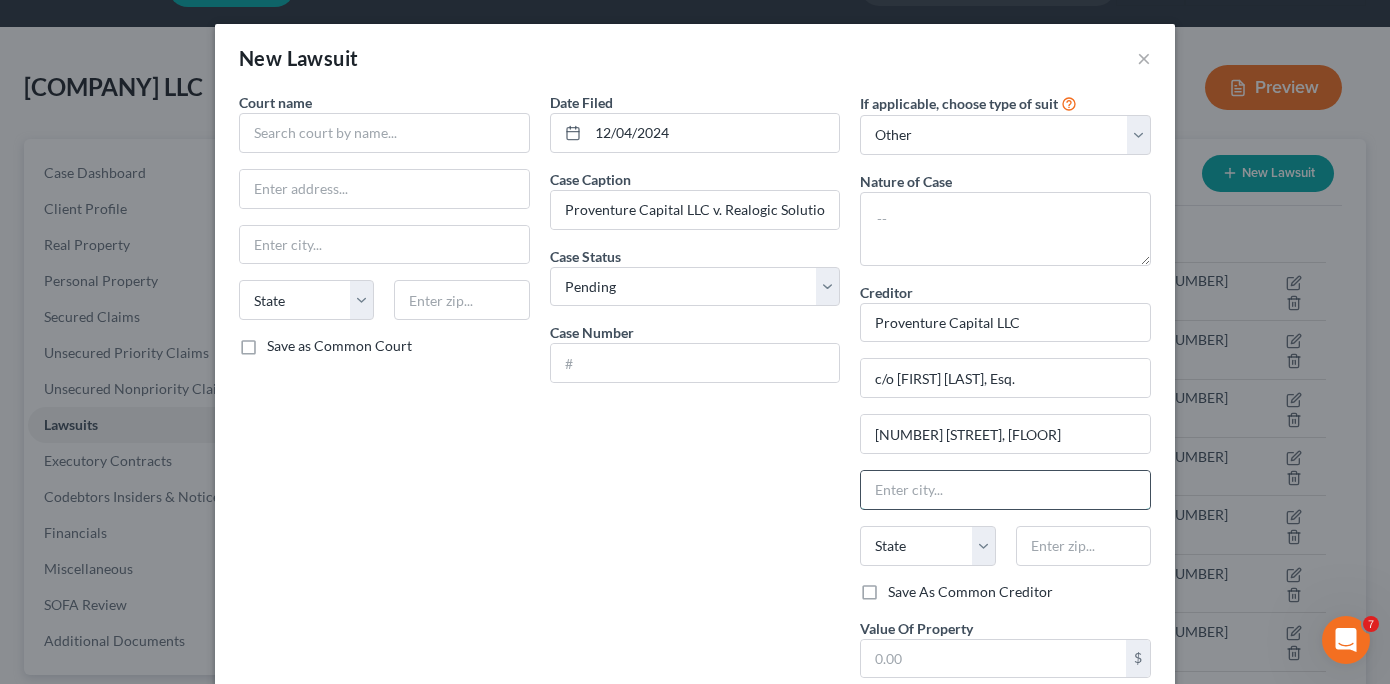 click at bounding box center (1005, 490) 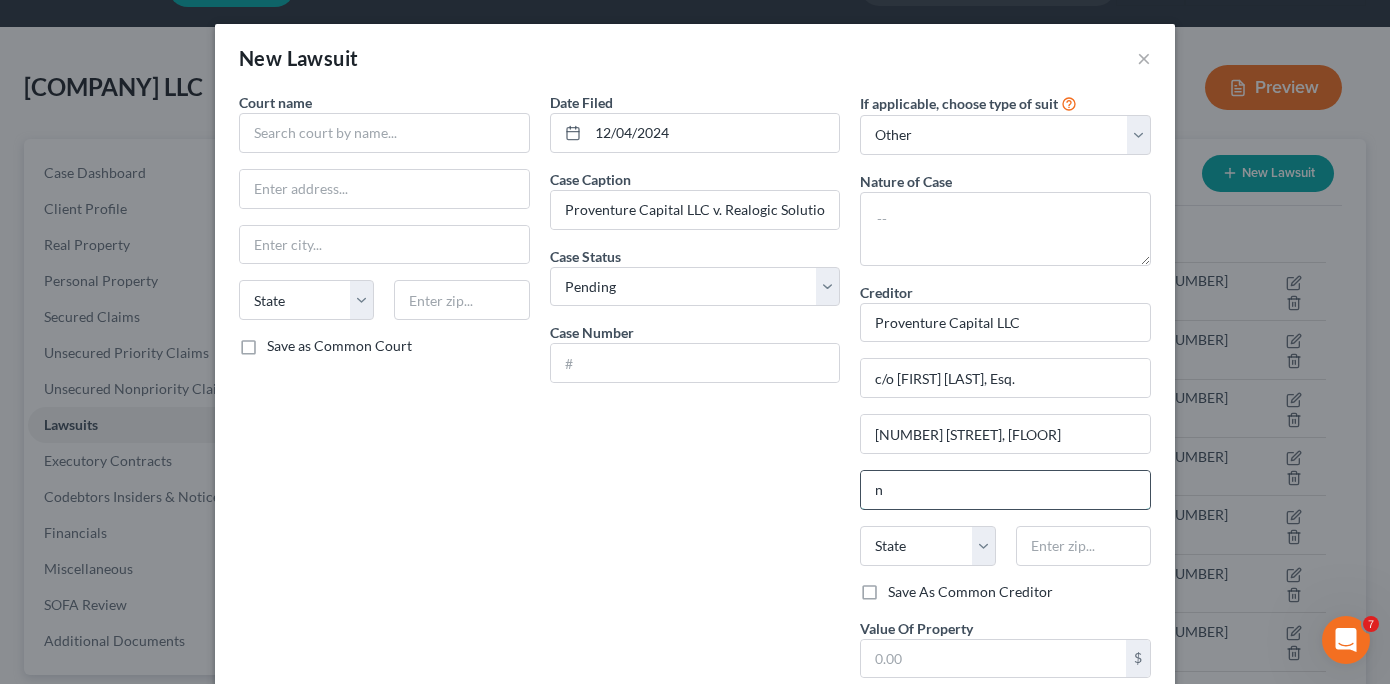 type on "[CITY]" 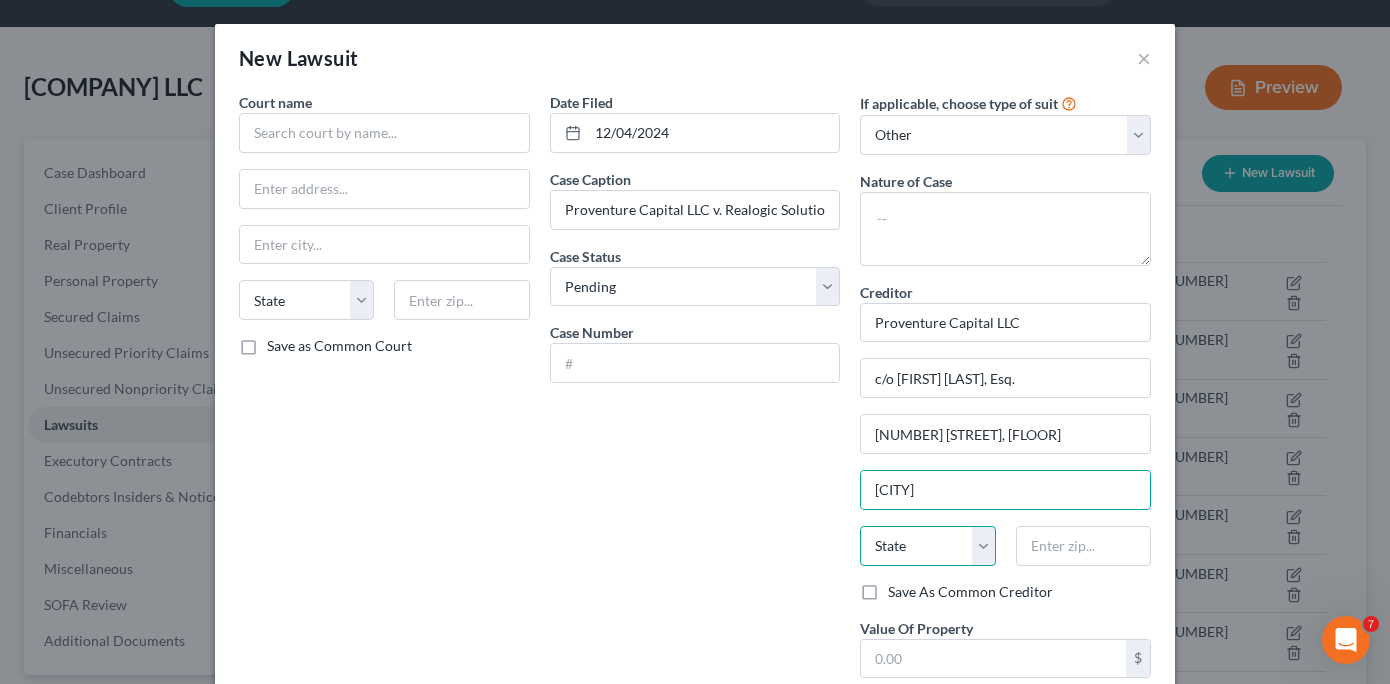 click on "State AL AK AR AZ CA CO CT DE DC FL GA GU HI ID IL IN IA KS KY LA ME MD MA MI MN MS MO MT NC ND NE NV NH NJ NM NY OH OK OR PA PR RI SC SD TN TX UT VI VA VT WA WV WI WY" at bounding box center (927, 546) 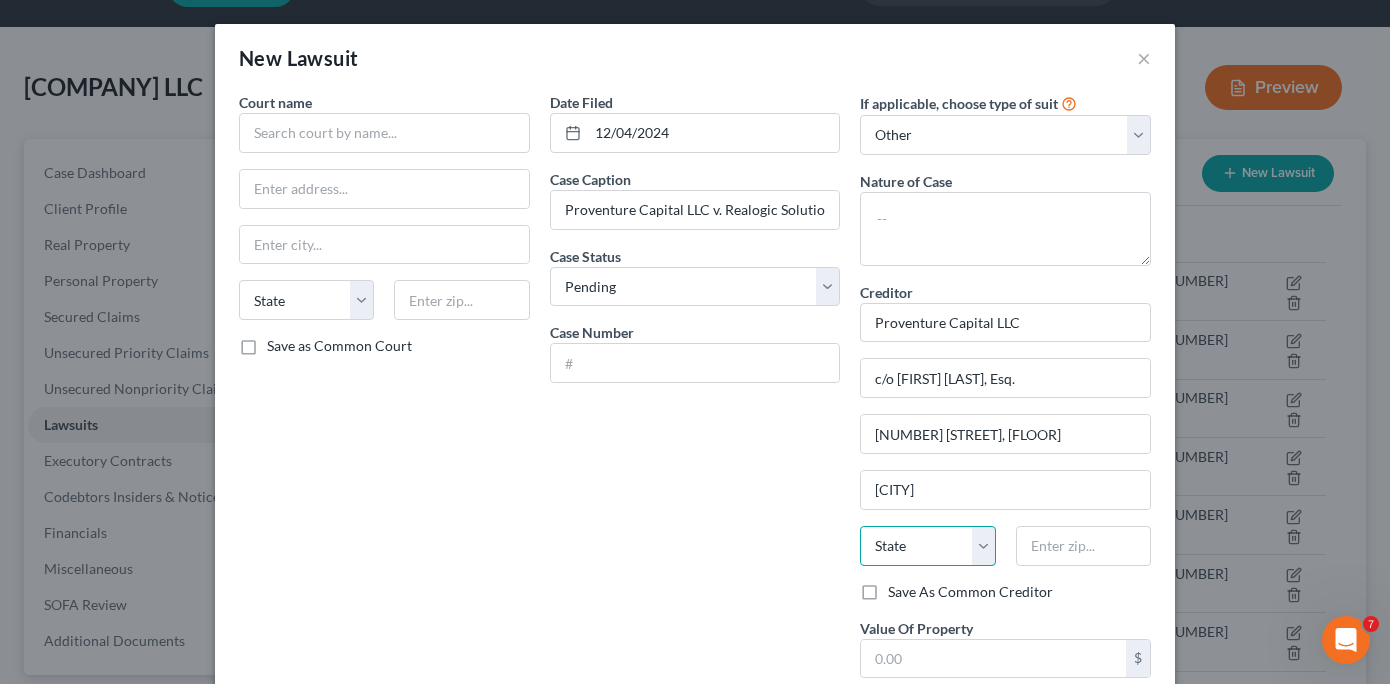 select on "6" 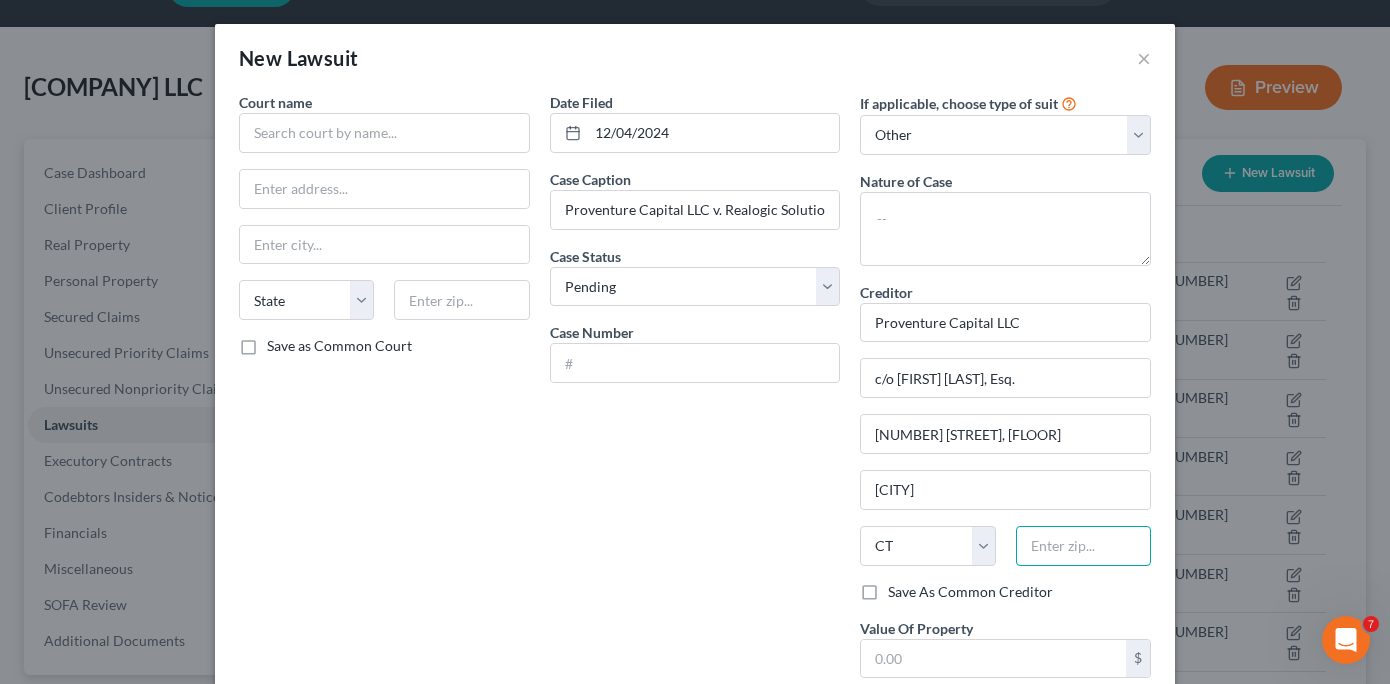 click at bounding box center [1083, 546] 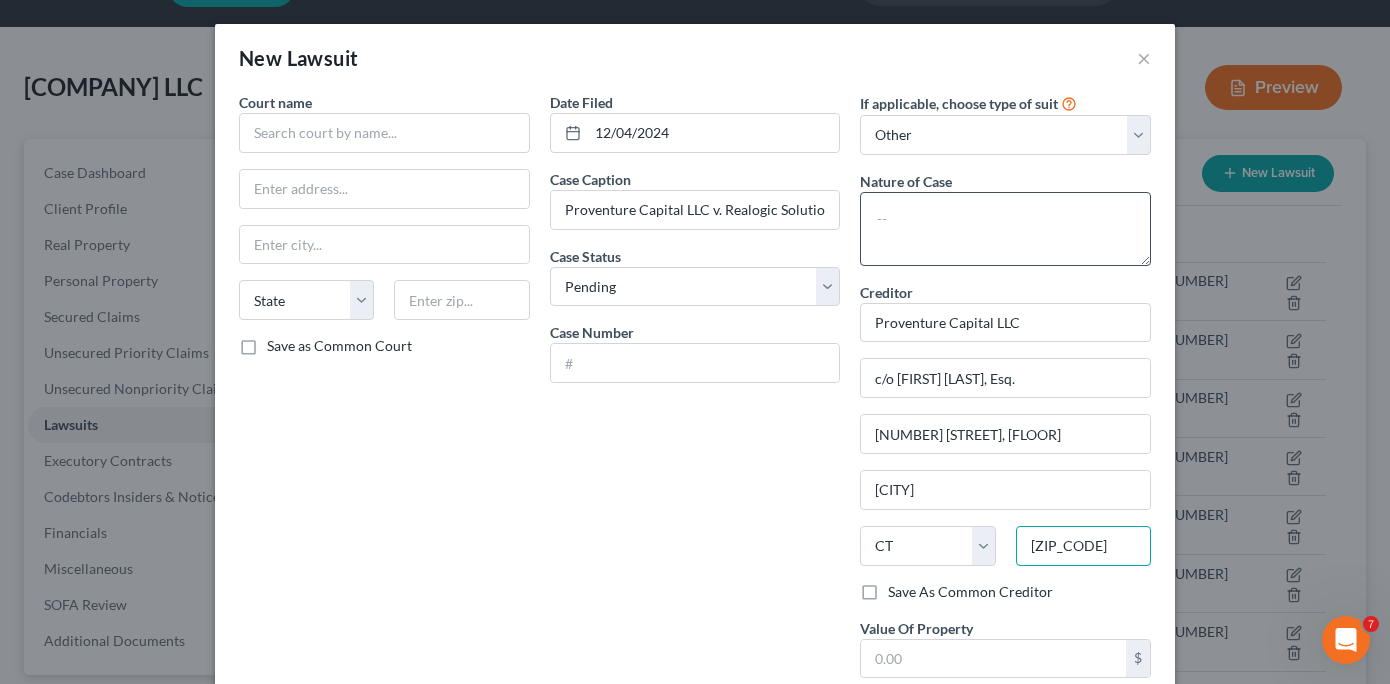 type on "[ZIP_CODE]" 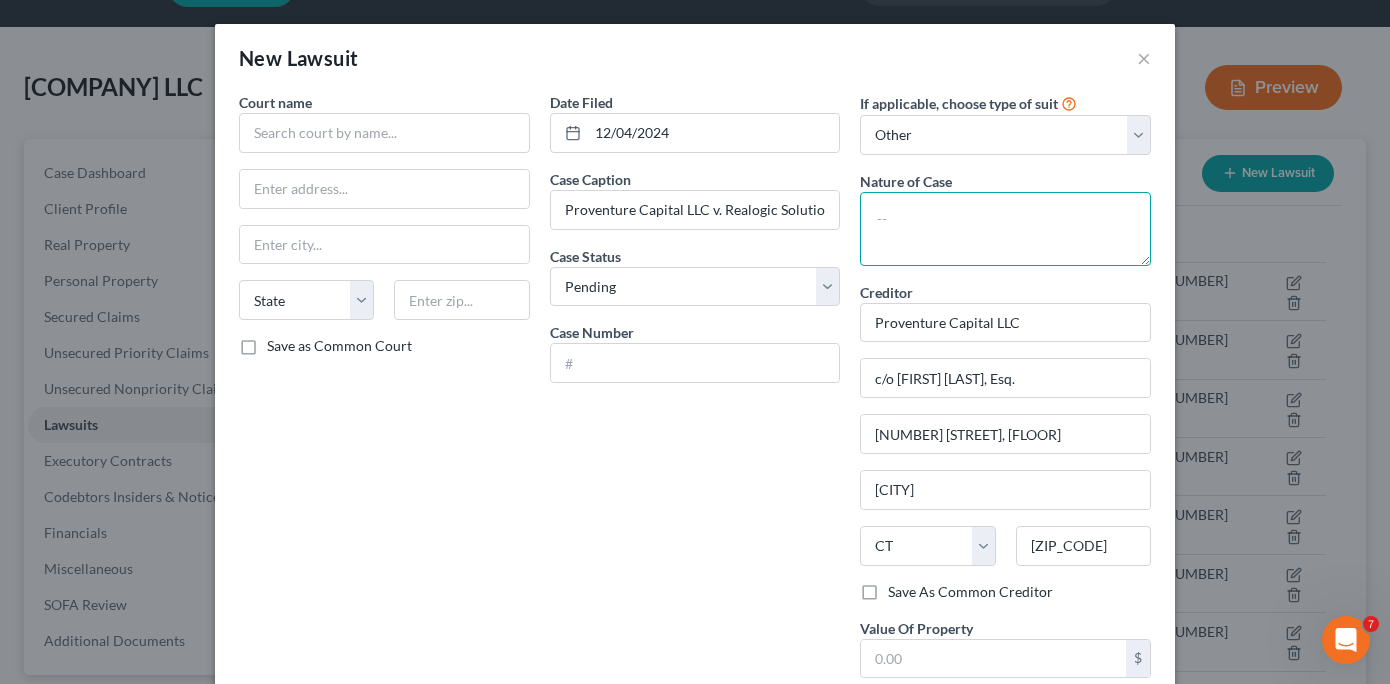 click at bounding box center (1005, 229) 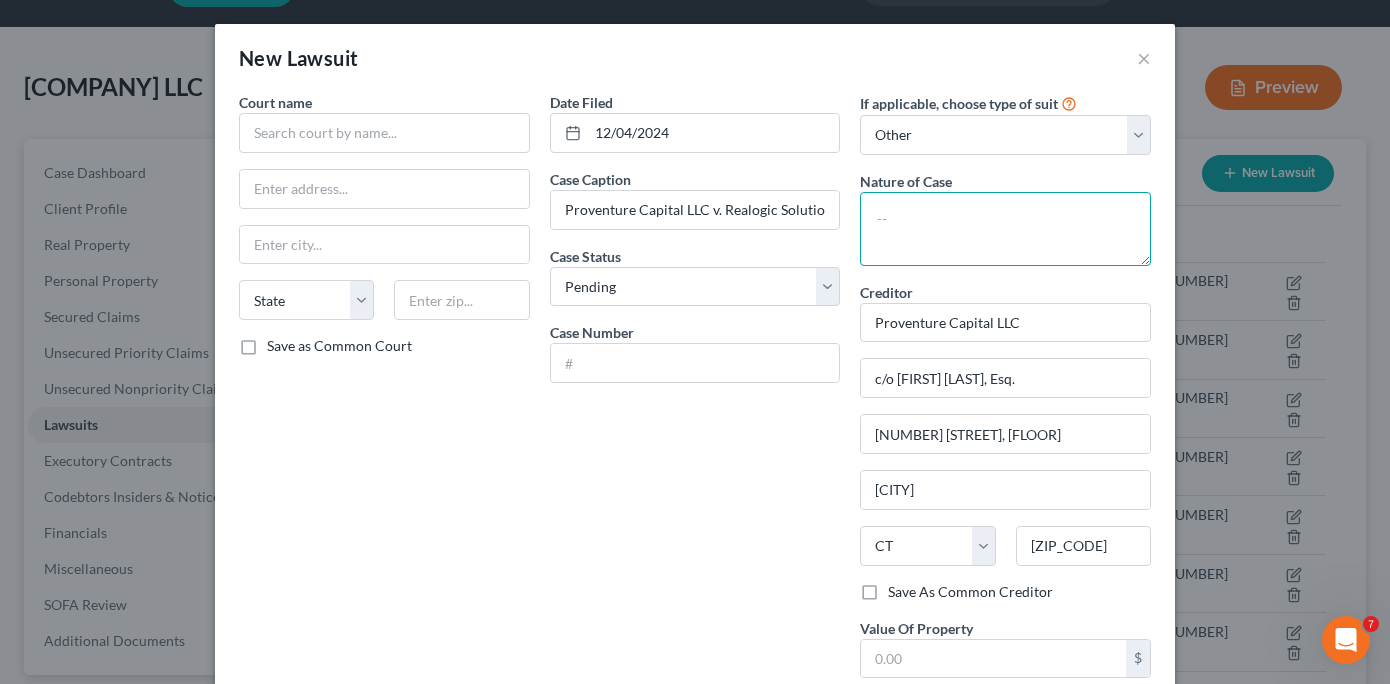 paste on "Proventure Capital LLC" 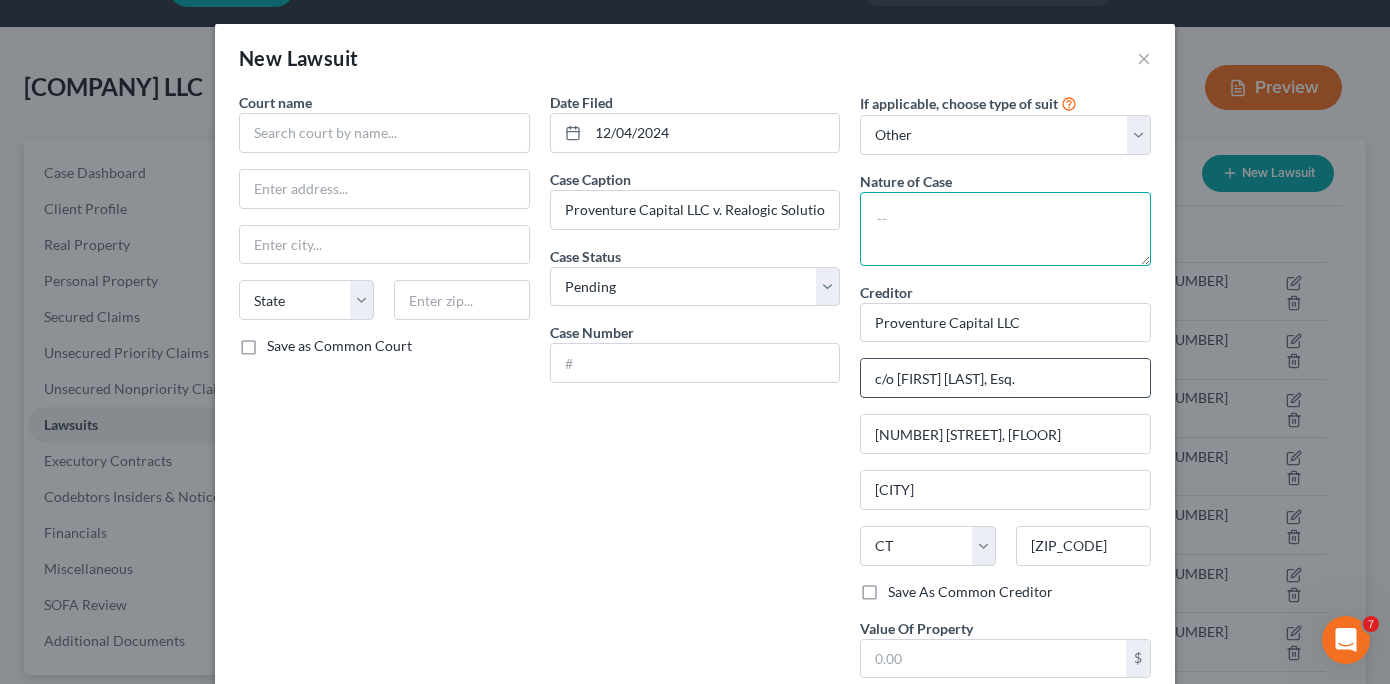 type on "Proventure Capital LLC" 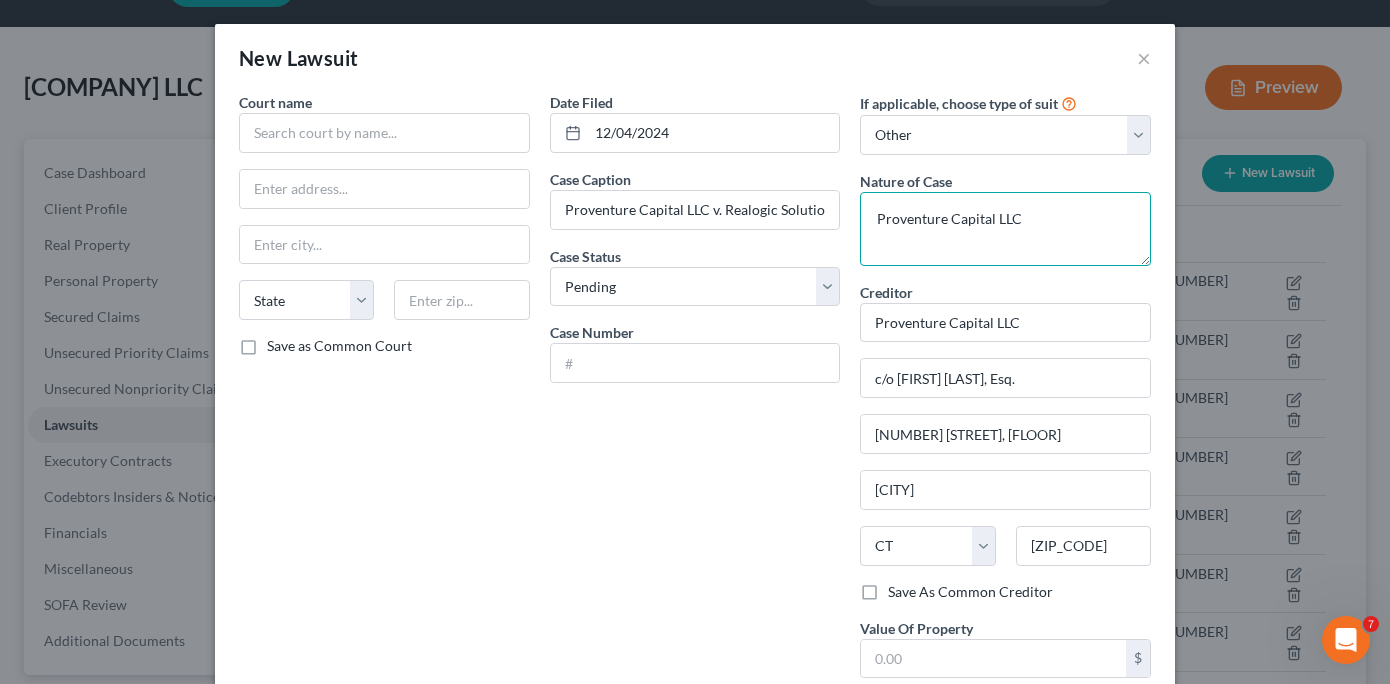 drag, startPoint x: 867, startPoint y: 217, endPoint x: 1051, endPoint y: 218, distance: 184.00272 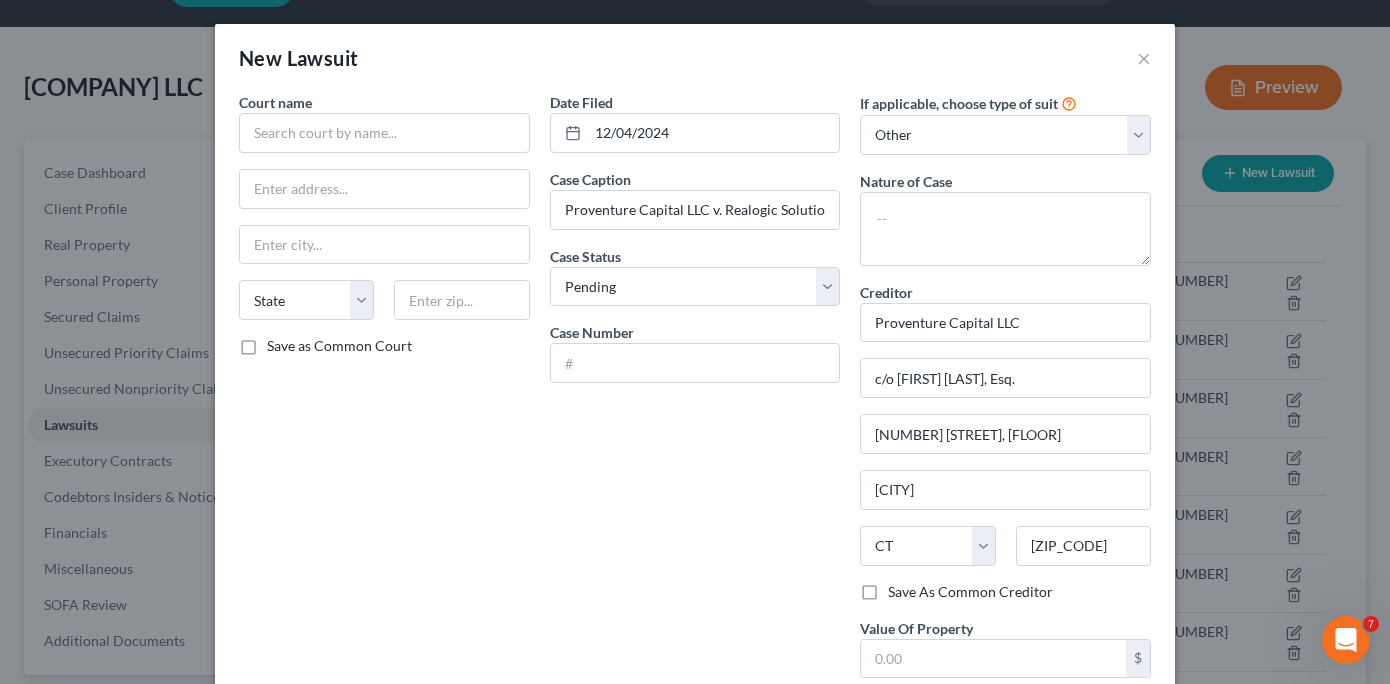 click on "Date Filed         [DATE] Case Caption [COMPANY] v. [COMPANY], et al.
Case Status
*
Select Pending On Appeal Concluded Case Number" at bounding box center [695, 407] 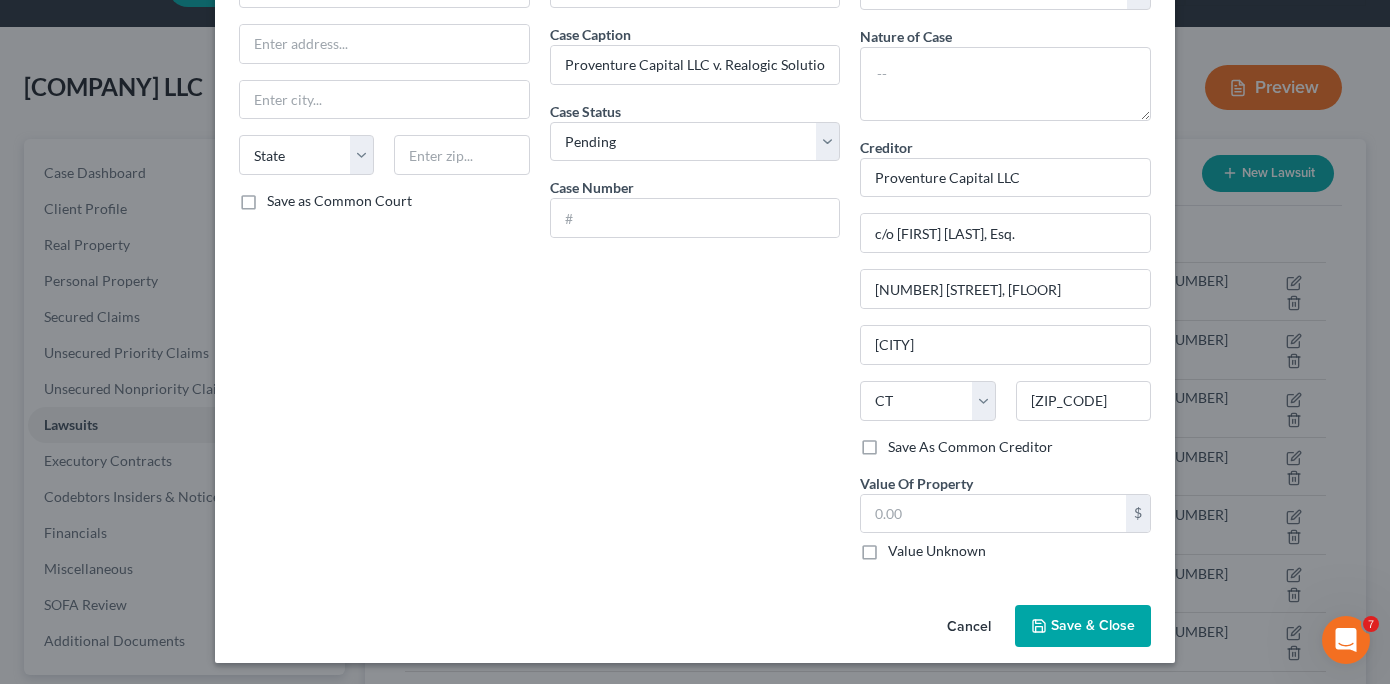 scroll, scrollTop: 148, scrollLeft: 0, axis: vertical 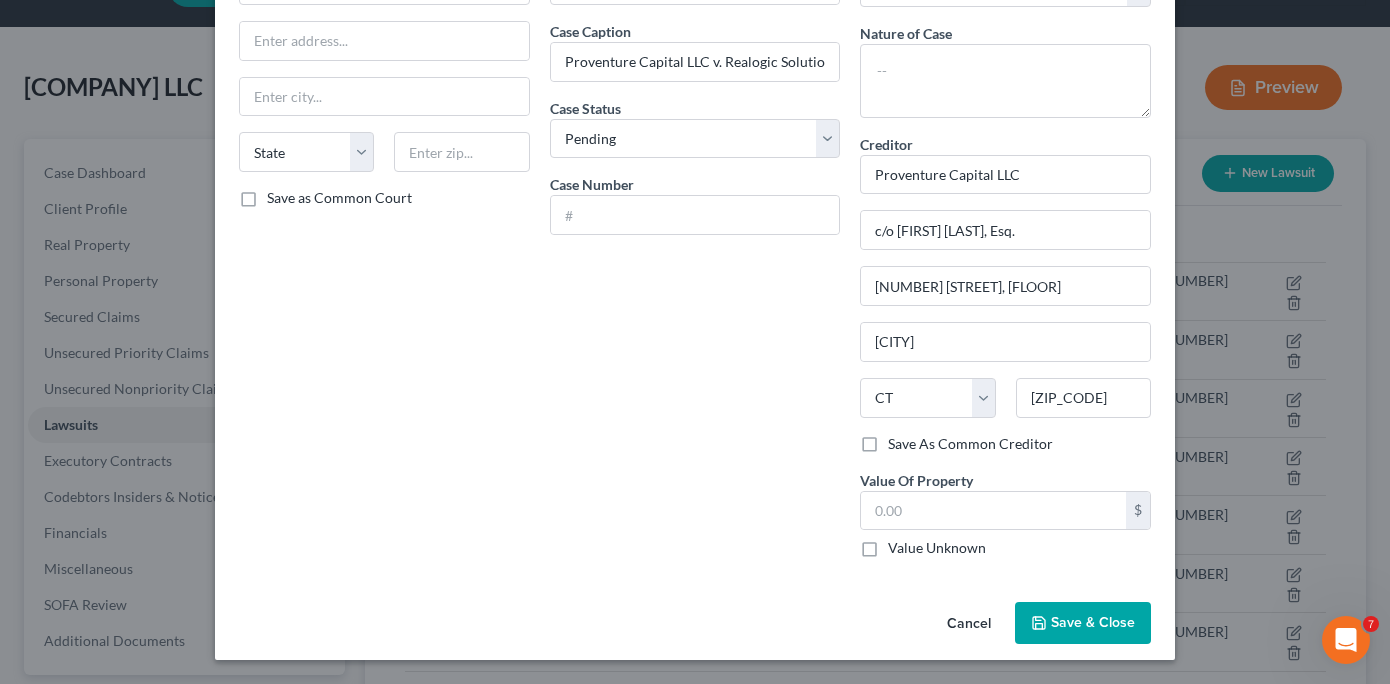 click on "Save & Close" at bounding box center (1093, 622) 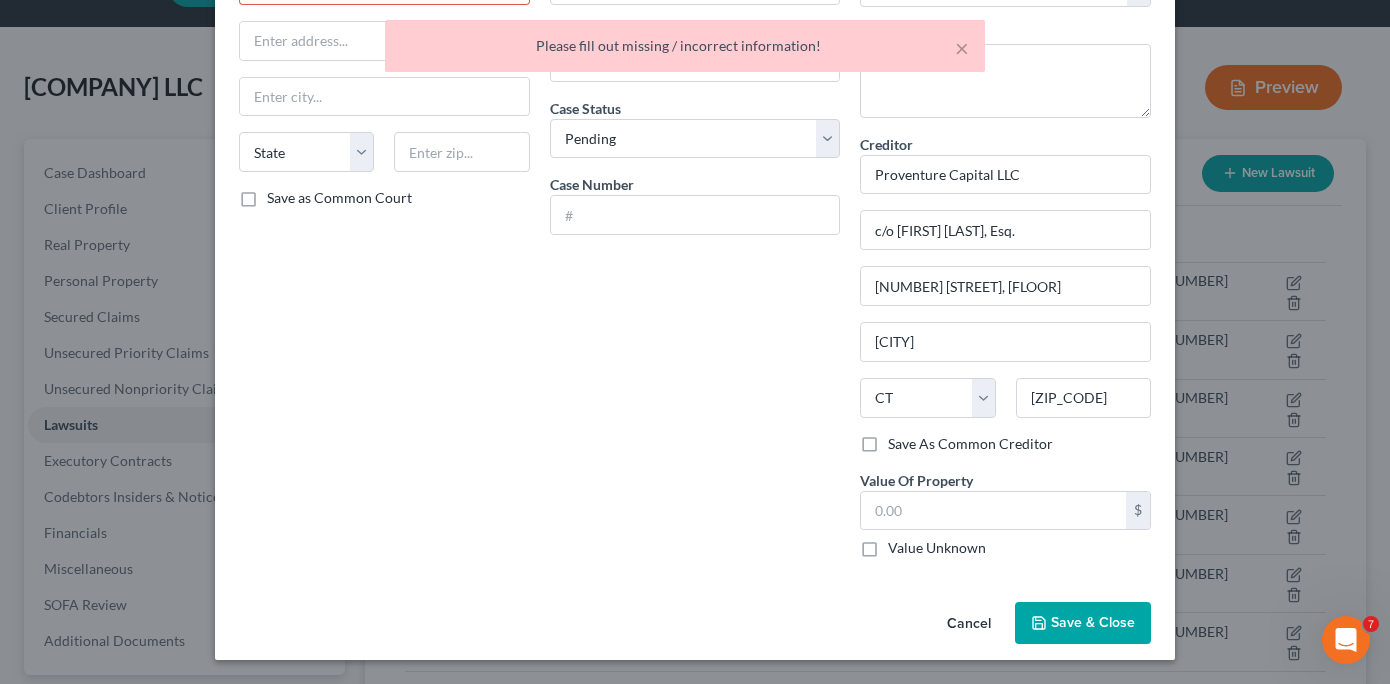 click on "Date Filed         [DATE] Case Caption [COMPANY] v. [COMPANY], et al.
Case Status
*
Select Pending On Appeal Concluded Case Number" at bounding box center [695, 259] 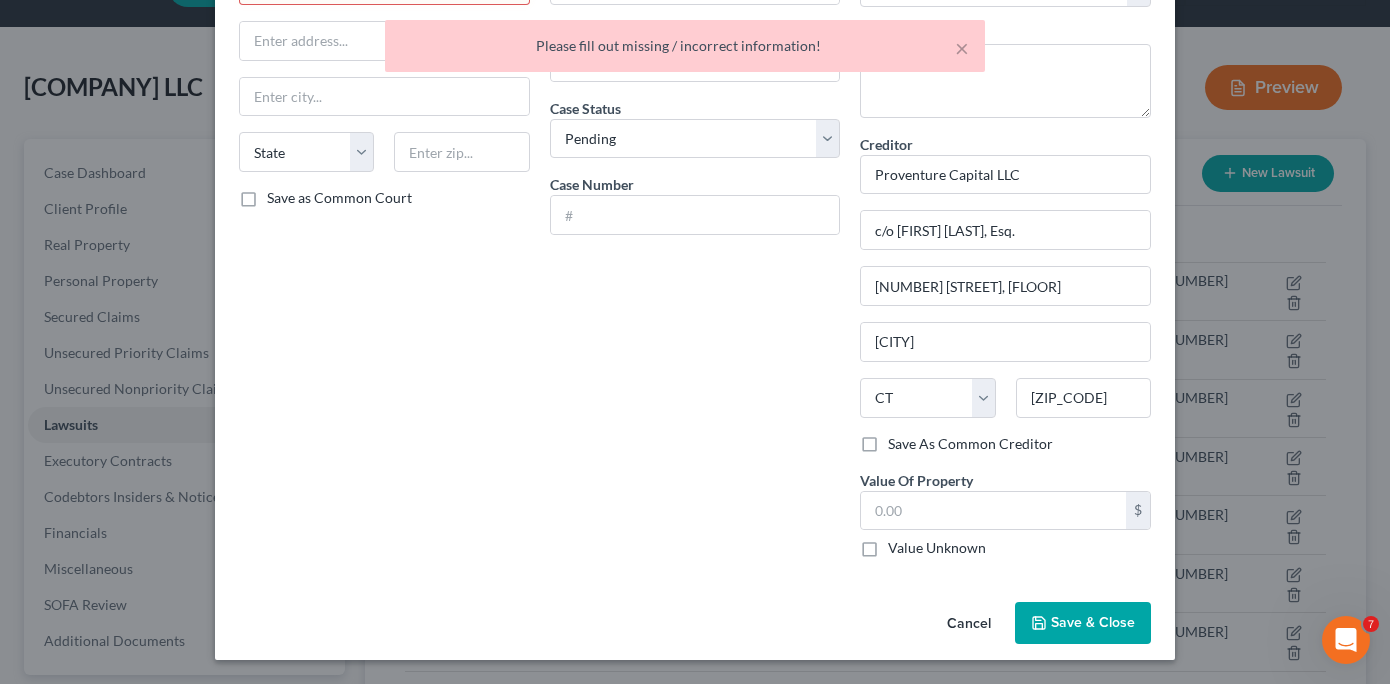 click on "Date Filed         [DATE] Case Caption [COMPANY] v. [COMPANY], et al.
Case Status
*
Select Pending On Appeal Concluded Case Number" at bounding box center (695, 259) 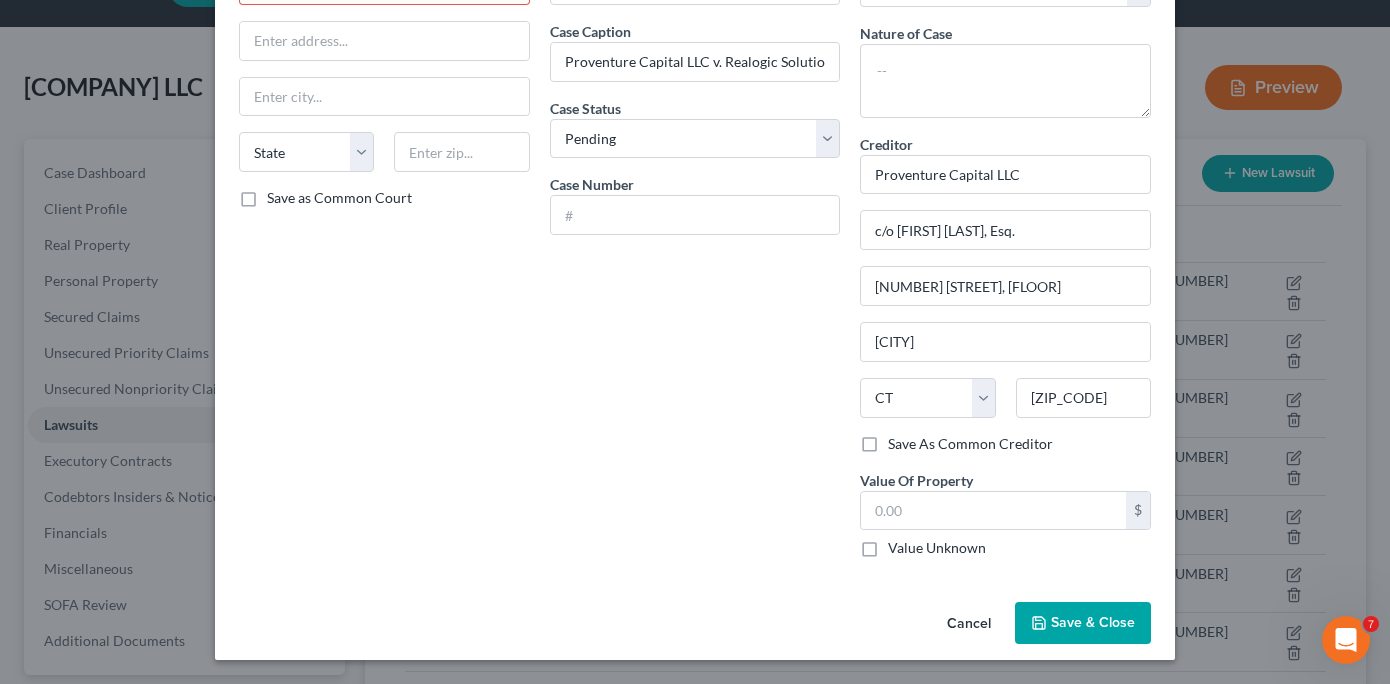 click on "Court name
*
State AL AK AR AZ CA CO CT DE DC FL GA GU HI ID IL IN IA KS KY LA ME MD MA MI MN MS MO MT NC ND NE NV NH NJ NM NY OH OK OR PA PR RI SC SD TN TX UT VI VA VT WA WV WY Save as Common Court" at bounding box center (384, 259) 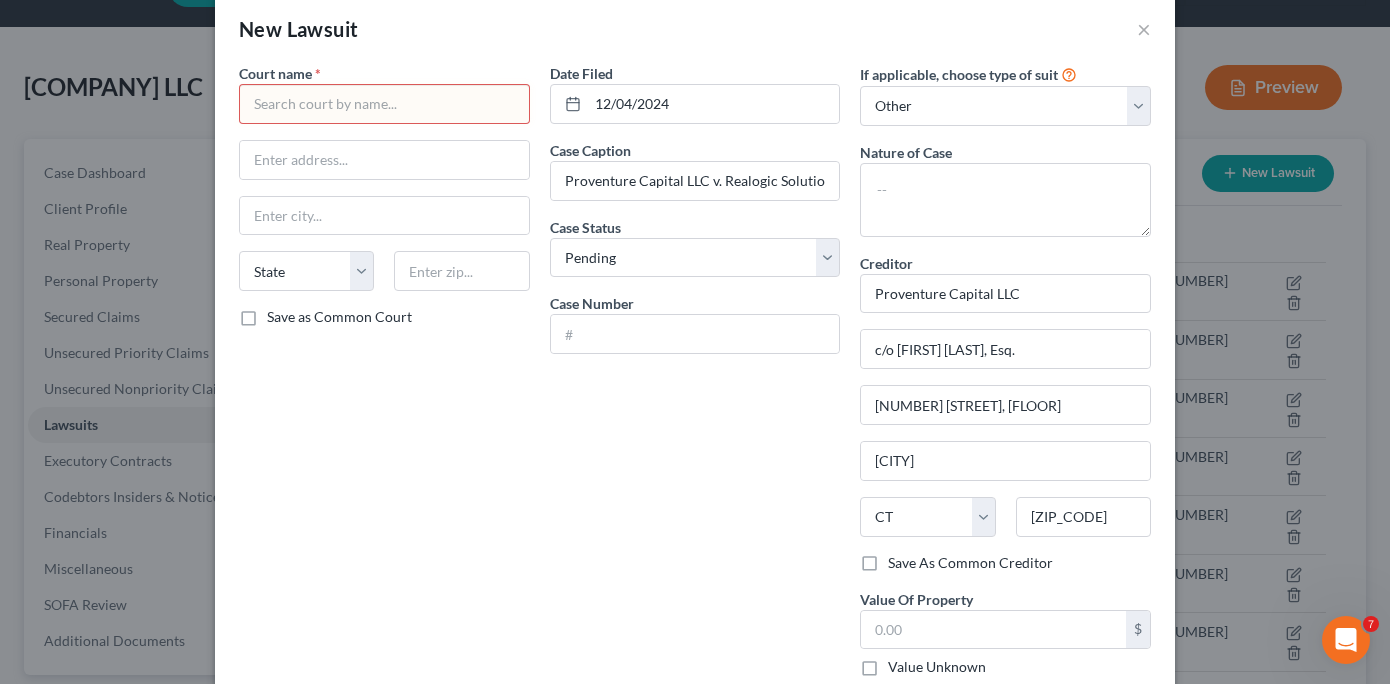 scroll, scrollTop: 28, scrollLeft: 0, axis: vertical 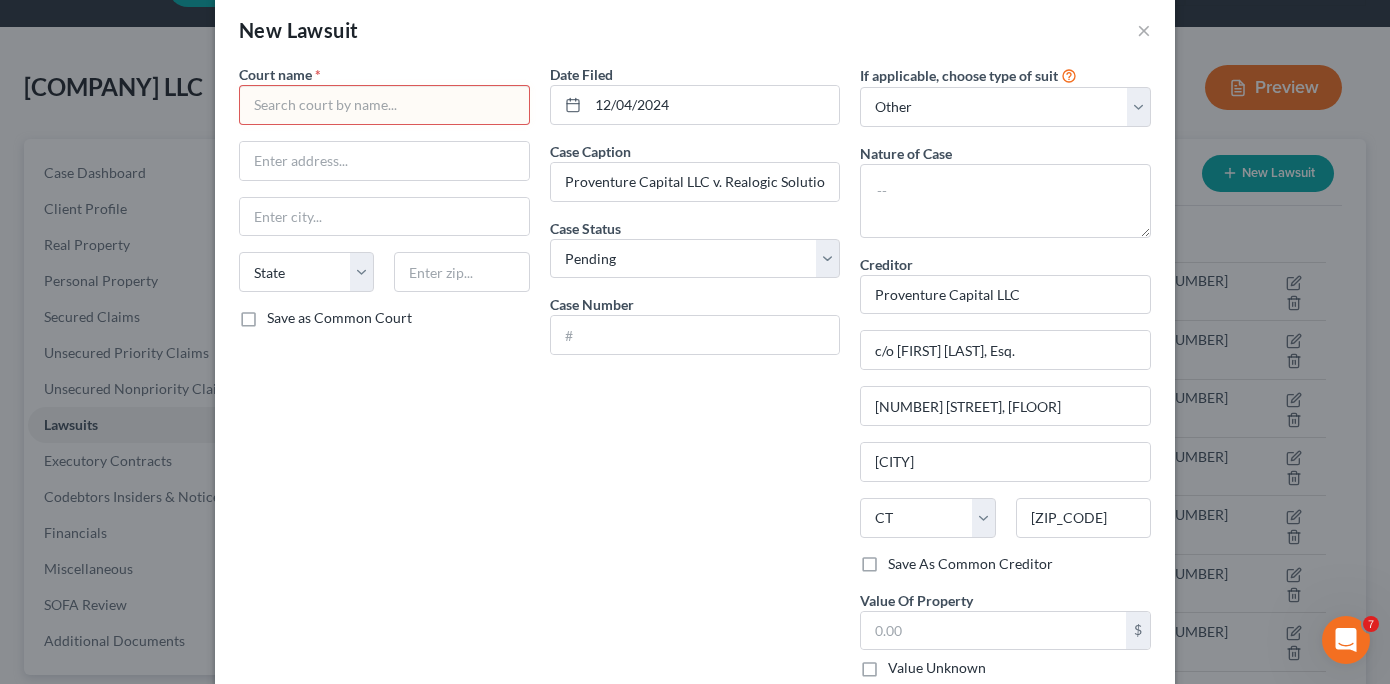 click at bounding box center [384, 105] 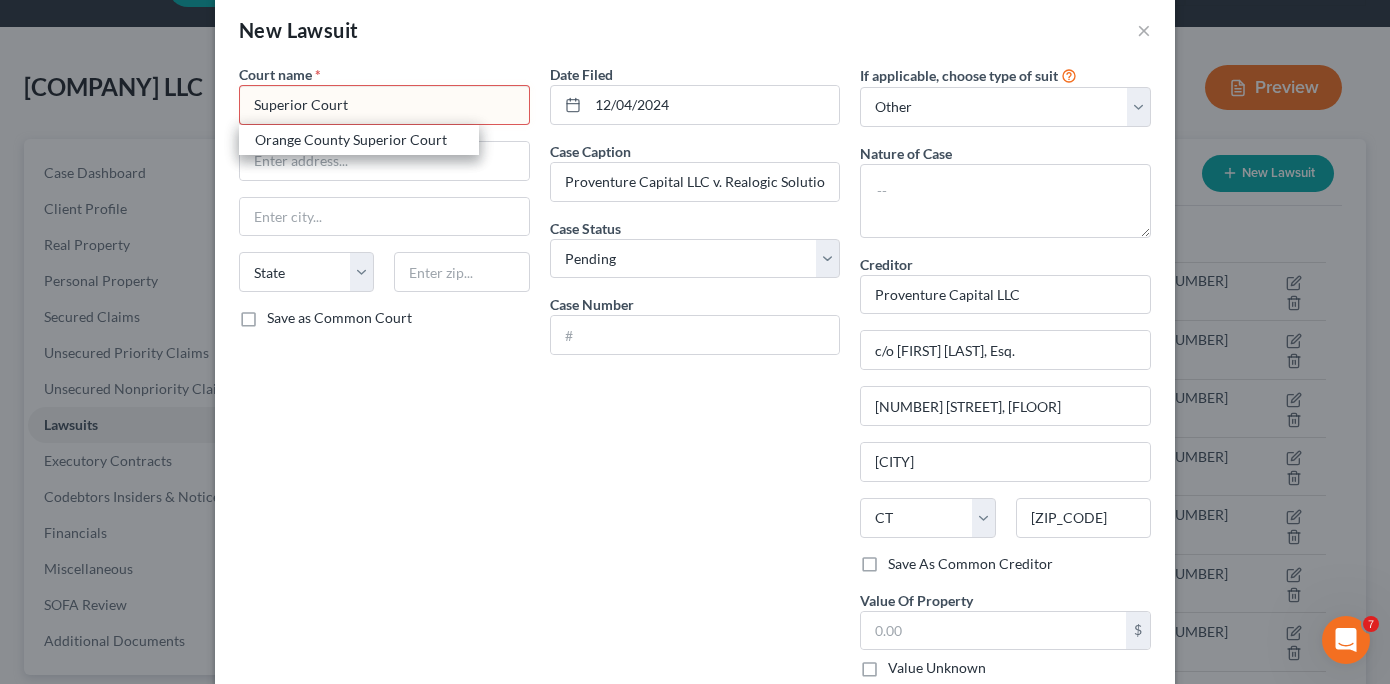 click on "Court name
*
Superior Court Orange County Superior Court State AL AK AR AZ CA CO CT DE DC FL GA GU HI ID IL IN IA KS KY LA ME MD MA MI MN MS MO MT NC ND NE NV NH NJ NM NY OH OK OR PA PR RI SC SD TN TX UT VI VA VT WA WV WI WY Save as Common Court" at bounding box center (384, 379) 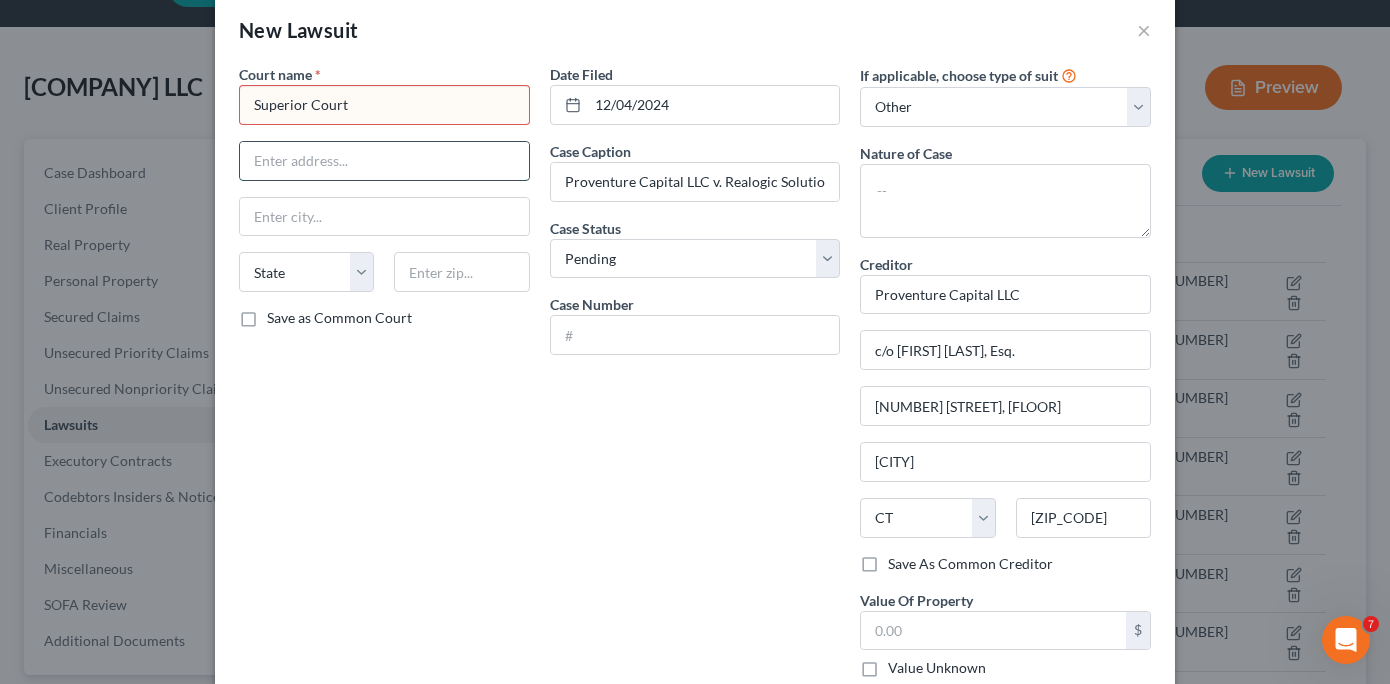 click at bounding box center (384, 161) 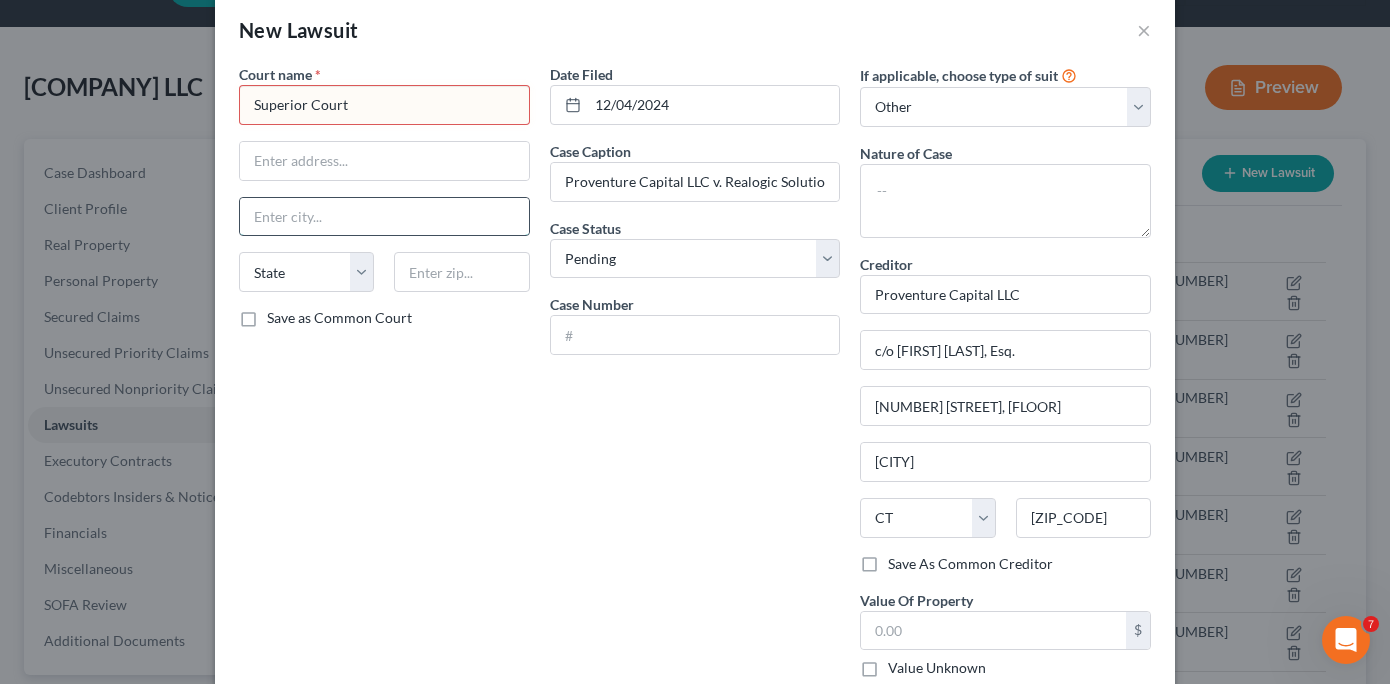 click at bounding box center [384, 217] 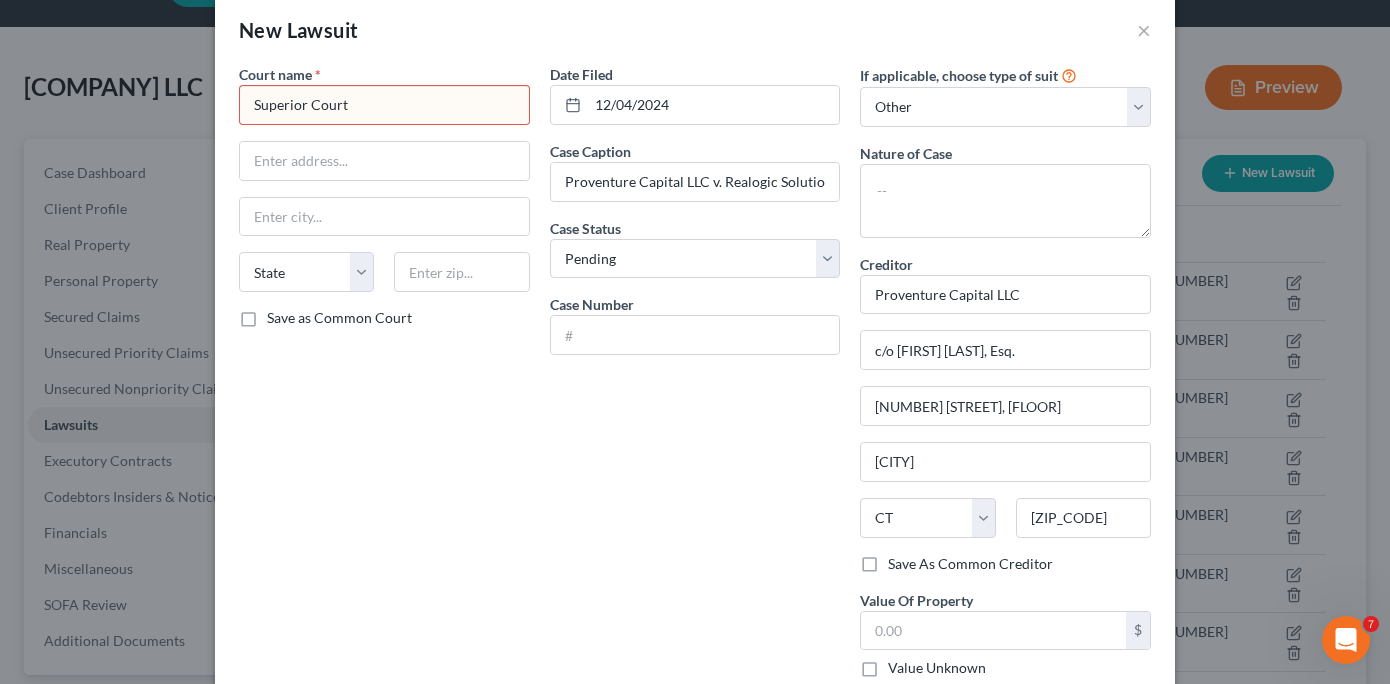 click on "Court name
*
Superior Court State AL AK AR AZ CA CO CT DE DC FL GA GU HI ID IL IN IA KS KY LA ME MD MA MI MN MS MO MT NC ND NE NV NH NJ NM NY OH OK OR PA PR RI SC SD TN TX UT VI VA VT WA WV WI WY Save as Common Court" at bounding box center [384, 379] 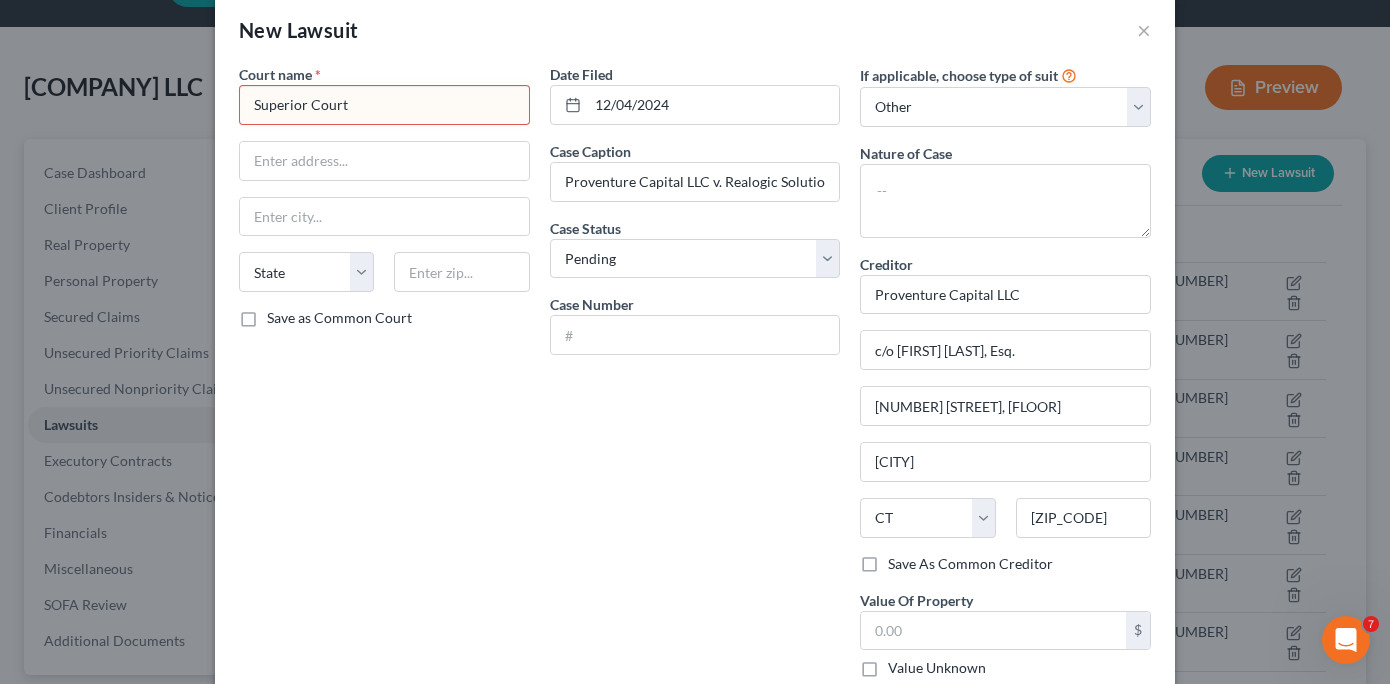 click on "Court name
*
Superior Court State AL AK AR AZ CA CO CT DE DC FL GA GU HI ID IL IN IA KS KY LA ME MD MA MI MN MS MO MT NC ND NE NV NH NJ NM NY OH OK OR PA PR RI SC SD TN TX UT VI VA VT WA WV WI WY Save as Common Court" at bounding box center (384, 379) 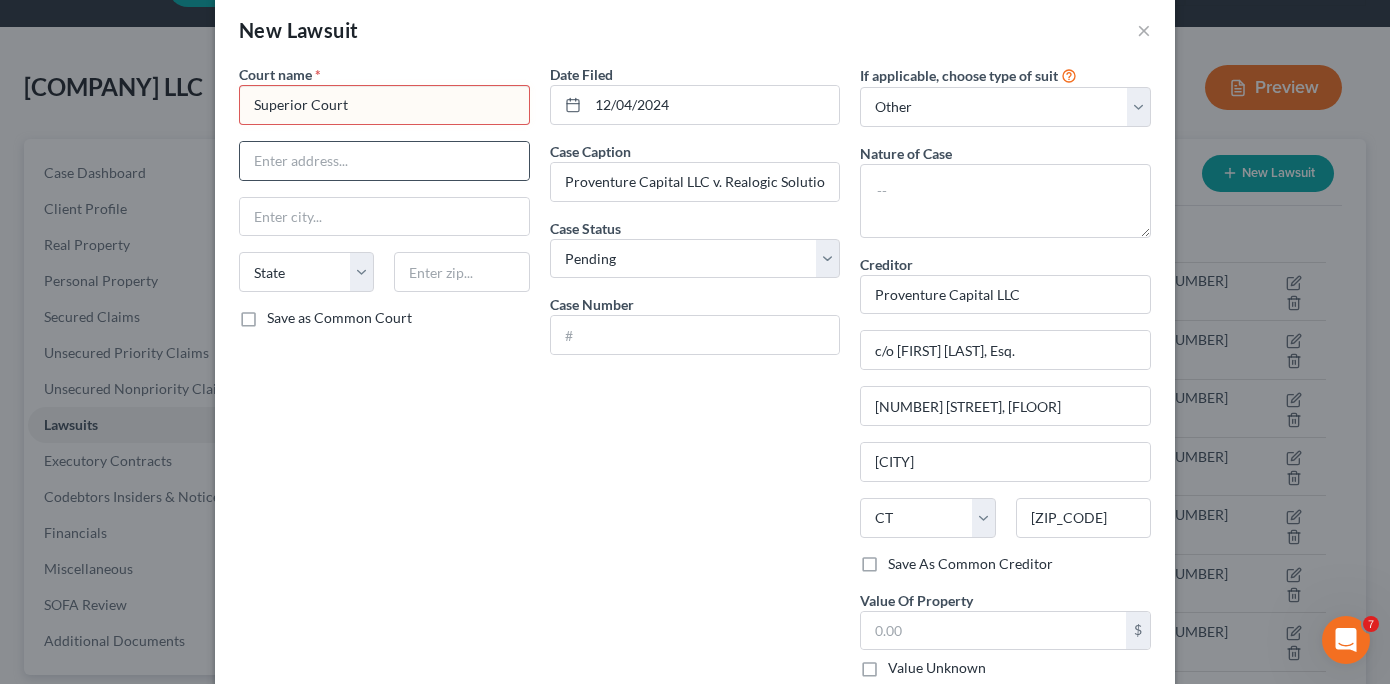 click at bounding box center [384, 161] 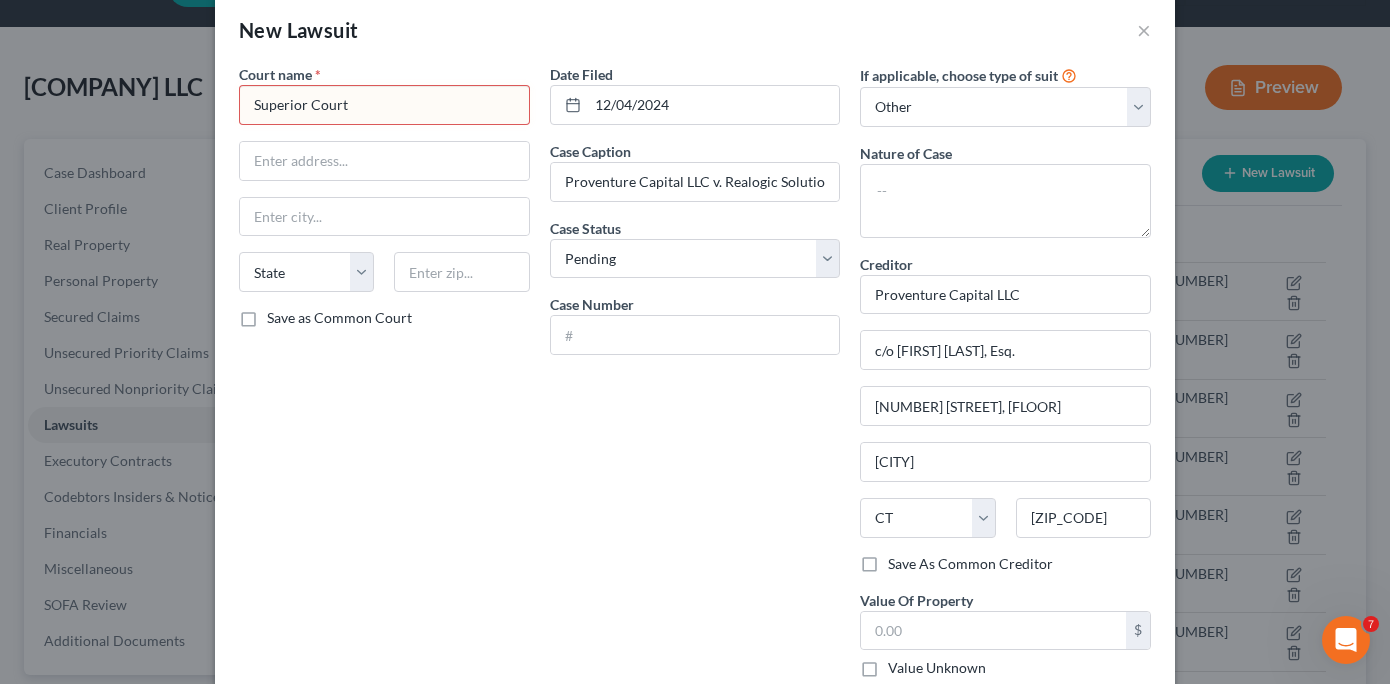 click on "Court name
*
Superior Court State AL AK AR AZ CA CO CT DE DC FL GA GU HI ID IL IN IA KS KY LA ME MD MA MI MN MS MO MT NC ND NE NV NH NJ NM NY OH OK OR PA PR RI SC SD TN TX UT VI VA VT WA WV WI WY Save as Common Court" at bounding box center (384, 379) 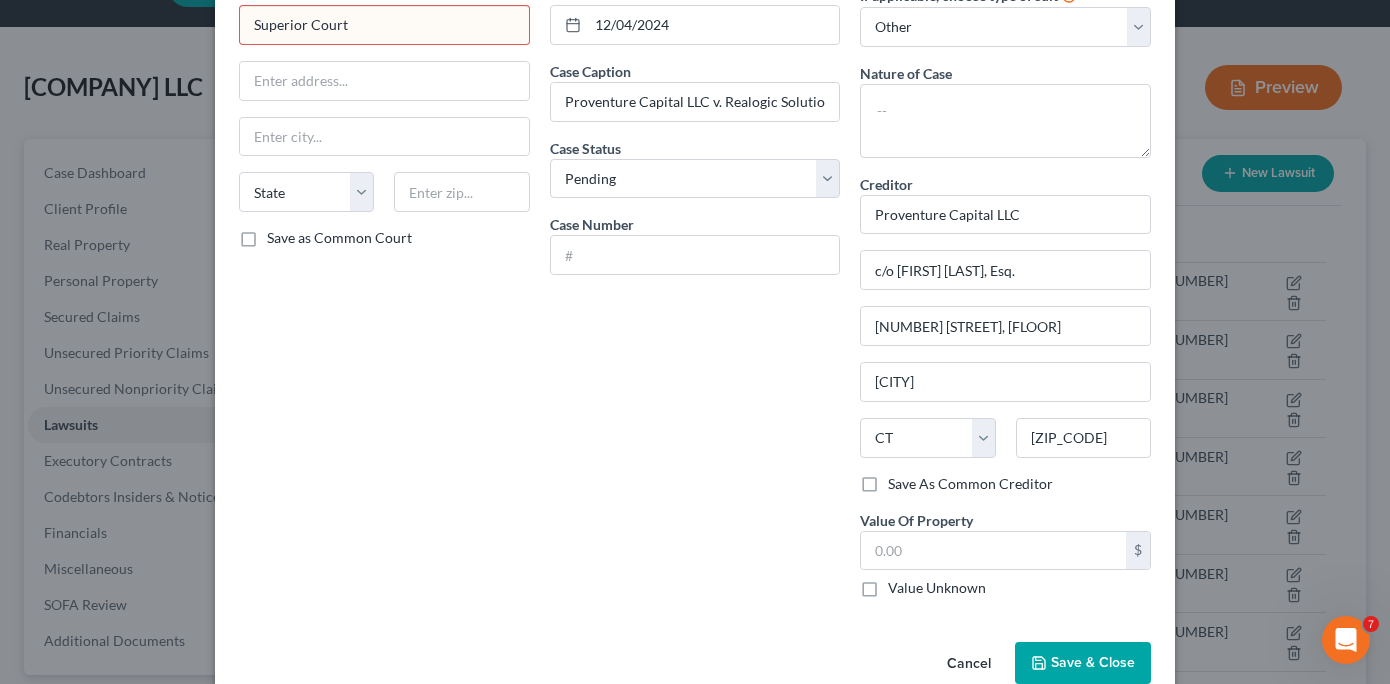 scroll, scrollTop: 148, scrollLeft: 0, axis: vertical 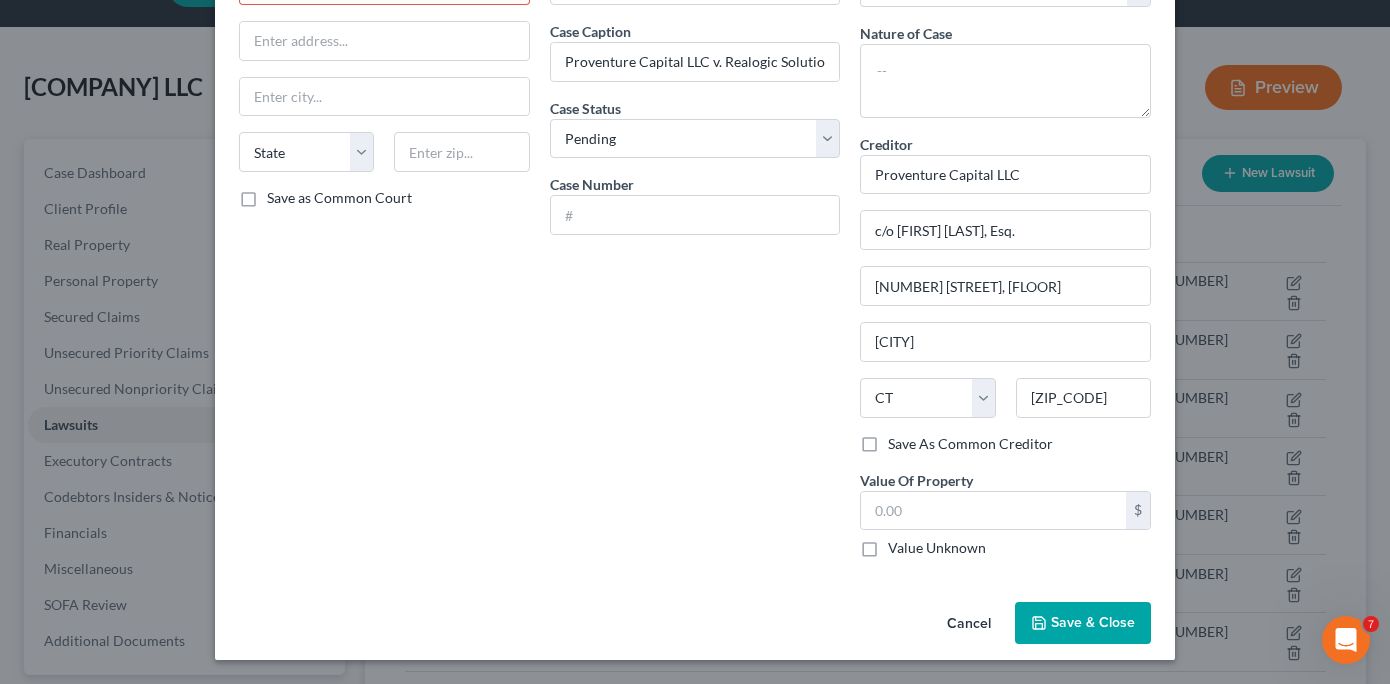 click on "Save & Close" at bounding box center [1083, 623] 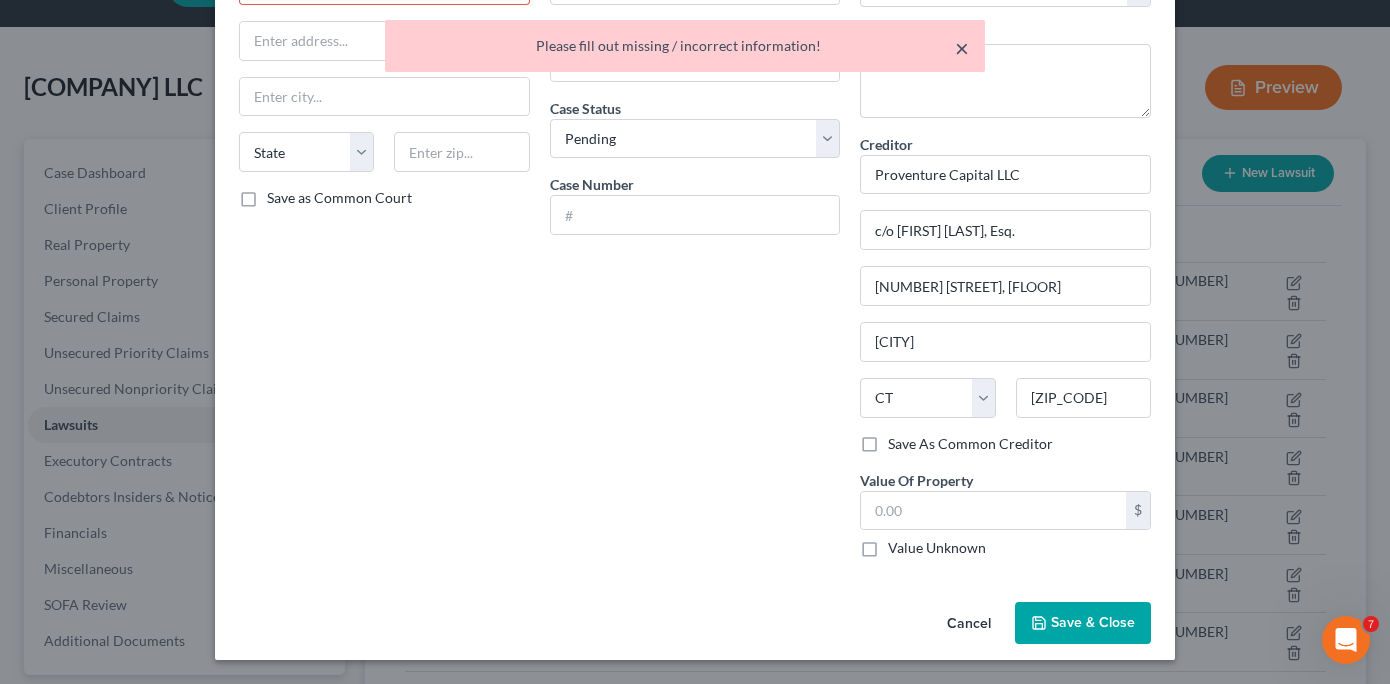 click on "×" at bounding box center (962, 48) 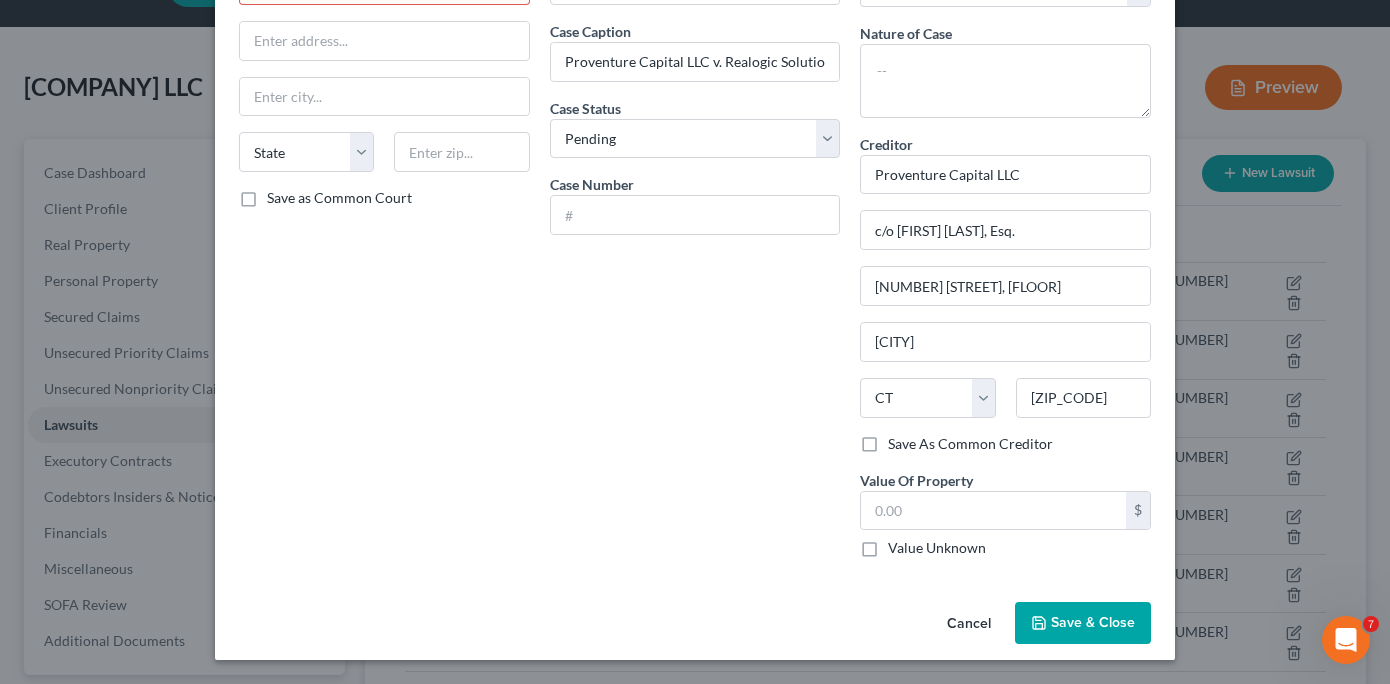 click on "Court name
*
Superior Court State AL AK AR AZ CA CO CT DE DC FL GA GU HI ID IL IN IA KS KY LA ME MD MA MI MN MS MO MT NC ND NE NV NH NJ NM NY OH OK OR PA PR RI SC SD TN TX UT VI VA VT WA WV WI WY Save as Common Court" at bounding box center (384, 259) 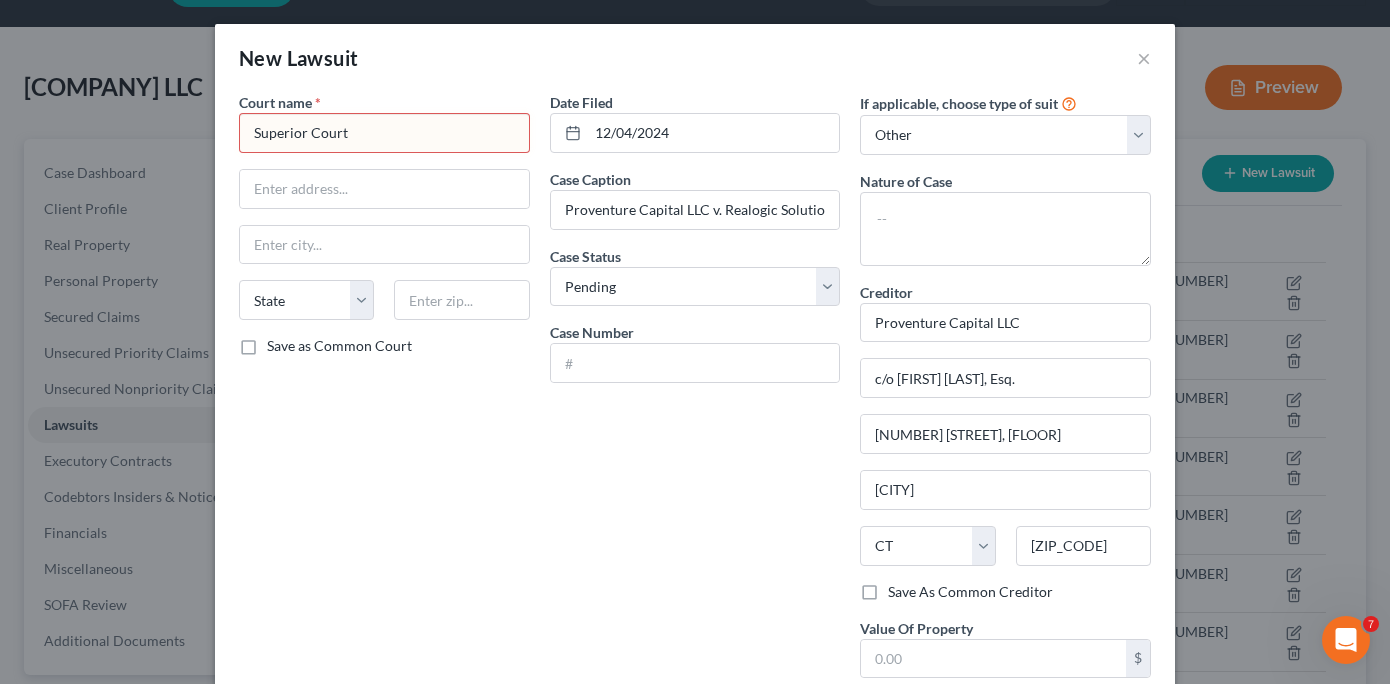 scroll, scrollTop: 0, scrollLeft: 0, axis: both 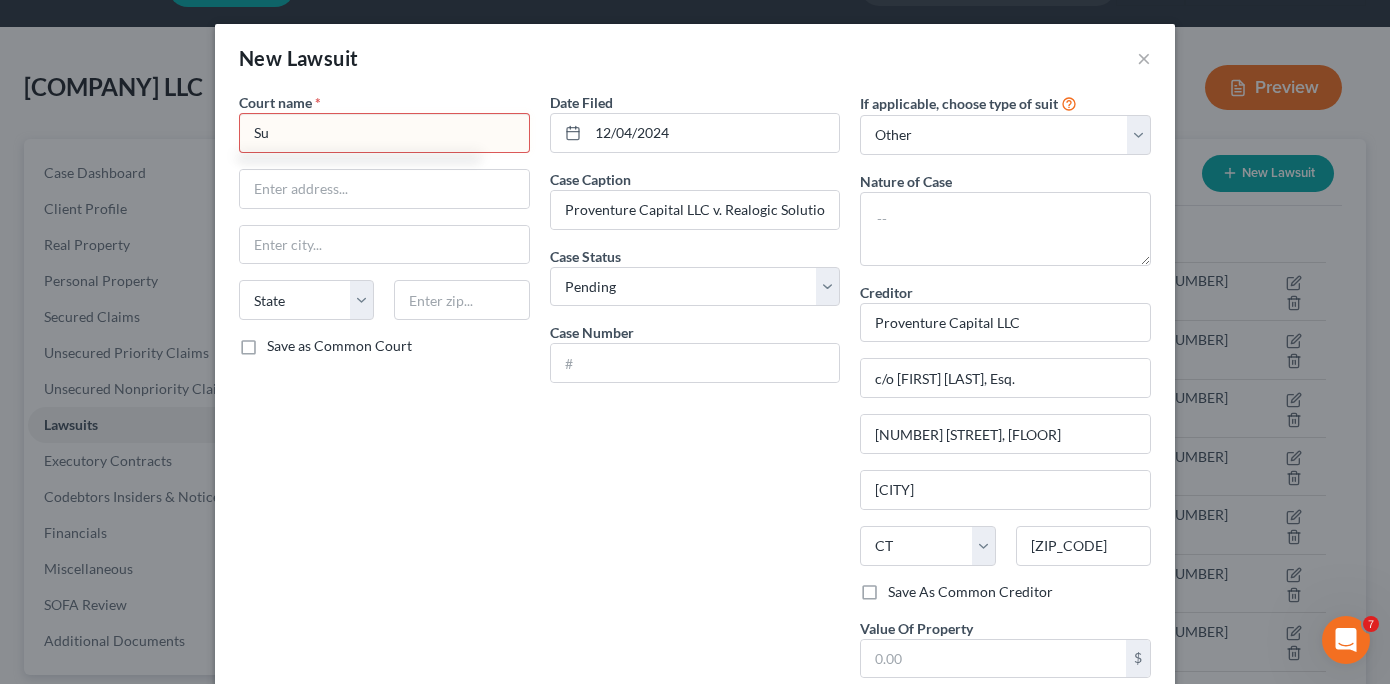 type on "S" 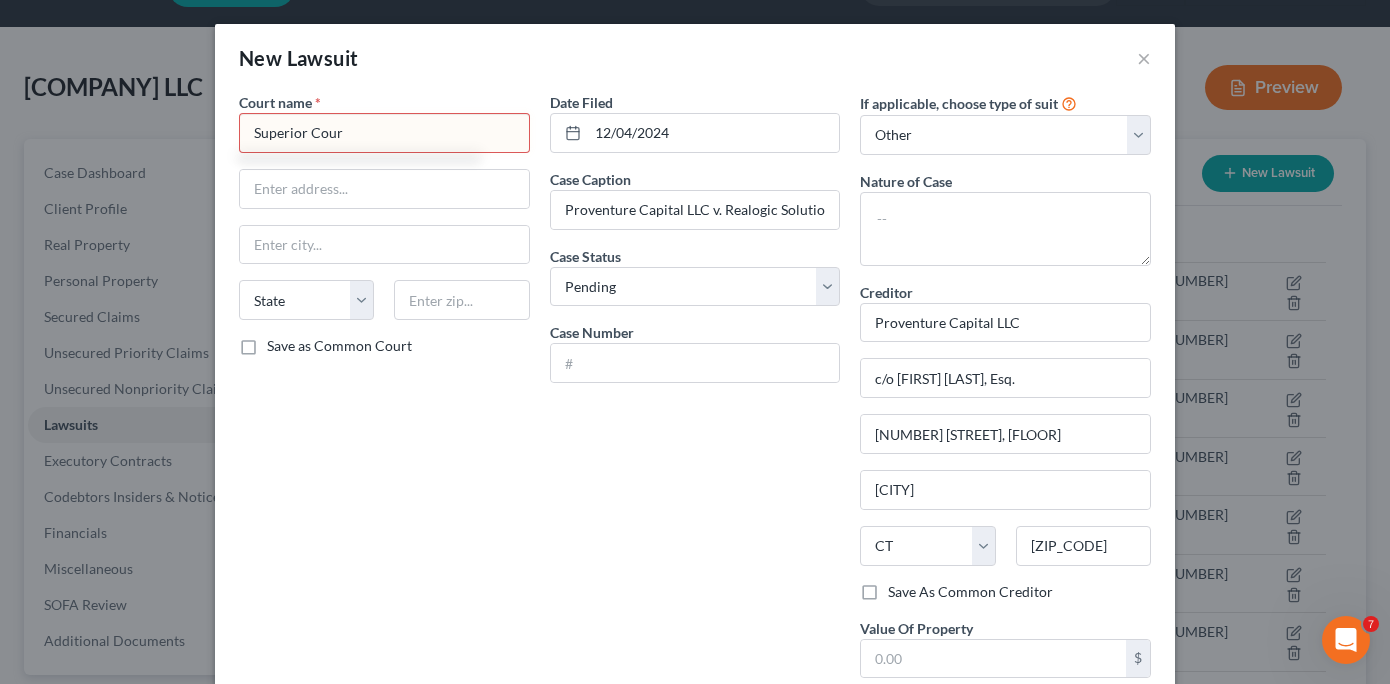 type on "Superior Court" 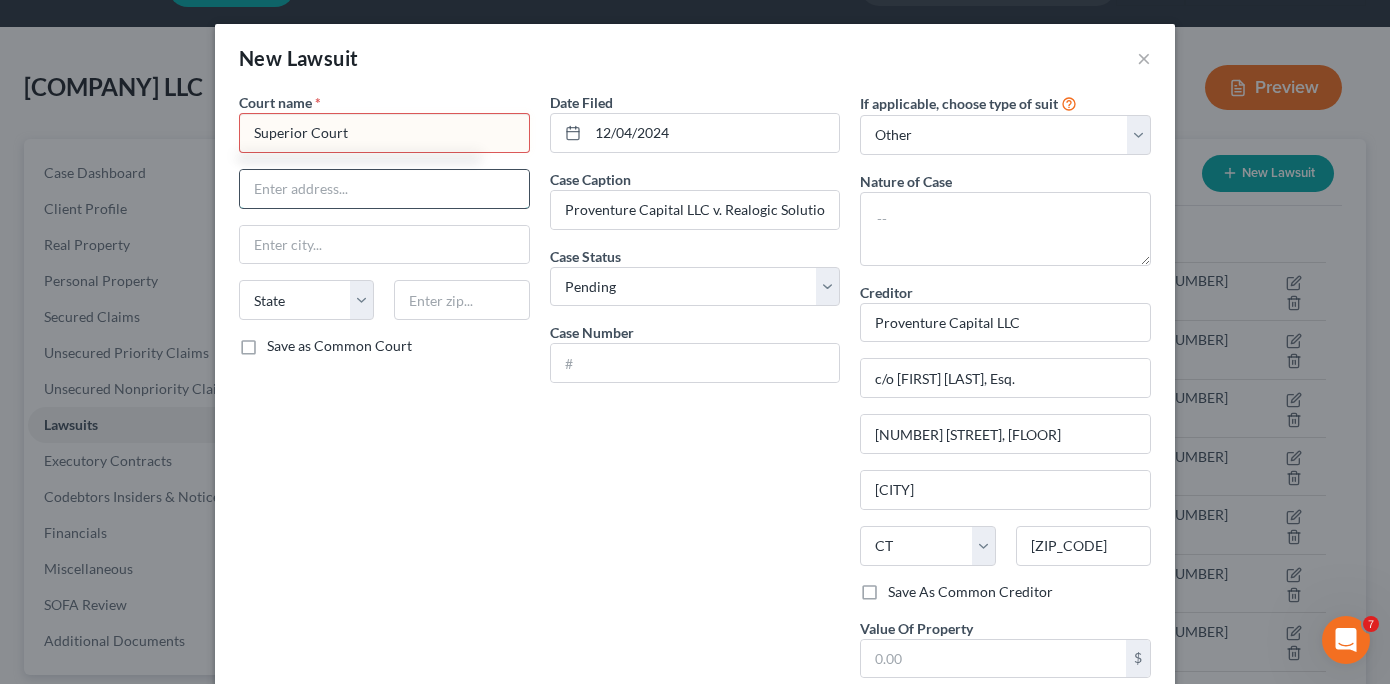 click at bounding box center [384, 189] 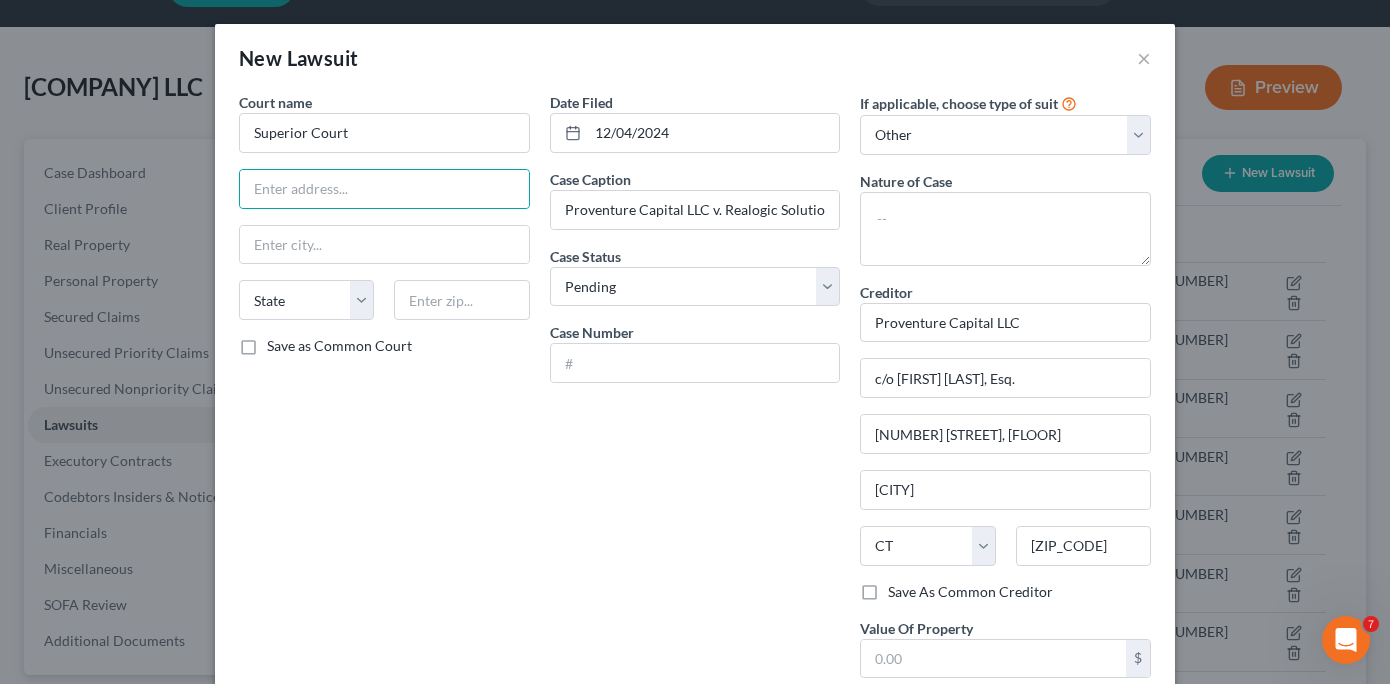 click on "Date Filed         [DATE] Case Caption [COMPANY] v. [COMPANY], et al.
Case Status
*
Select Pending On Appeal Concluded Case Number" at bounding box center [695, 407] 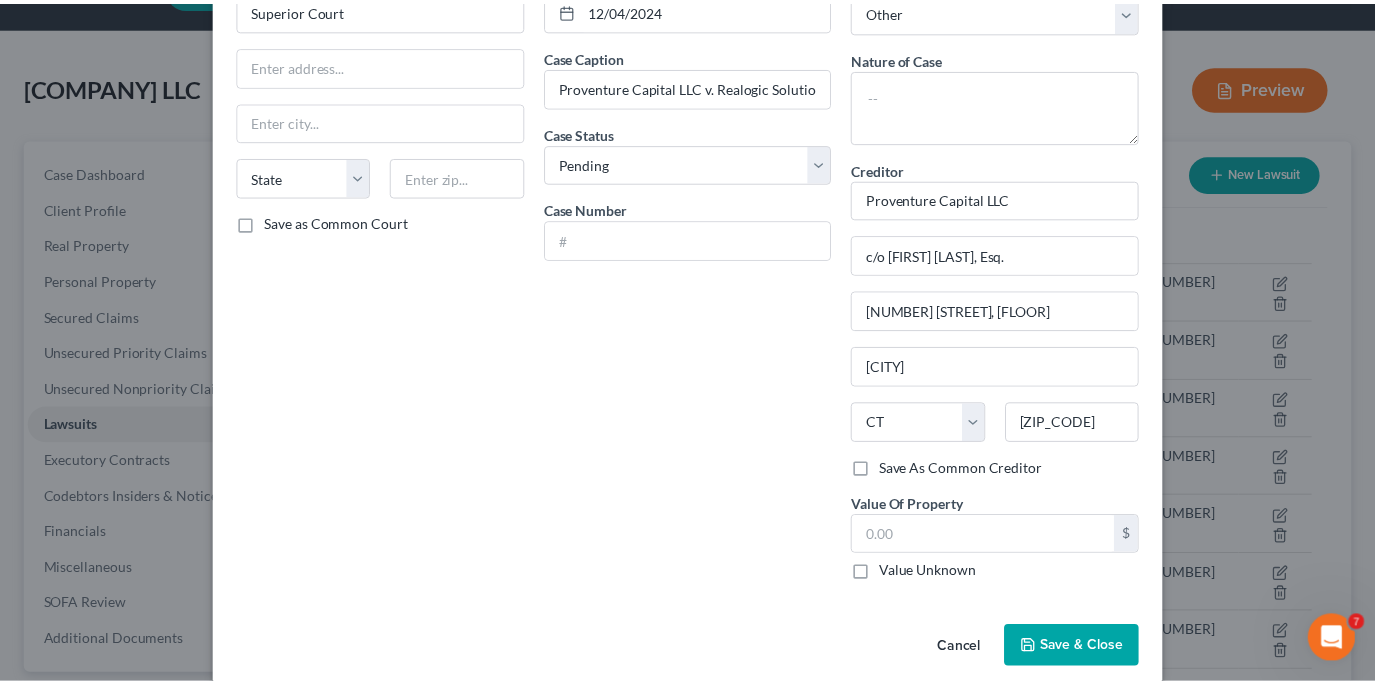 scroll, scrollTop: 148, scrollLeft: 0, axis: vertical 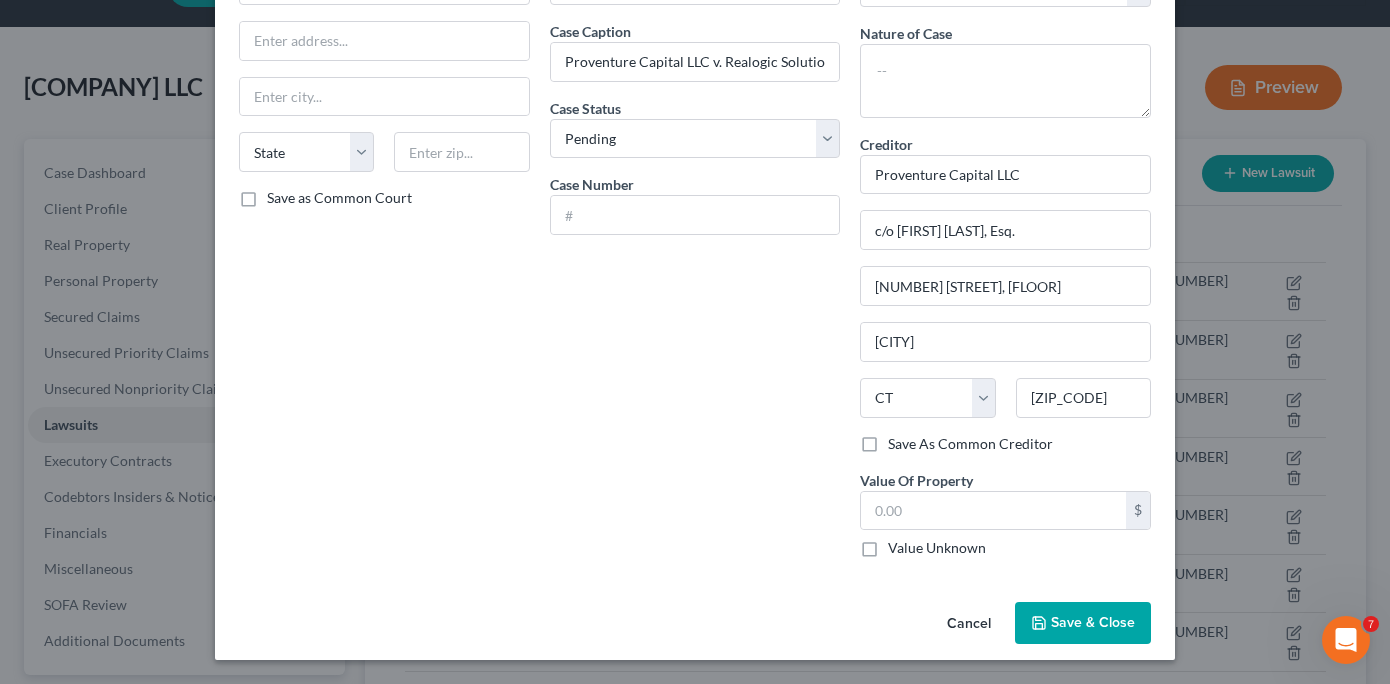 click on "Save & Close" at bounding box center [1093, 622] 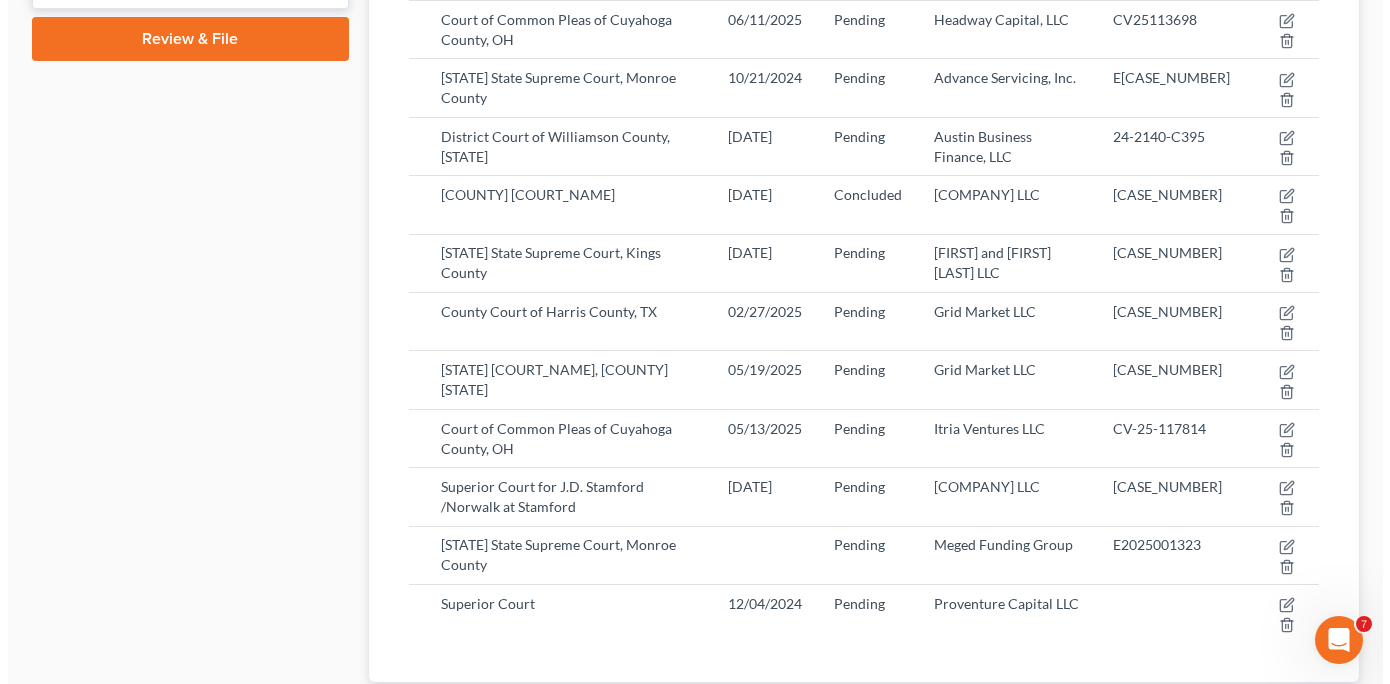 scroll, scrollTop: 783, scrollLeft: 0, axis: vertical 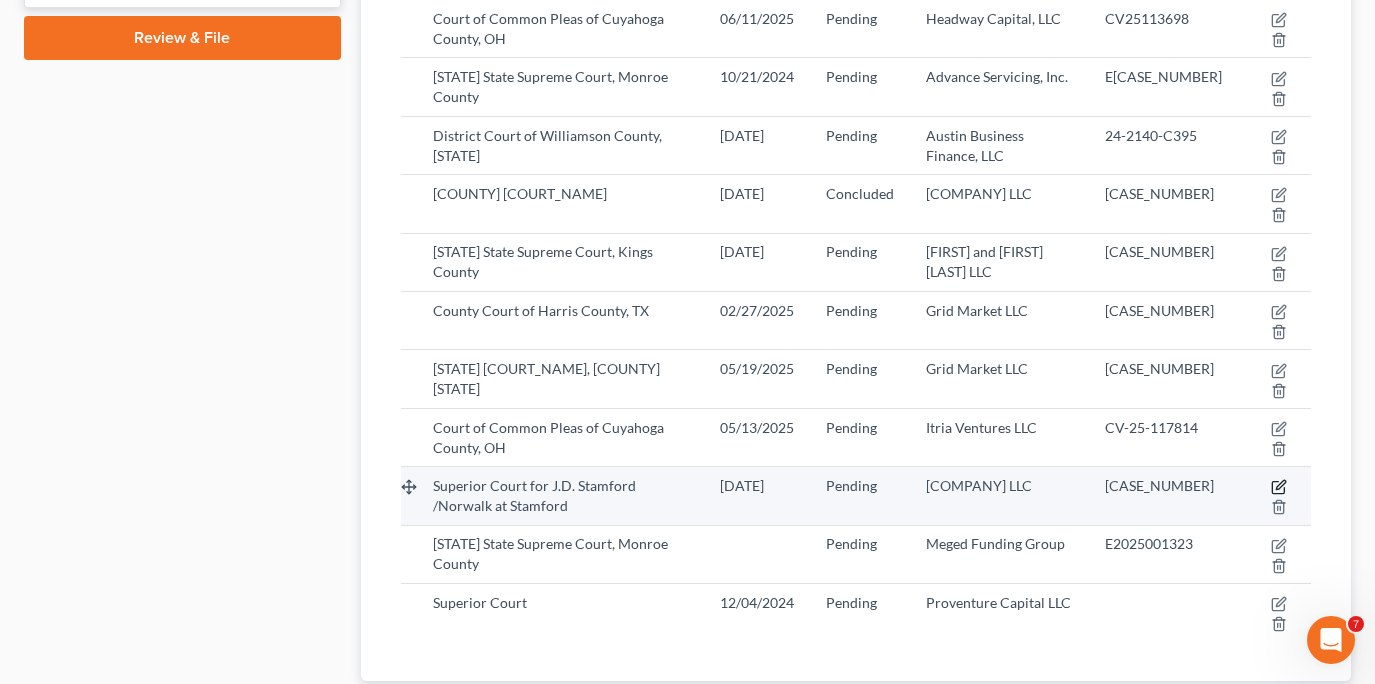 click 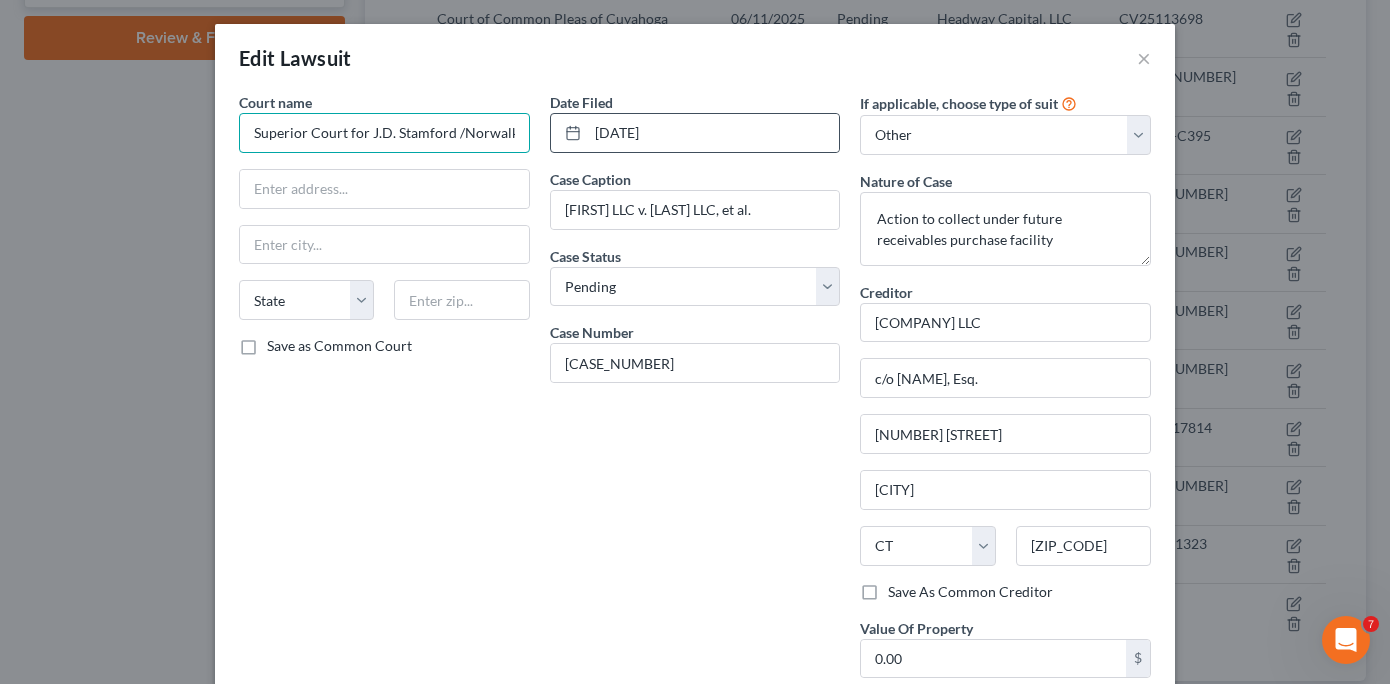 scroll, scrollTop: 0, scrollLeft: 75, axis: horizontal 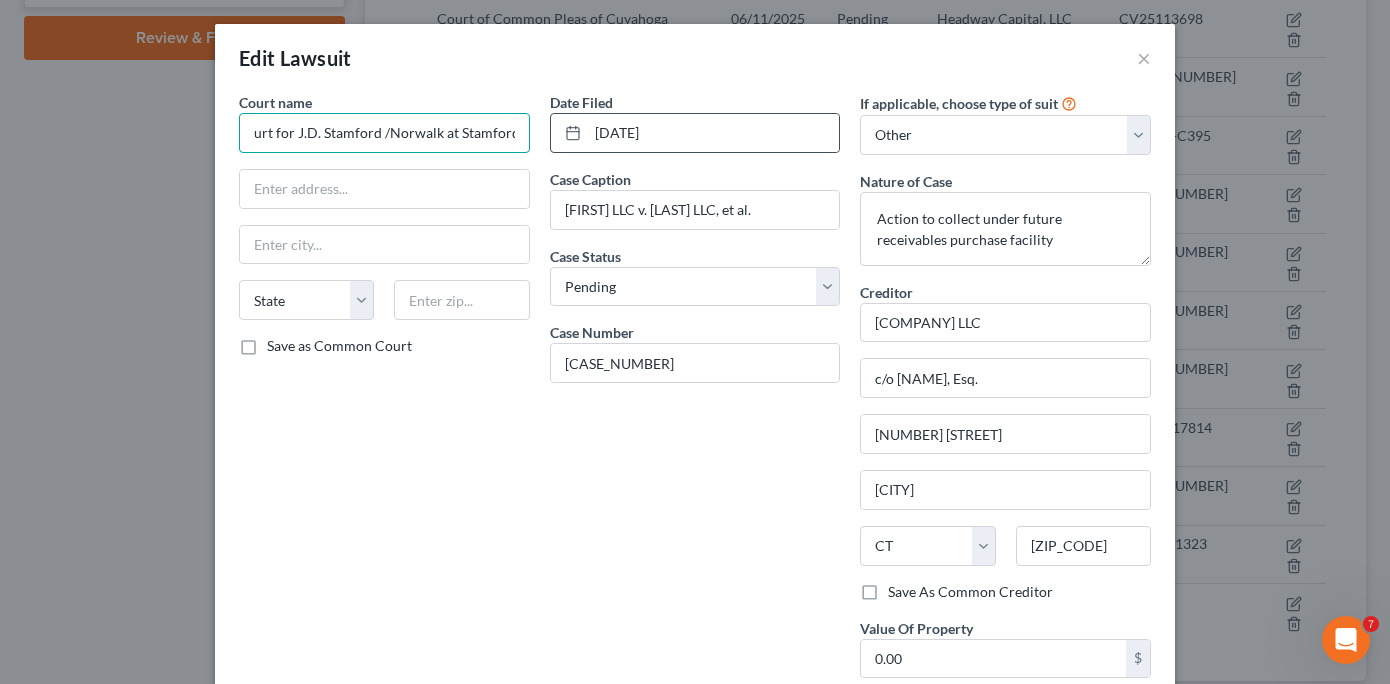 drag, startPoint x: 242, startPoint y: 133, endPoint x: 547, endPoint y: 147, distance: 305.32114 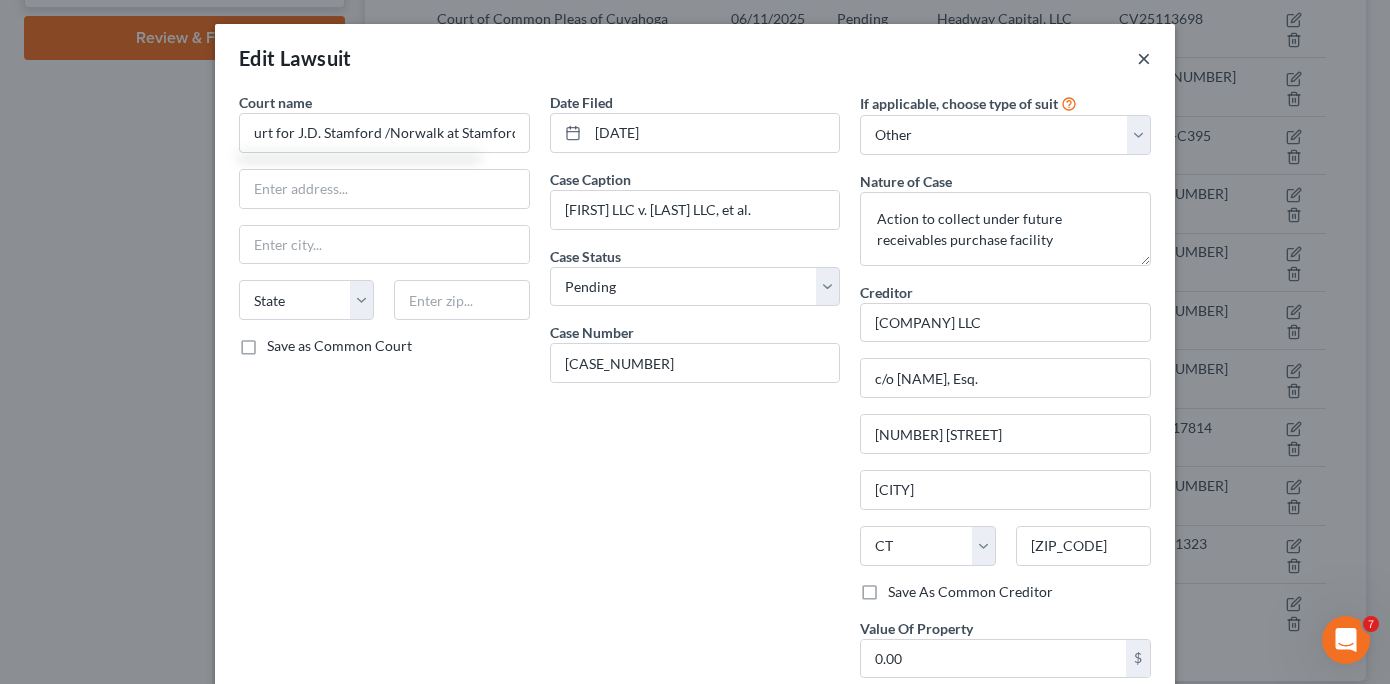 scroll, scrollTop: 0, scrollLeft: 0, axis: both 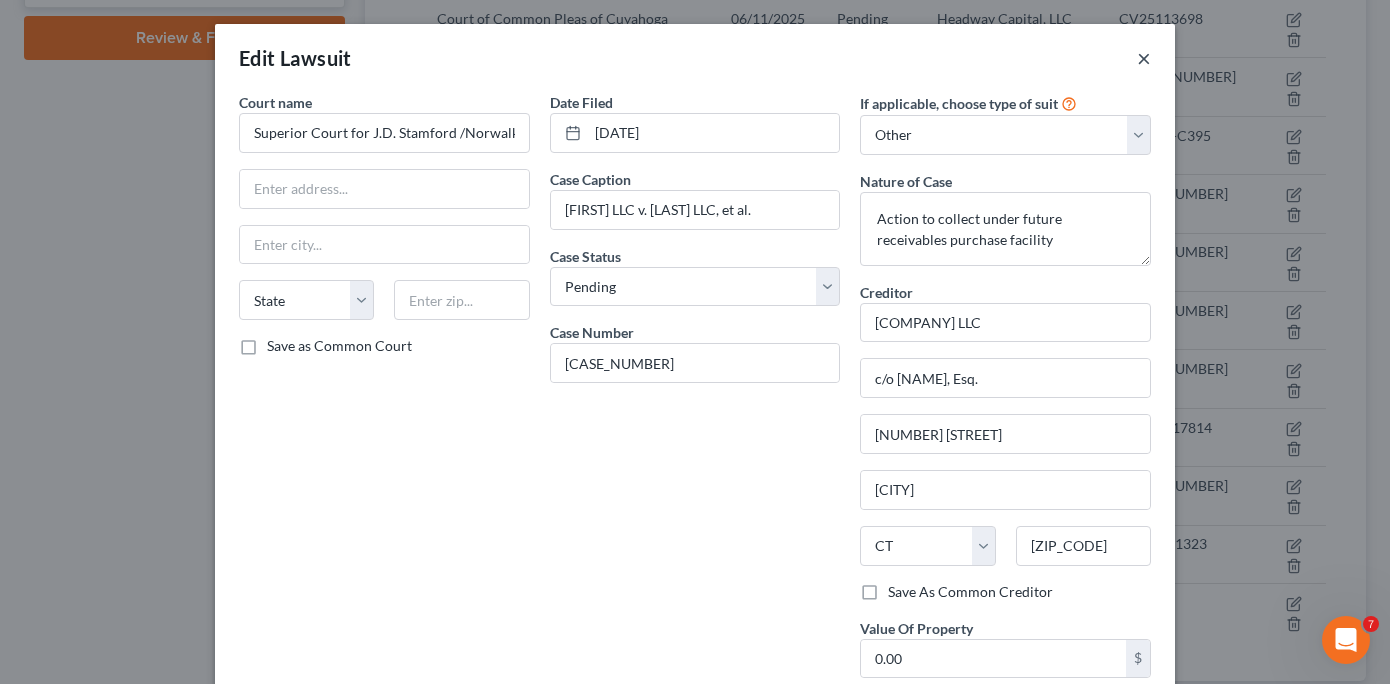 click on "×" at bounding box center (1144, 58) 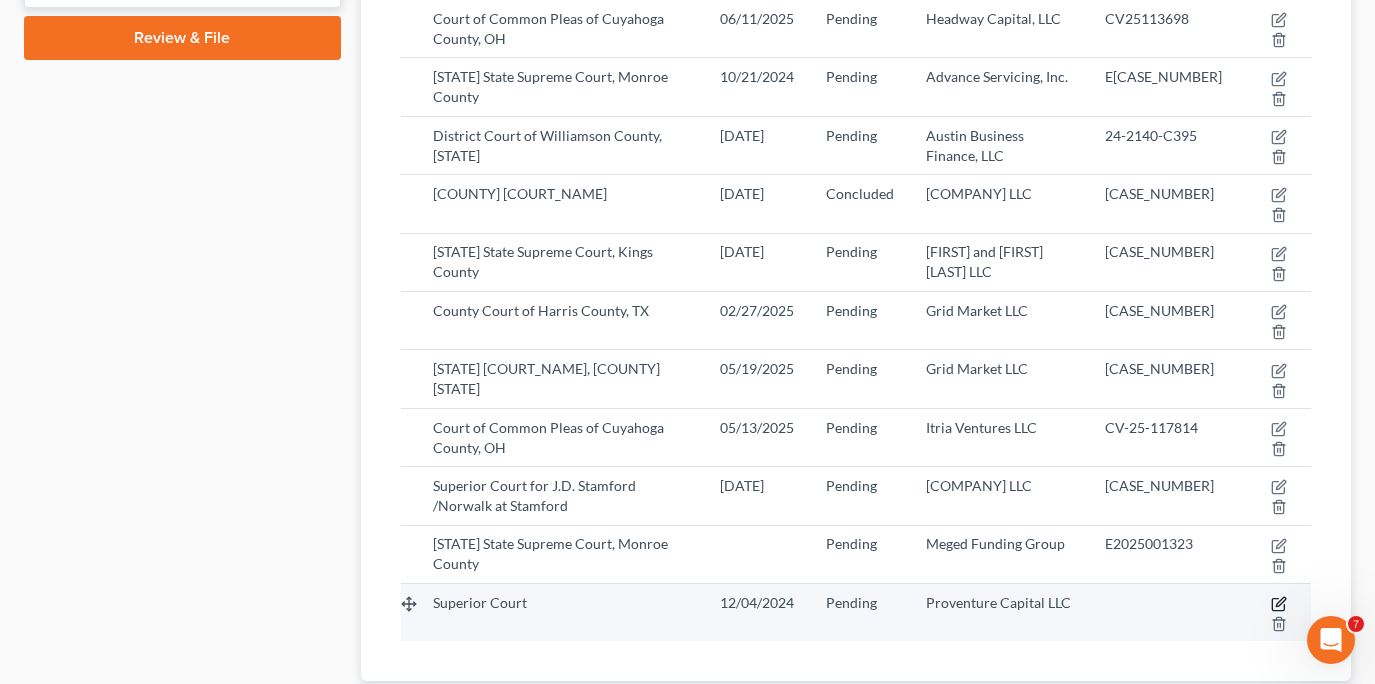 click 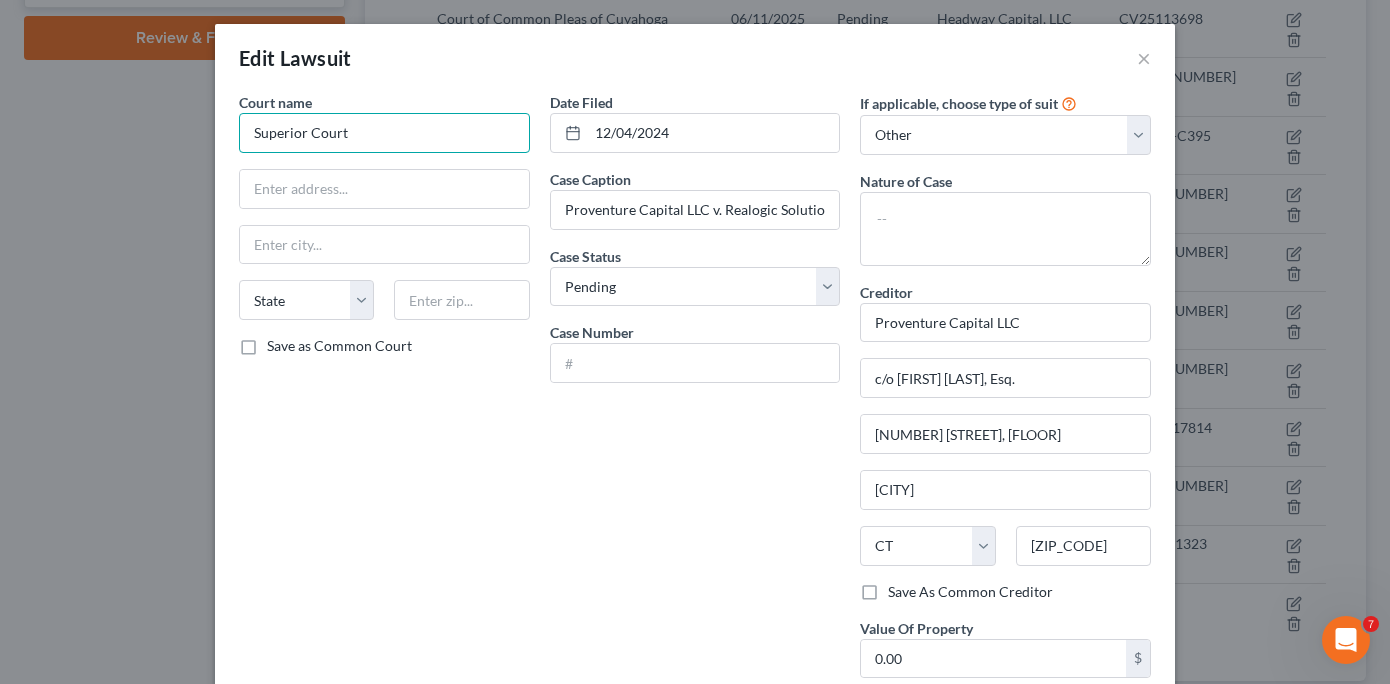 drag, startPoint x: 355, startPoint y: 133, endPoint x: 177, endPoint y: 124, distance: 178.22739 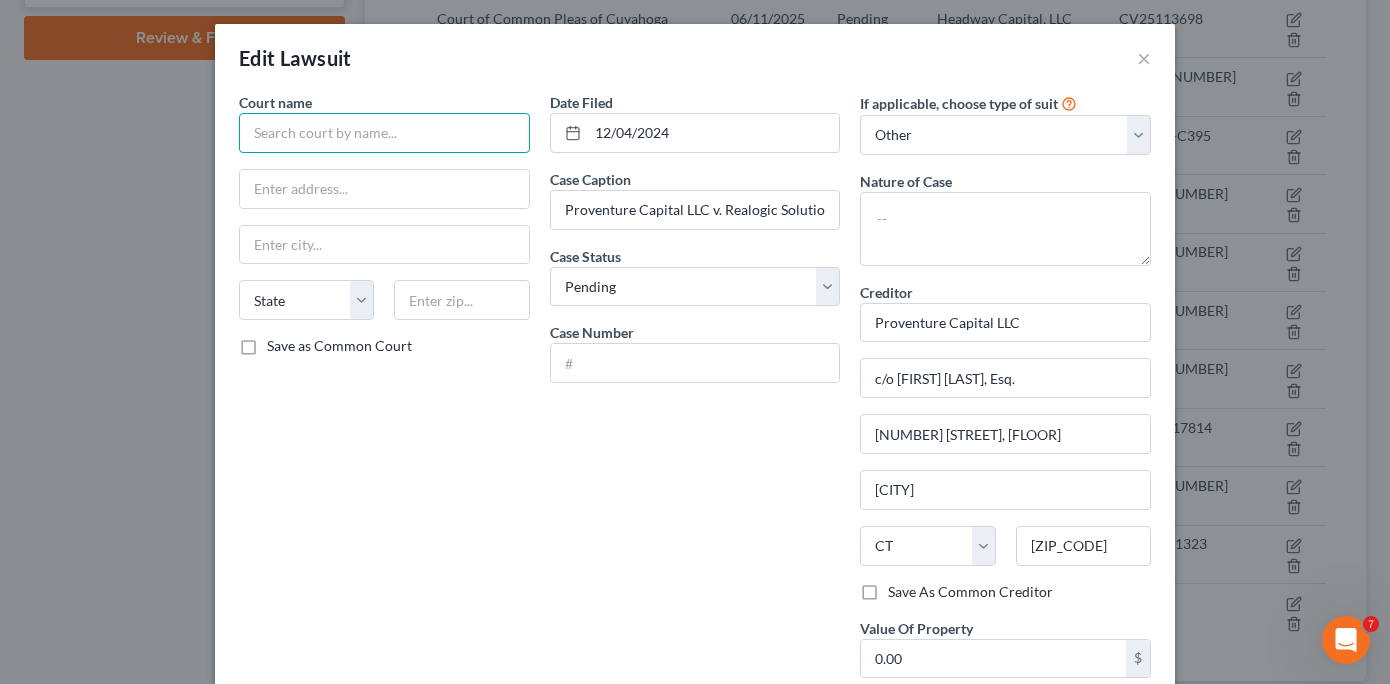 paste on "Superior Court for J.D. Stamford /Norwalk at Stamford" 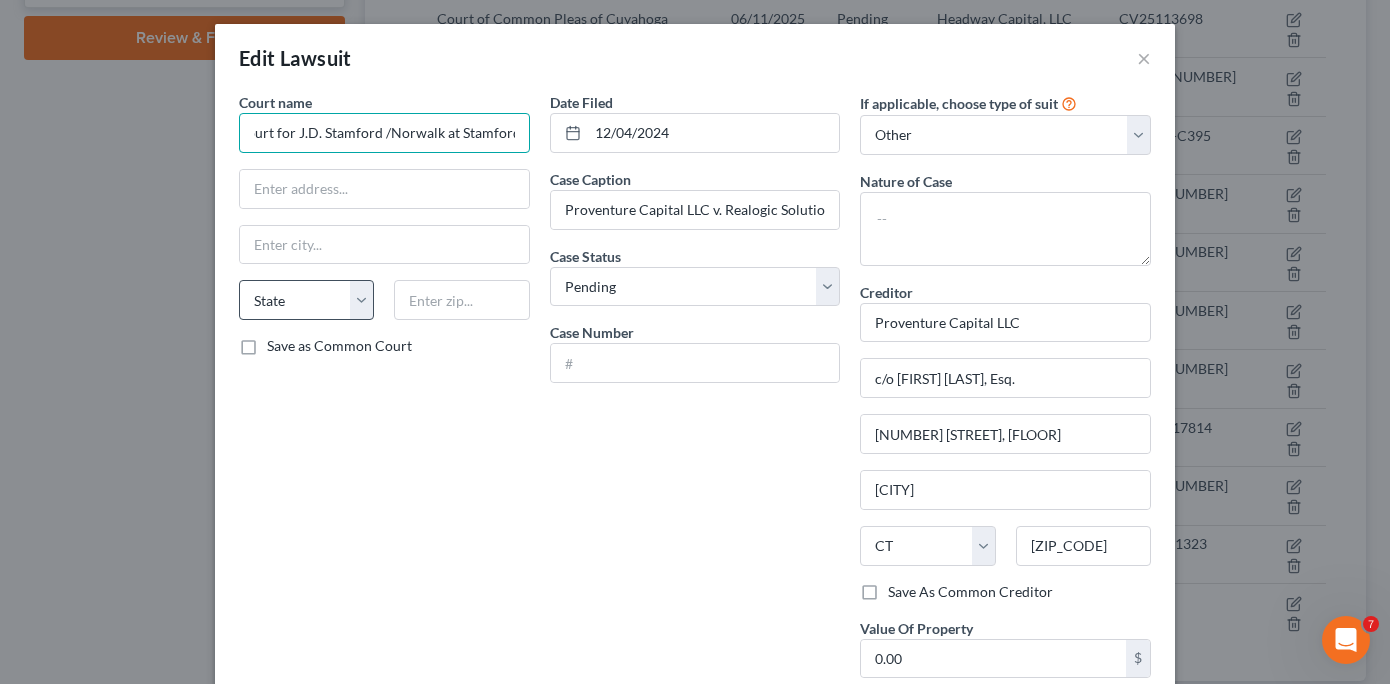 scroll, scrollTop: 0, scrollLeft: 0, axis: both 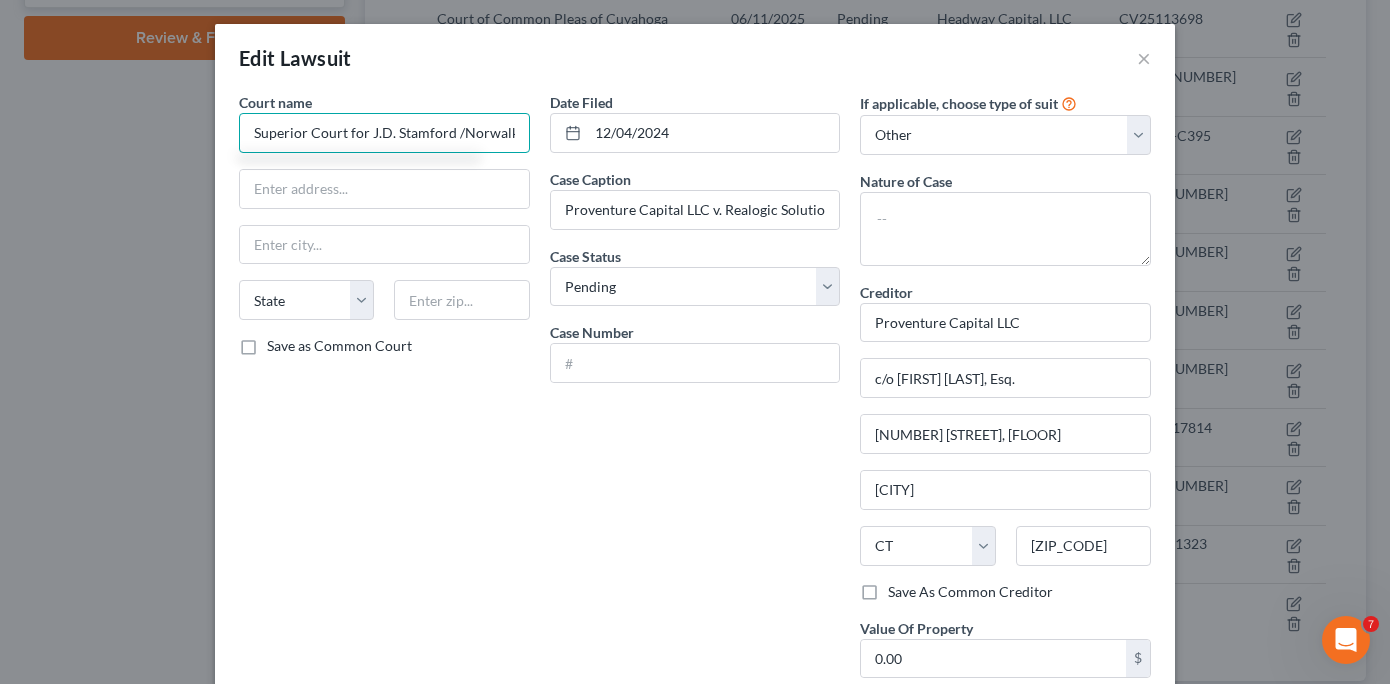 type on "Superior Court for J.D. Stamford /Norwalk at Stamford" 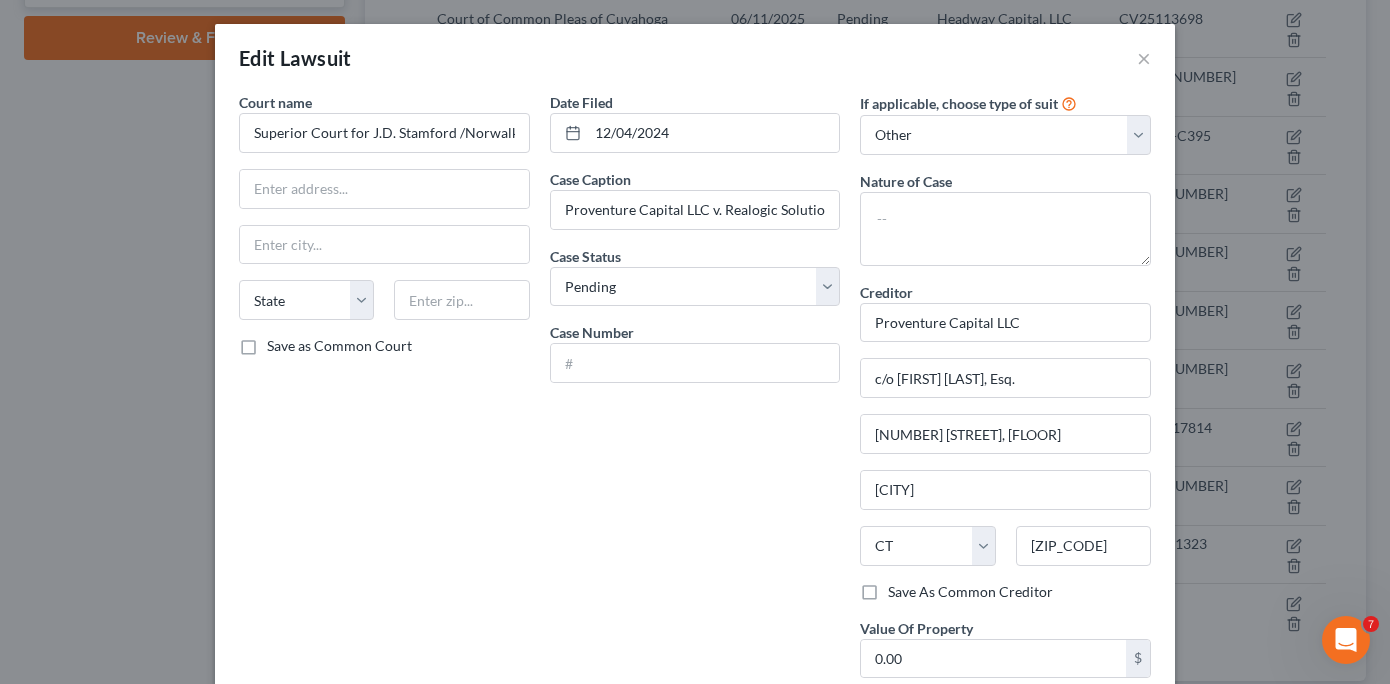 click on "Date Filed         [DATE] Case Caption [COMPANY] v. [COMPANY], et al.
Case Status
*
Select Pending On Appeal Concluded Case Number" at bounding box center [695, 407] 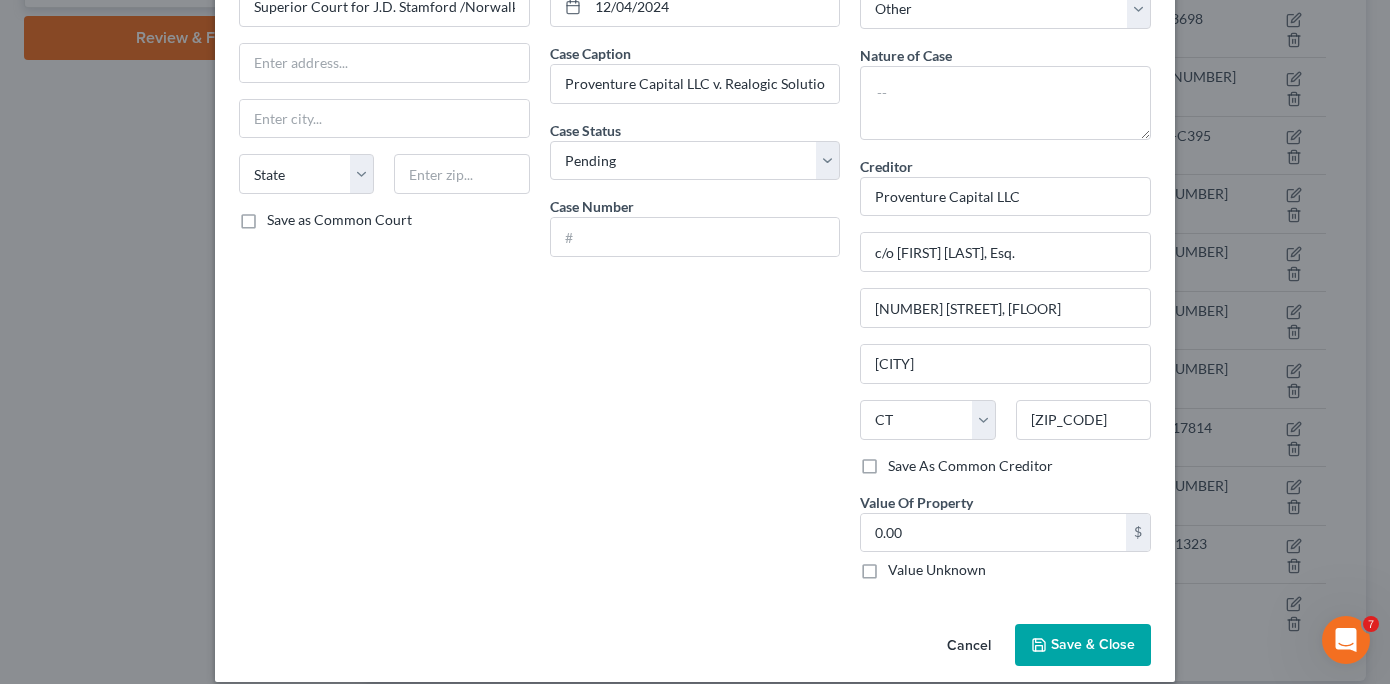 scroll, scrollTop: 148, scrollLeft: 0, axis: vertical 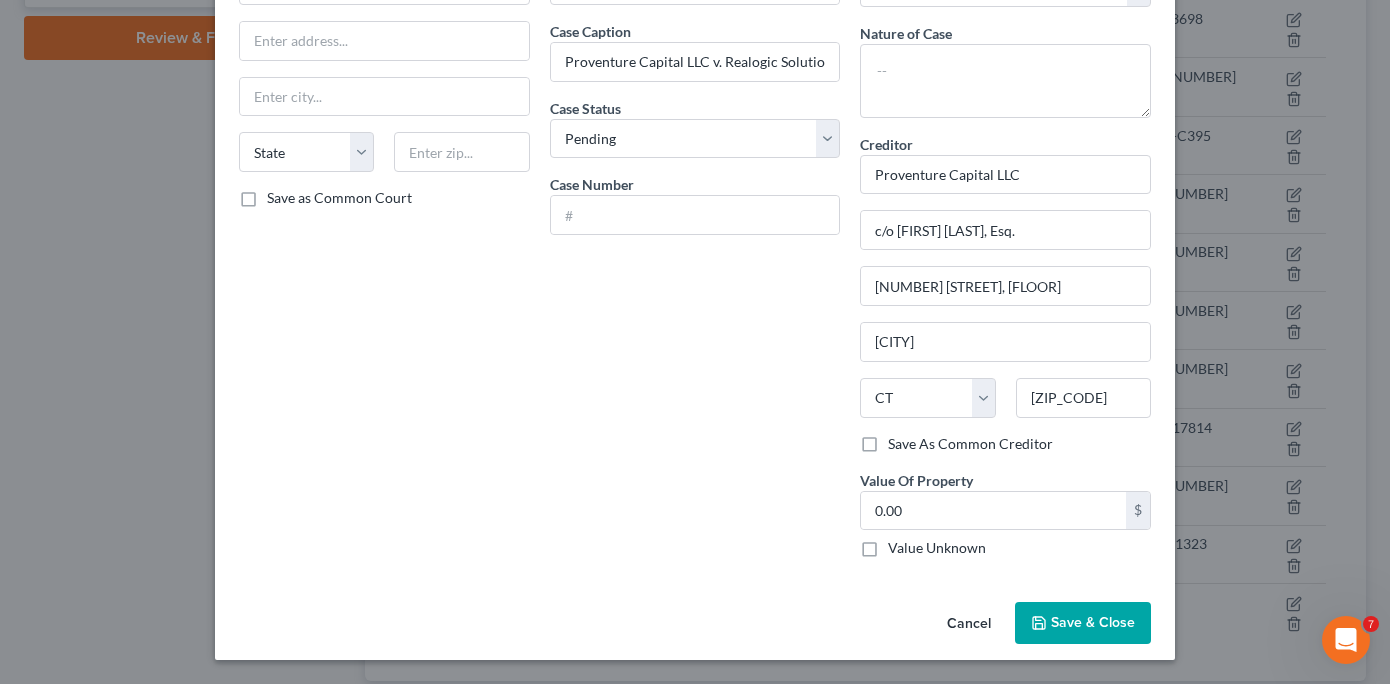 click on "Save & Close" at bounding box center (1093, 622) 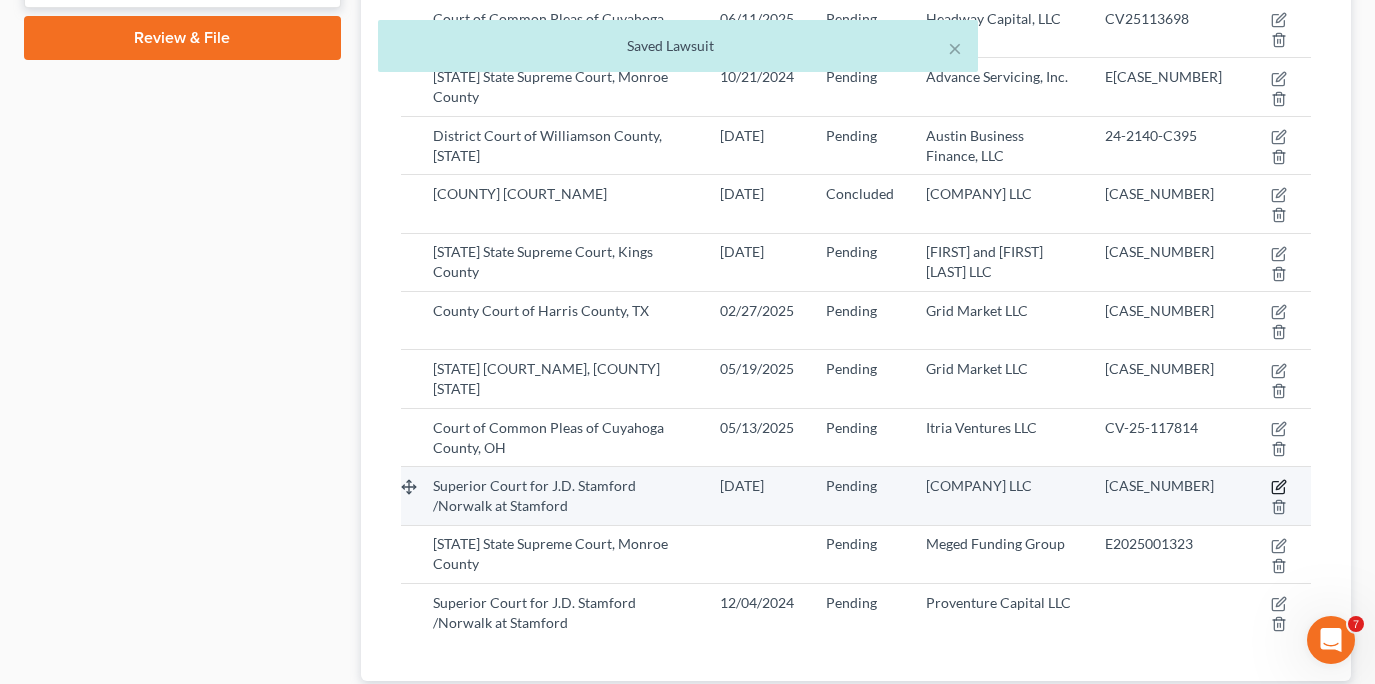 click 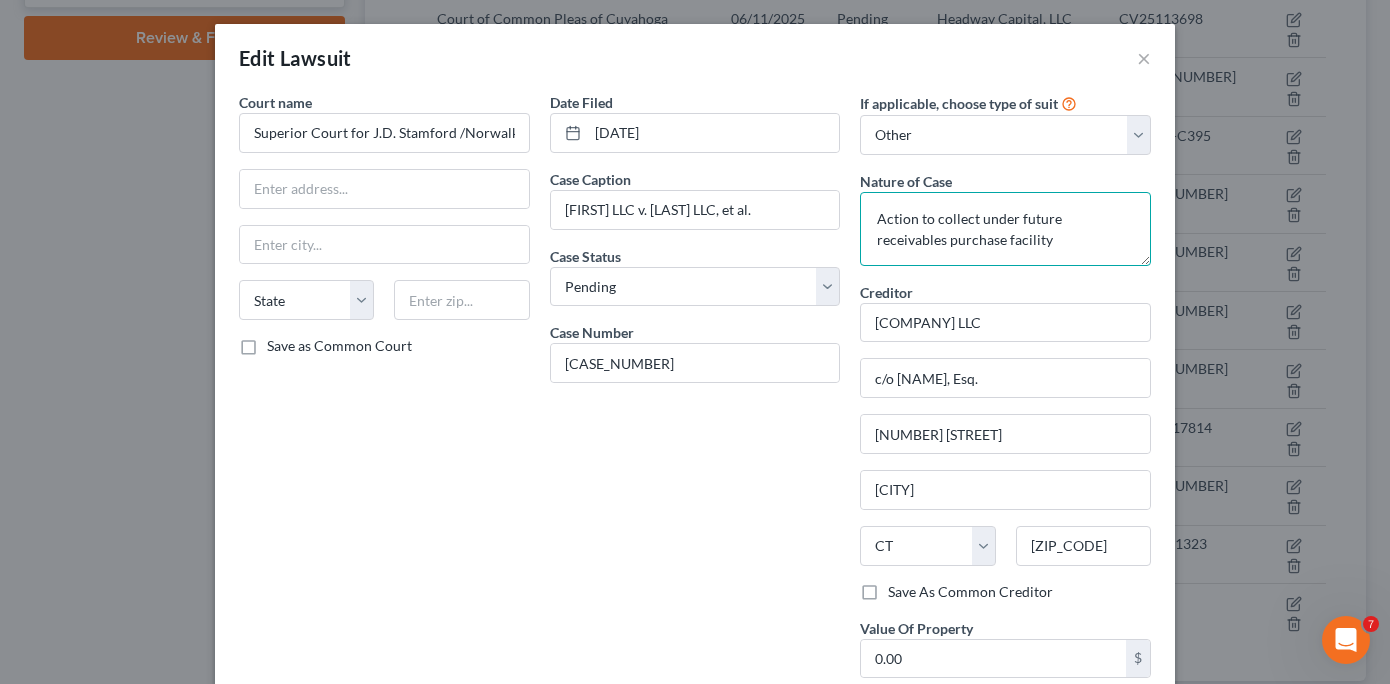 drag, startPoint x: 866, startPoint y: 216, endPoint x: 1009, endPoint y: 242, distance: 145.34442 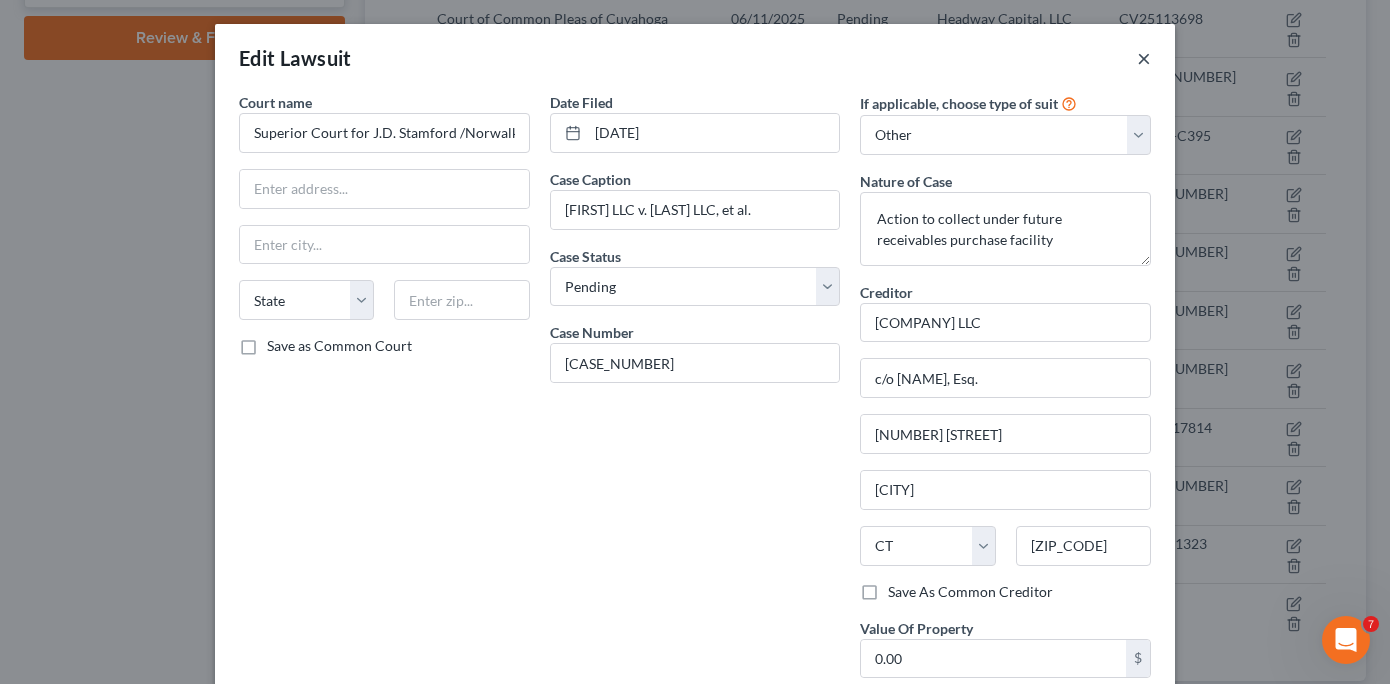 click on "×" at bounding box center (1144, 58) 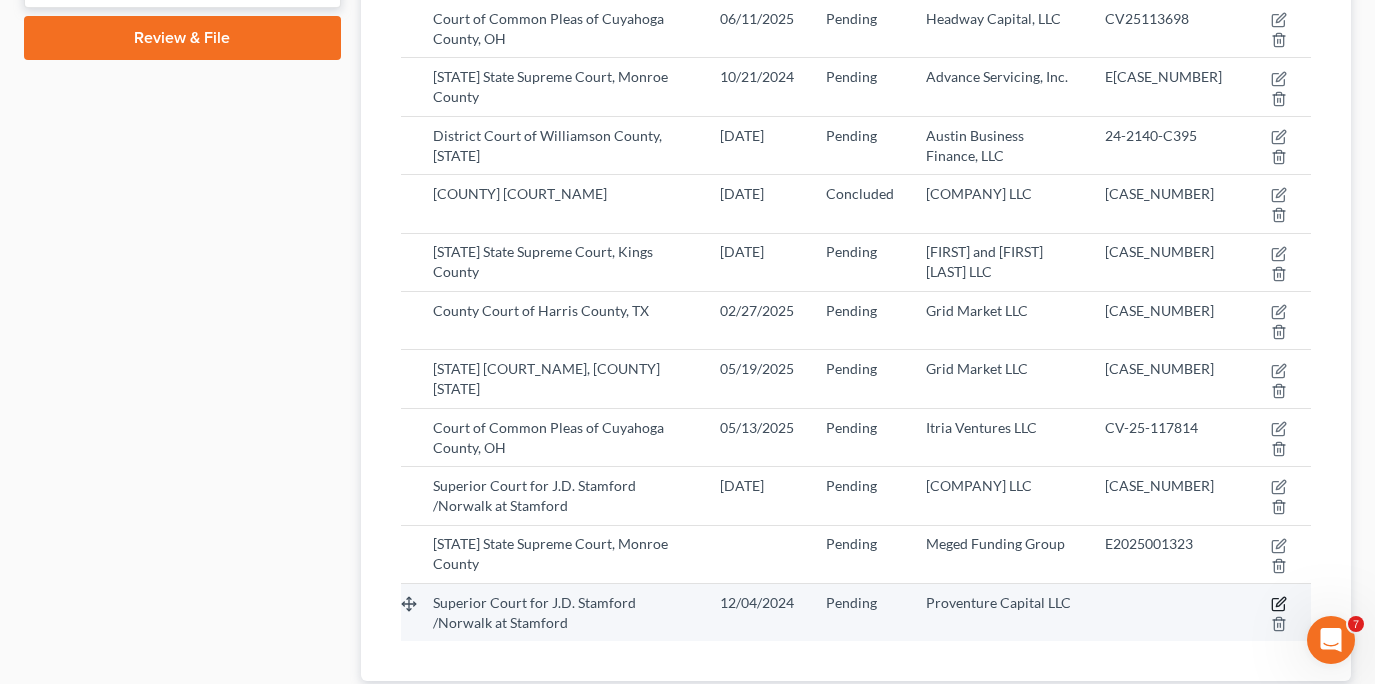 click 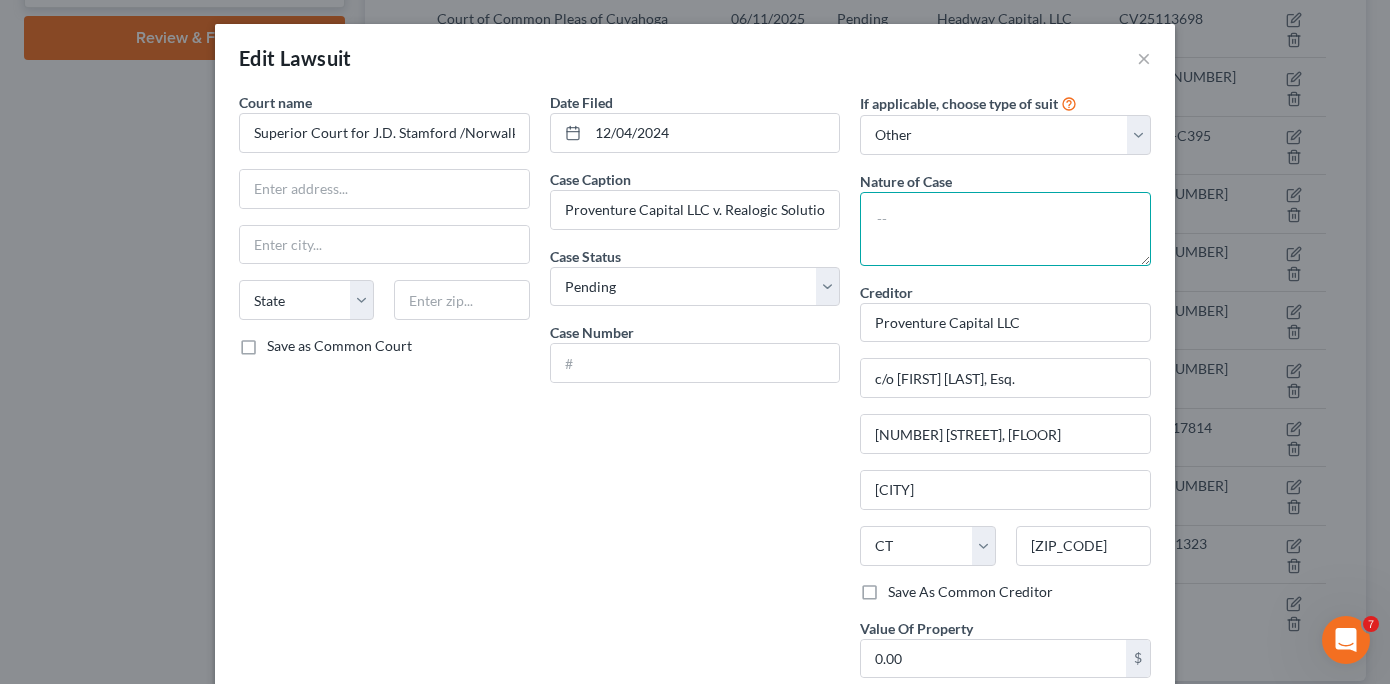 click at bounding box center [1005, 229] 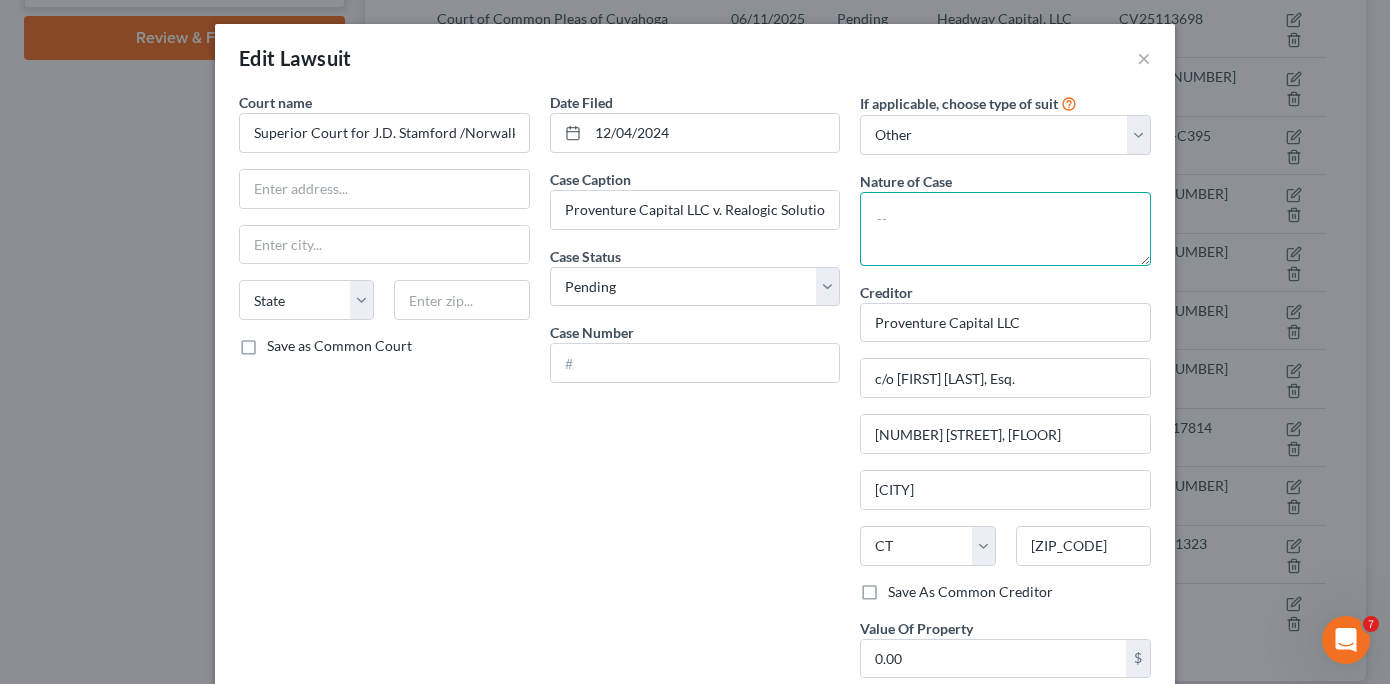 paste on "Action to collect under future receivables purchase facility" 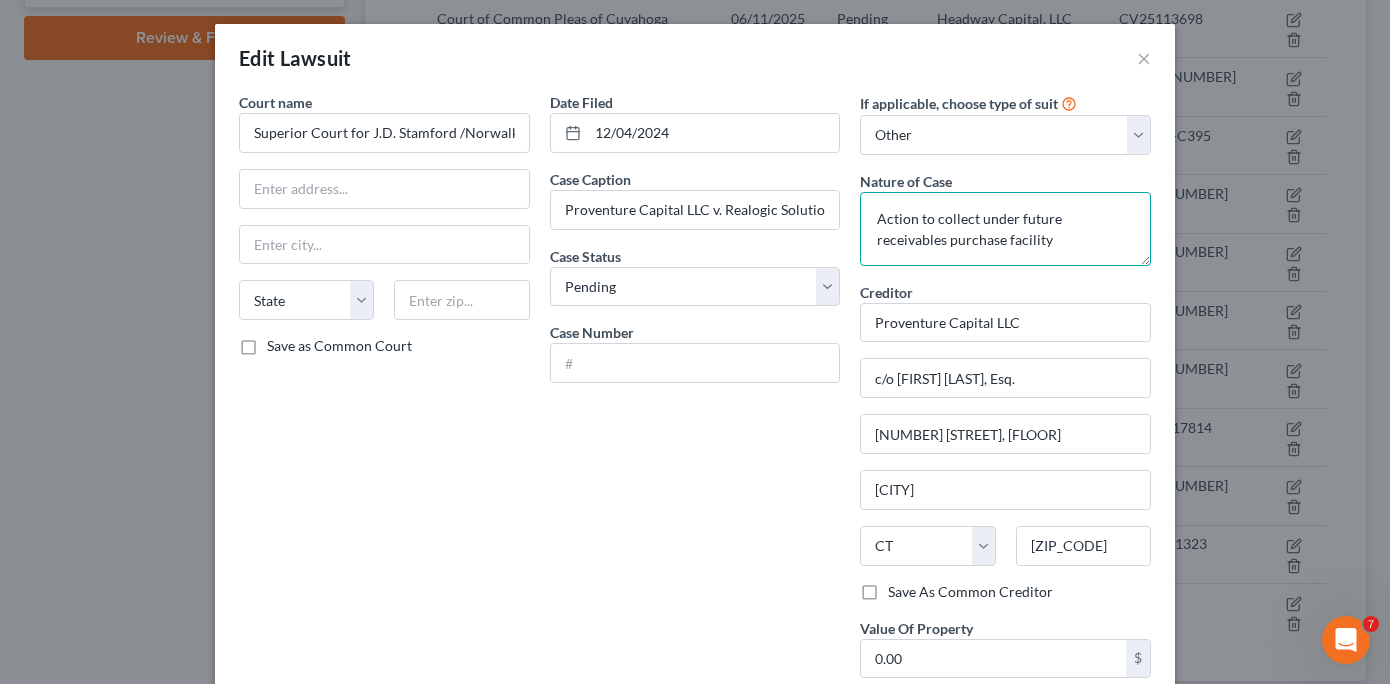 type on "Action to collect under future receivables purchase facility" 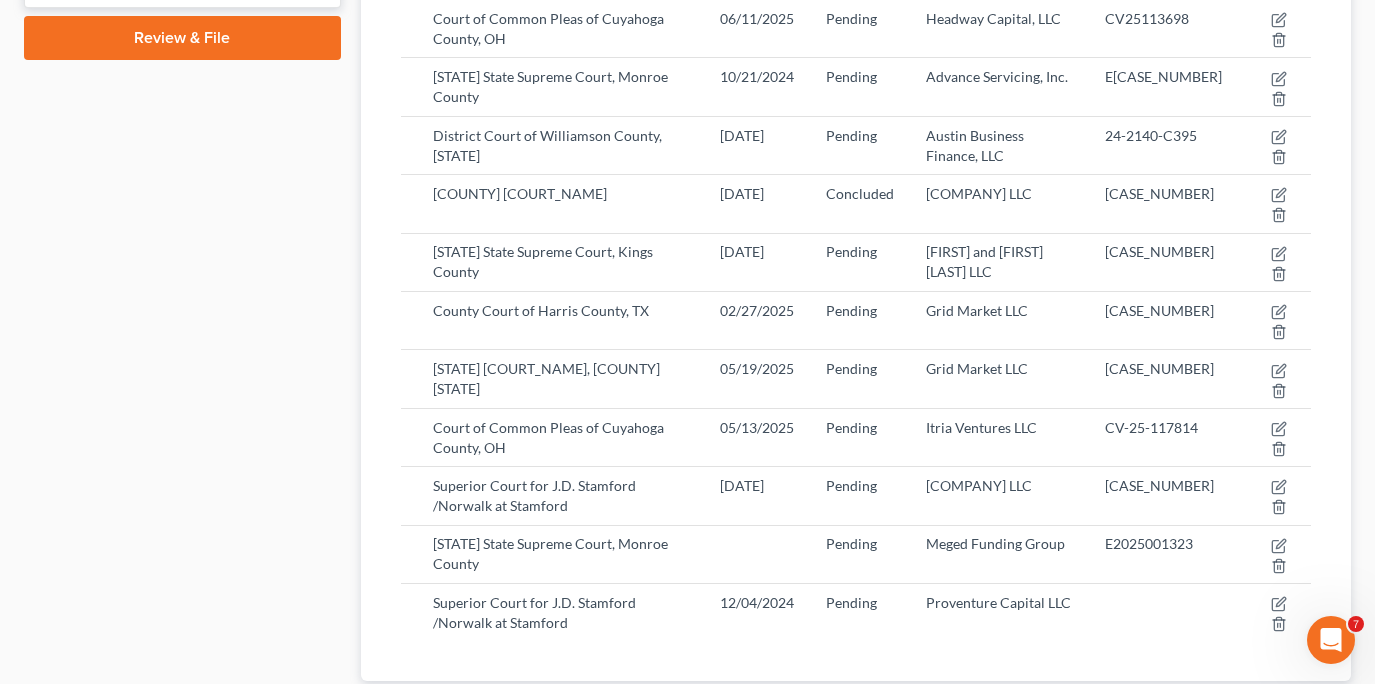 drag, startPoint x: 1378, startPoint y: 378, endPoint x: 1388, endPoint y: 427, distance: 50.01 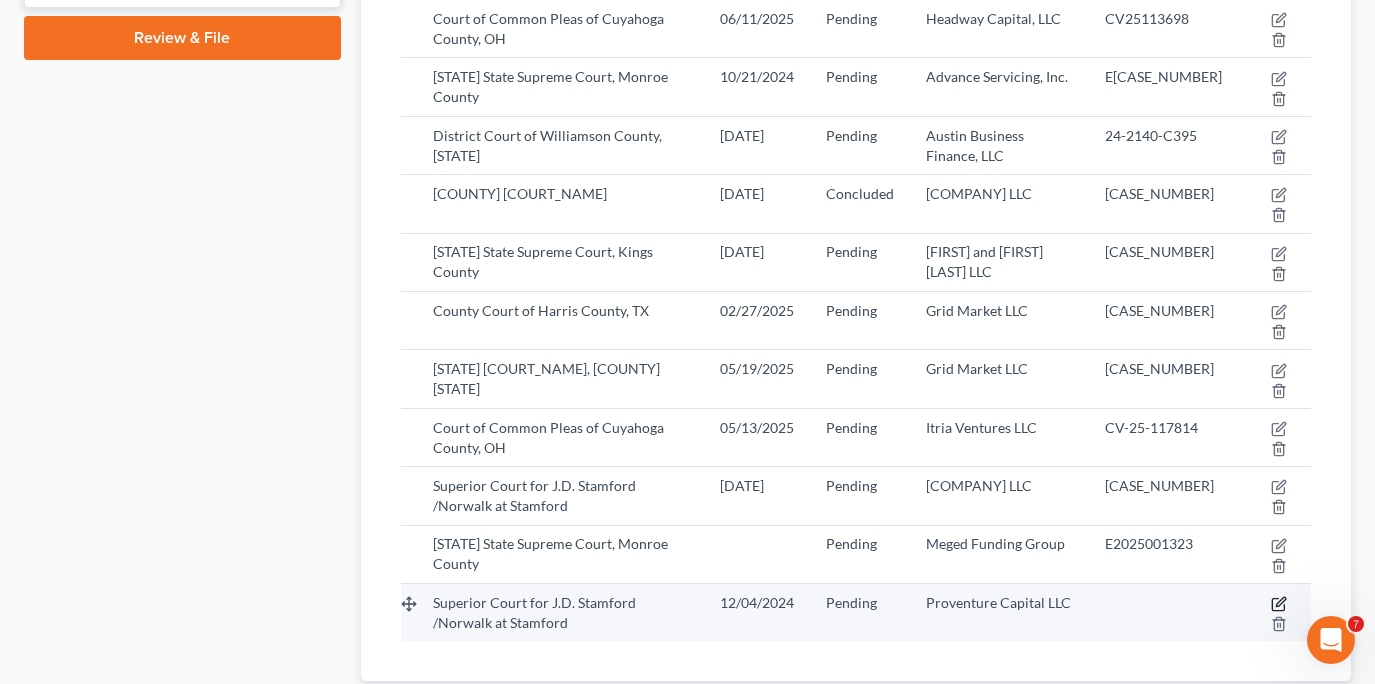 click 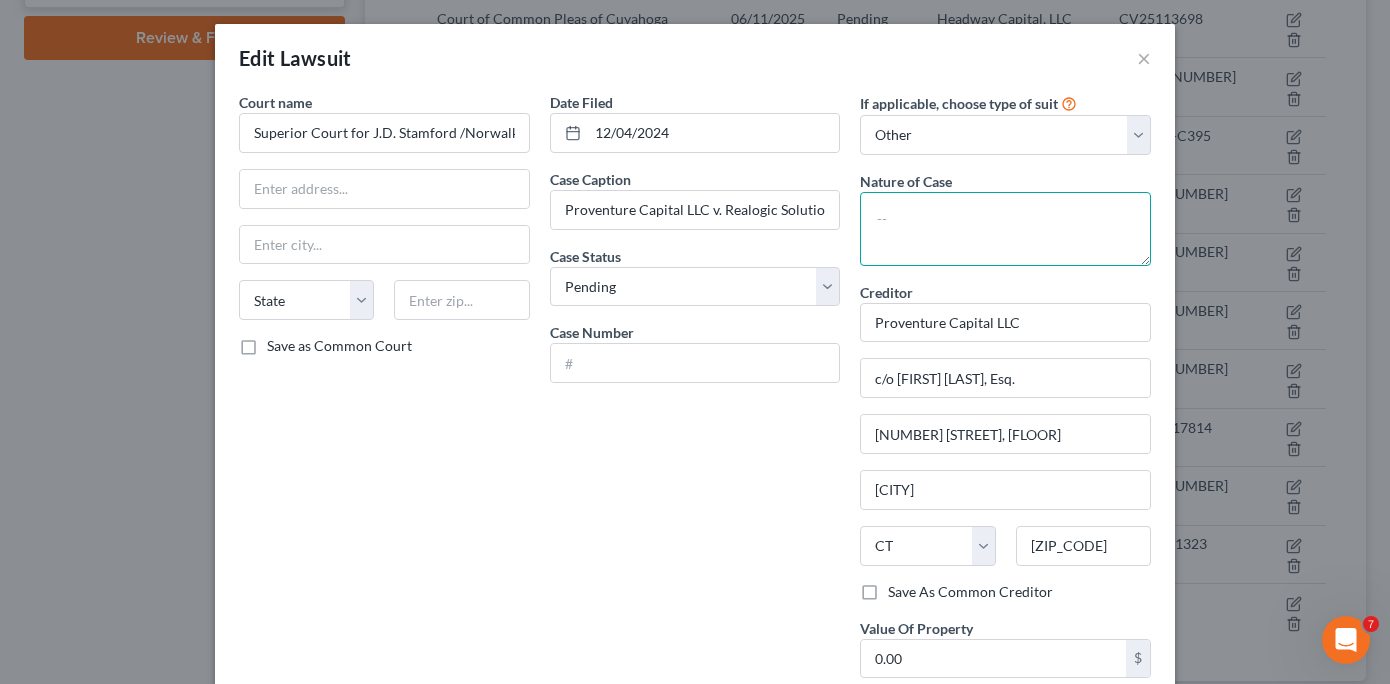 paste on "Action to collect under future receivables purchase facility" 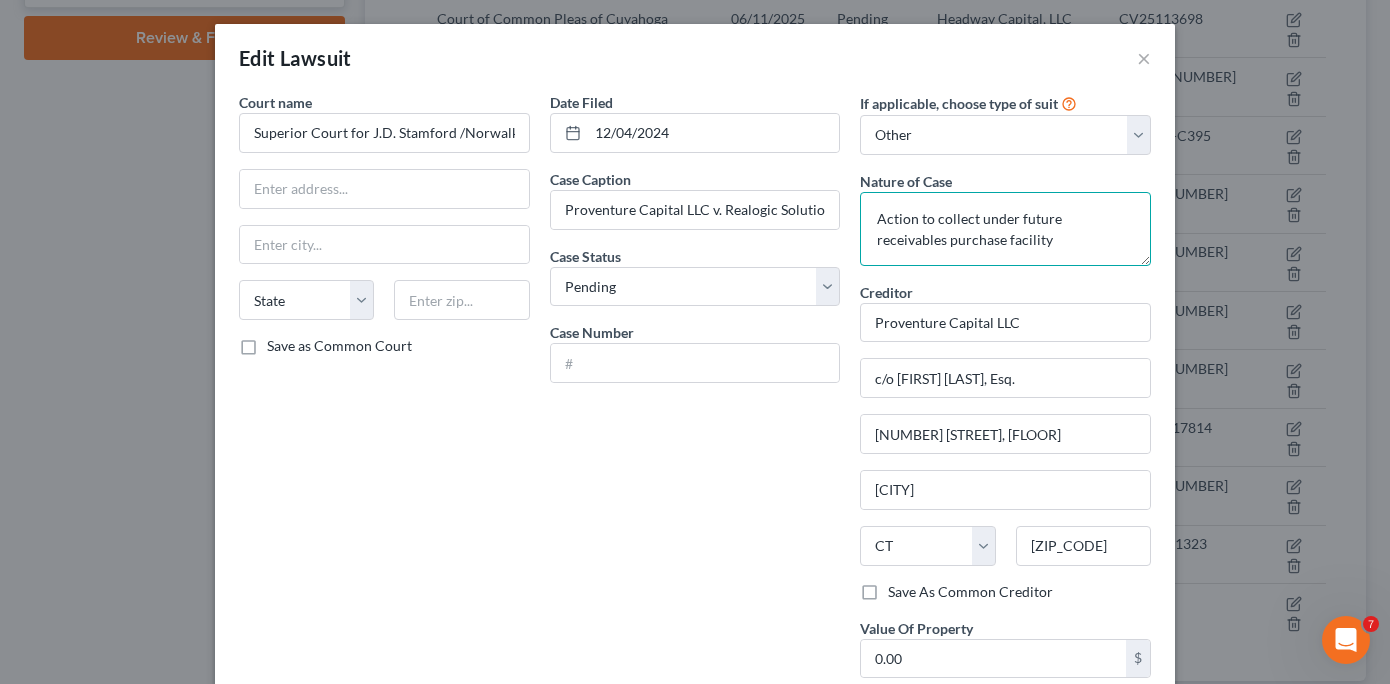 type on "Action to collect under future receivables purchase facility" 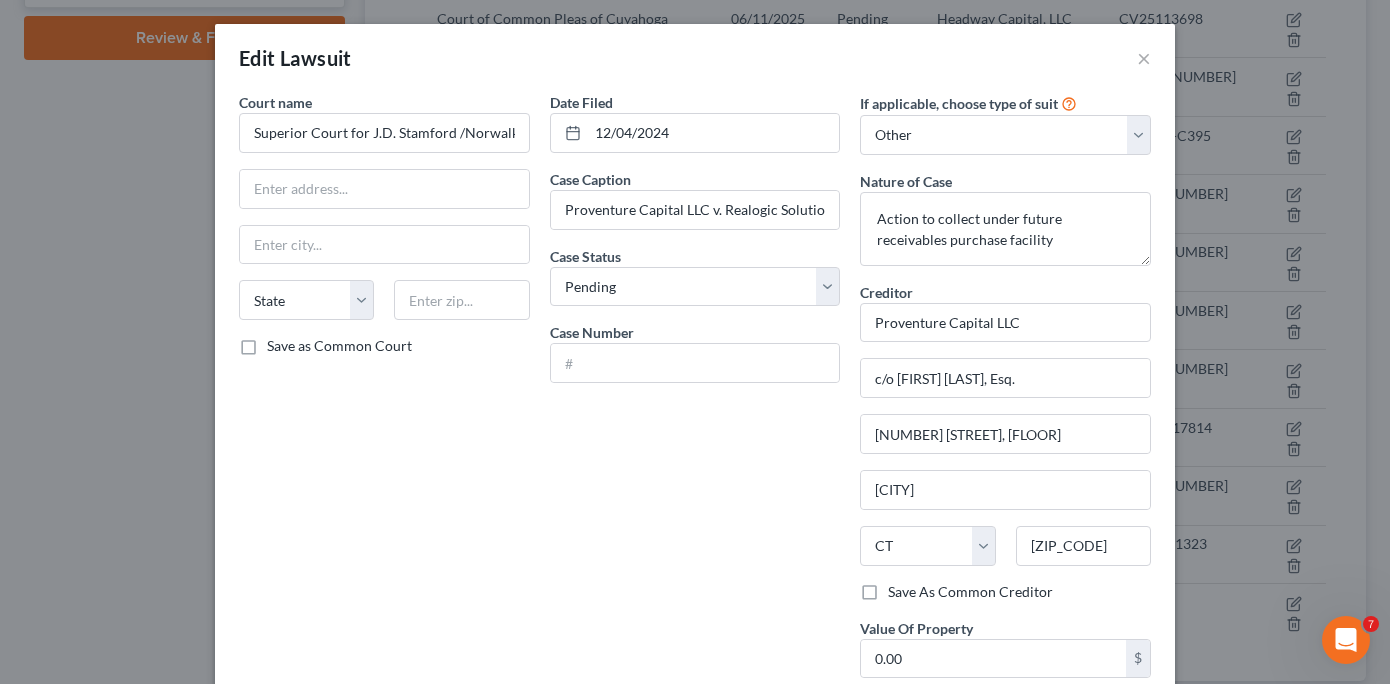 click on "Date Filed         [DATE] Case Caption [COMPANY] v. [COMPANY], et al.
Case Status
*
Select Pending On Appeal Concluded Case Number" at bounding box center (695, 407) 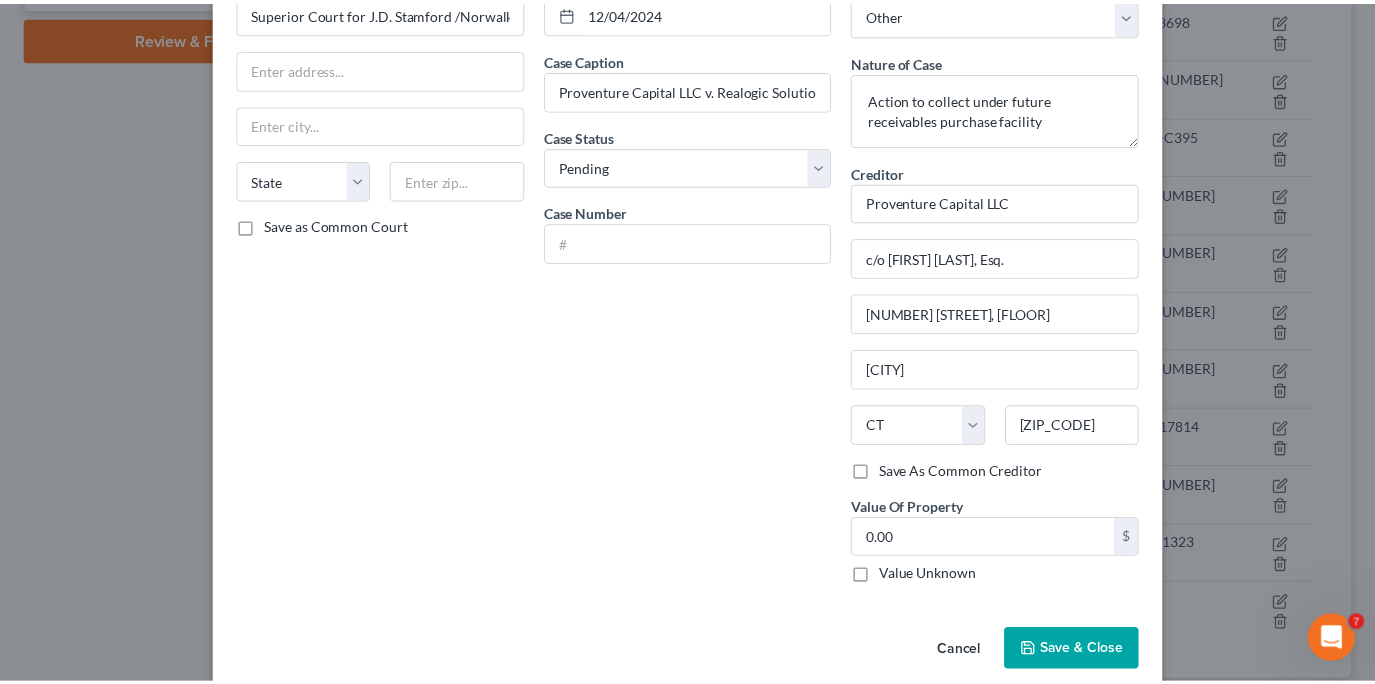scroll, scrollTop: 148, scrollLeft: 0, axis: vertical 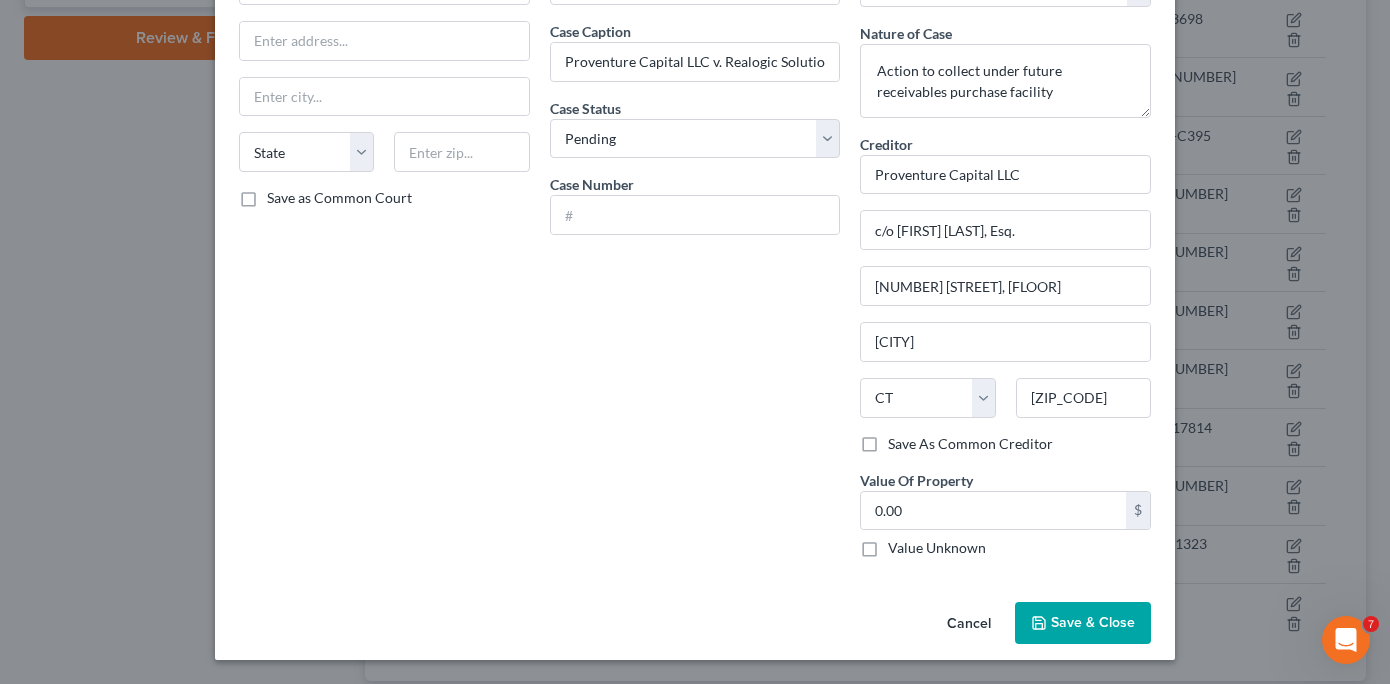 click on "Save & Close" at bounding box center [1093, 622] 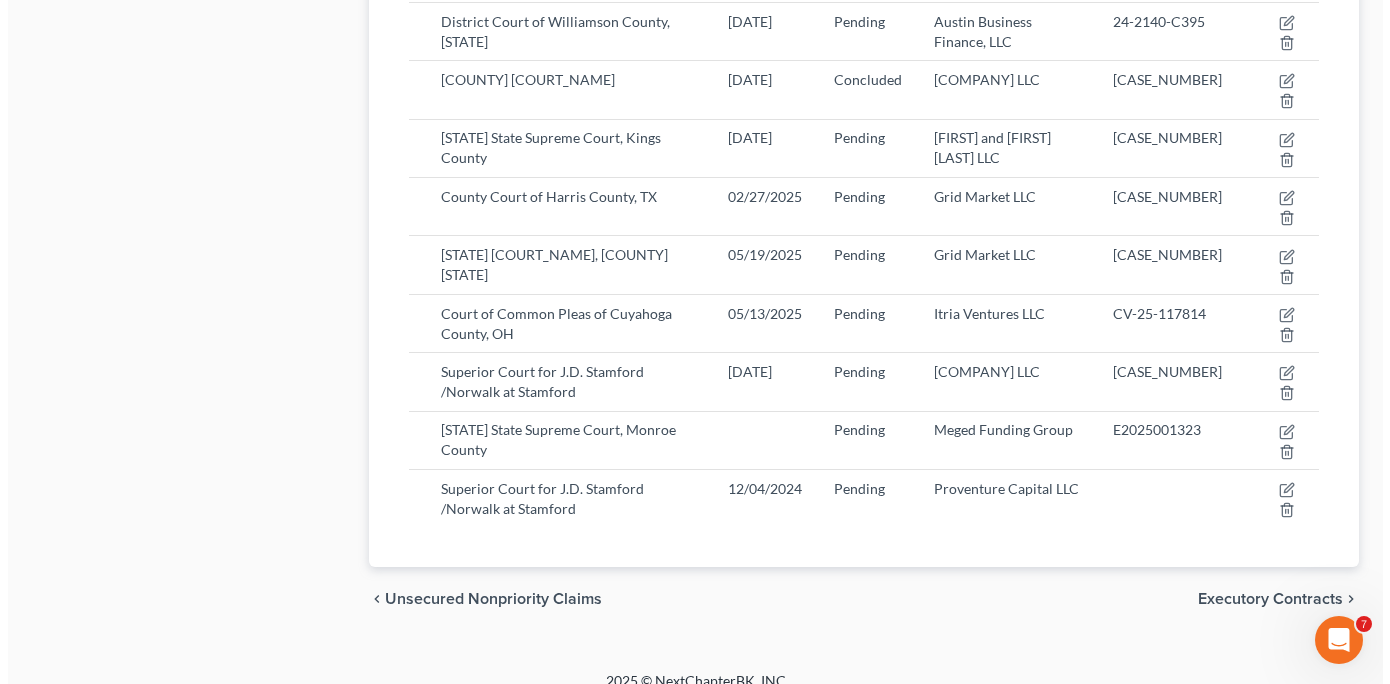 scroll, scrollTop: 920, scrollLeft: 0, axis: vertical 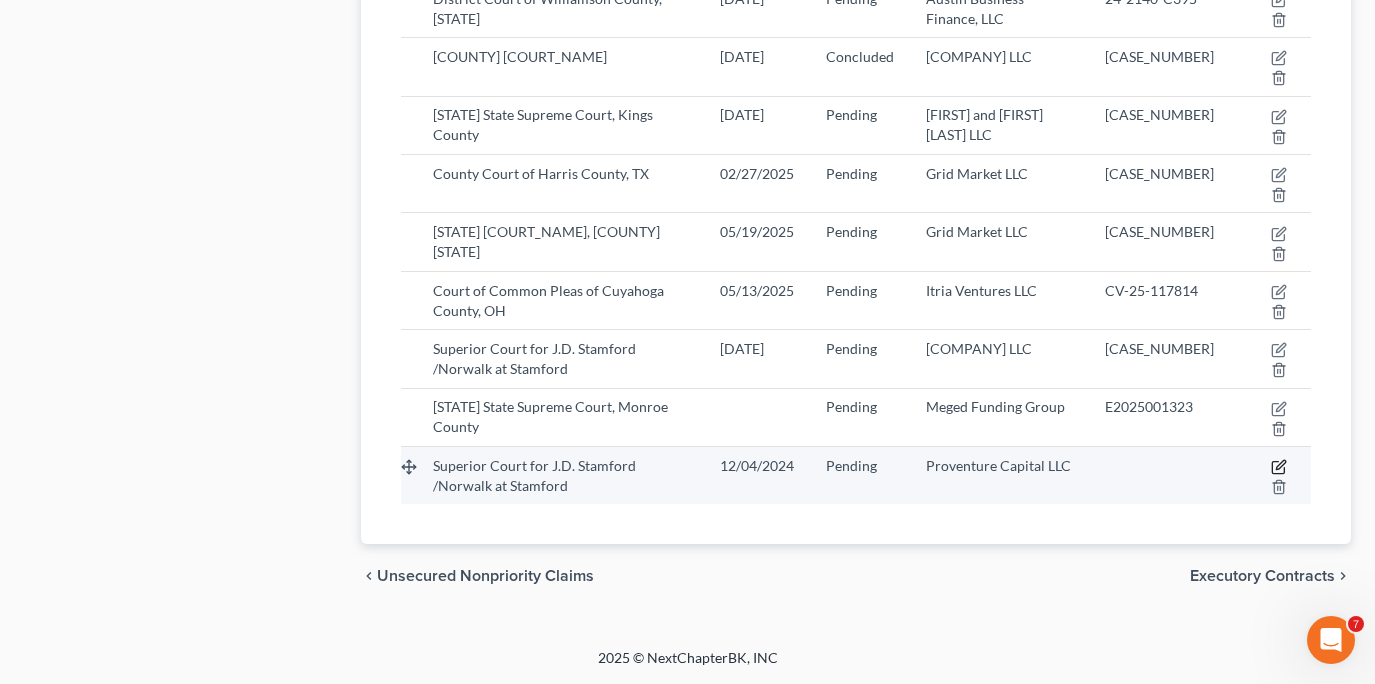 click 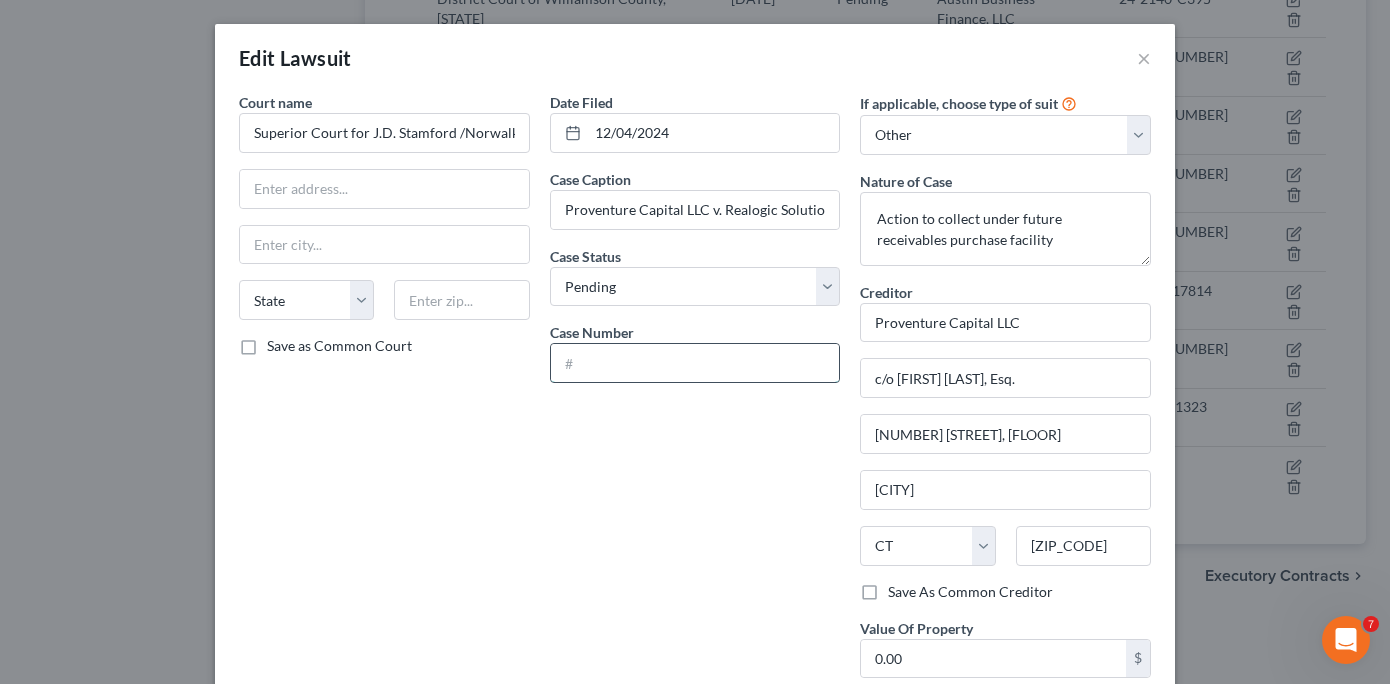 paste on "[CASE_NUMBER]" 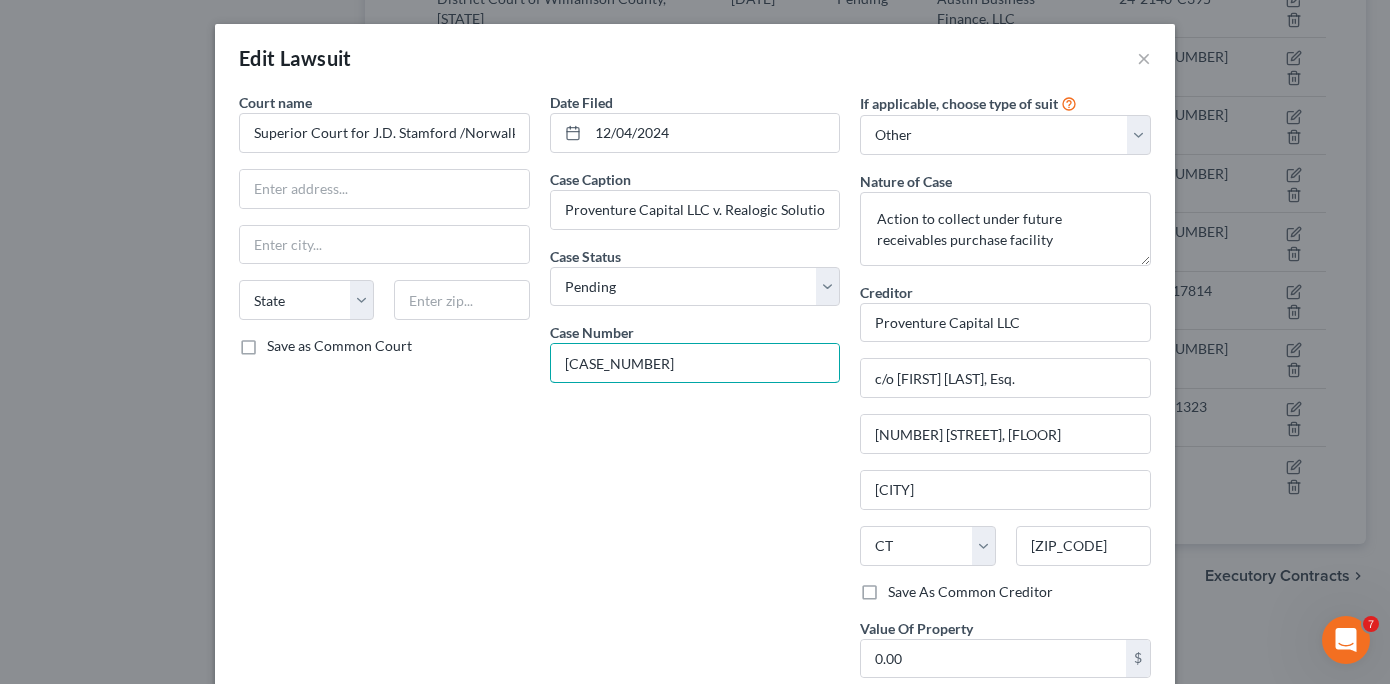 type on "[CASE_NUMBER]" 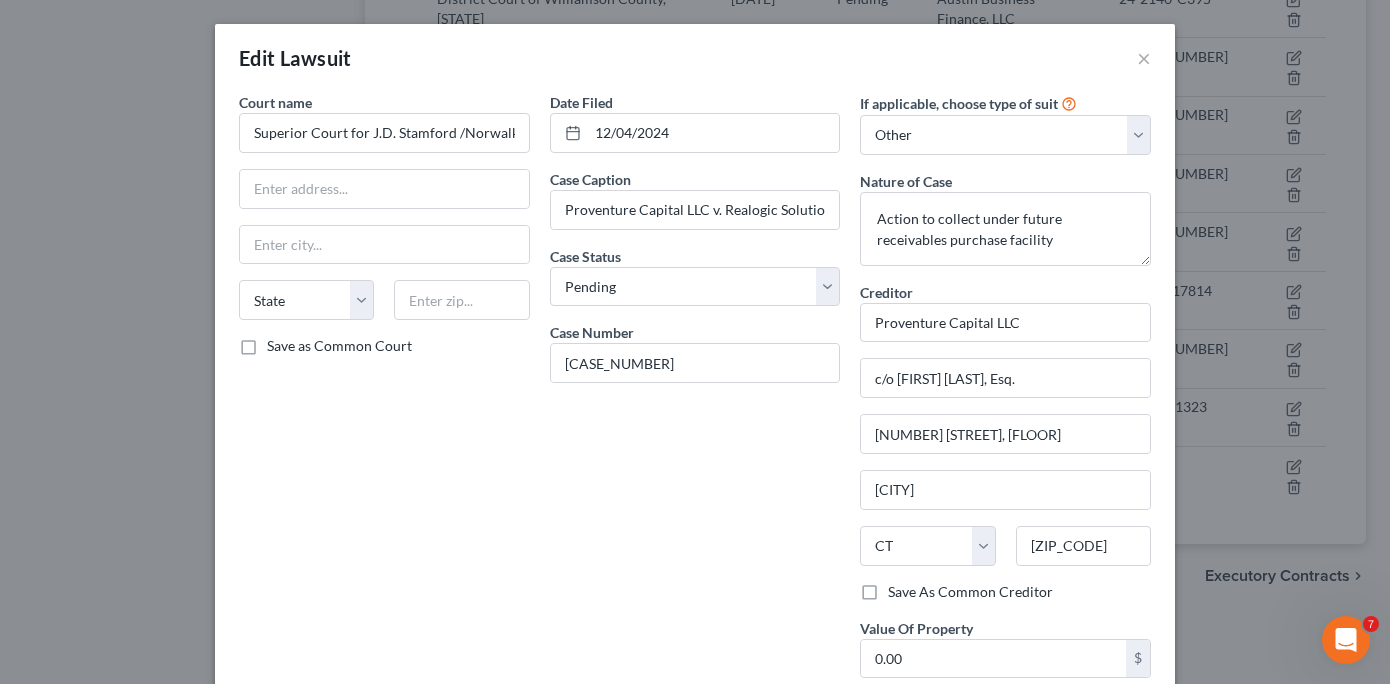 click on "Date Filed         [DATE] Case Caption [COMPANY] v. [COMPANY], et al.
Case Status
*
Select Pending On Appeal Concluded Case Number [CASE_NUMBER]" at bounding box center (695, 407) 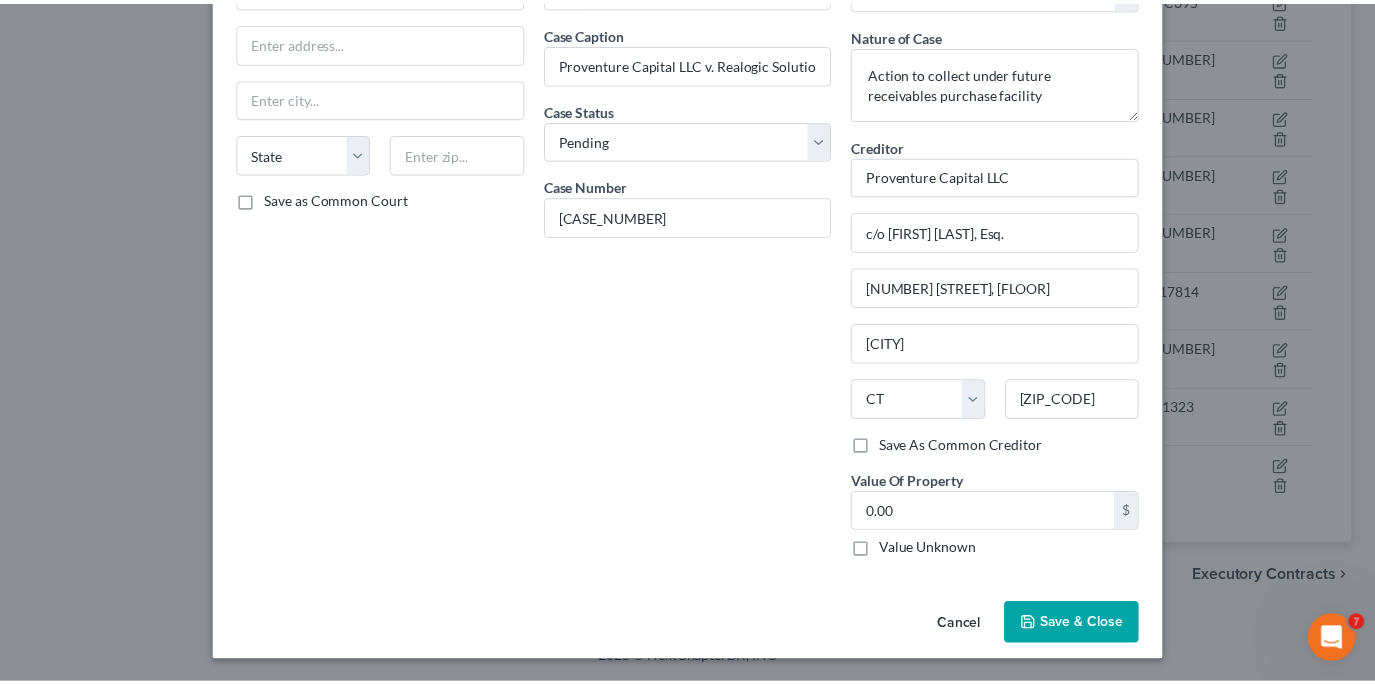 scroll, scrollTop: 148, scrollLeft: 0, axis: vertical 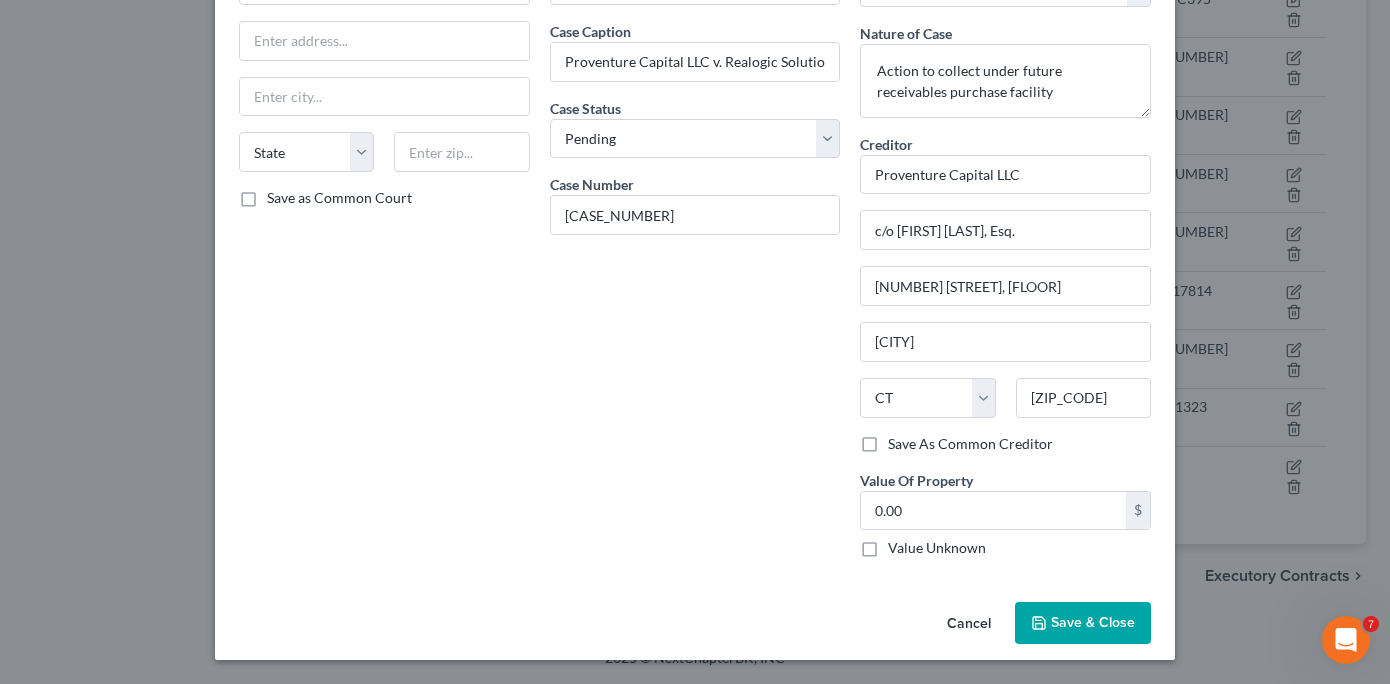 click 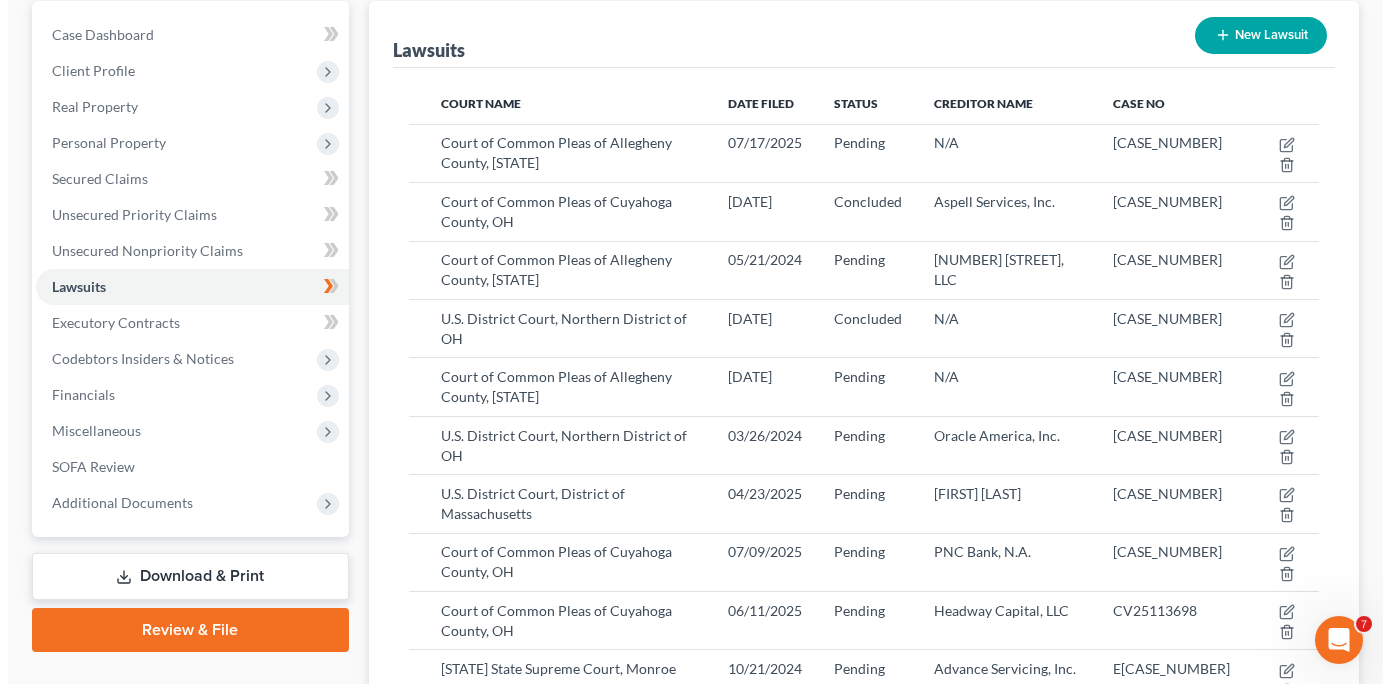 scroll, scrollTop: 186, scrollLeft: 0, axis: vertical 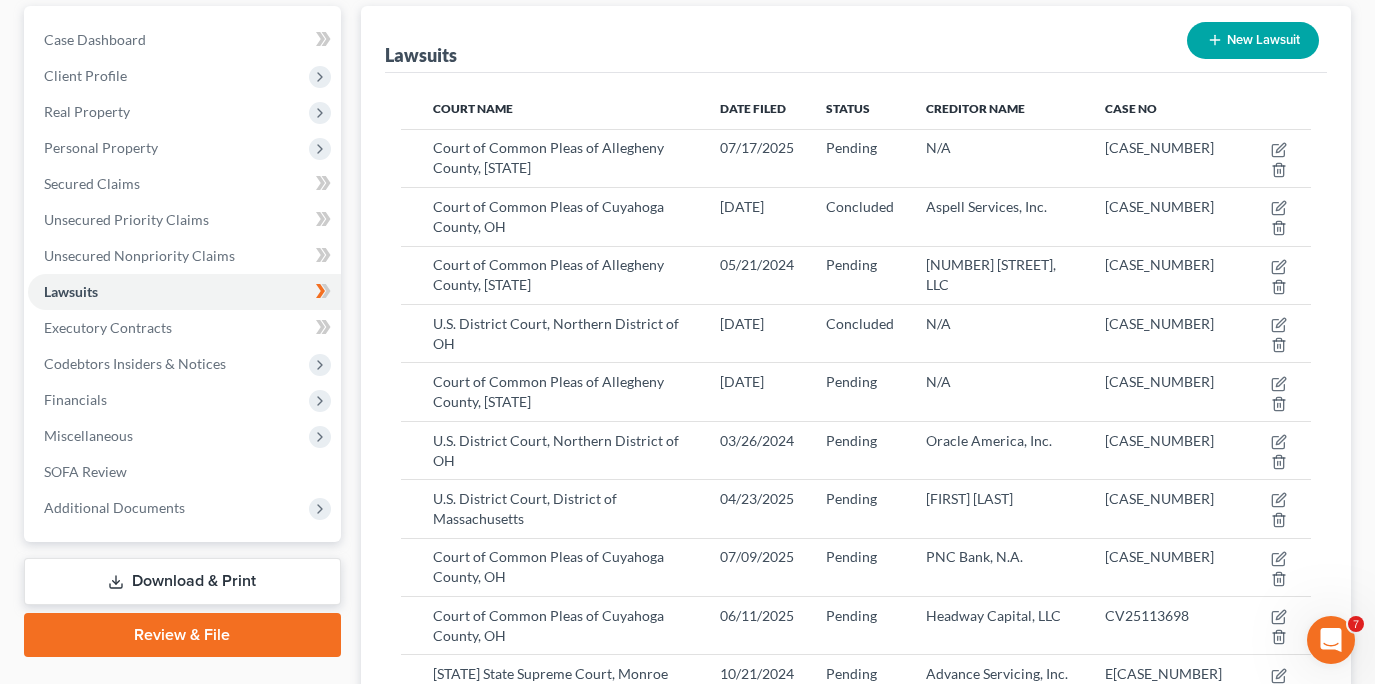 click on "New Lawsuit" at bounding box center (1253, 40) 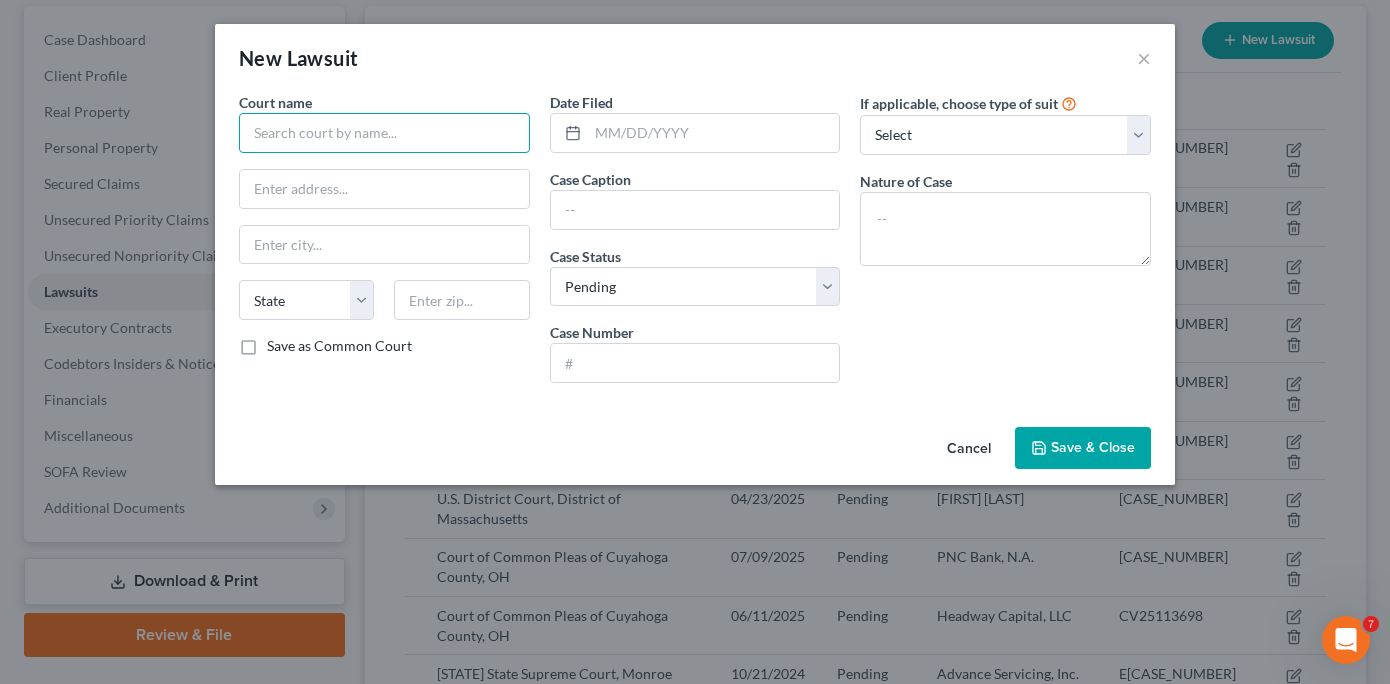 click at bounding box center [384, 133] 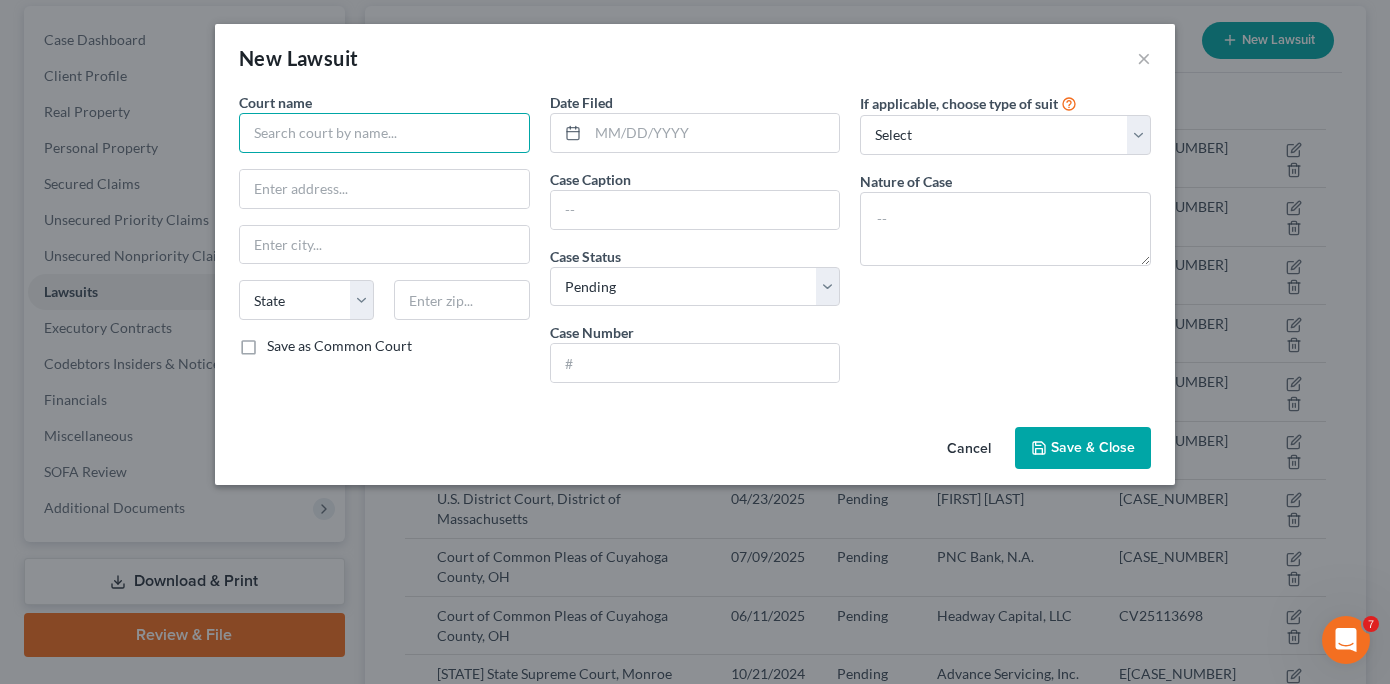 paste on "Seventeenth Judicial Circuit in and for Broward County, Florida" 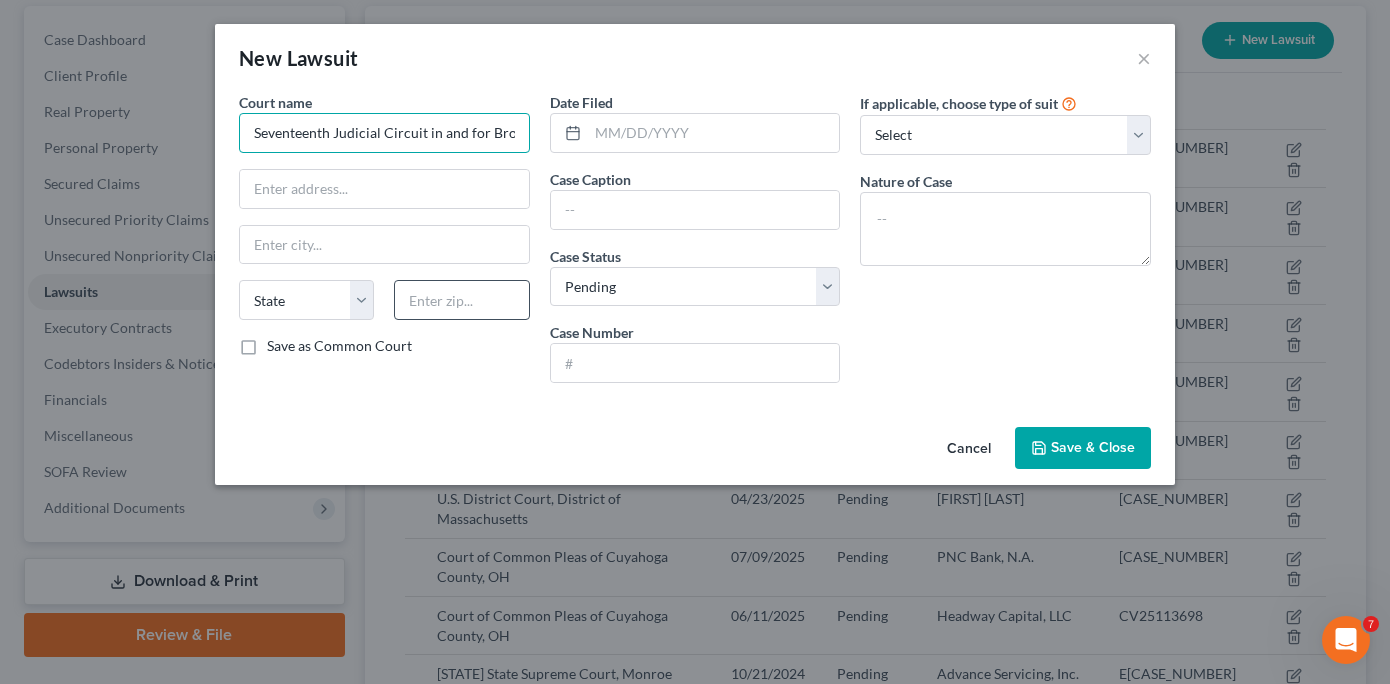 scroll, scrollTop: 0, scrollLeft: 123, axis: horizontal 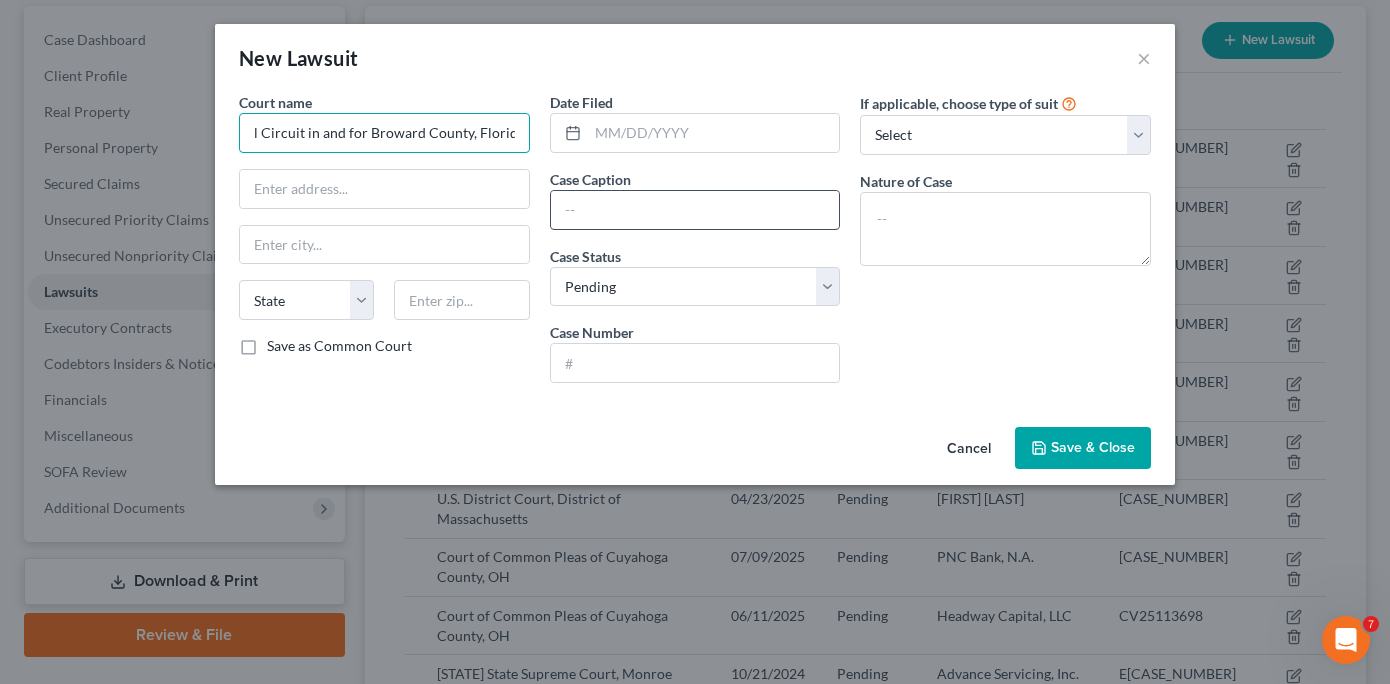 type on "Seventeenth Judicial Circuit in and for Broward County, Florida" 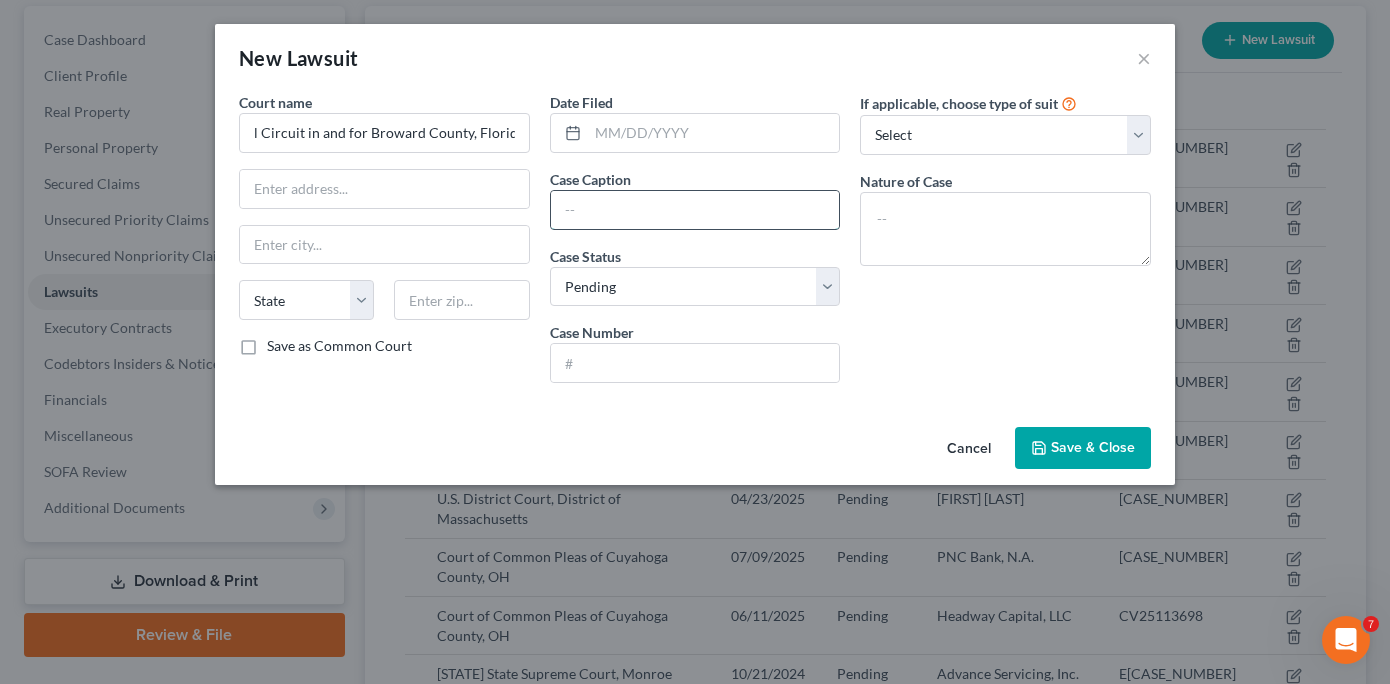 scroll, scrollTop: 0, scrollLeft: 0, axis: both 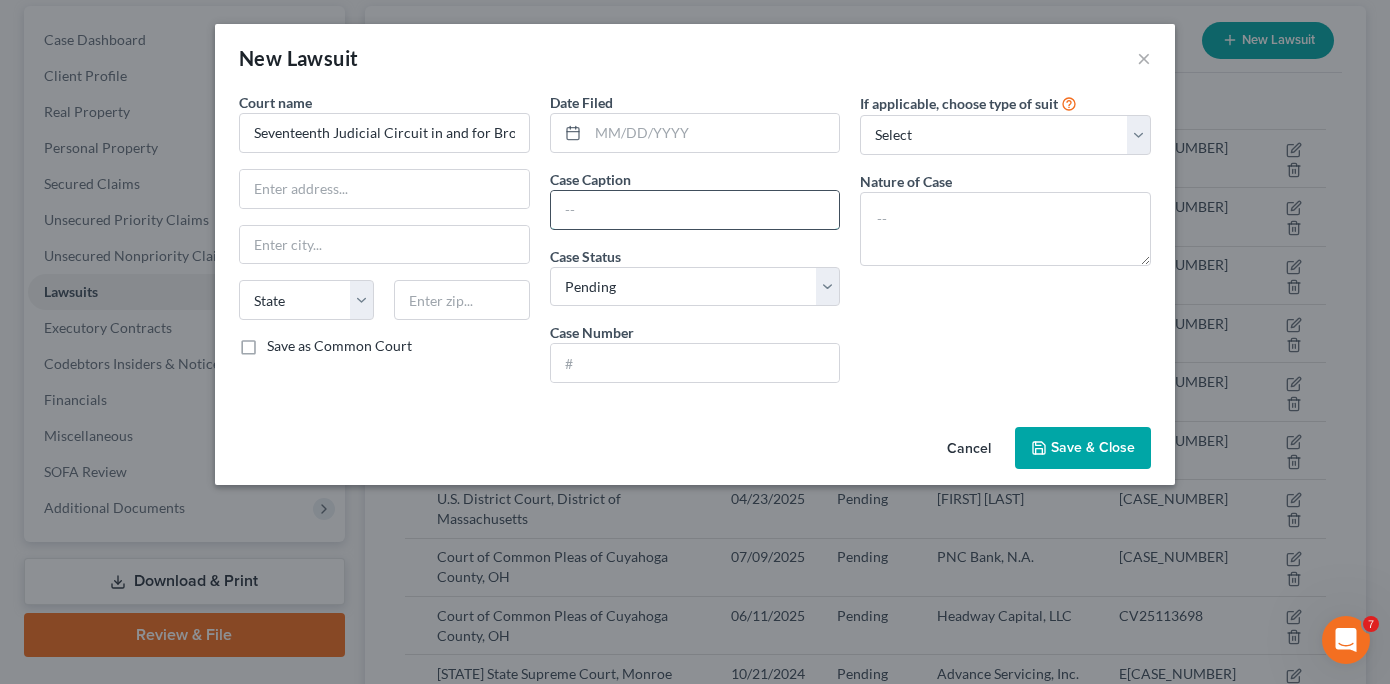 click at bounding box center (695, 210) 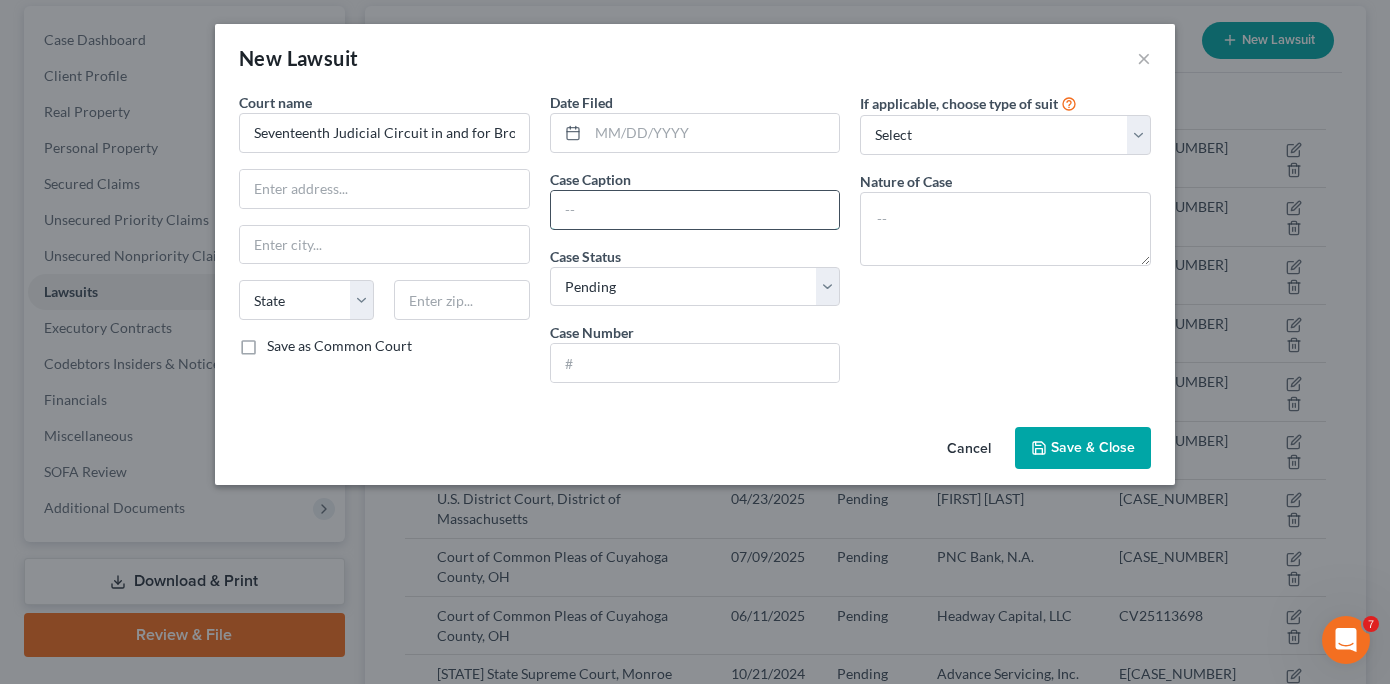 type on "F" 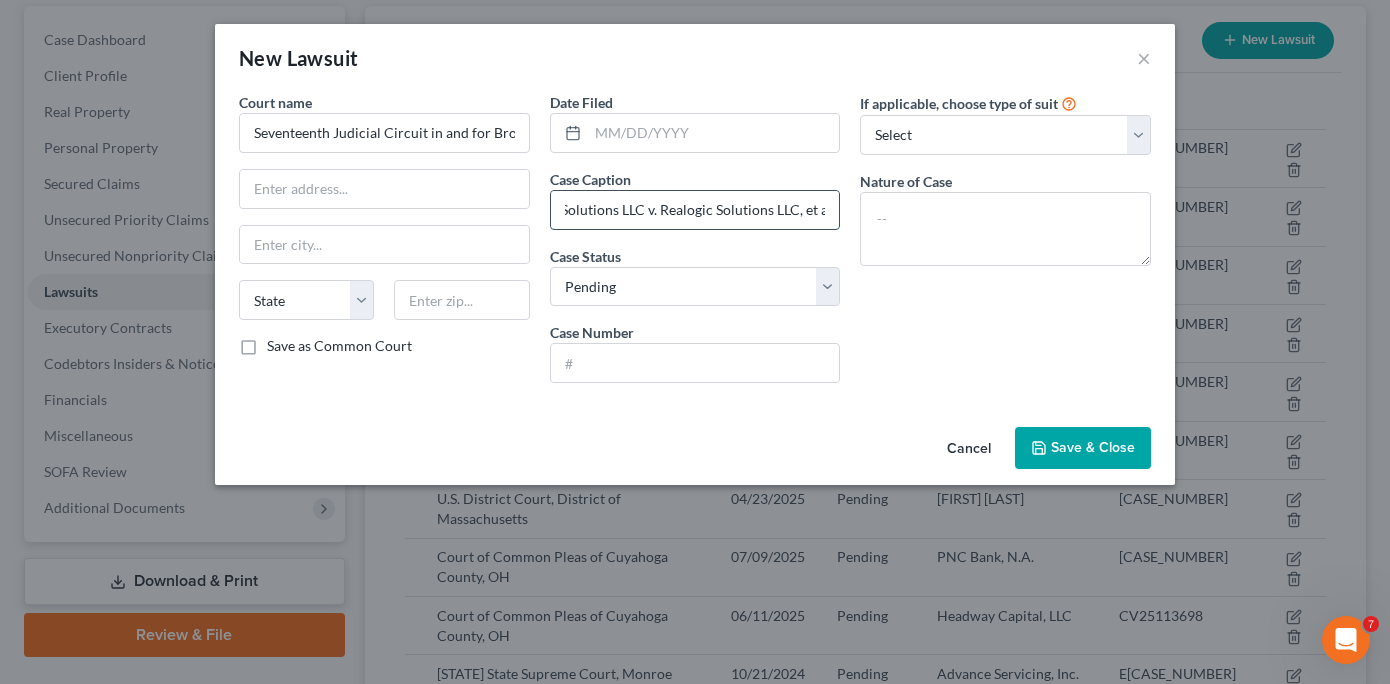 scroll, scrollTop: 0, scrollLeft: 109, axis: horizontal 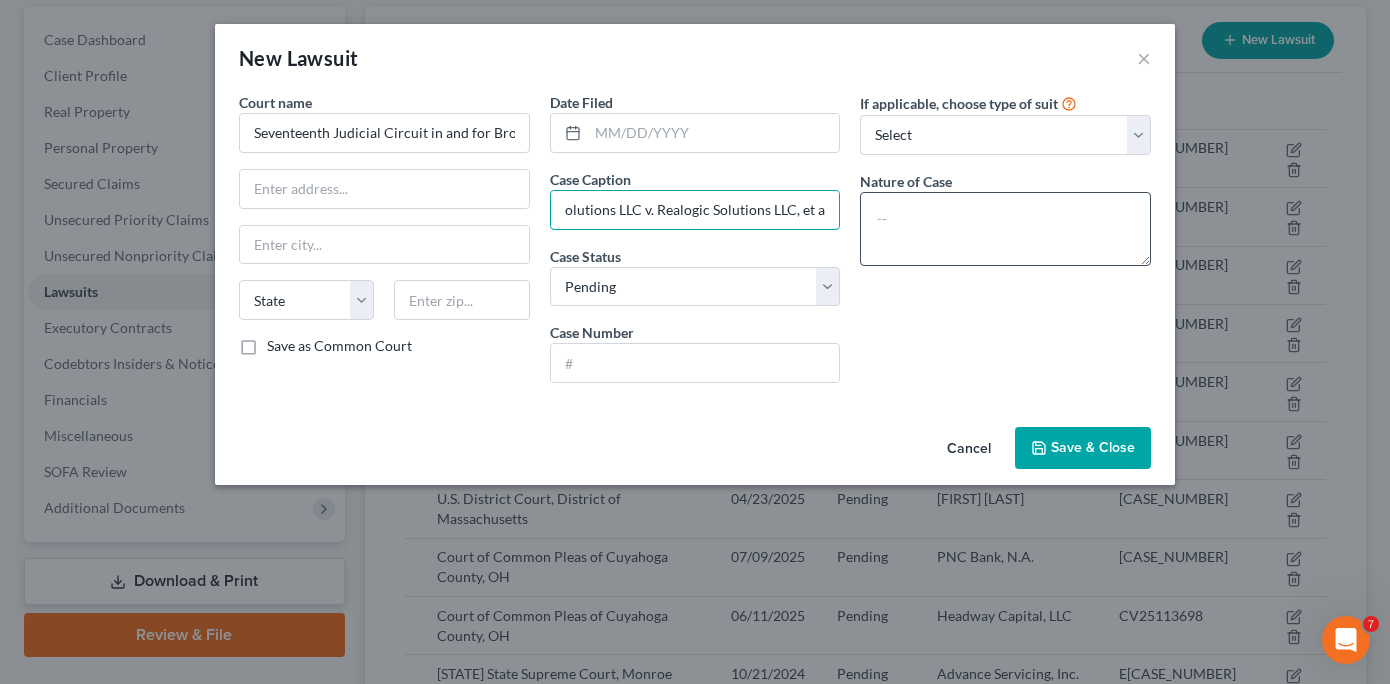 type on "Unique Funding Solutions LLC v. Realogic Solutions LLC, et al." 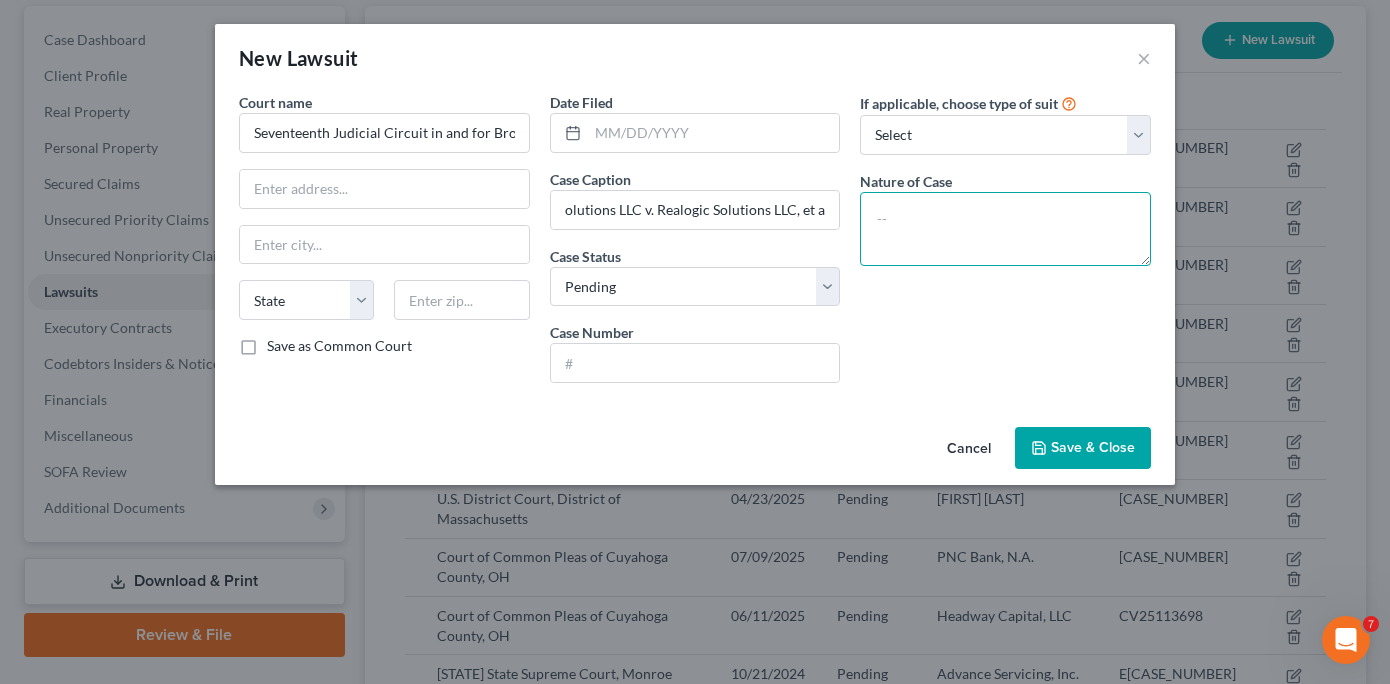 click at bounding box center (1005, 229) 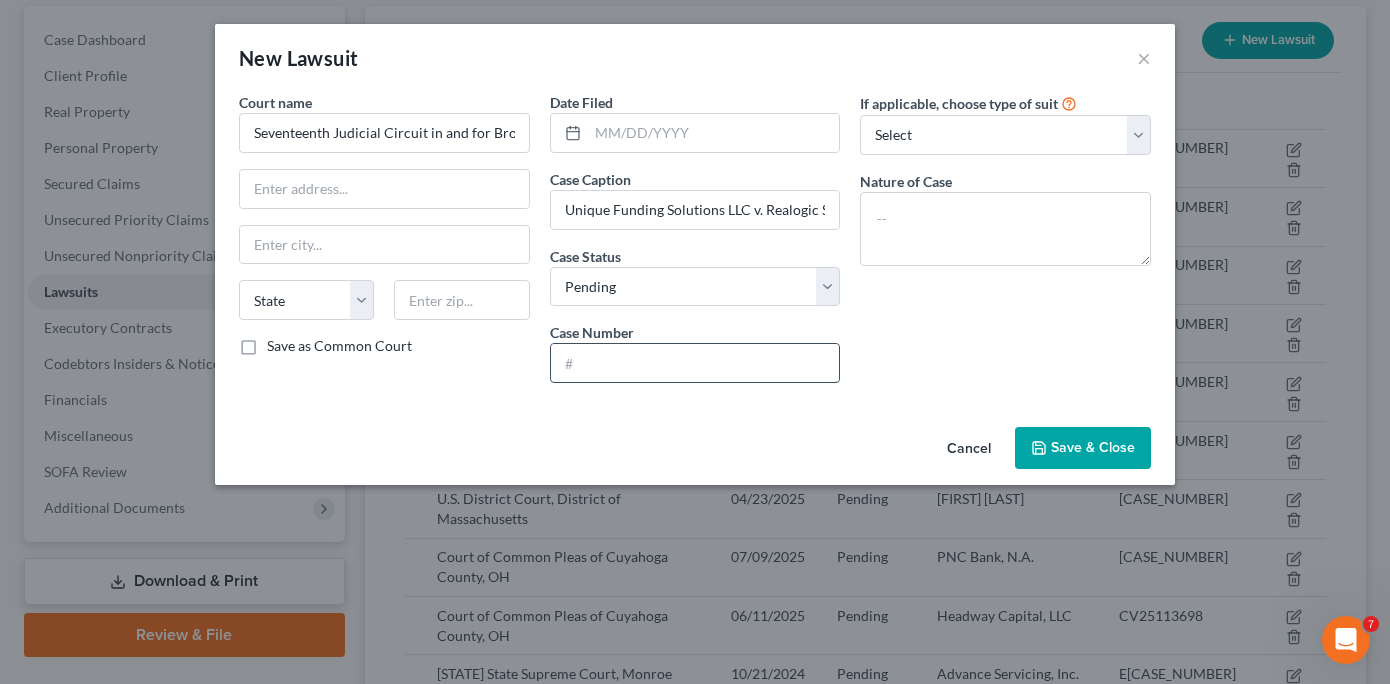 paste on "CACE-24-017160" 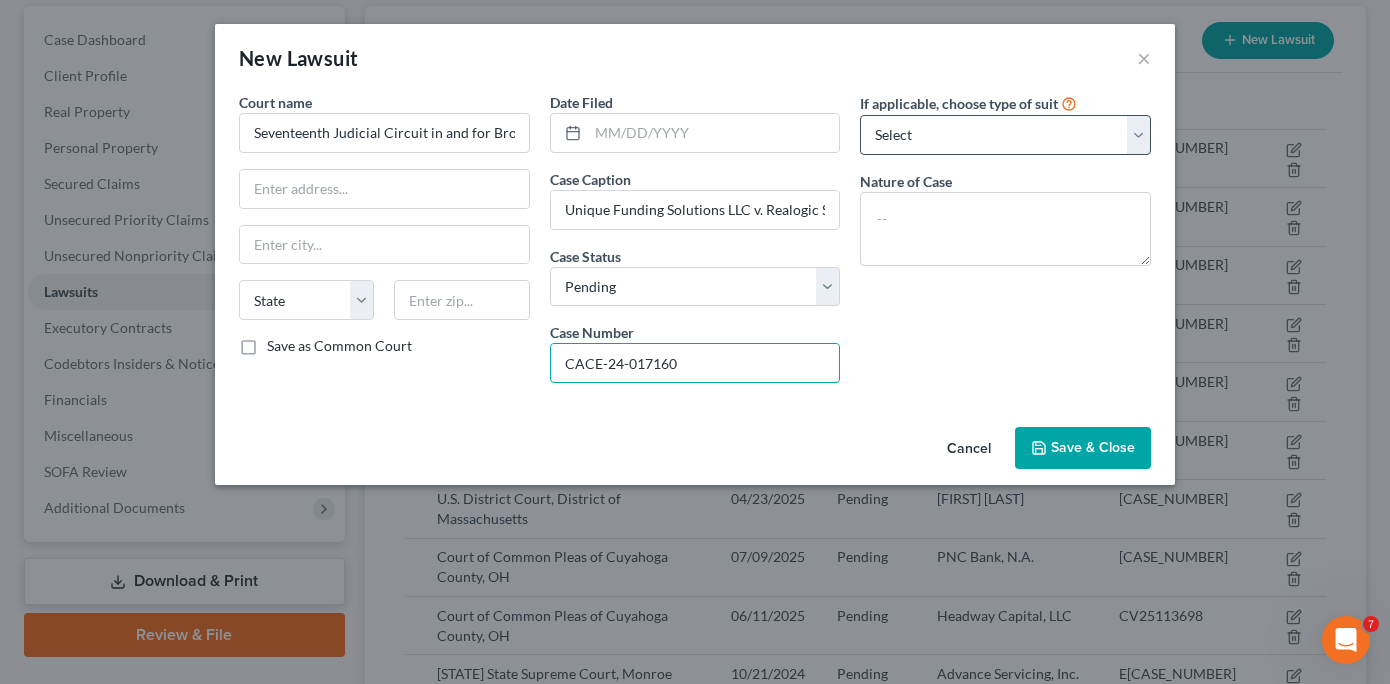 type on "CACE-24-017160" 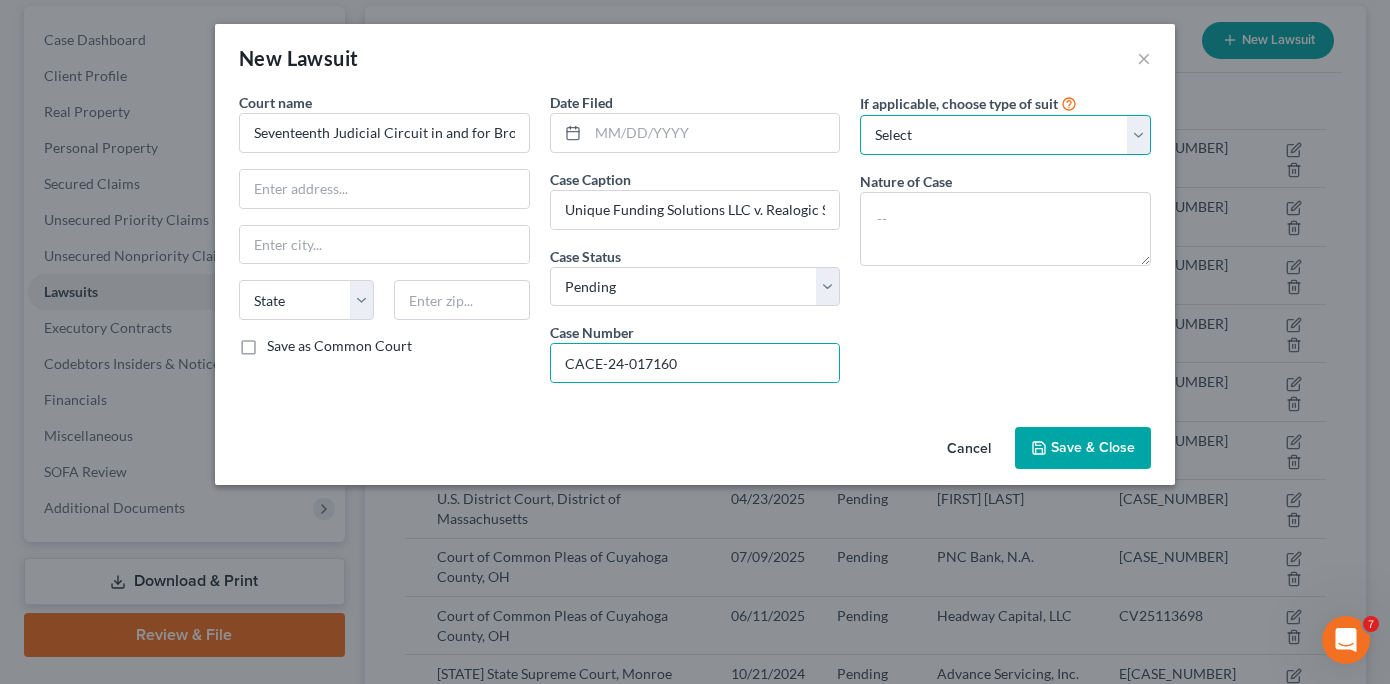 click on "Select Repossession Foreclosure Returns Other" at bounding box center [1005, 135] 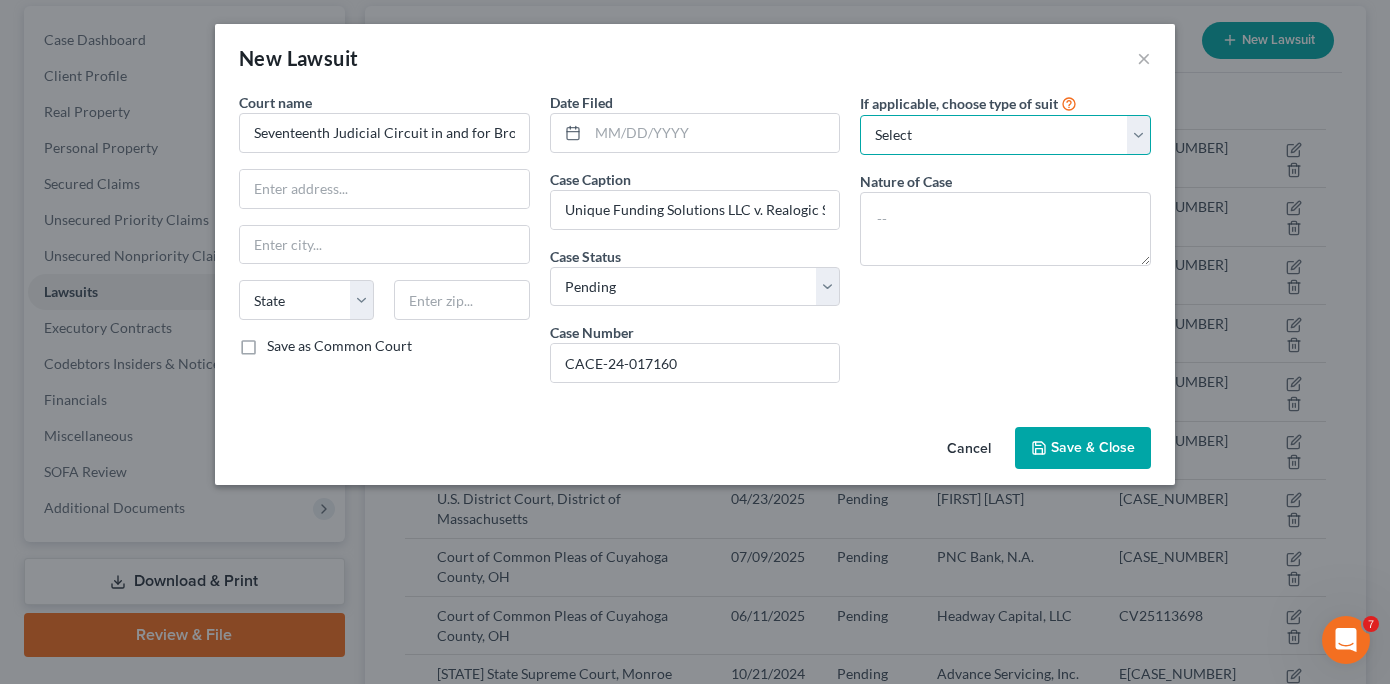 select on "3" 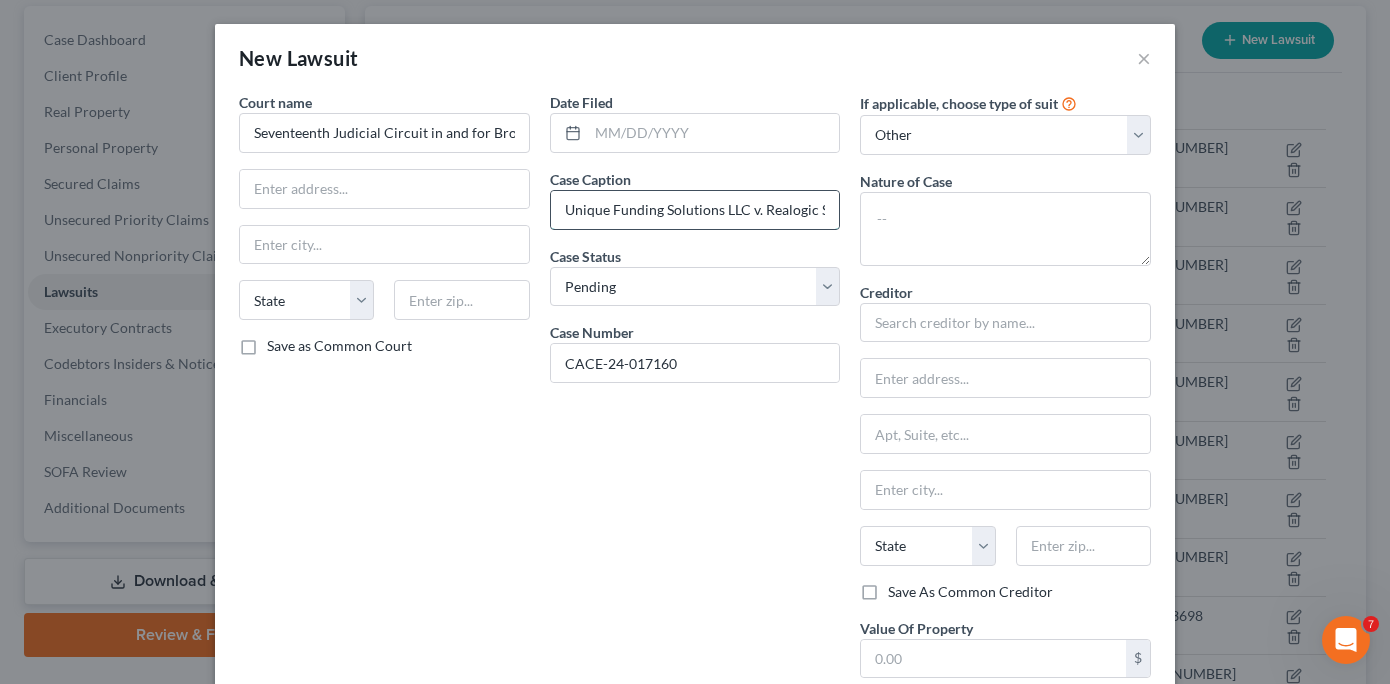 drag, startPoint x: 556, startPoint y: 205, endPoint x: 742, endPoint y: 210, distance: 186.0672 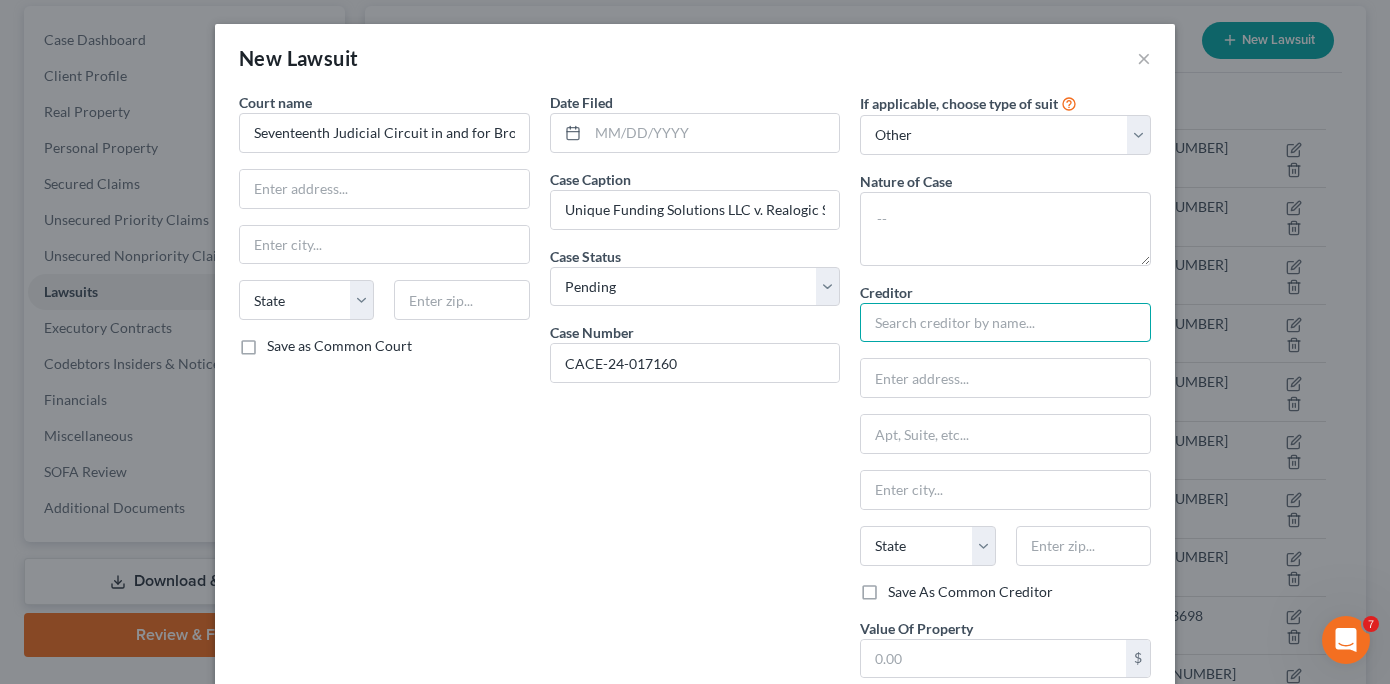 paste on "[COMPANY]" 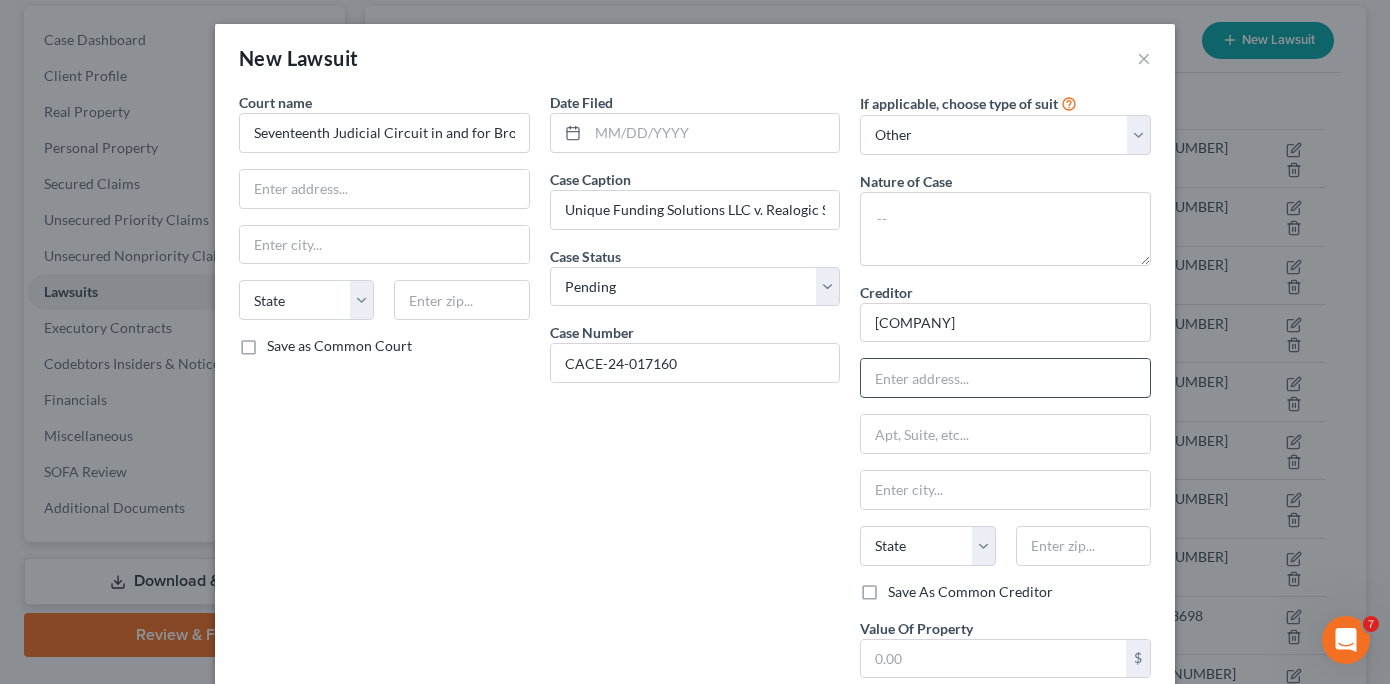 click at bounding box center (1005, 378) 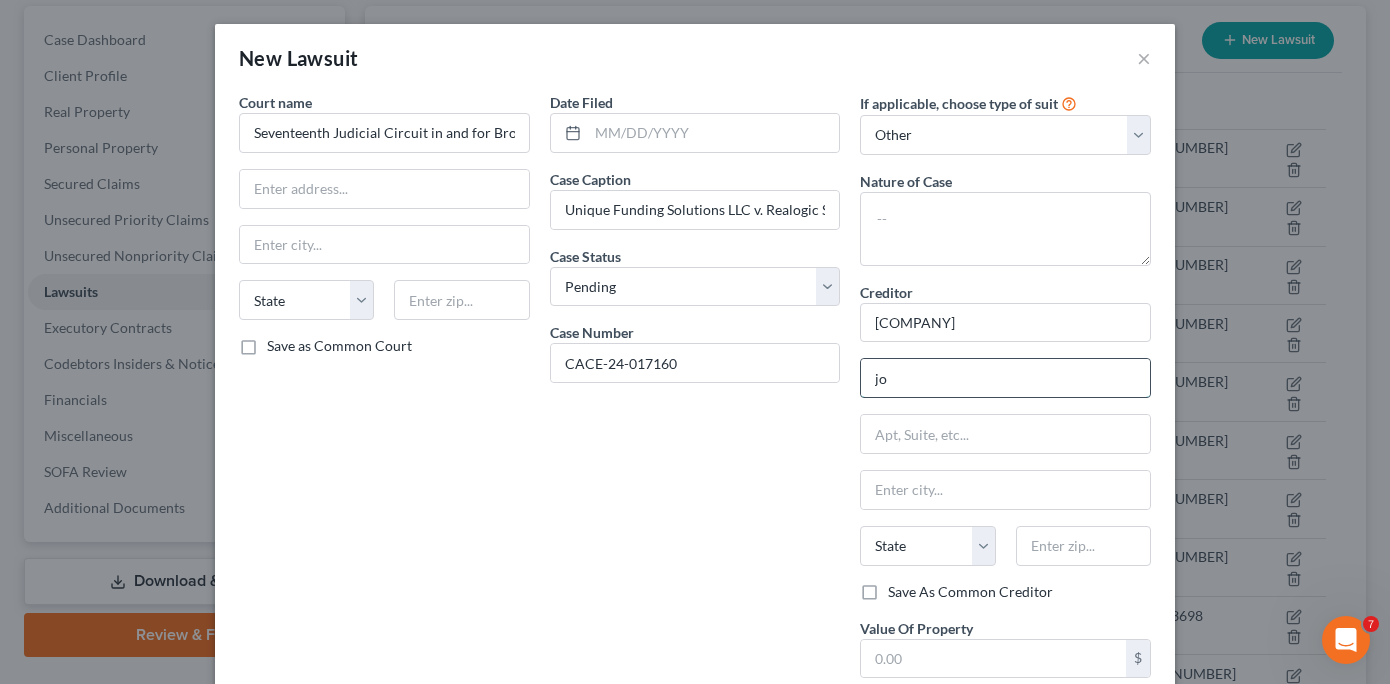 type on "j" 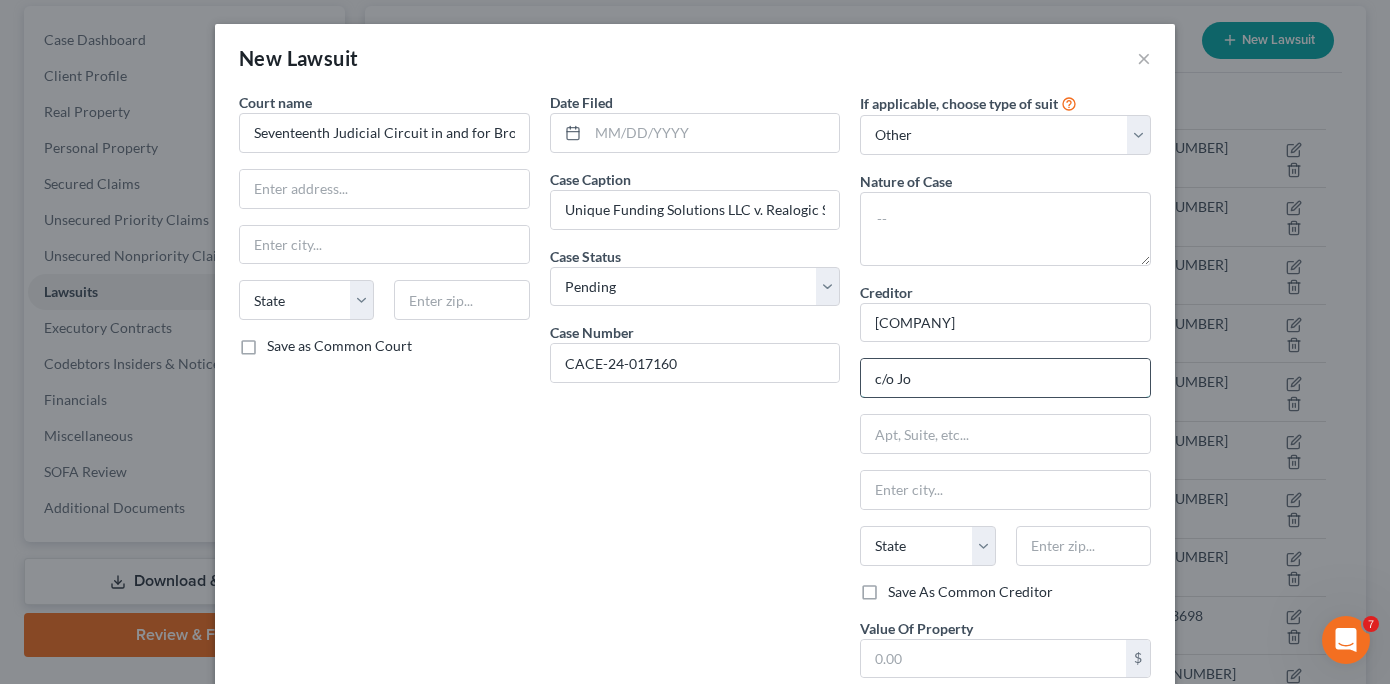 type on "c/o [FIRST] [LAST], Esq." 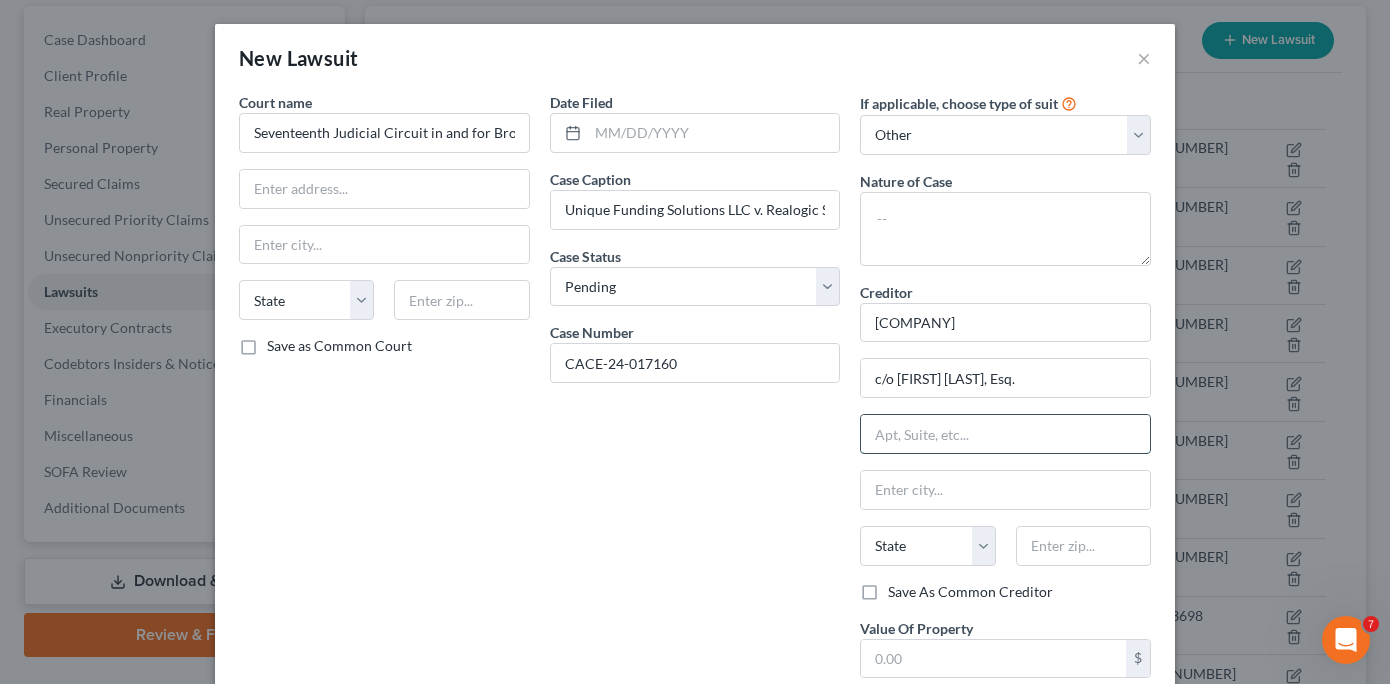 click at bounding box center [1005, 434] 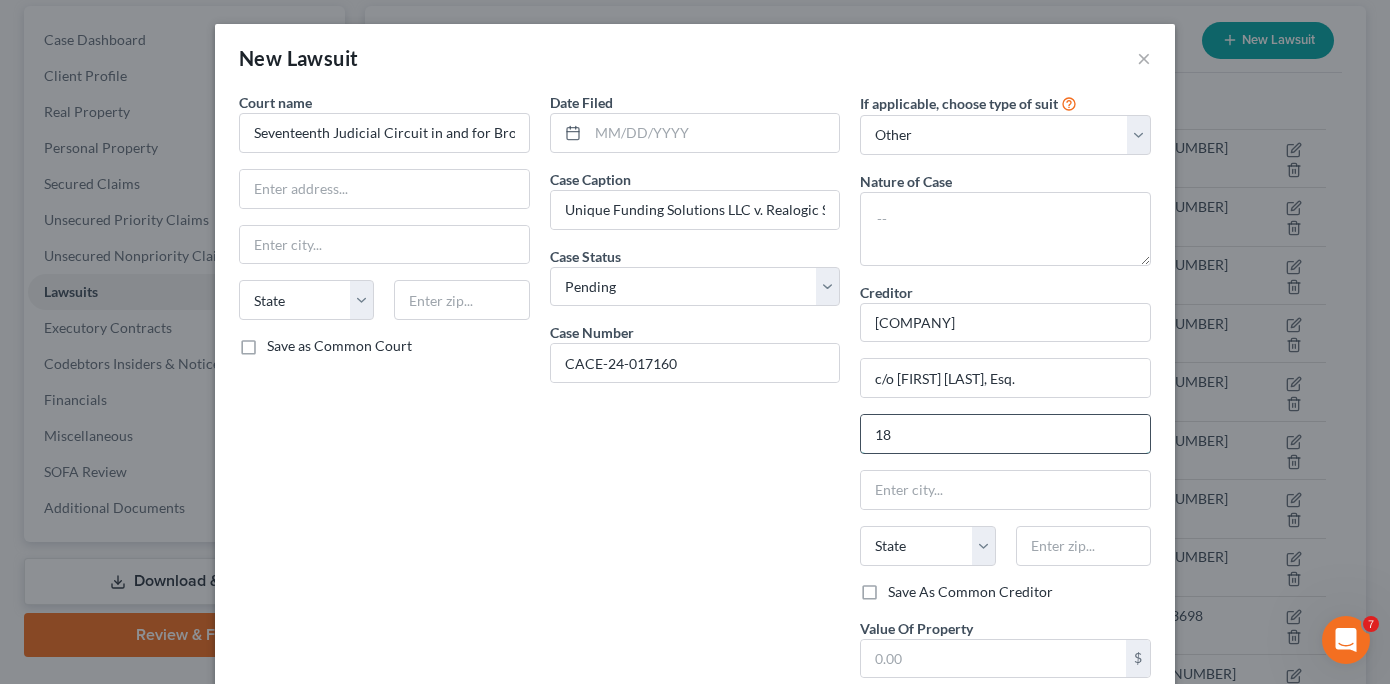 type on "[NUMBER] [STREET] -- [SUITE]" 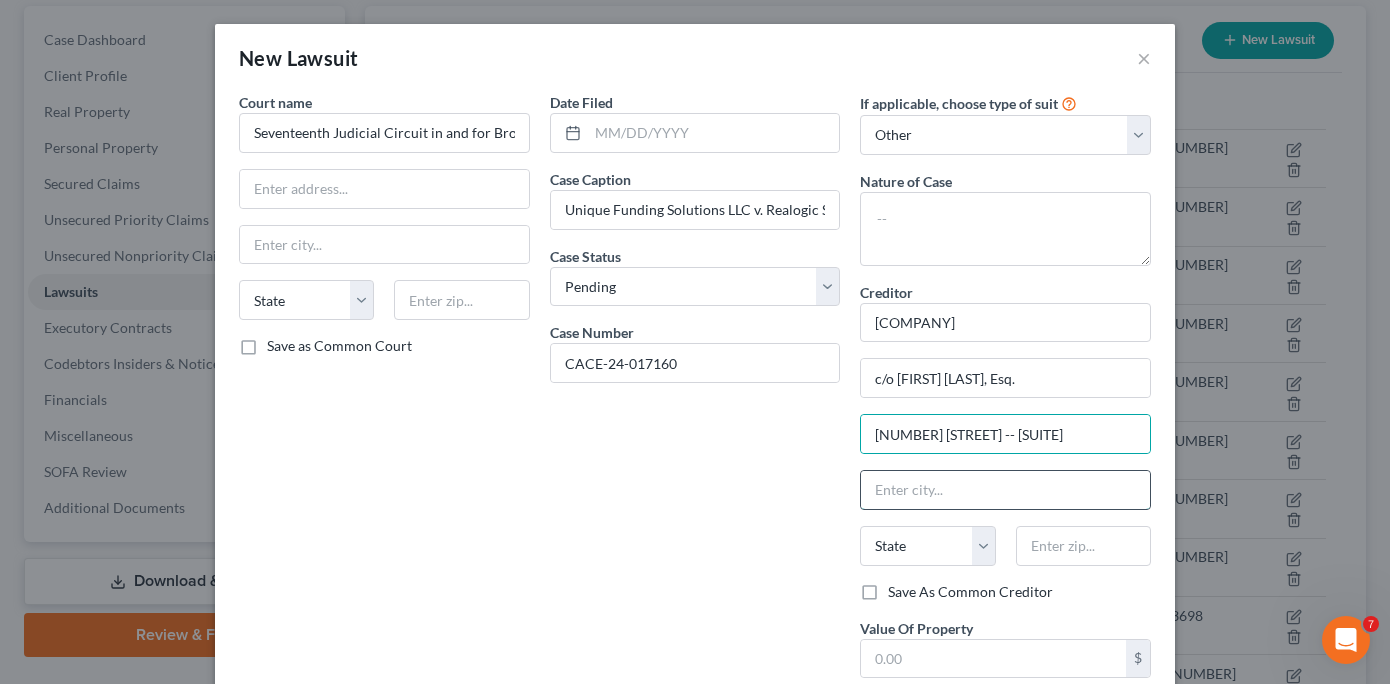 click at bounding box center [1005, 490] 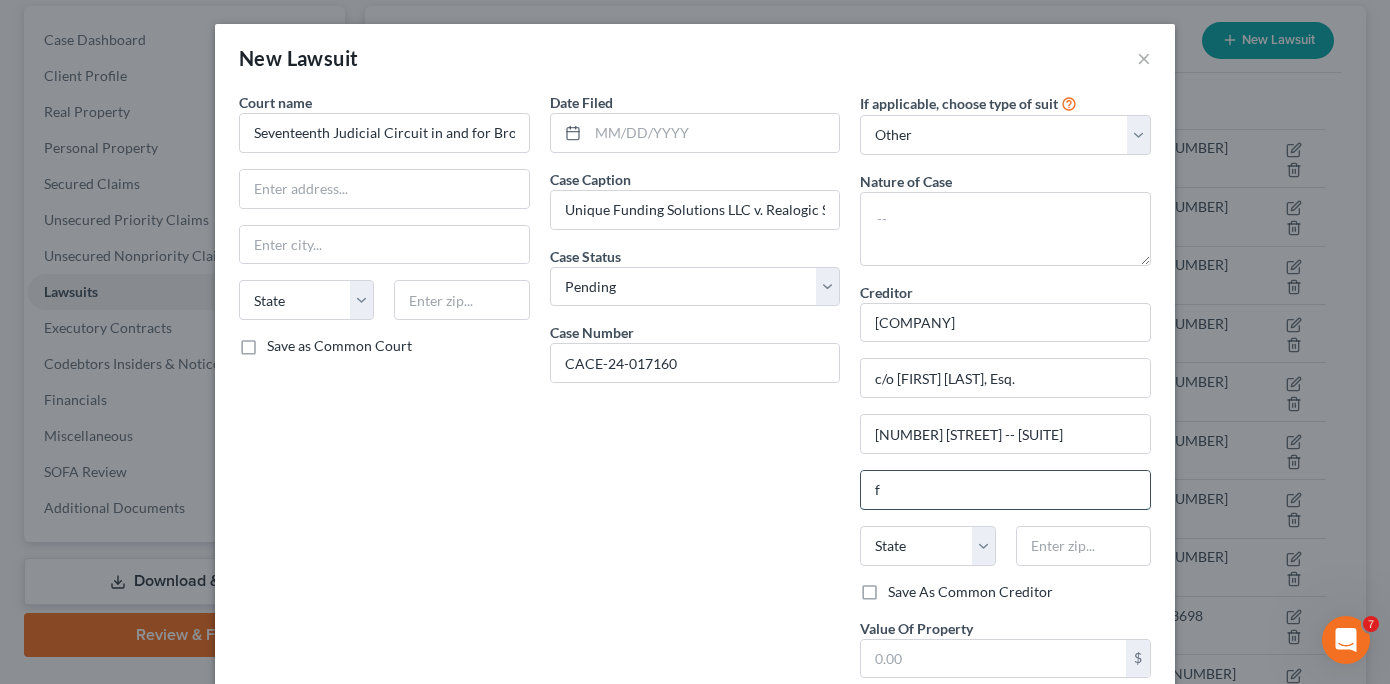 type on "Fort Lauderdale" 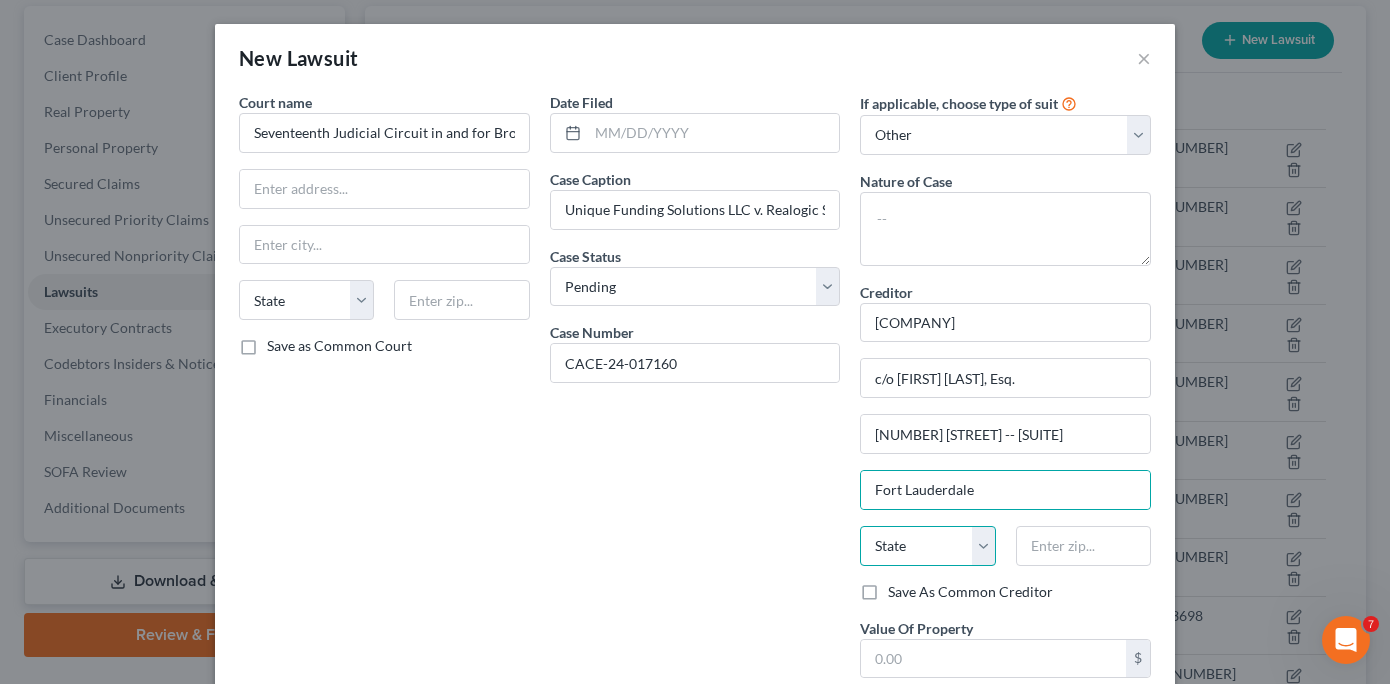 click on "State AL AK AR AZ CA CO CT DE DC FL GA GU HI ID IL IN IA KS KY LA ME MD MA MI MN MS MO MT NC ND NE NV NH NJ NM NY OH OK OR PA PR RI SC SD TN TX UT VI VA VT WA WV WI WY" at bounding box center (927, 546) 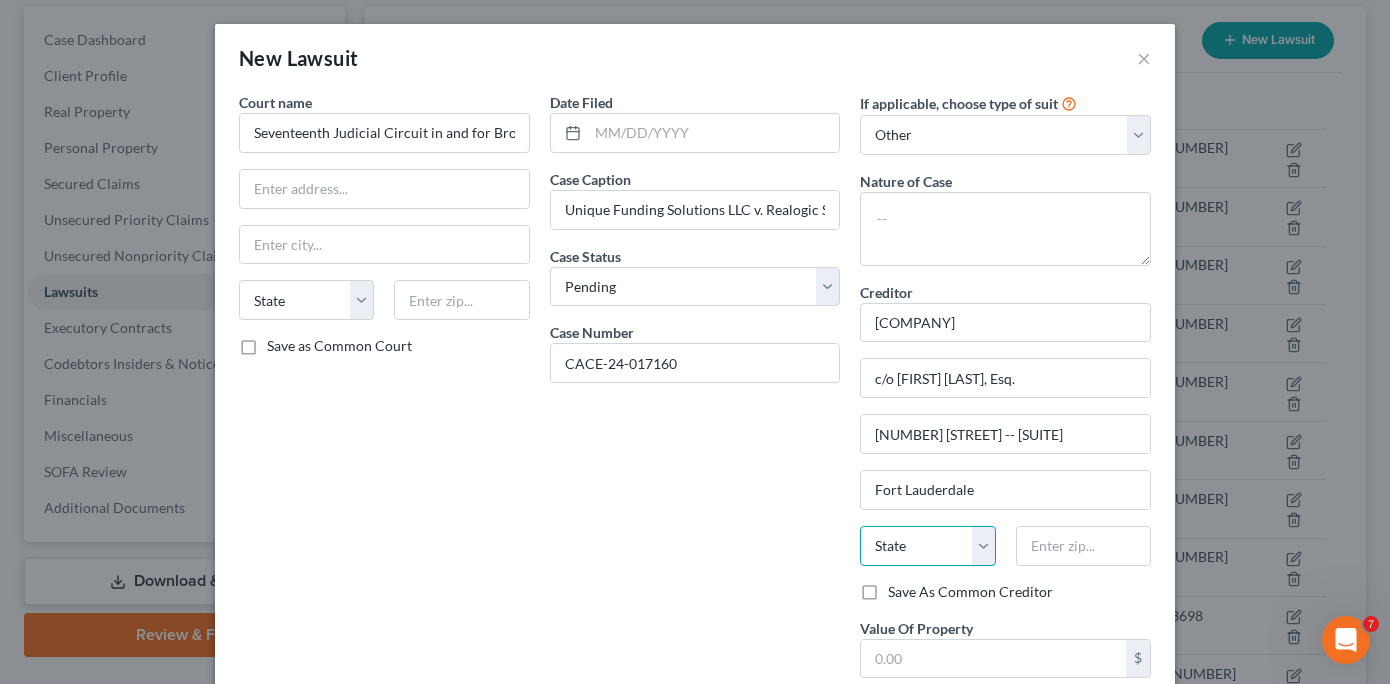 select on "9" 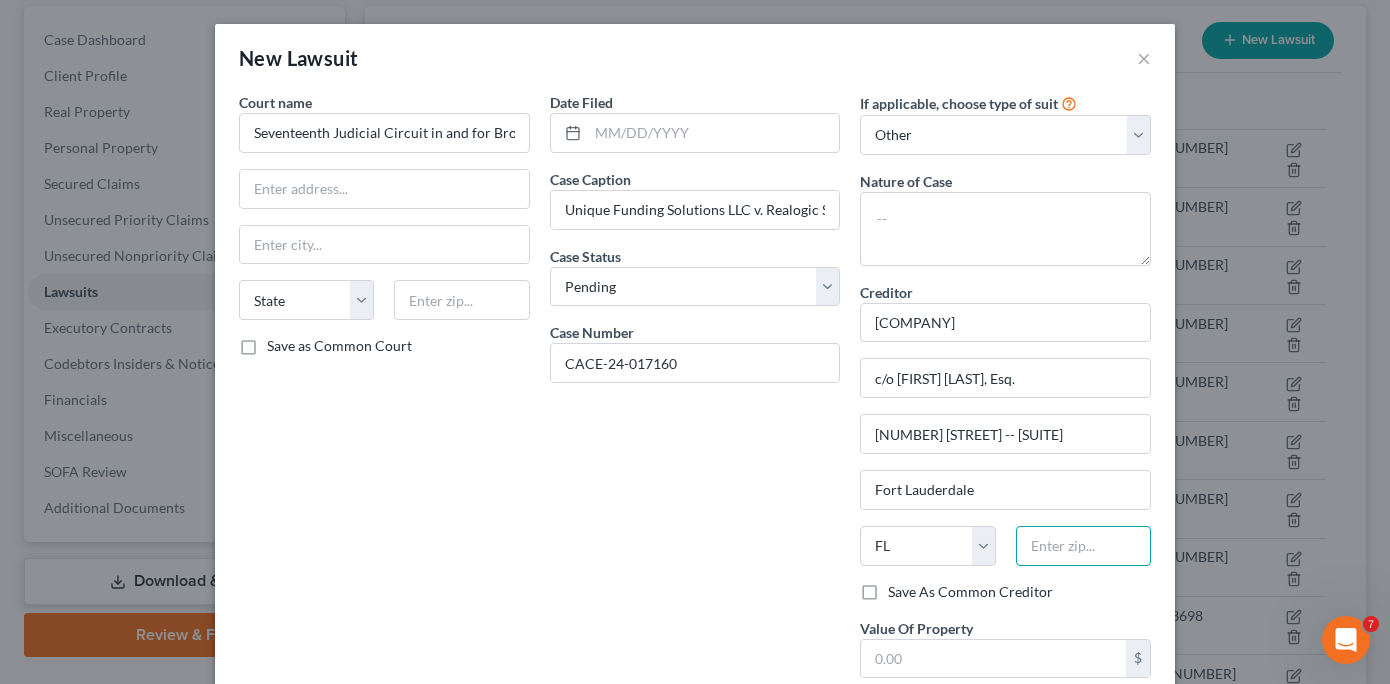 click at bounding box center (1083, 546) 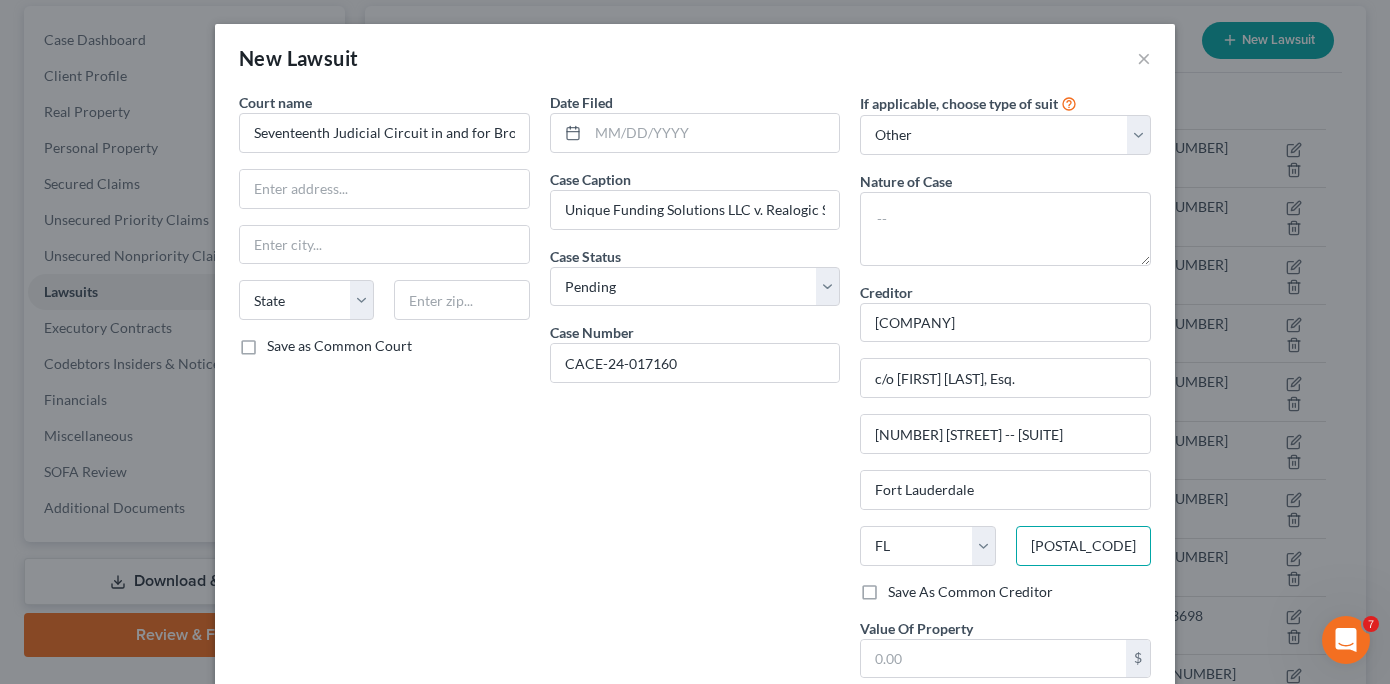 type on "[POSTAL_CODE]" 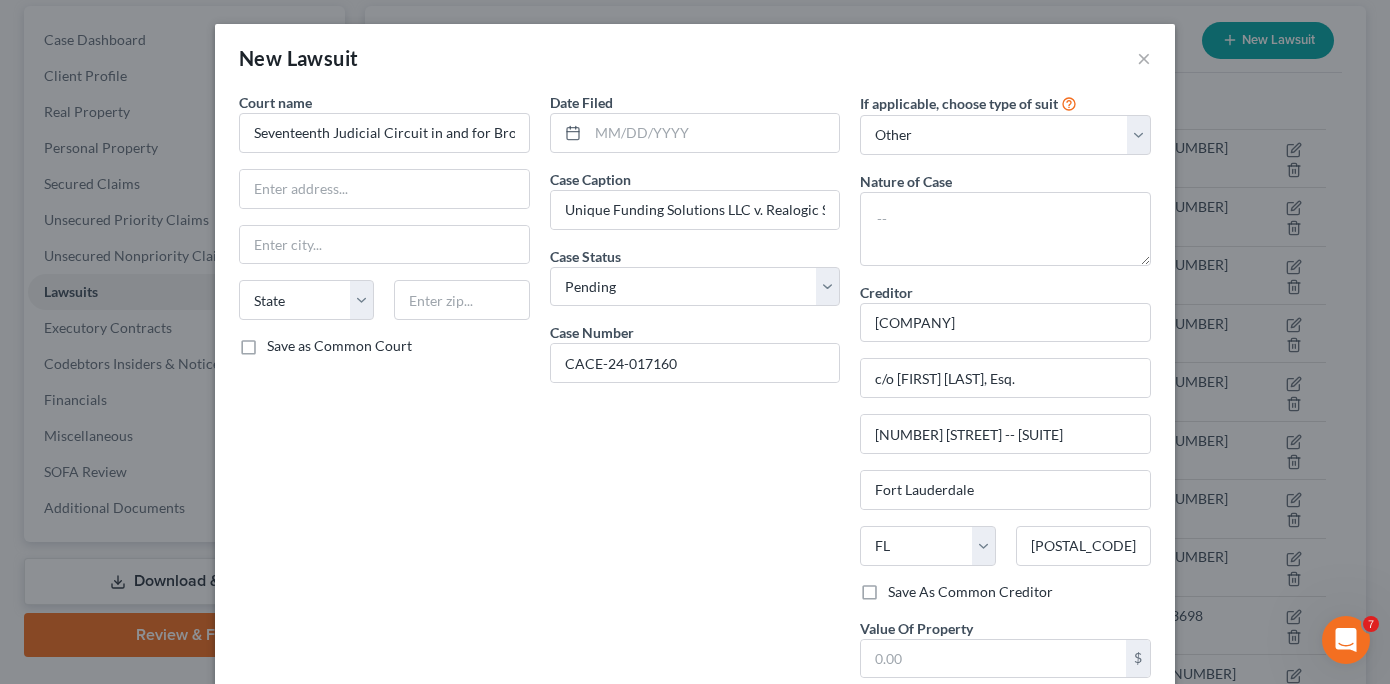 click on "Date Filed         Case Caption Unique Funding Solutions LLC v. Realogic Solutions LLC, et al.
Case Status
*
Select Pending On Appeal Concluded Case Number CACE-24-017160" at bounding box center [695, 407] 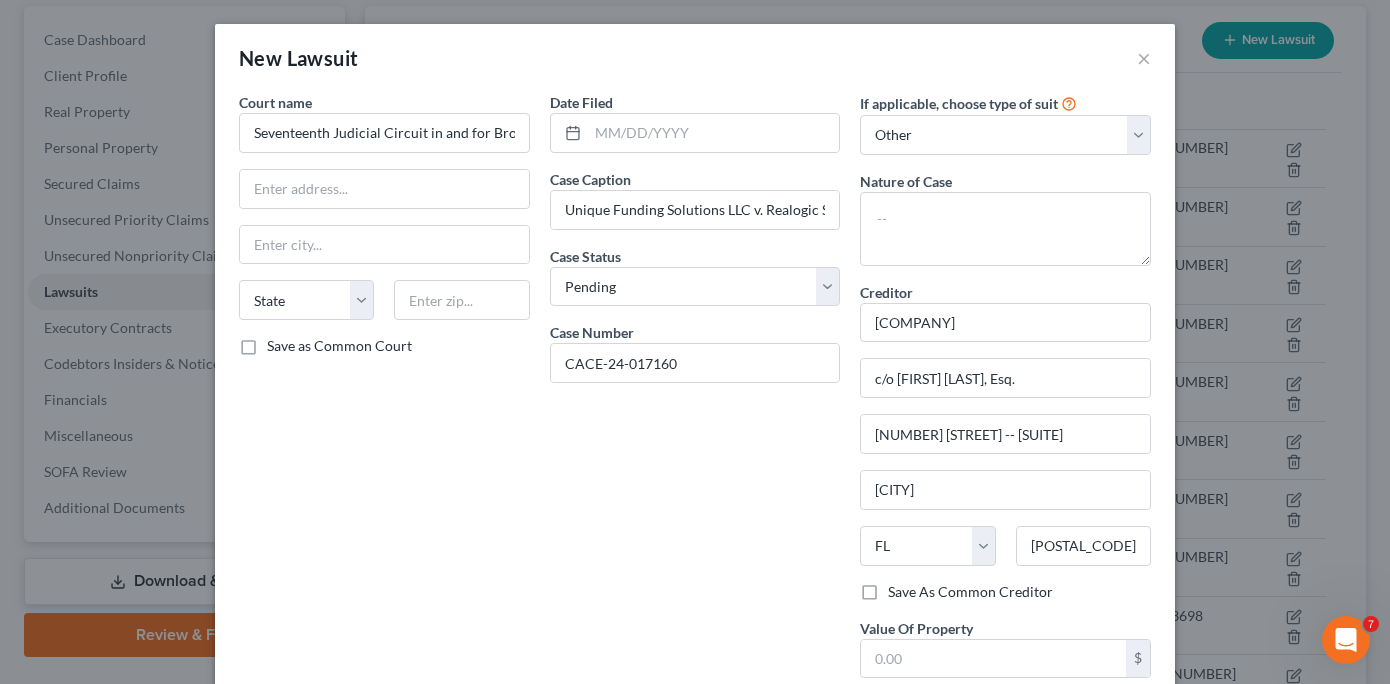 click on "Date Filed         Case Caption Unique Funding Solutions LLC v. Realogic Solutions LLC, et al.
Case Status
*
Select Pending On Appeal Concluded Case Number CACE-24-017160" at bounding box center (695, 407) 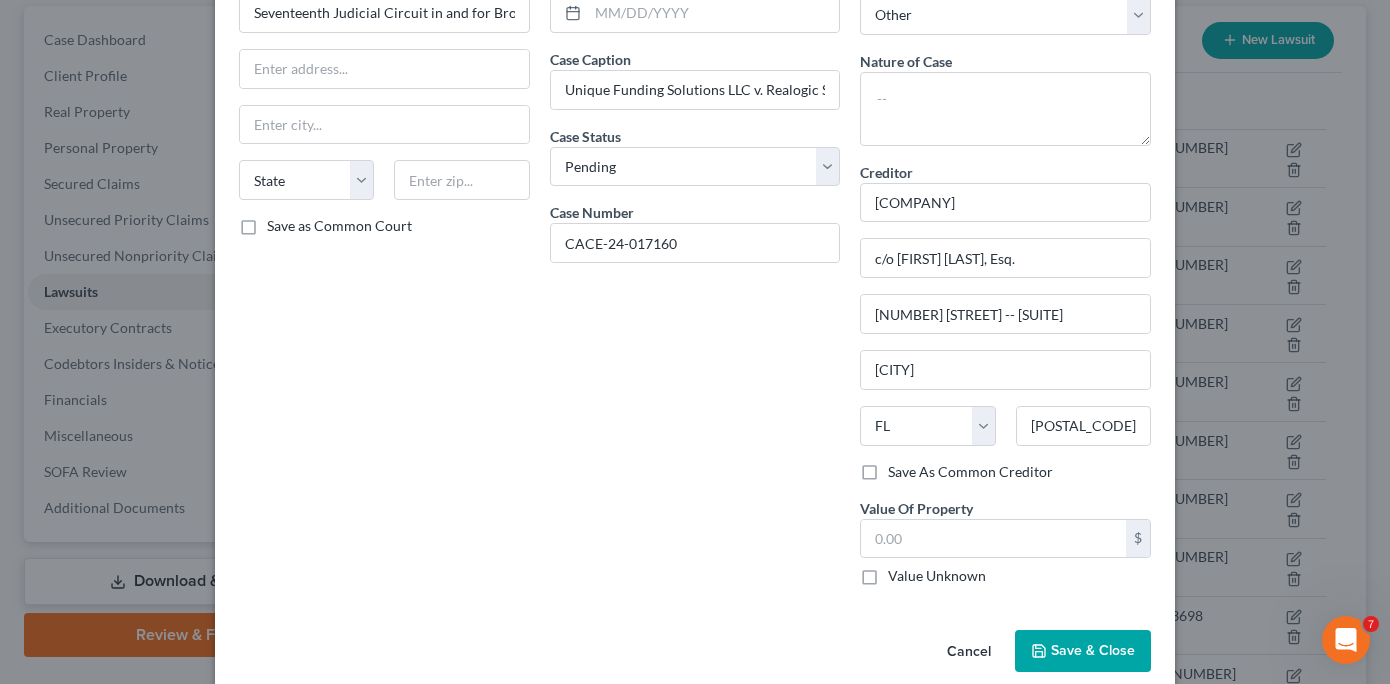 scroll, scrollTop: 148, scrollLeft: 0, axis: vertical 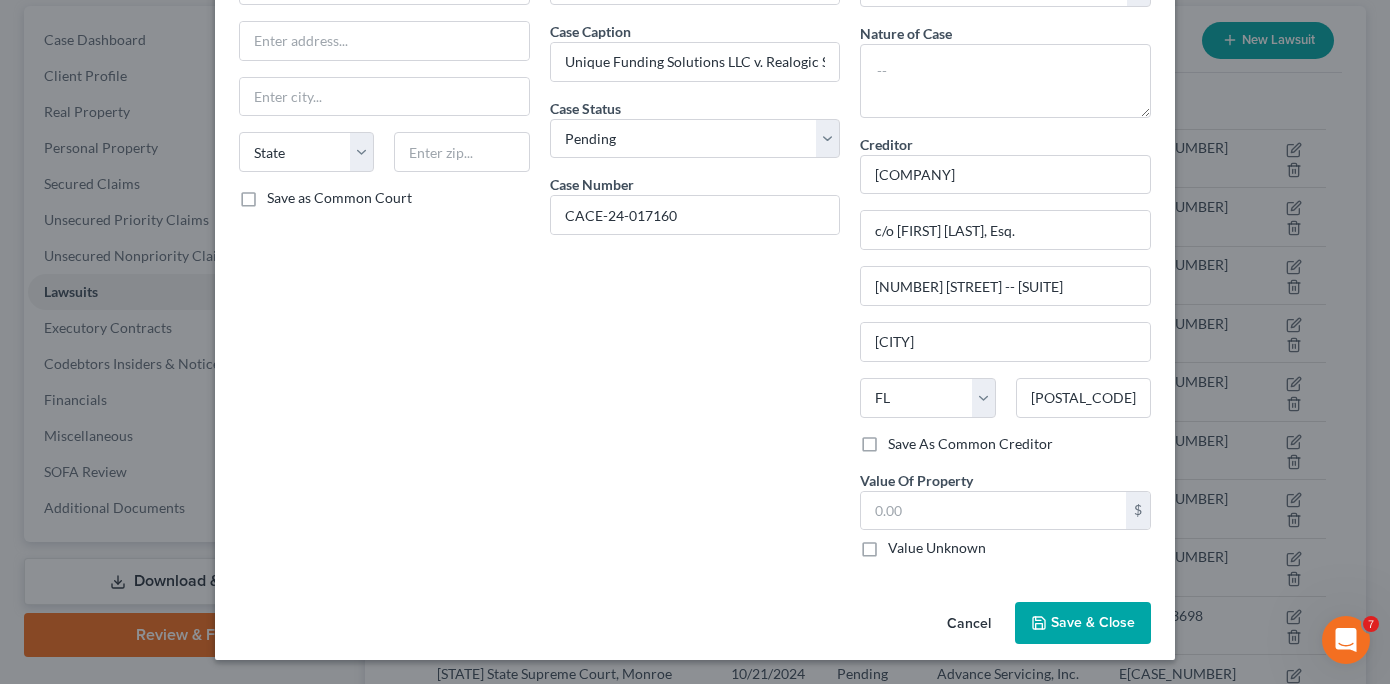 click on "Save & Close" at bounding box center (1093, 622) 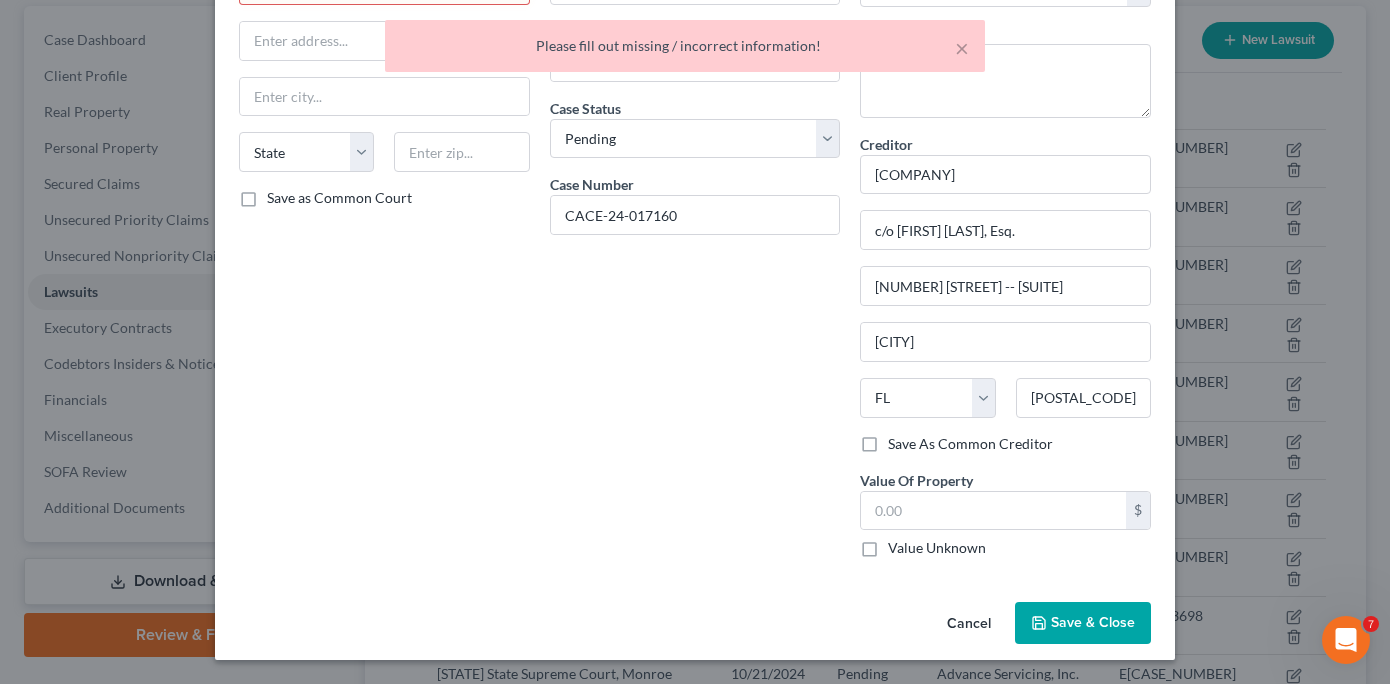 click on "Date Filed         Case Caption Unique Funding Solutions LLC v. Realogic Solutions LLC, et al.
Case Status
*
Select Pending On Appeal Concluded Case Number CACE-24-017160" at bounding box center (695, 259) 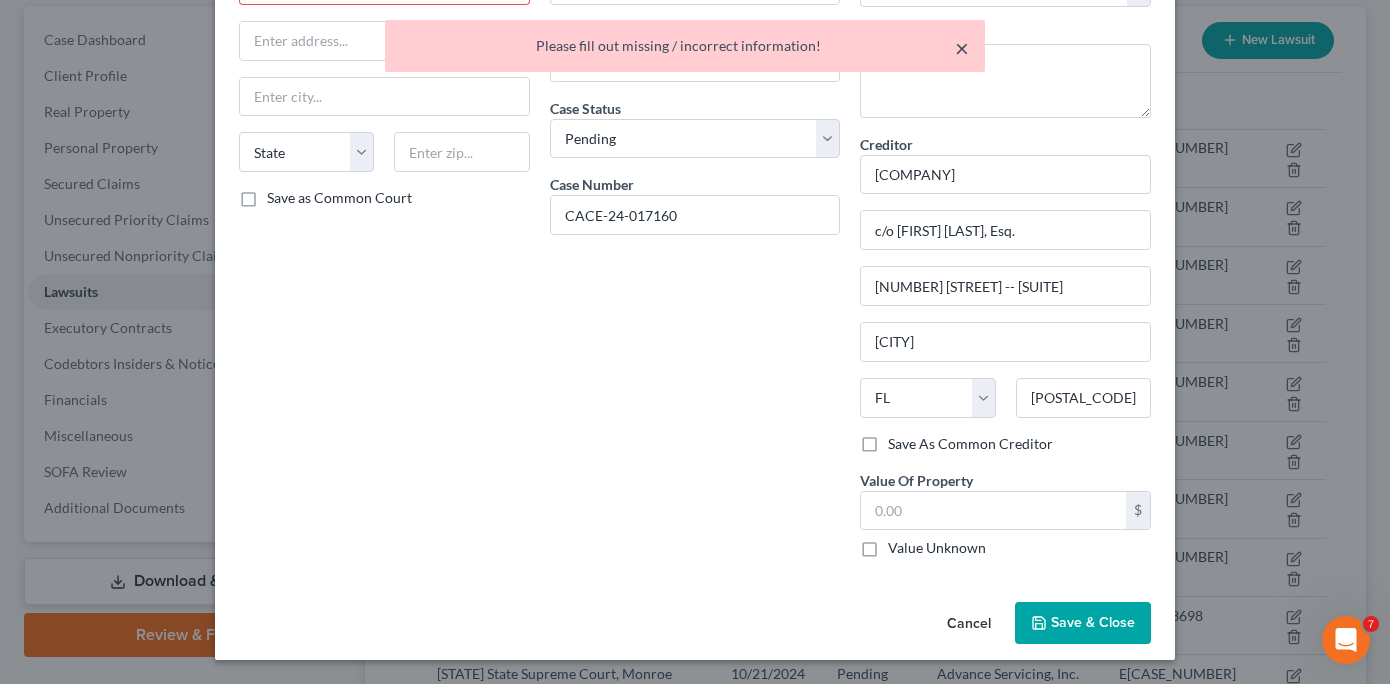 click on "×" at bounding box center [962, 48] 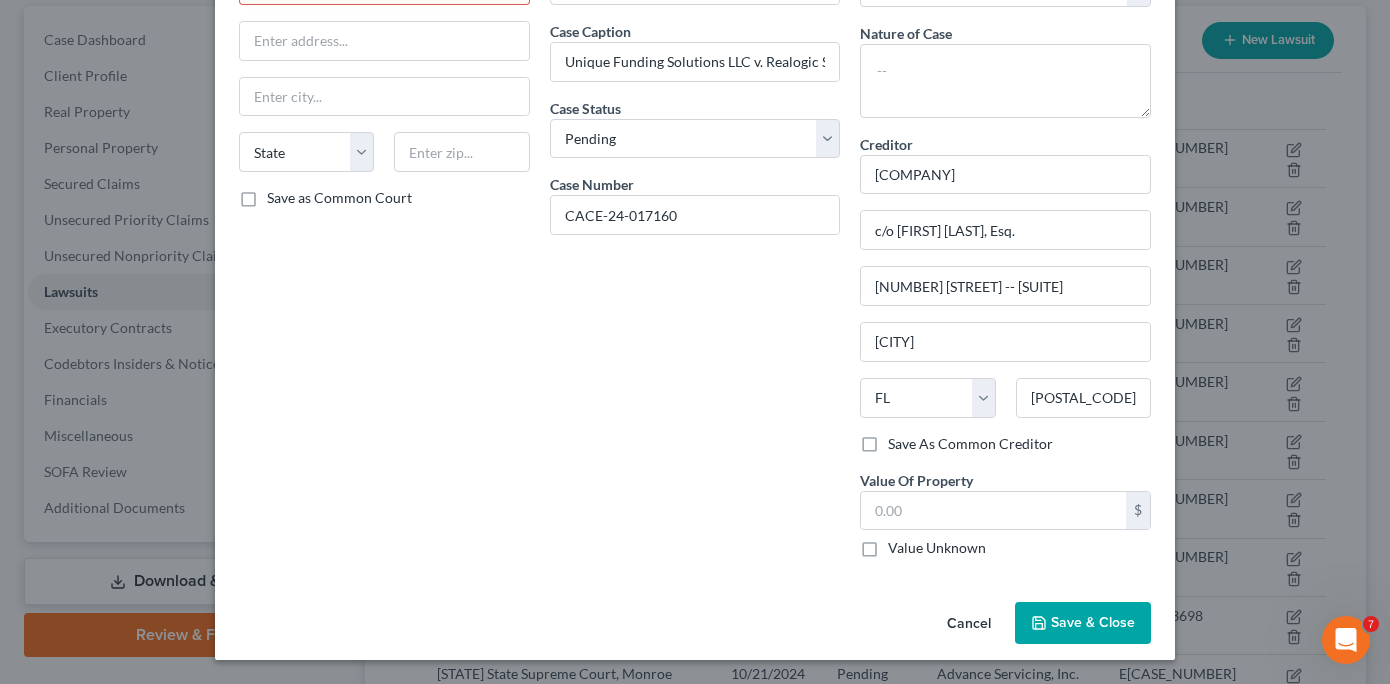 click on "Date Filed         Case Caption Unique Funding Solutions LLC v. Realogic Solutions LLC, et al.
Case Status
*
Select Pending On Appeal Concluded Case Number CACE-24-017160" at bounding box center (695, 259) 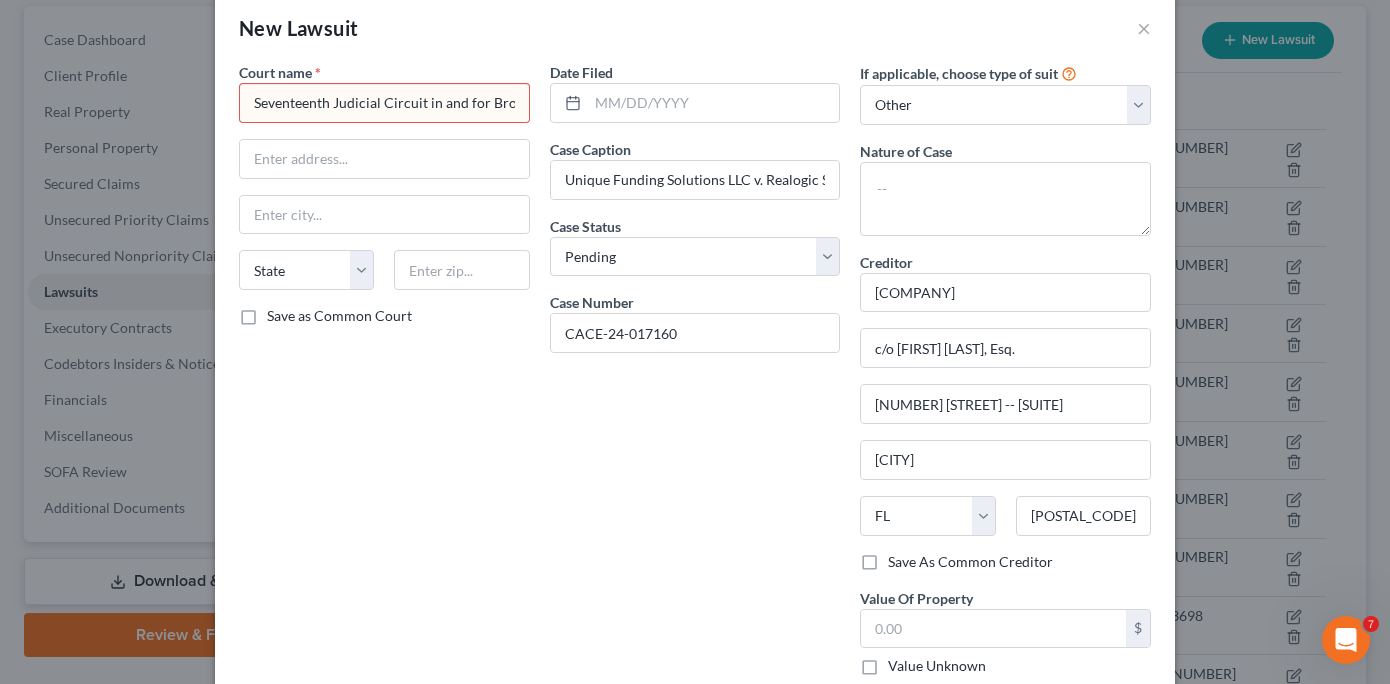 scroll, scrollTop: 28, scrollLeft: 0, axis: vertical 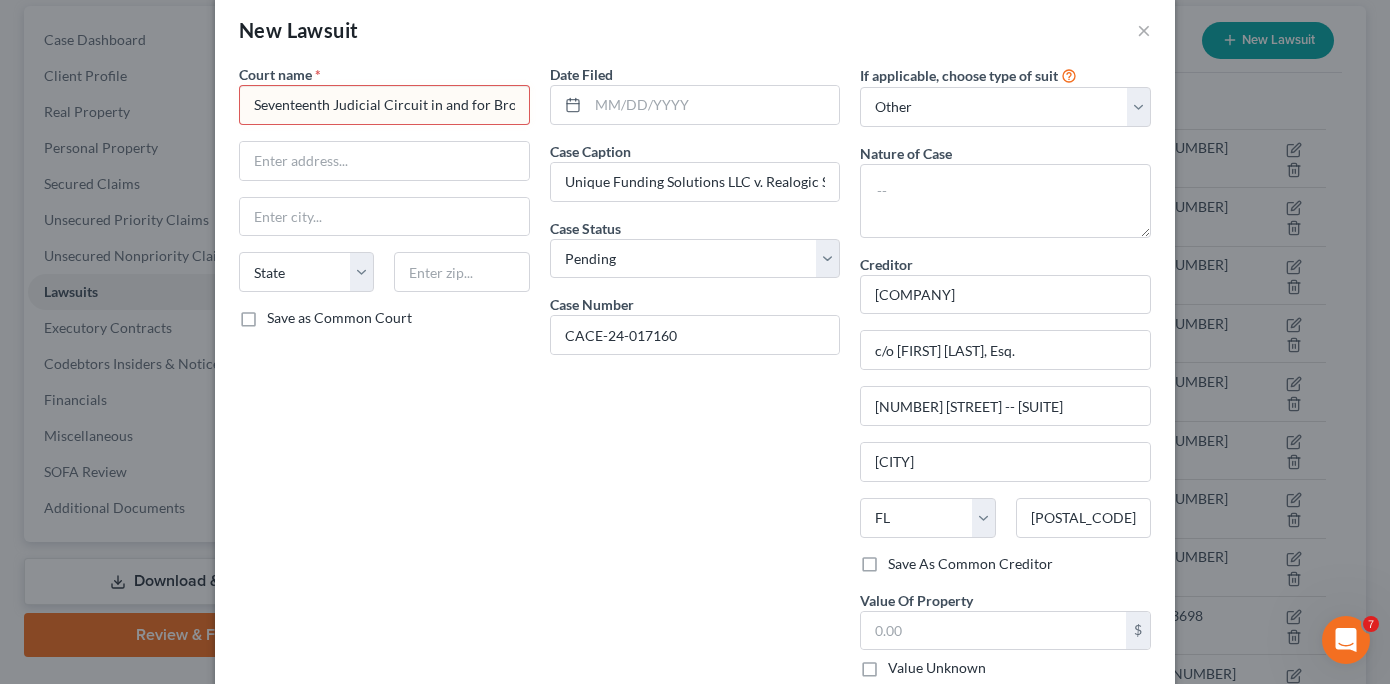 click on "Seventeenth Judicial Circuit in and for Broward County, Florida" at bounding box center (384, 105) 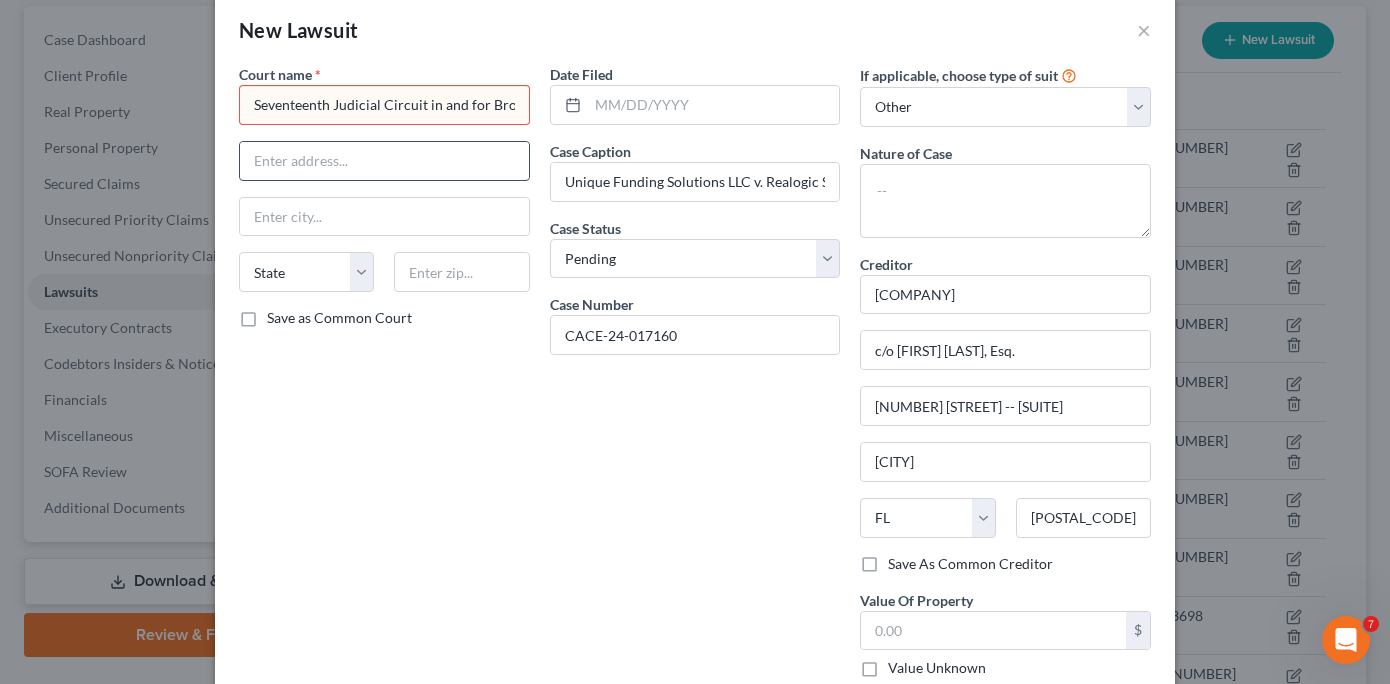 click at bounding box center [384, 161] 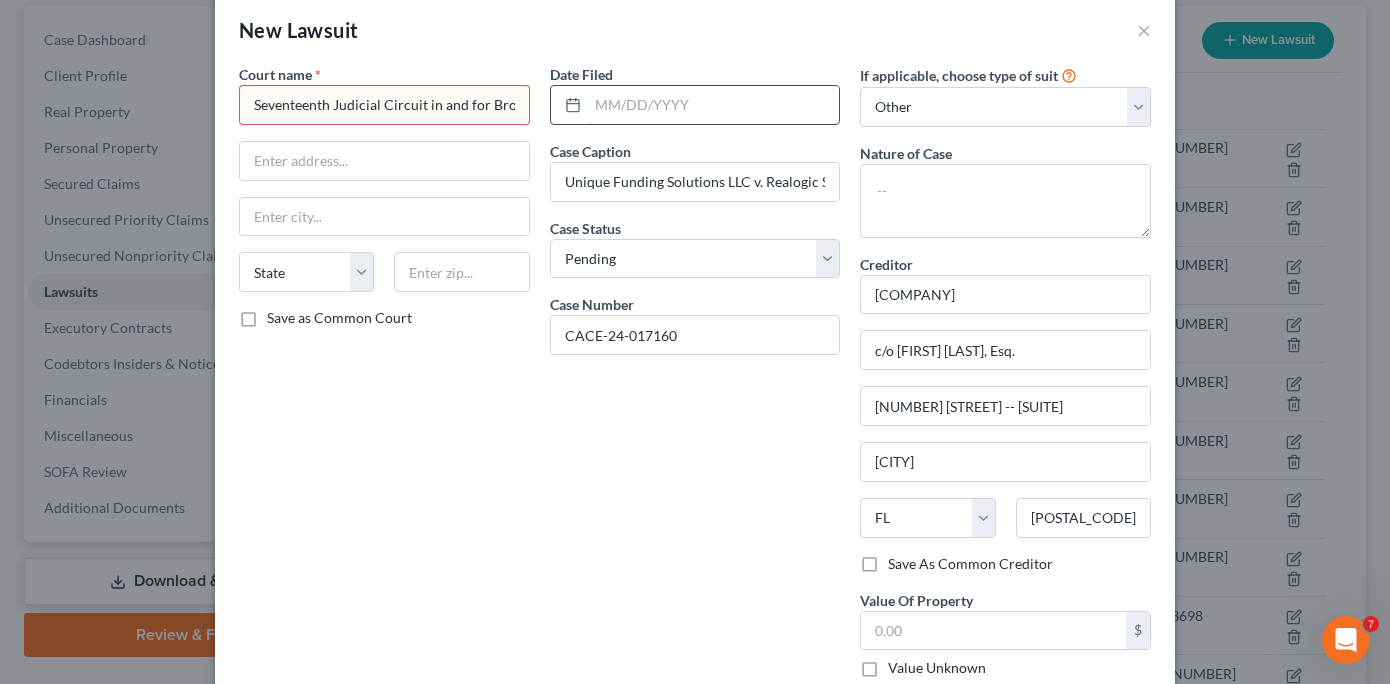 scroll, scrollTop: 0, scrollLeft: 123, axis: horizontal 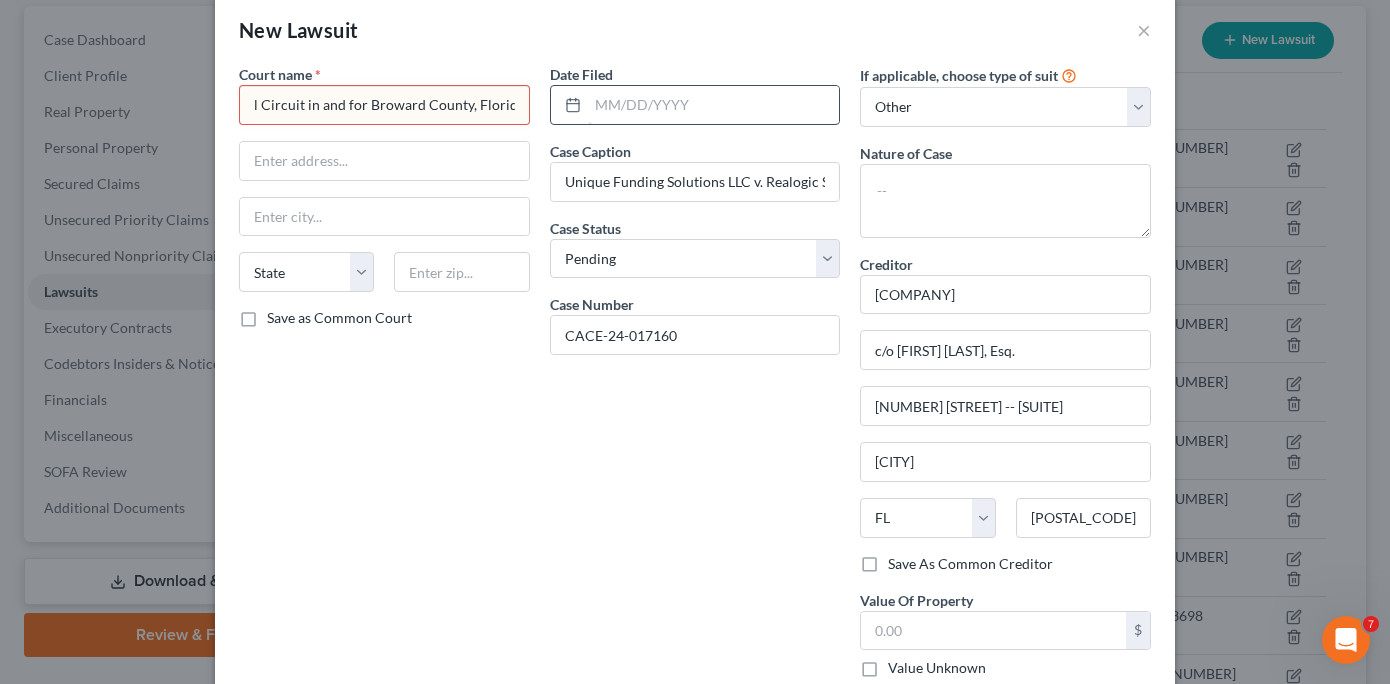 drag, startPoint x: 249, startPoint y: 100, endPoint x: 615, endPoint y: 106, distance: 366.04916 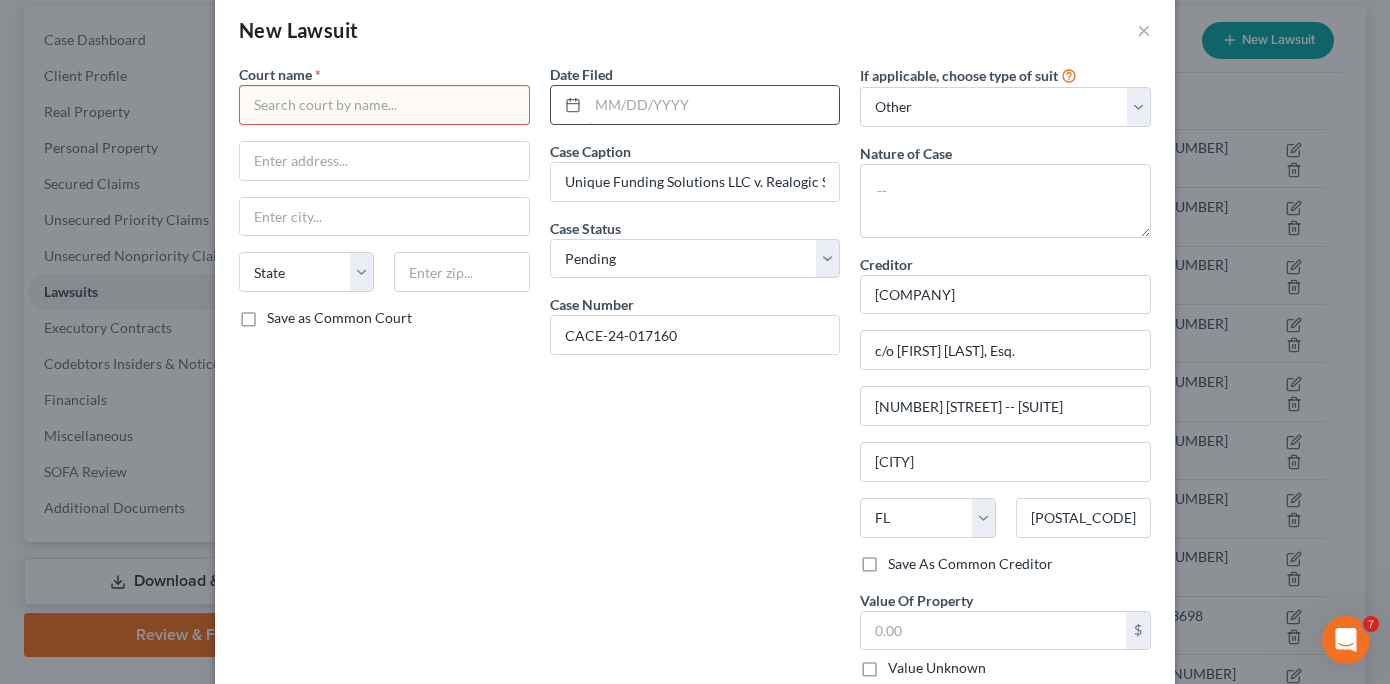 scroll, scrollTop: 0, scrollLeft: 0, axis: both 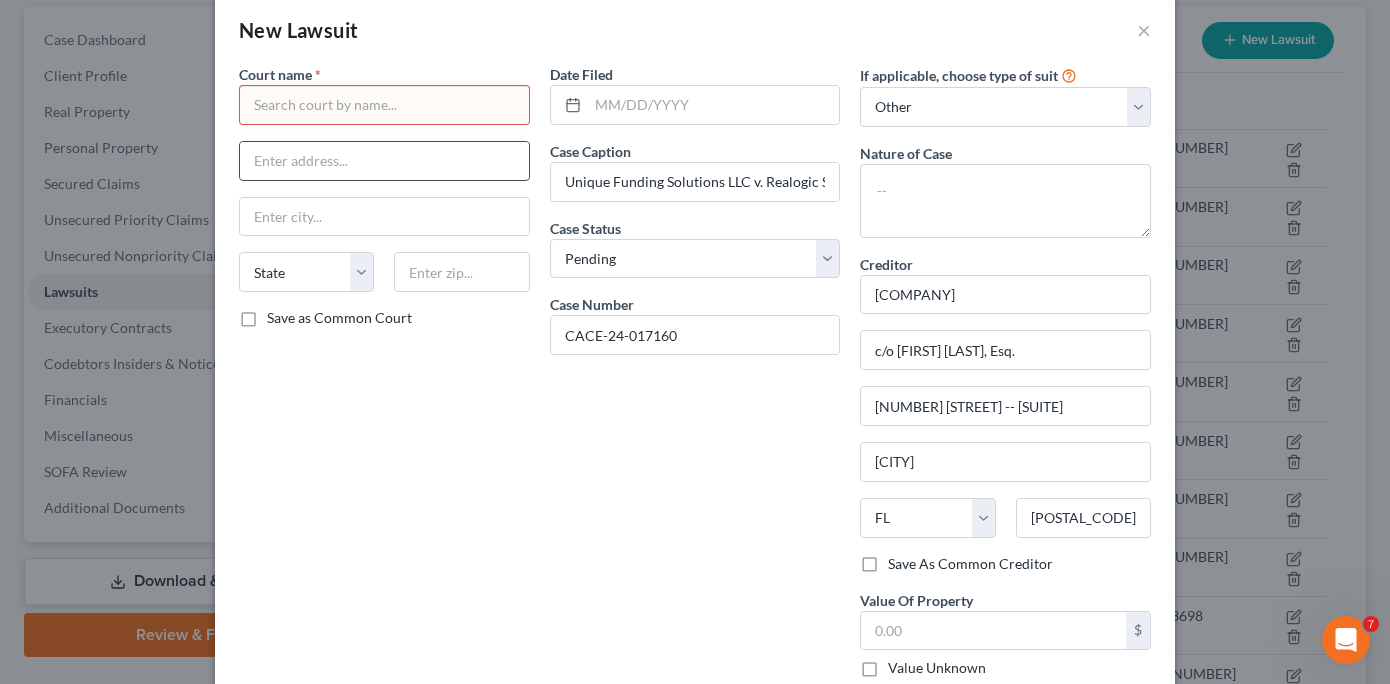 click at bounding box center (384, 161) 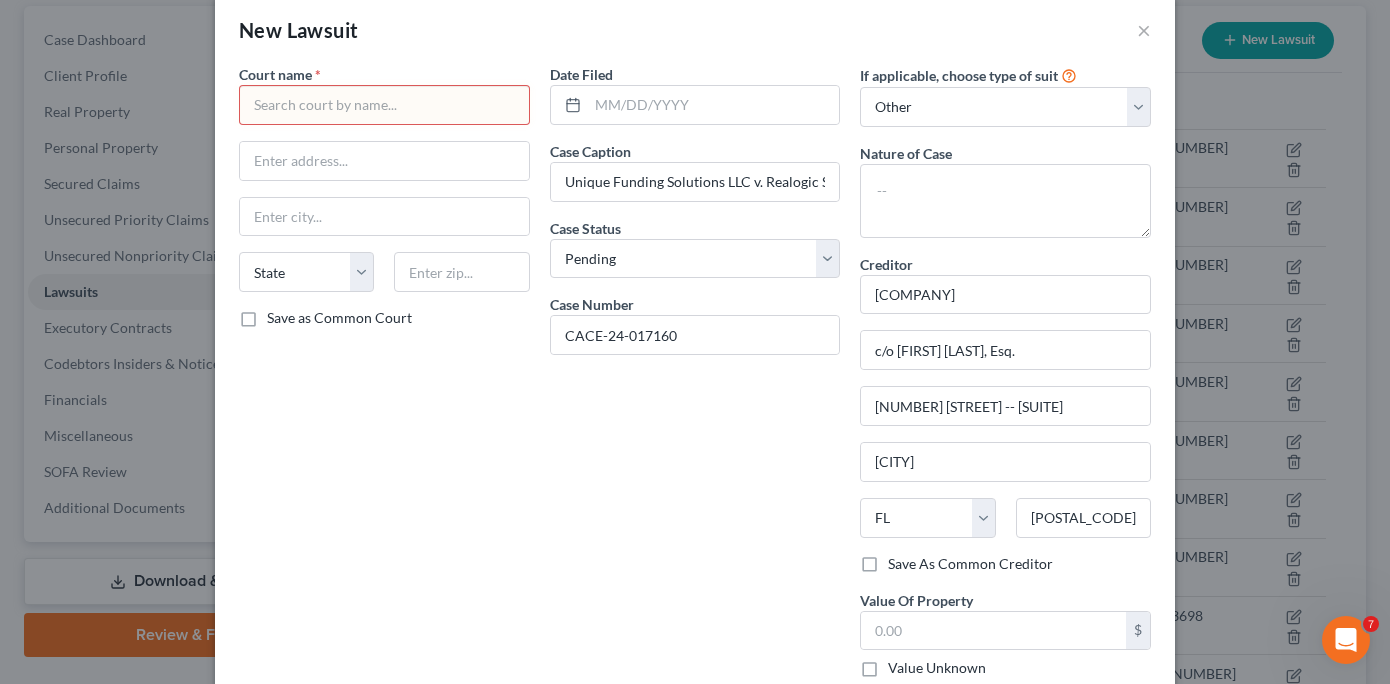 click at bounding box center (384, 105) 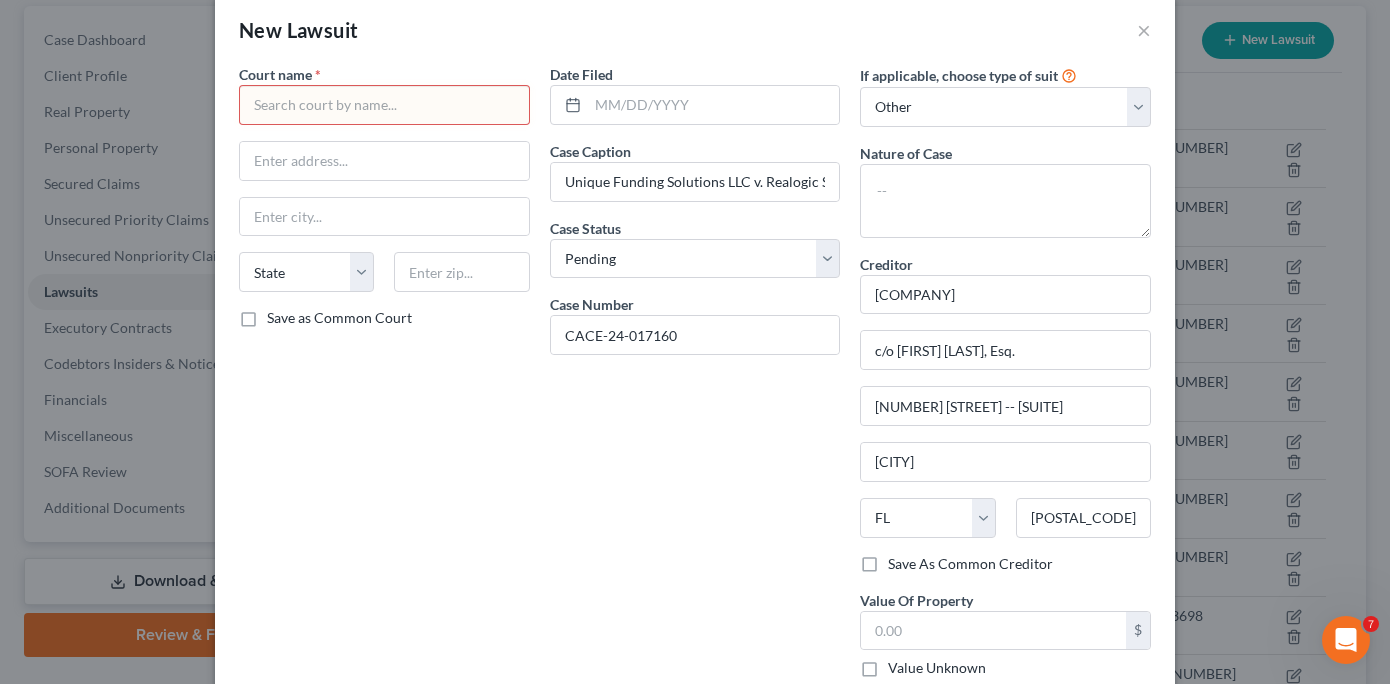 paste on "Seventeenth Judicial Circuit in and for Broward County, Florida" 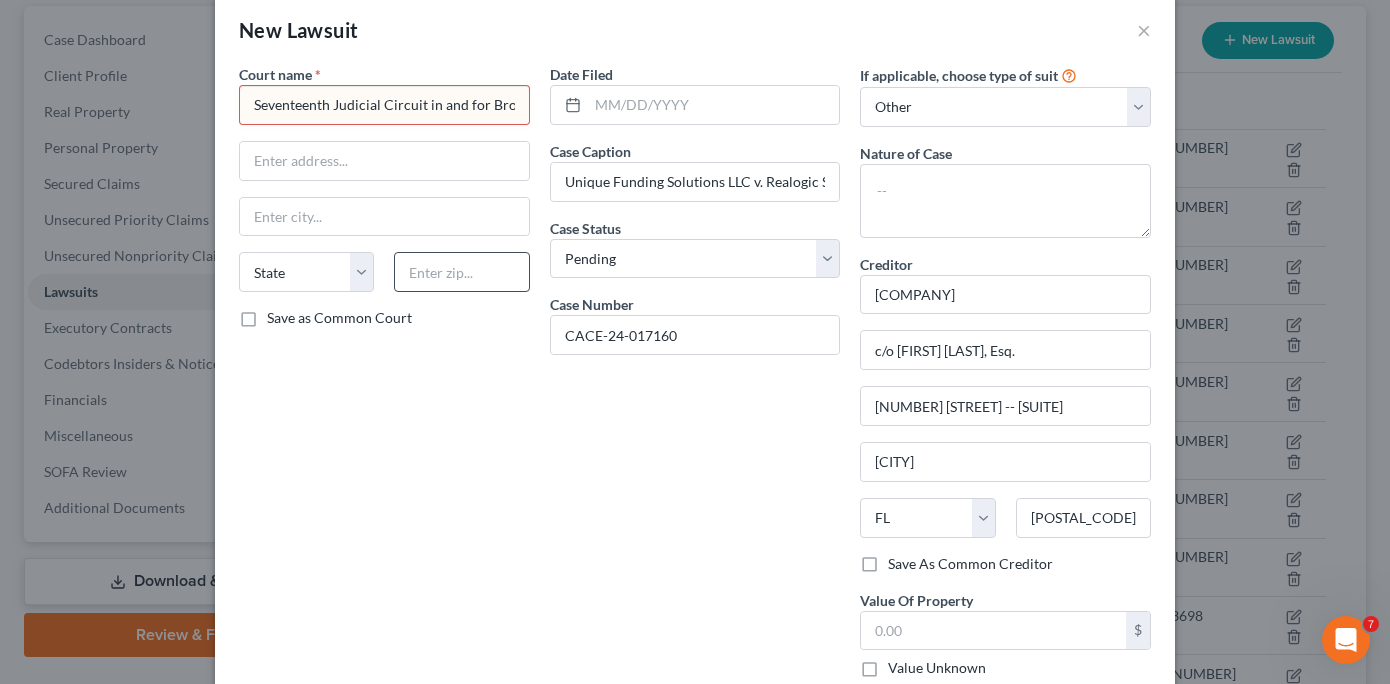 scroll, scrollTop: 0, scrollLeft: 123, axis: horizontal 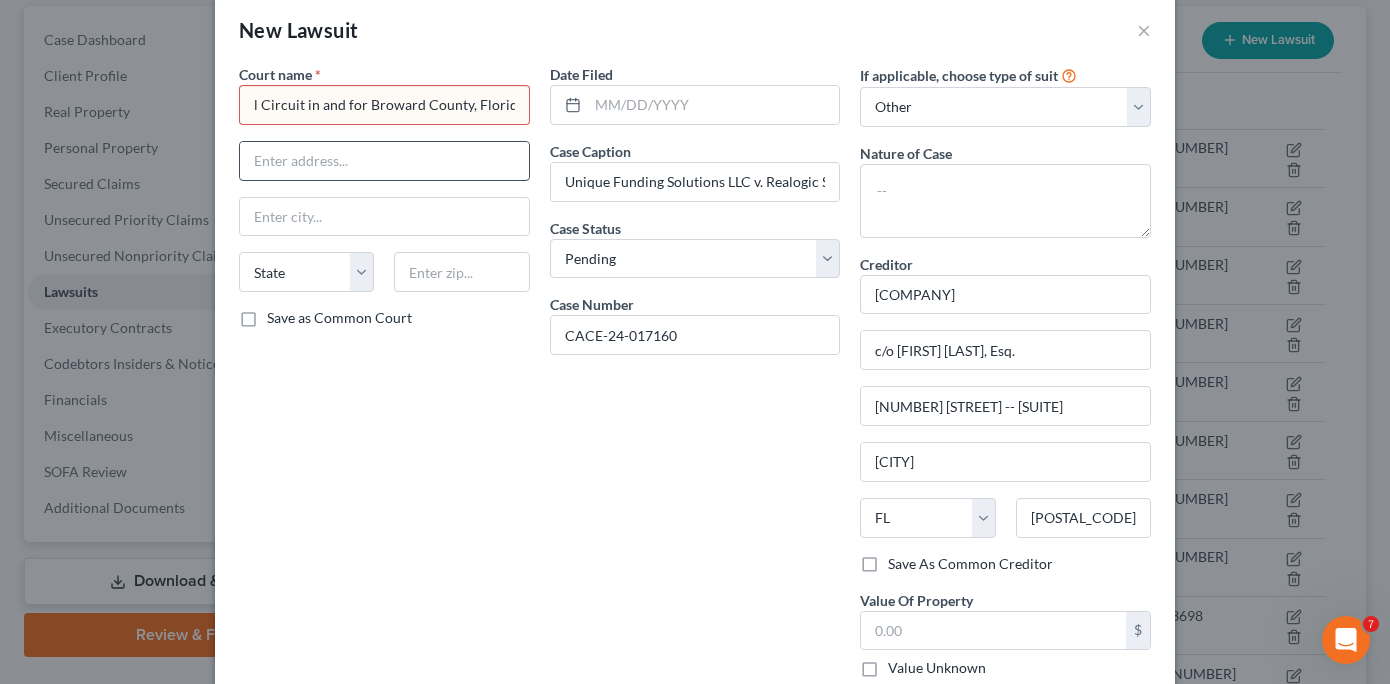 type on "Seventeenth Judicial Circuit in and for Broward County, Florida" 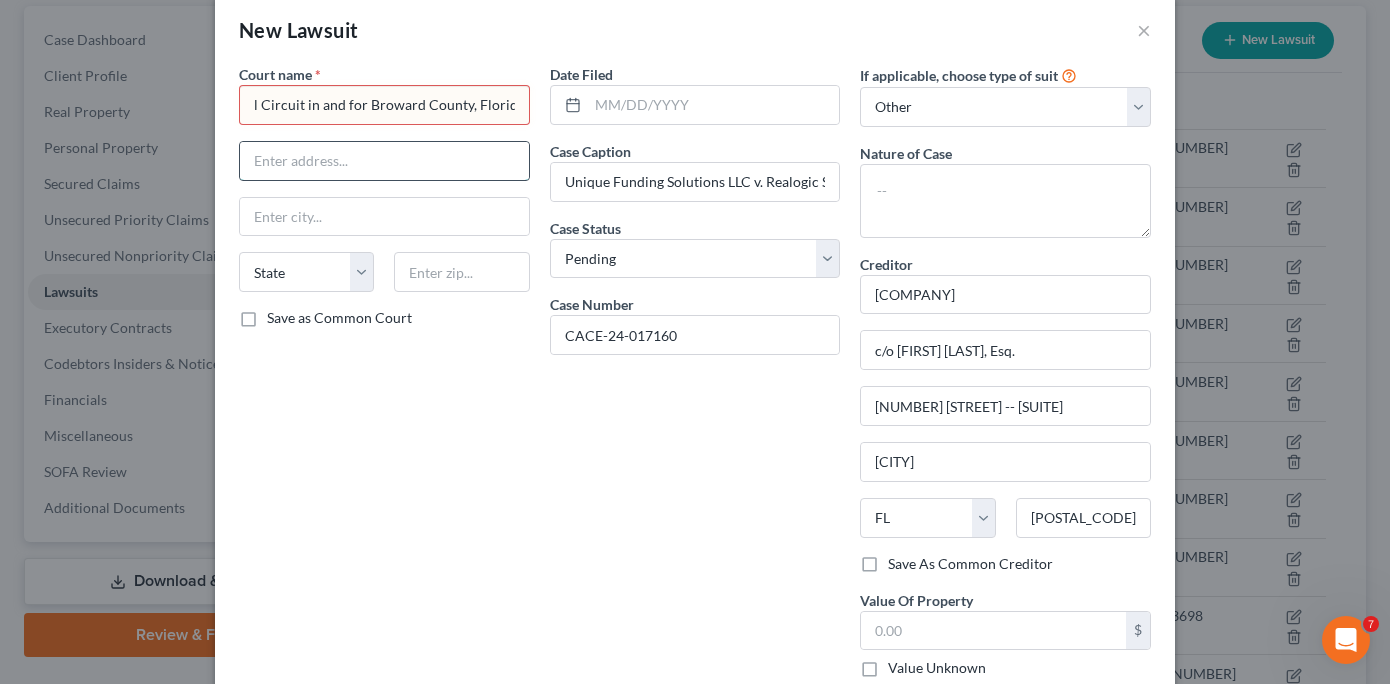 scroll, scrollTop: 0, scrollLeft: 0, axis: both 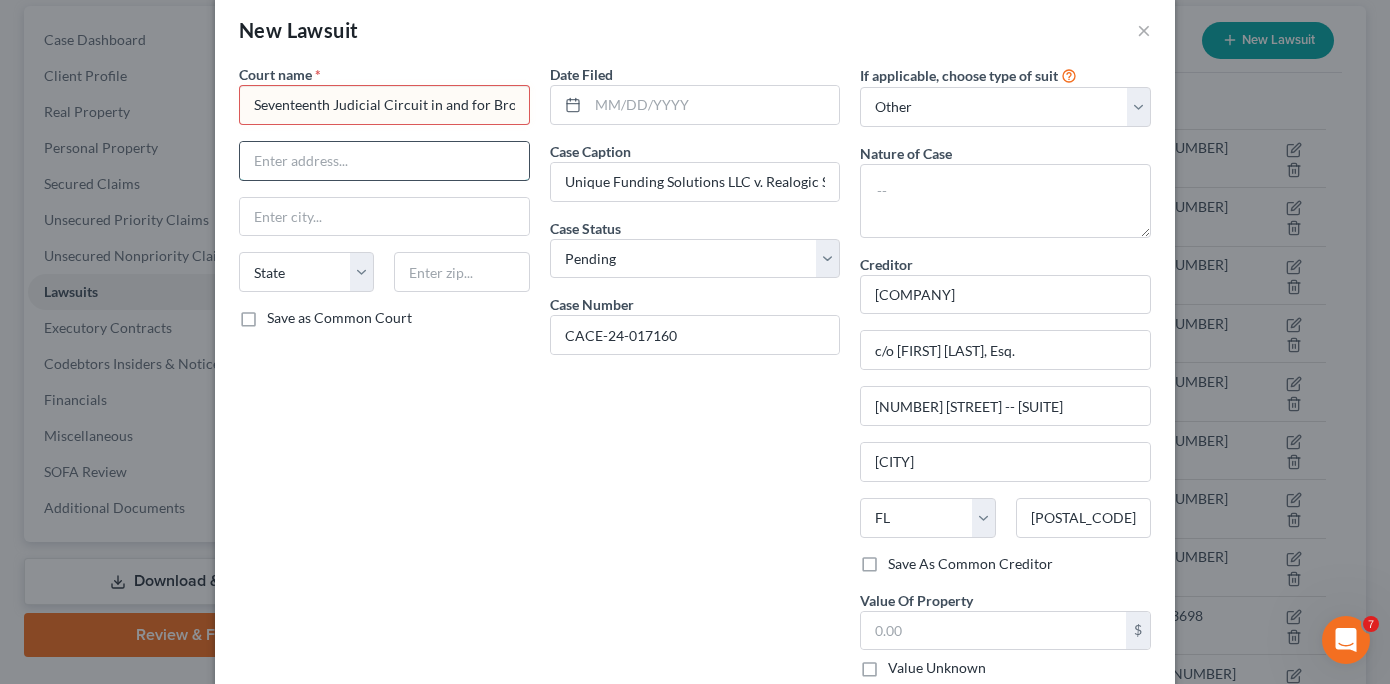 click at bounding box center [384, 161] 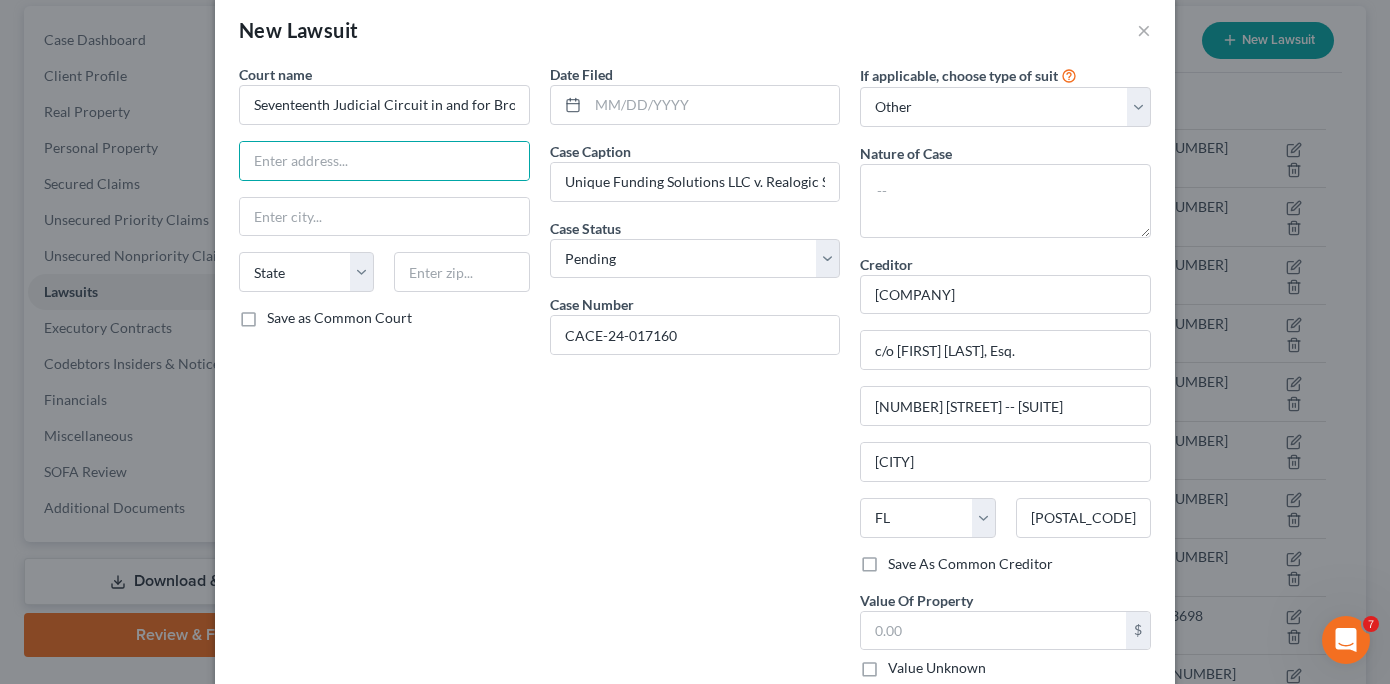 click on "Date Filed         Case Caption Unique Funding Solutions LLC v. Realogic Solutions LLC, et al.
Case Status
*
Select Pending On Appeal Concluded Case Number CACE-24-017160" at bounding box center (695, 379) 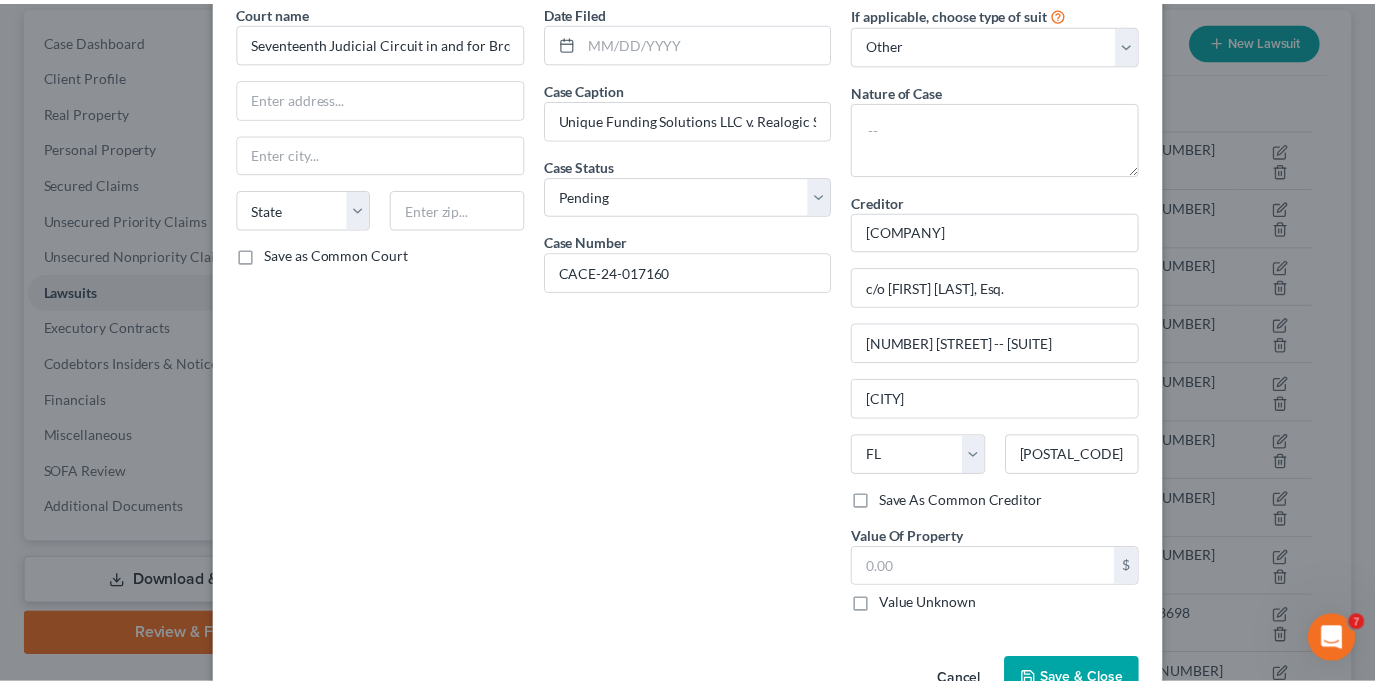 scroll, scrollTop: 148, scrollLeft: 0, axis: vertical 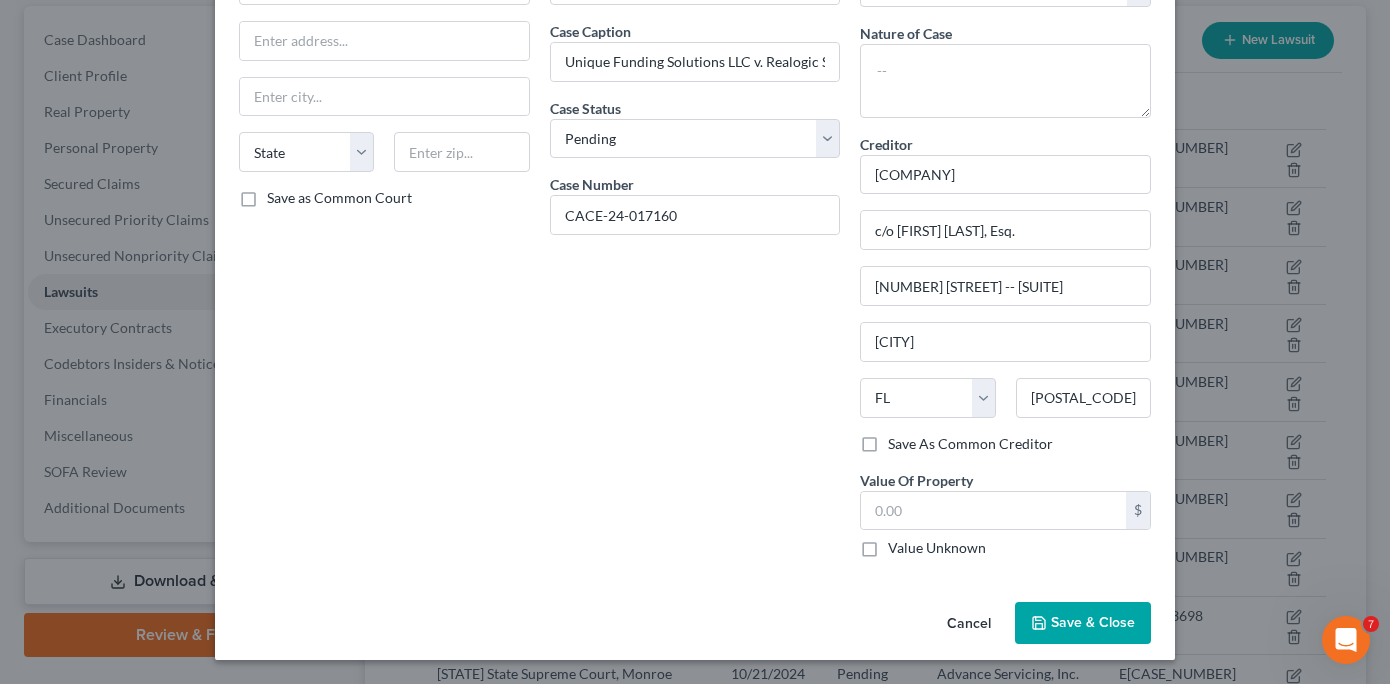 click on "Save & Close" at bounding box center [1093, 622] 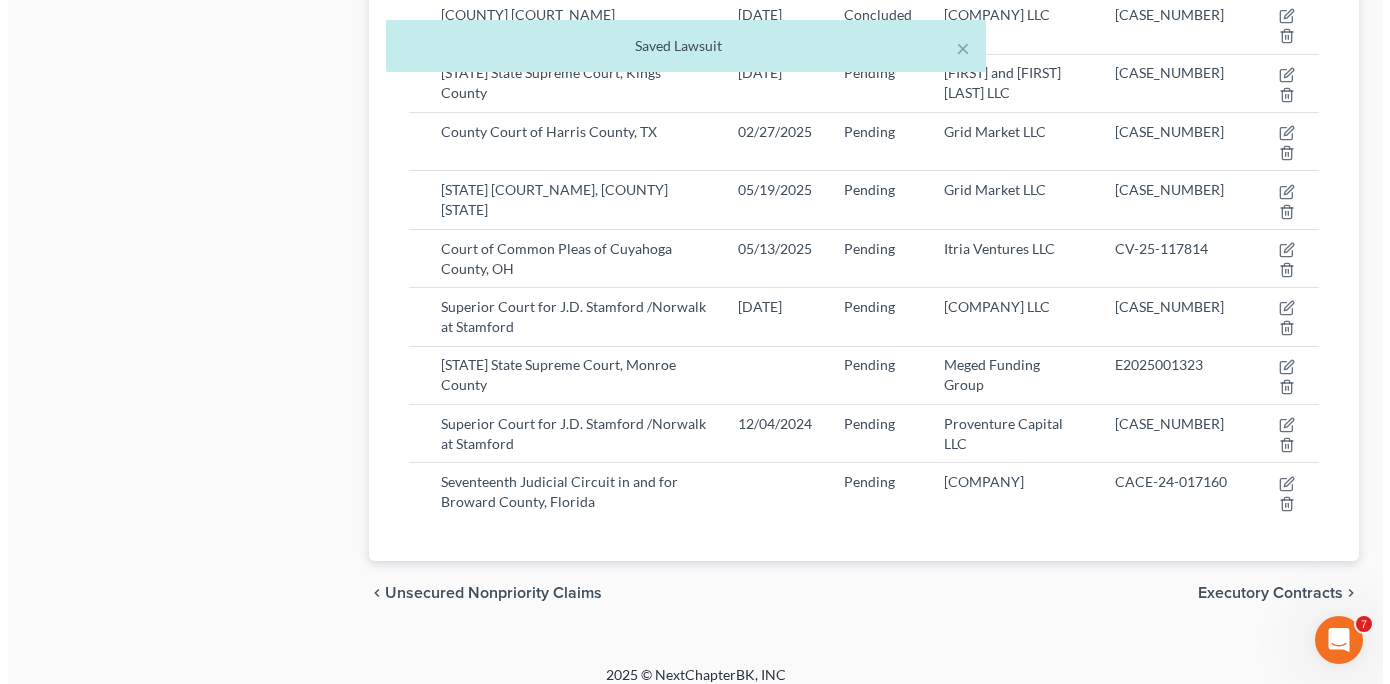 scroll, scrollTop: 978, scrollLeft: 0, axis: vertical 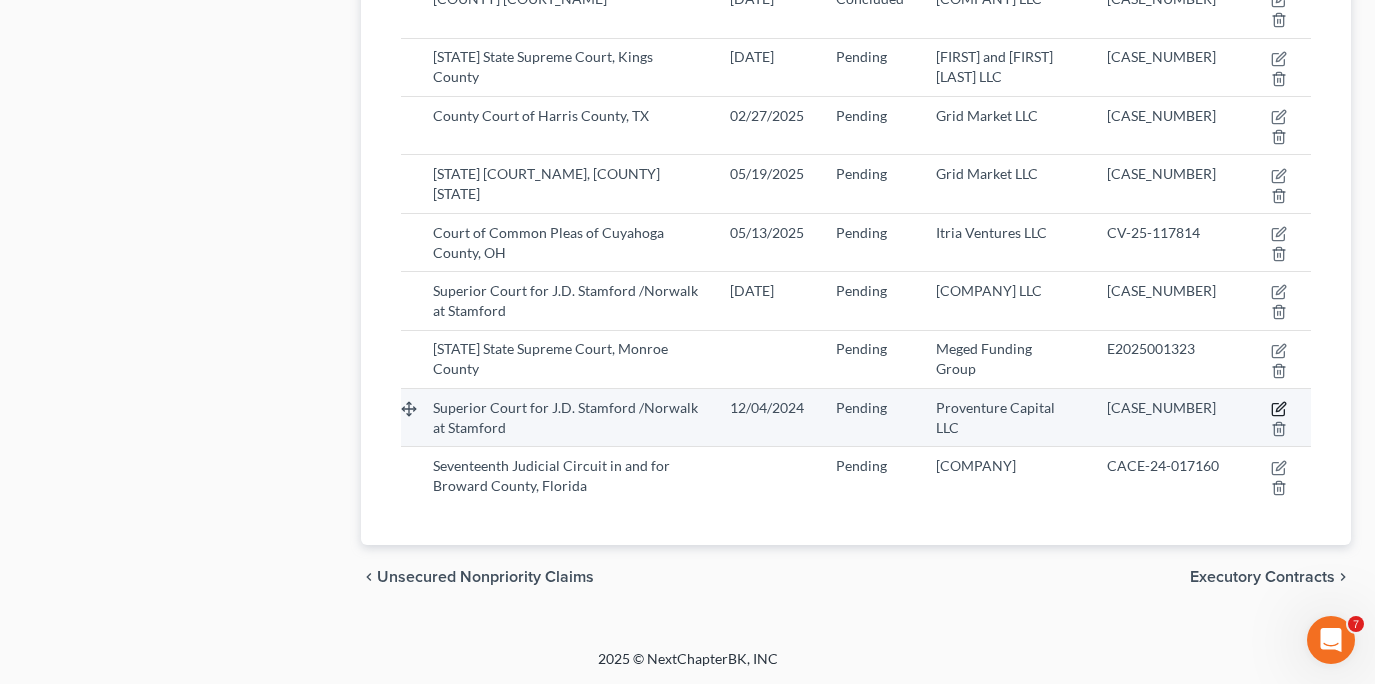 click 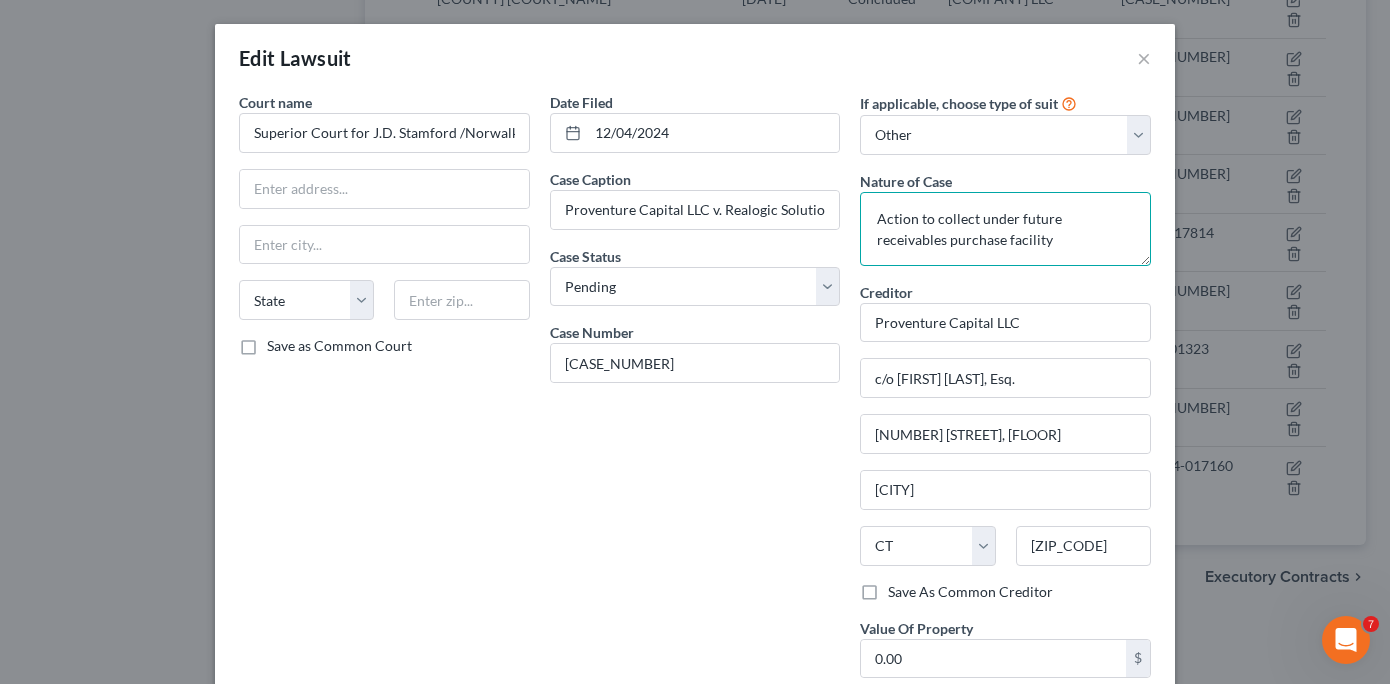 drag, startPoint x: 869, startPoint y: 216, endPoint x: 1043, endPoint y: 249, distance: 177.10167 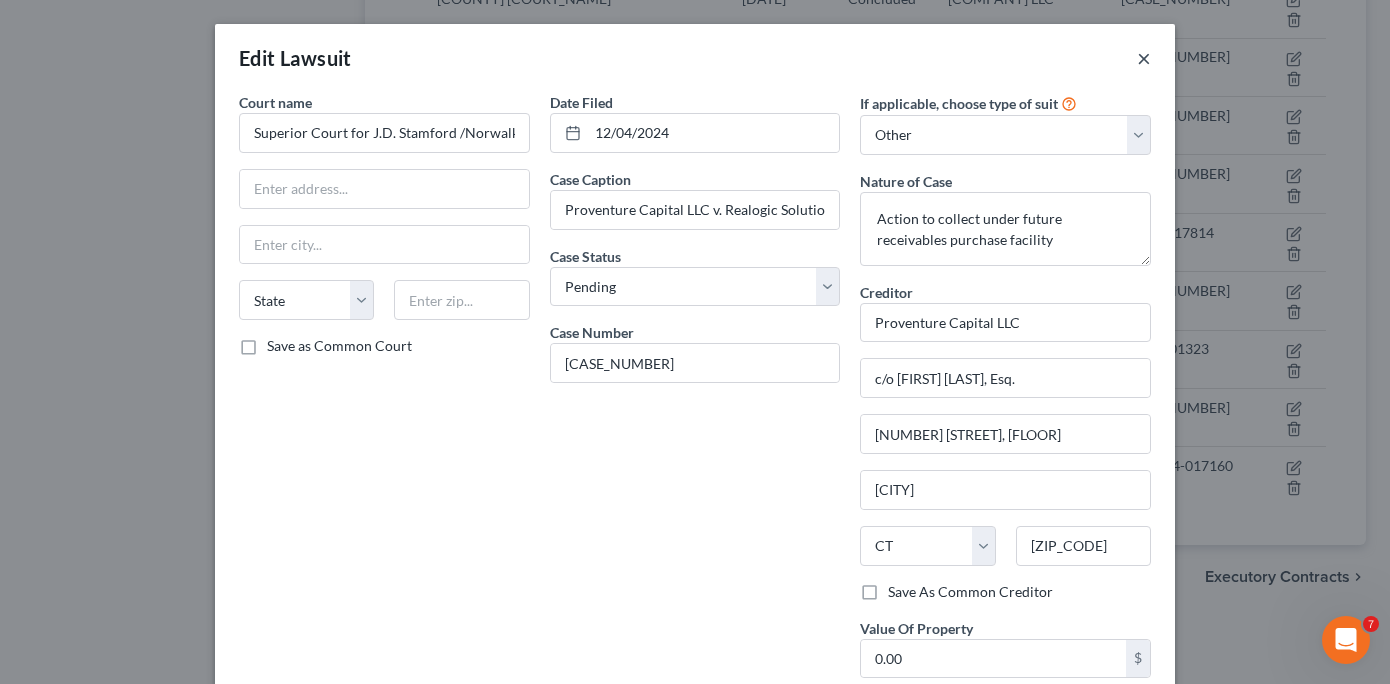 click on "×" at bounding box center [1144, 58] 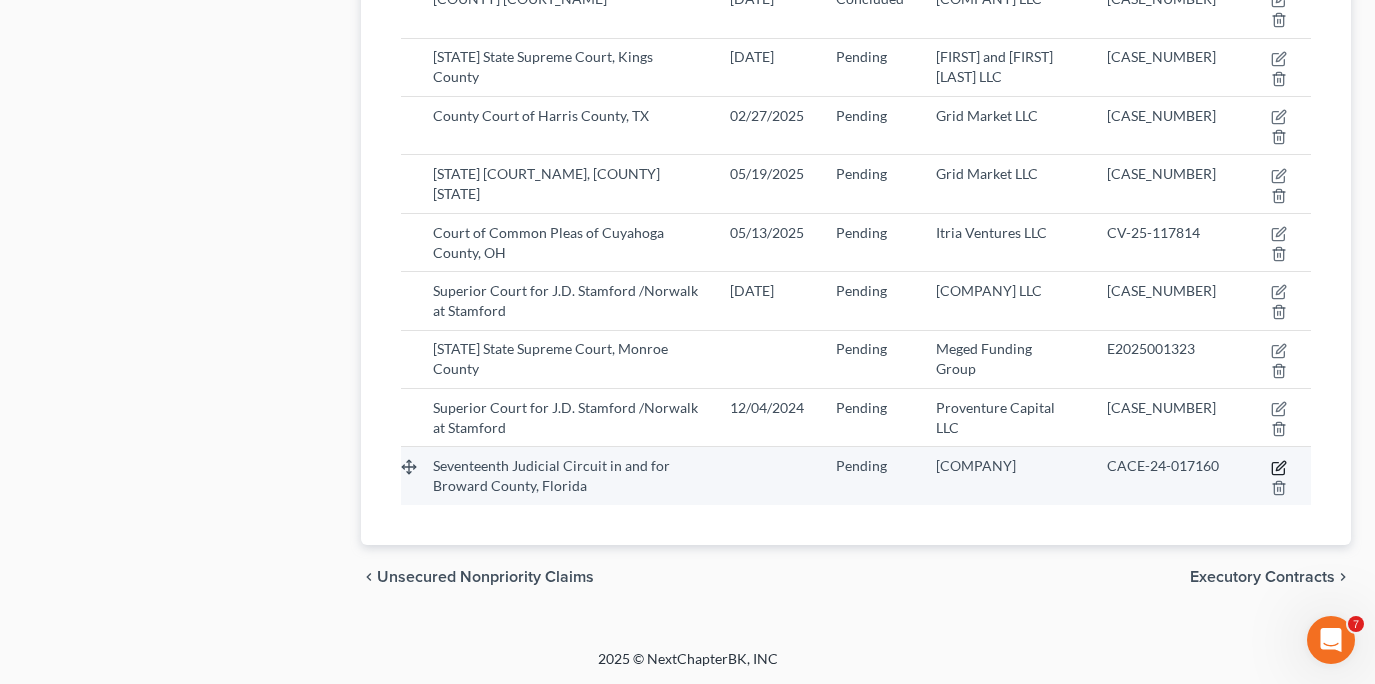 click 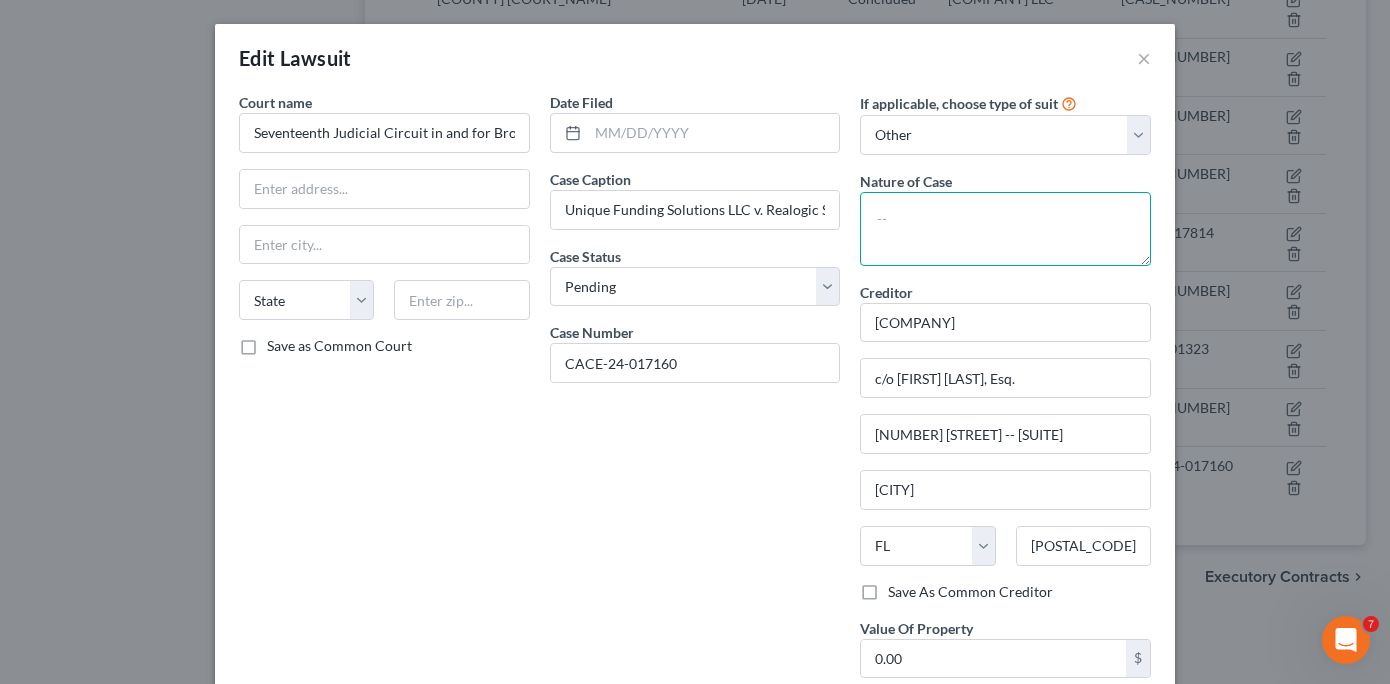 paste on "Action to collect under future receivables purchase facility" 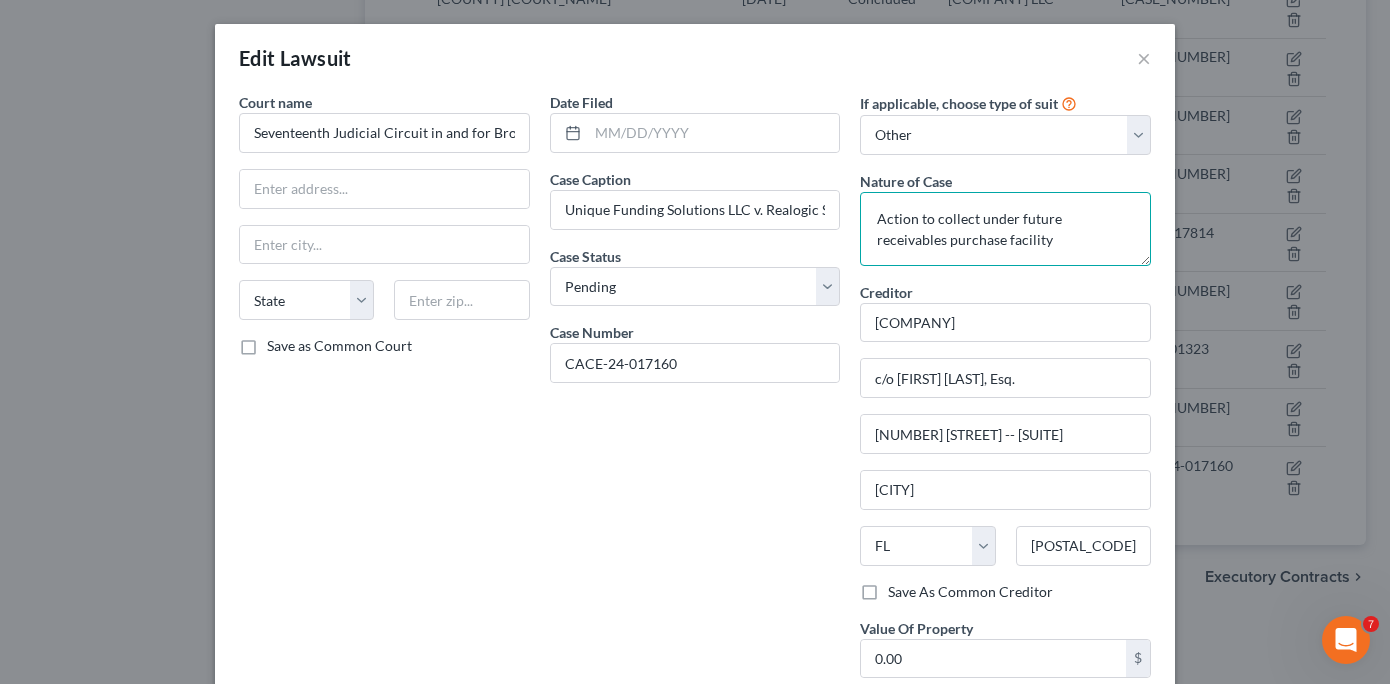 type on "Action to collect under future receivables purchase facility" 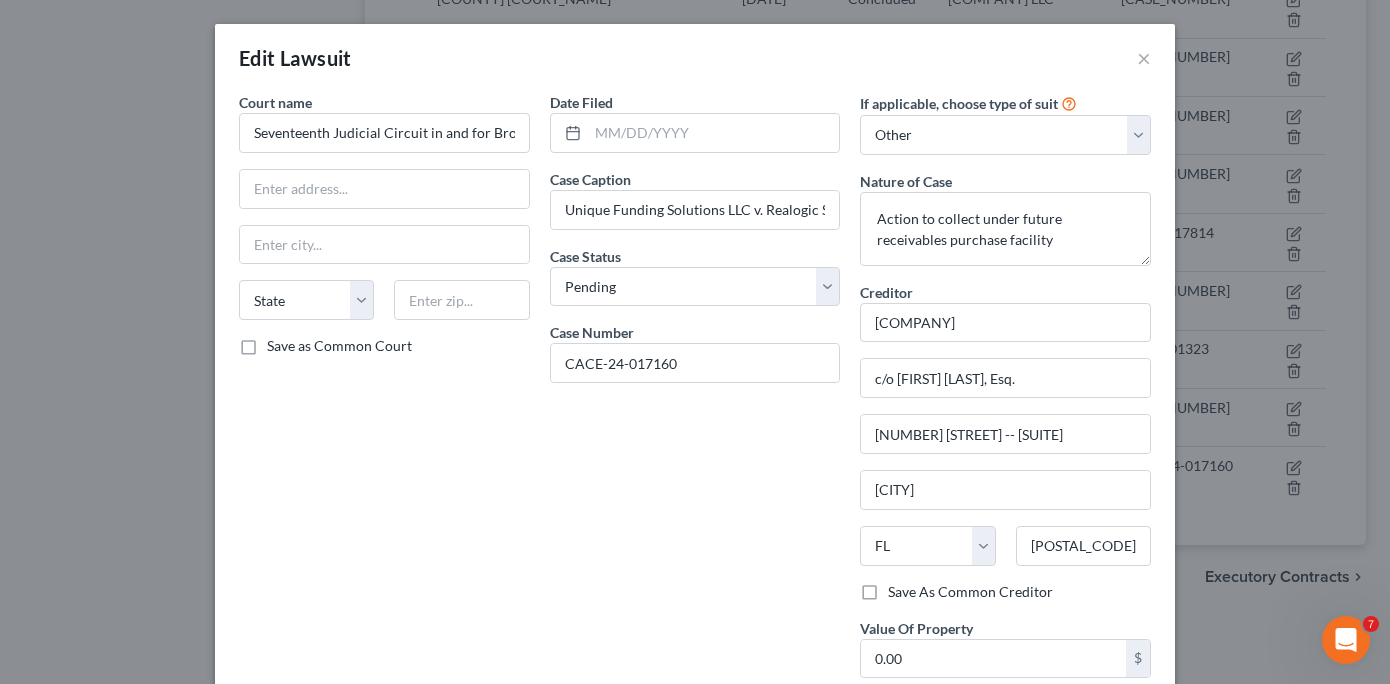click on "Date Filed         Case Caption Unique Funding Solutions LLC v. Realogic Solutions LLC, et al.
Case Status
*
Select Pending On Appeal Concluded Case Number CACE-24-017160" at bounding box center [695, 407] 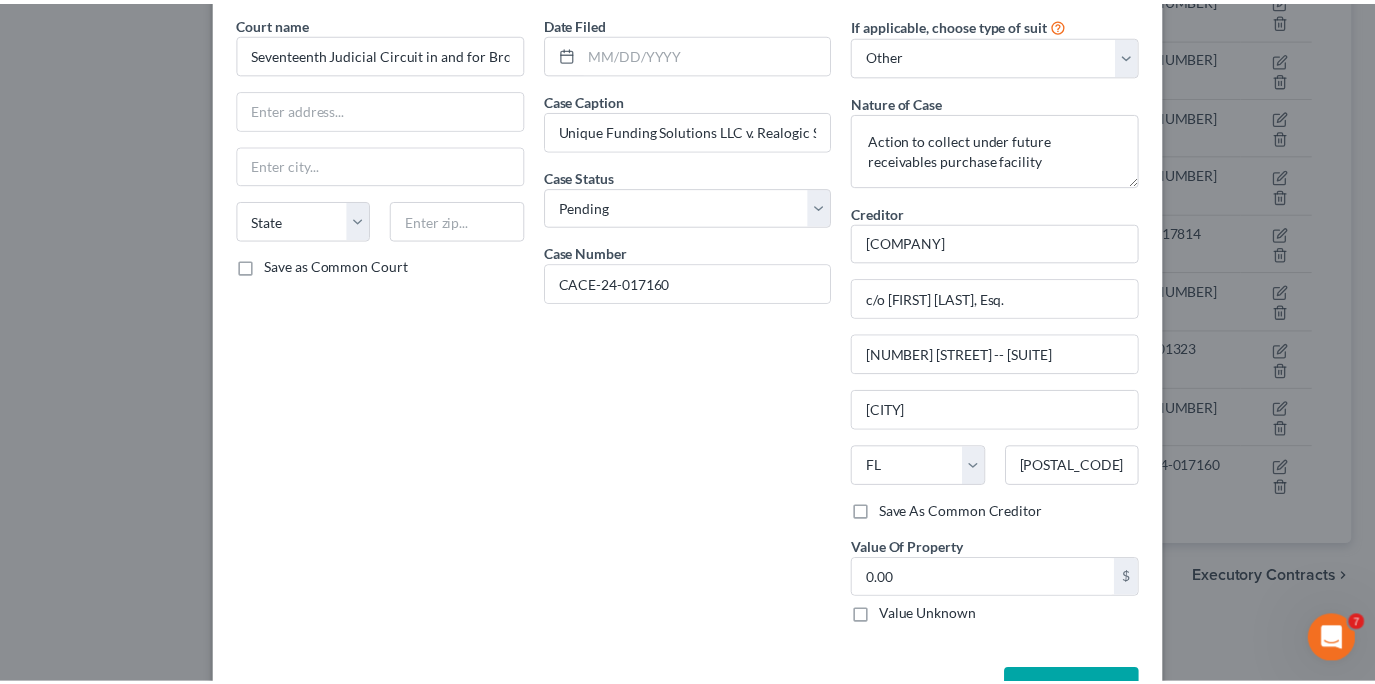 scroll, scrollTop: 120, scrollLeft: 0, axis: vertical 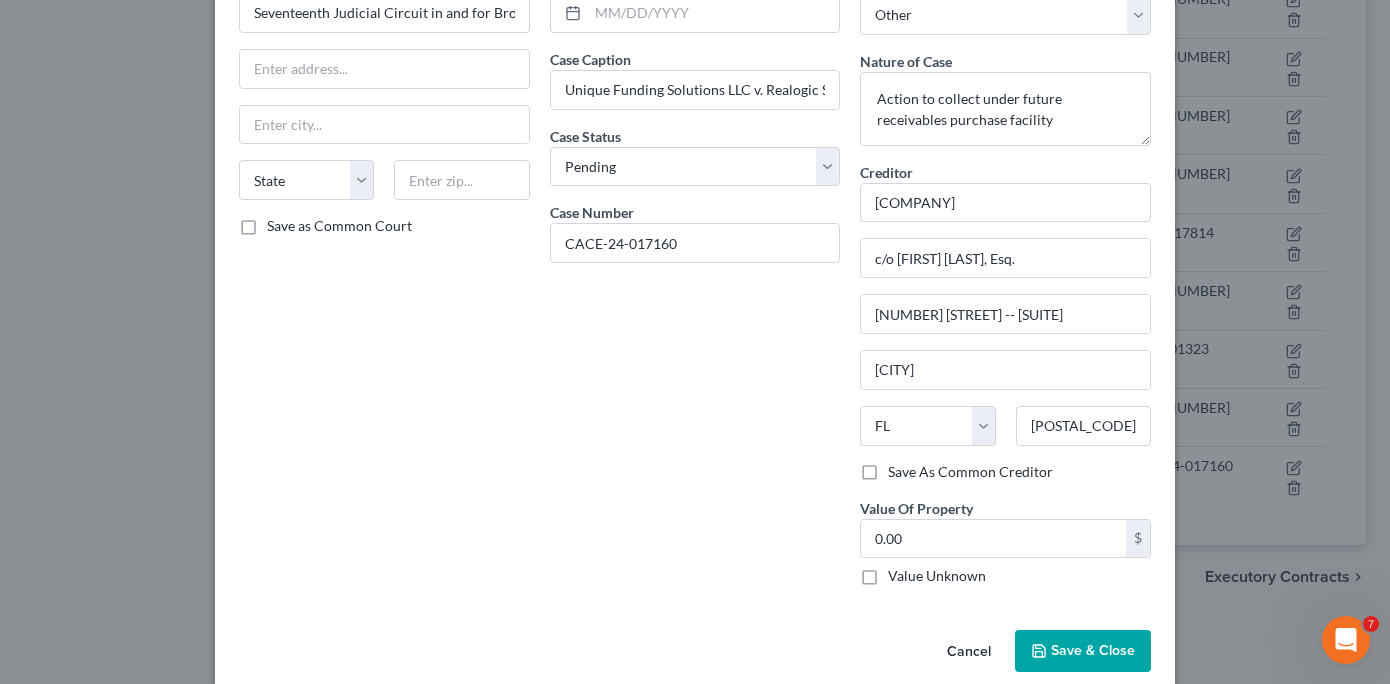 click on "Save & Close" at bounding box center (1083, 651) 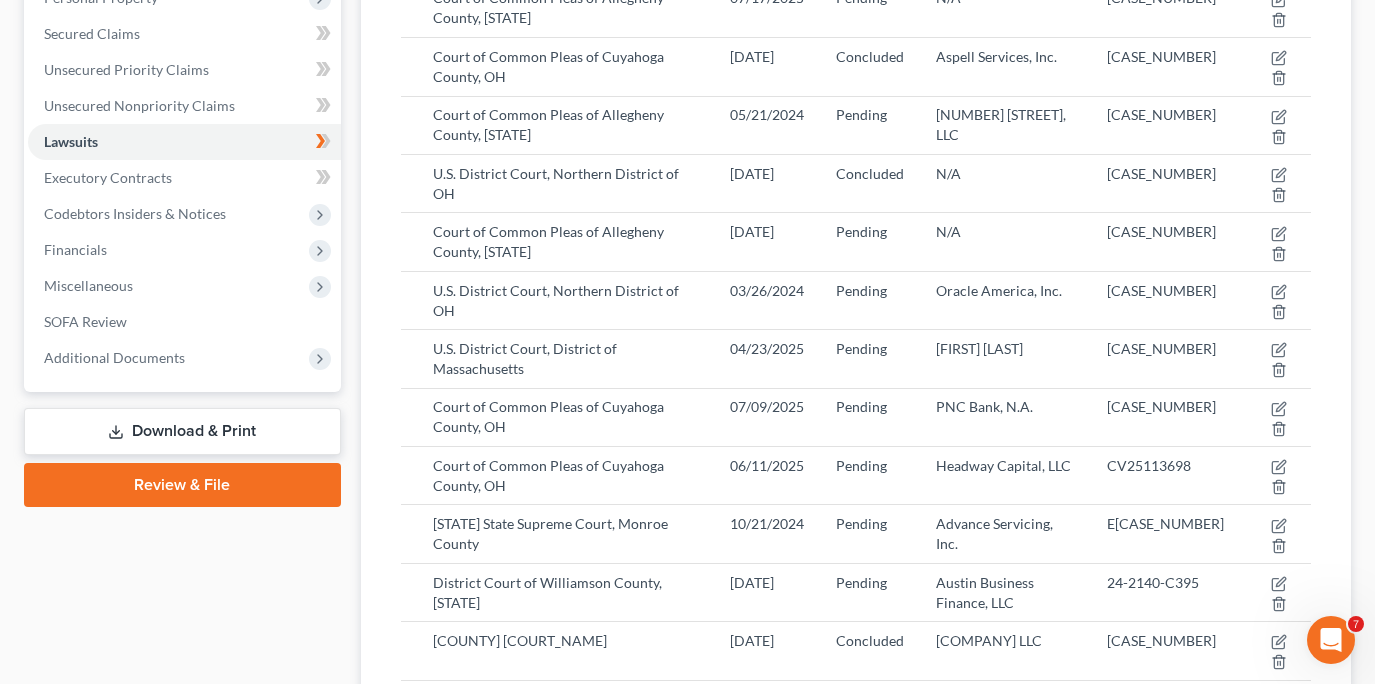 scroll, scrollTop: 322, scrollLeft: 0, axis: vertical 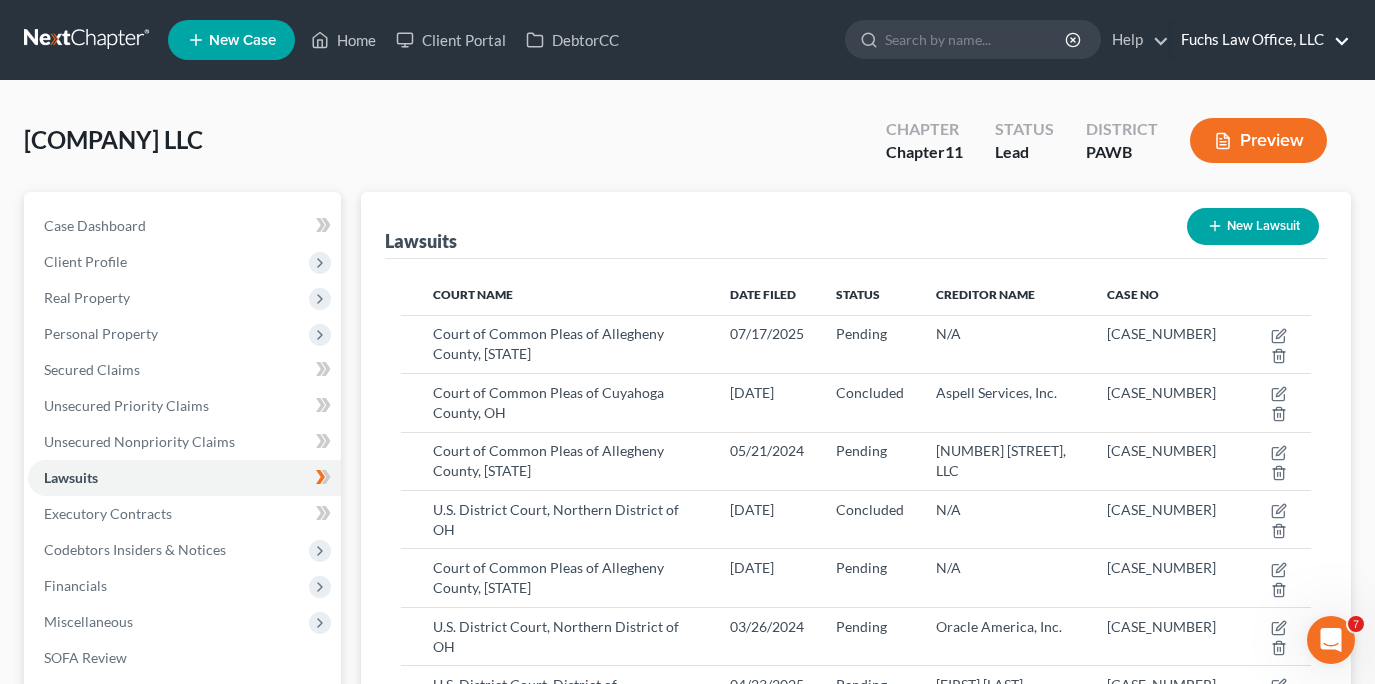 click on "Fuchs Law Office, LLC" at bounding box center [1260, 40] 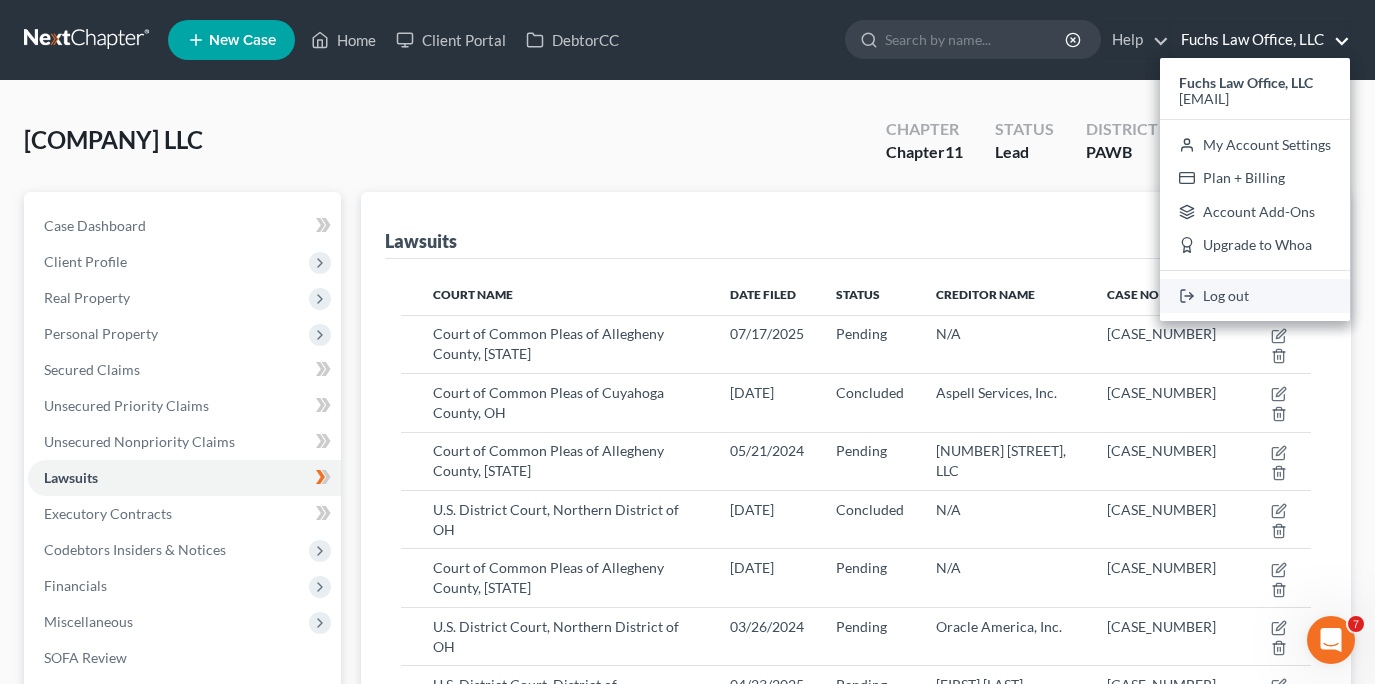 click on "Log out" at bounding box center [1255, 296] 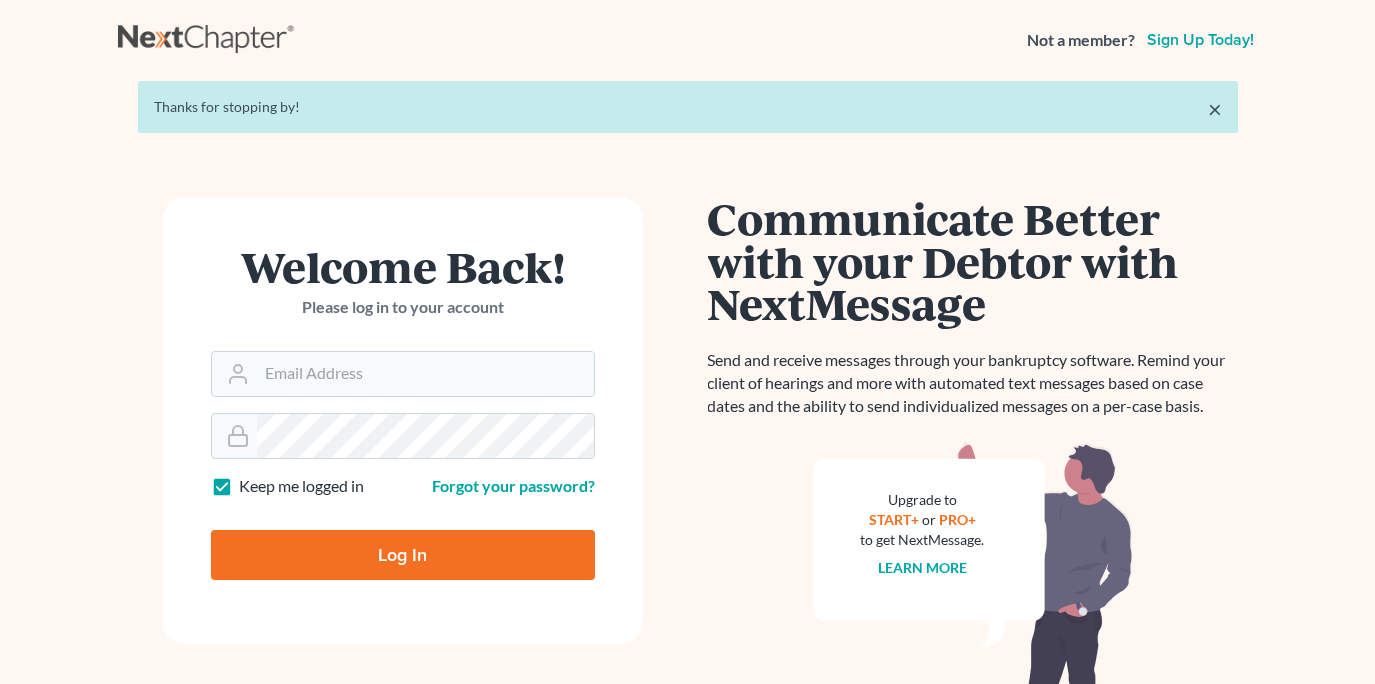 scroll, scrollTop: 0, scrollLeft: 0, axis: both 